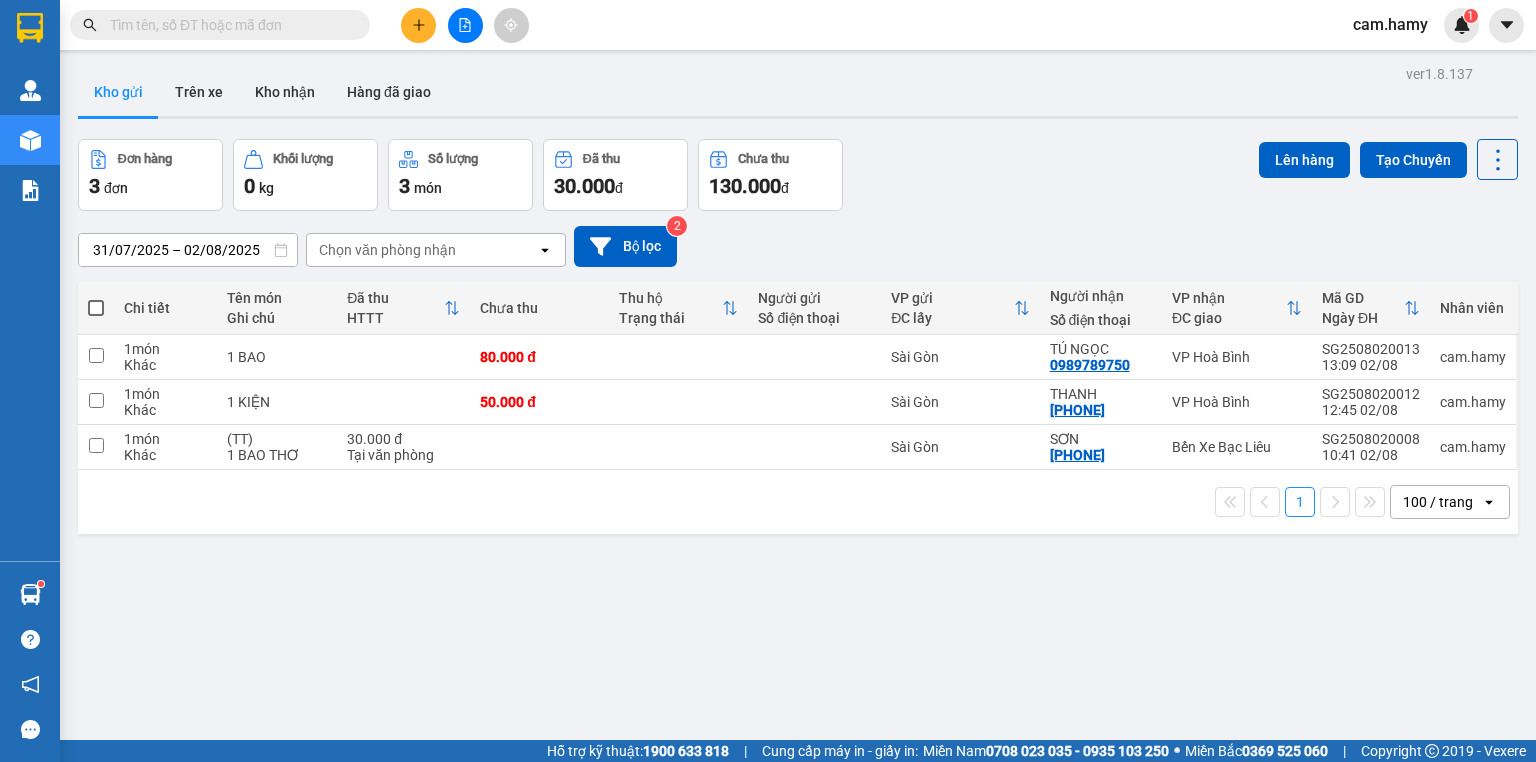 click at bounding box center (418, 25) 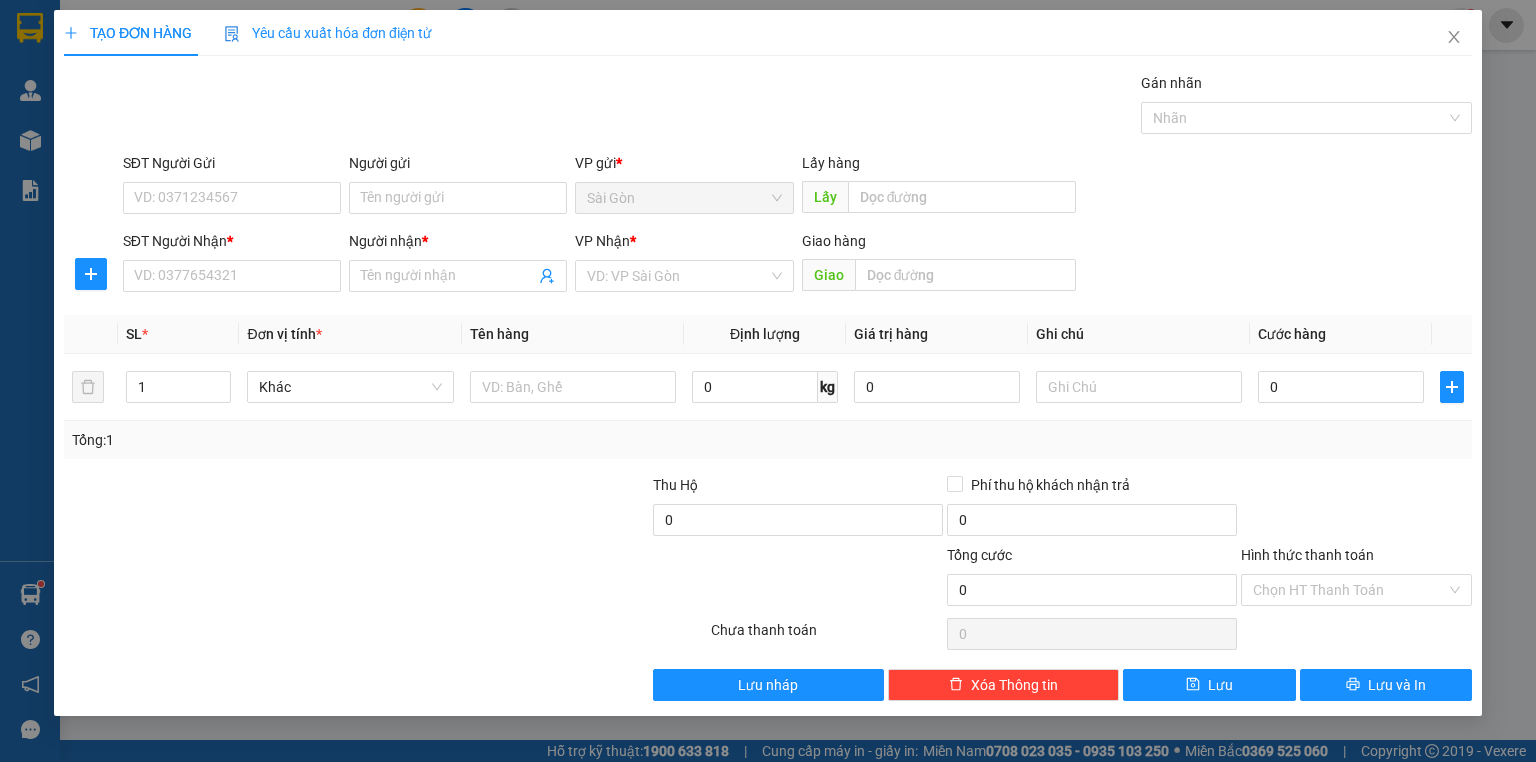 scroll, scrollTop: 0, scrollLeft: 0, axis: both 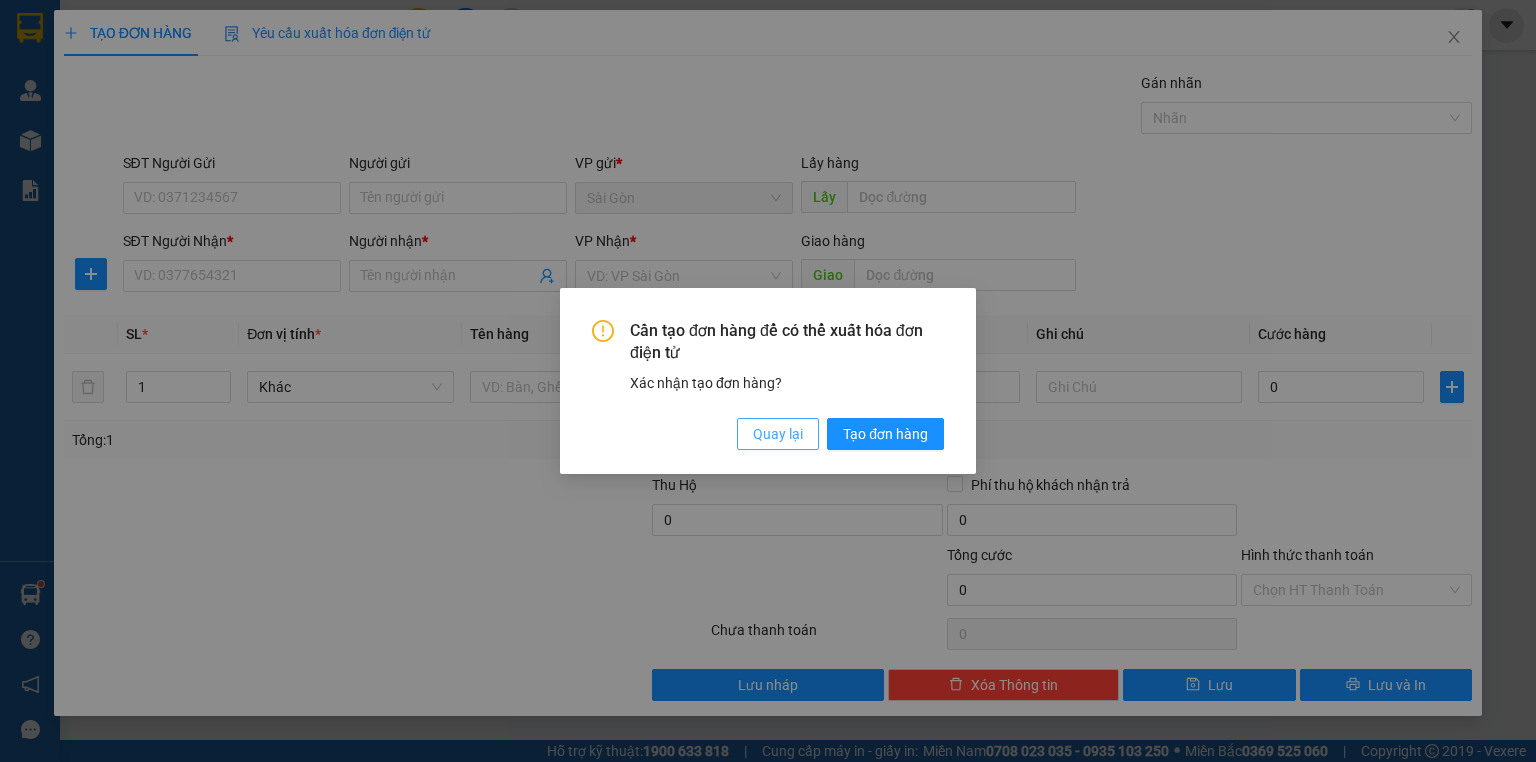 click on "Quay lại" at bounding box center (778, 434) 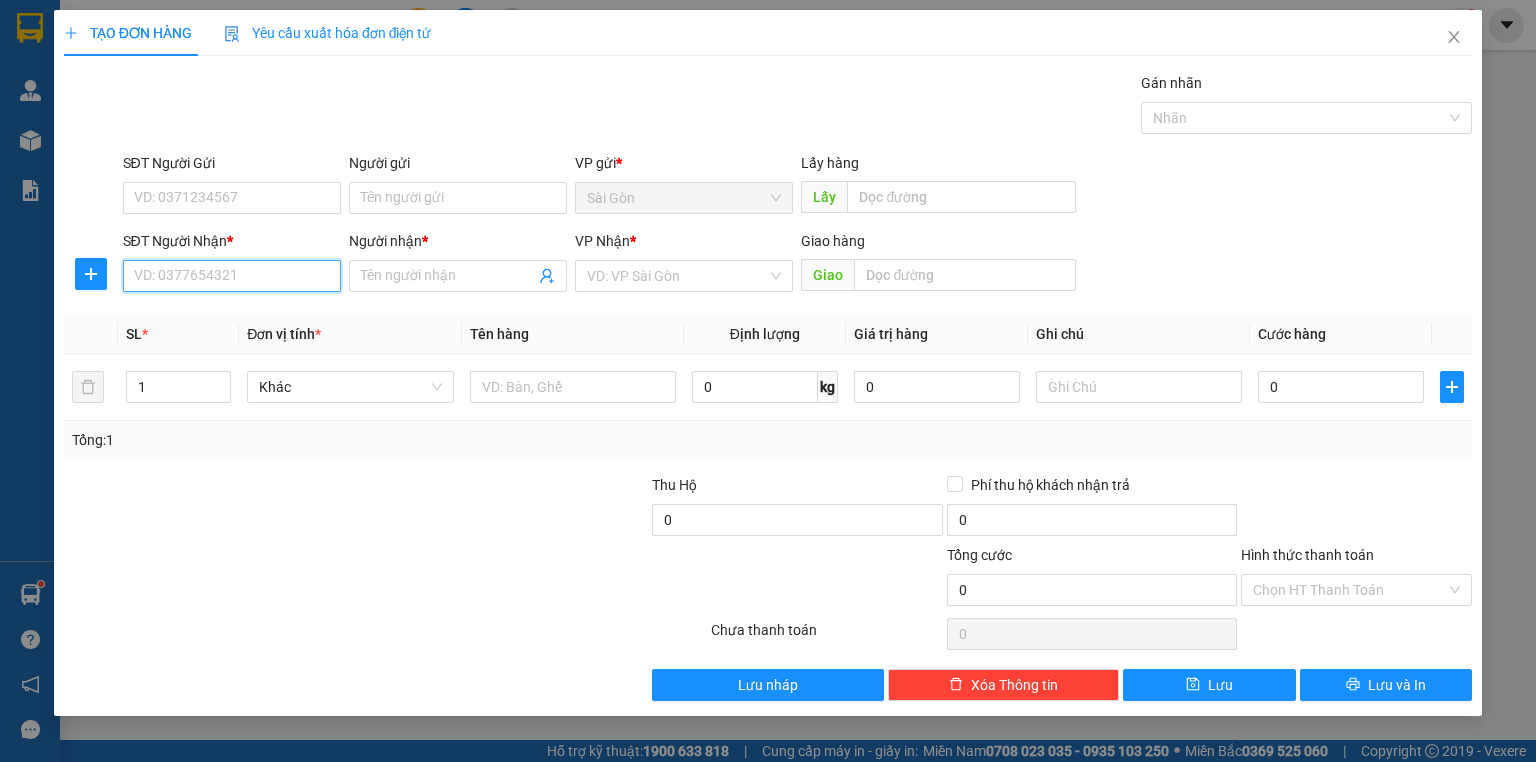 click on "SĐT Người Nhận  *" at bounding box center [232, 276] 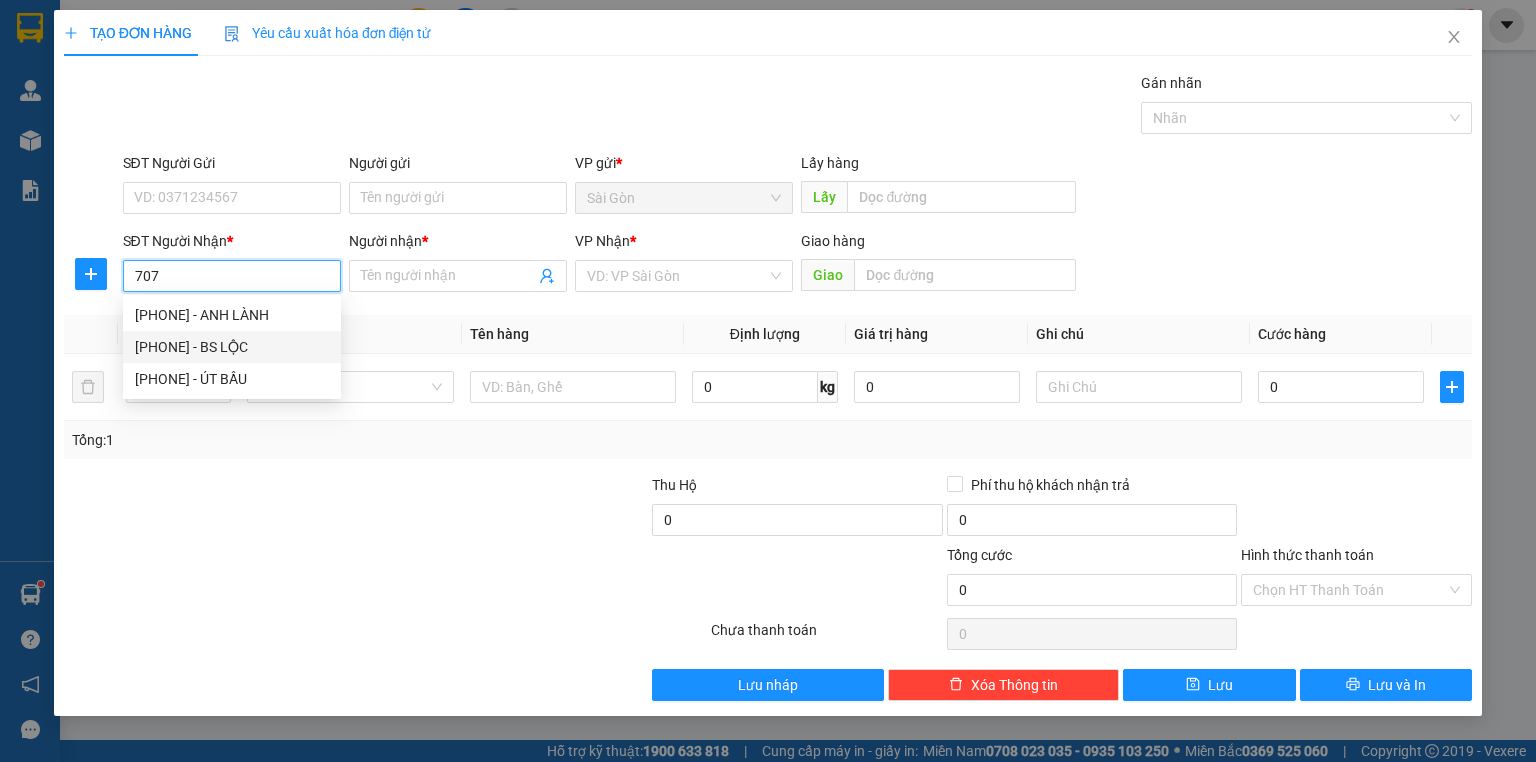 click on "[PHONE] - BS LỘC" at bounding box center (232, 347) 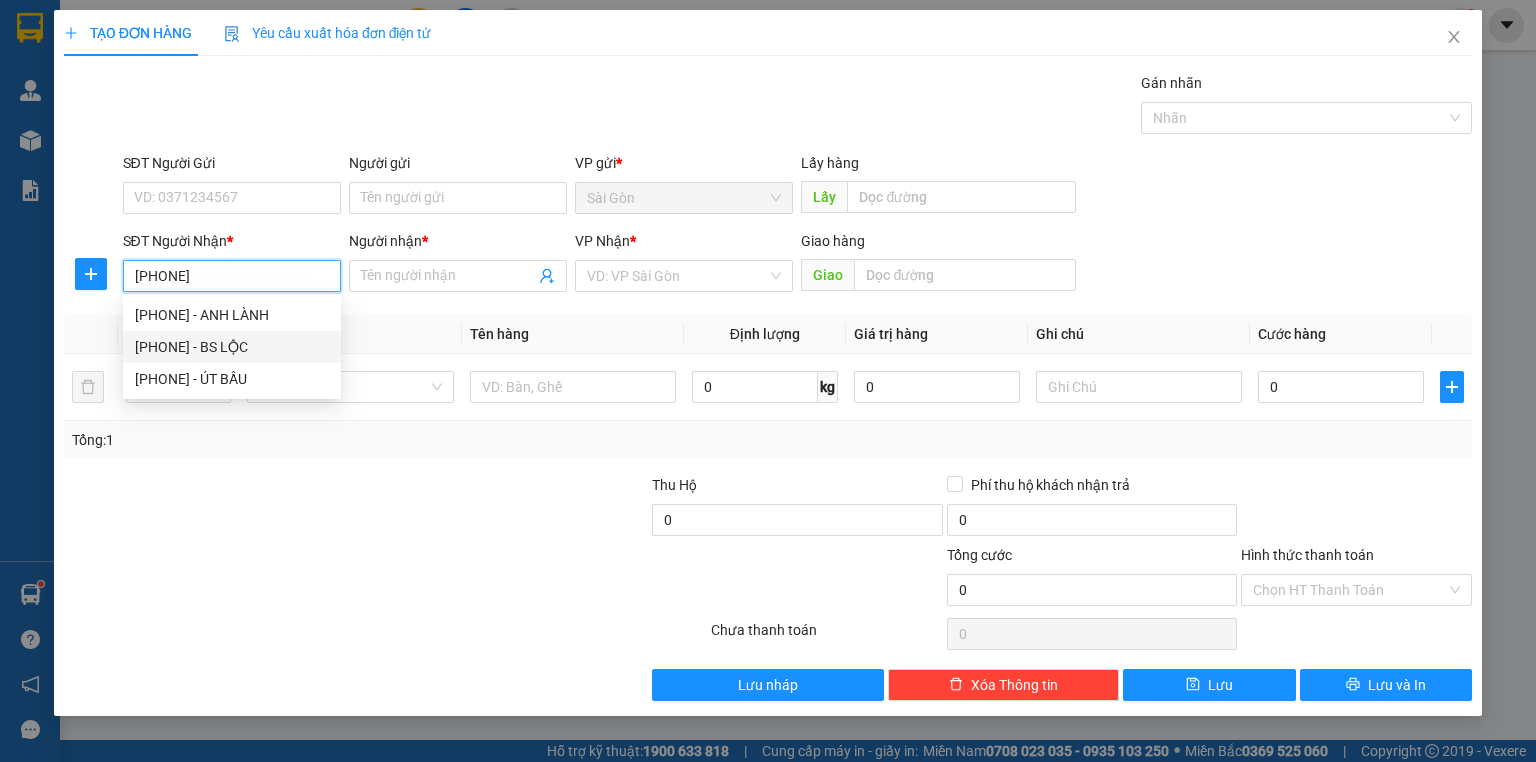 type on "BS LỘC" 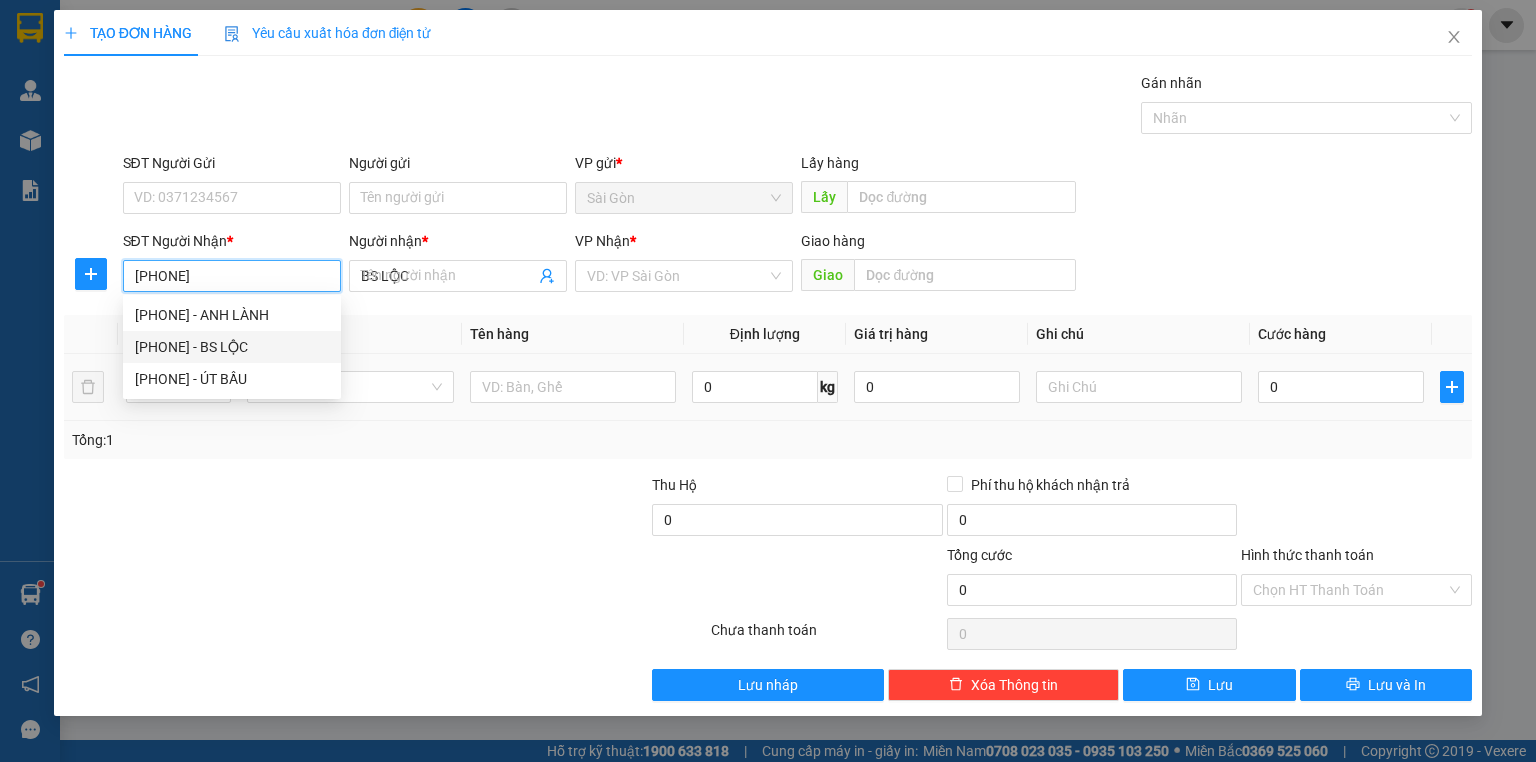 type on "30.000" 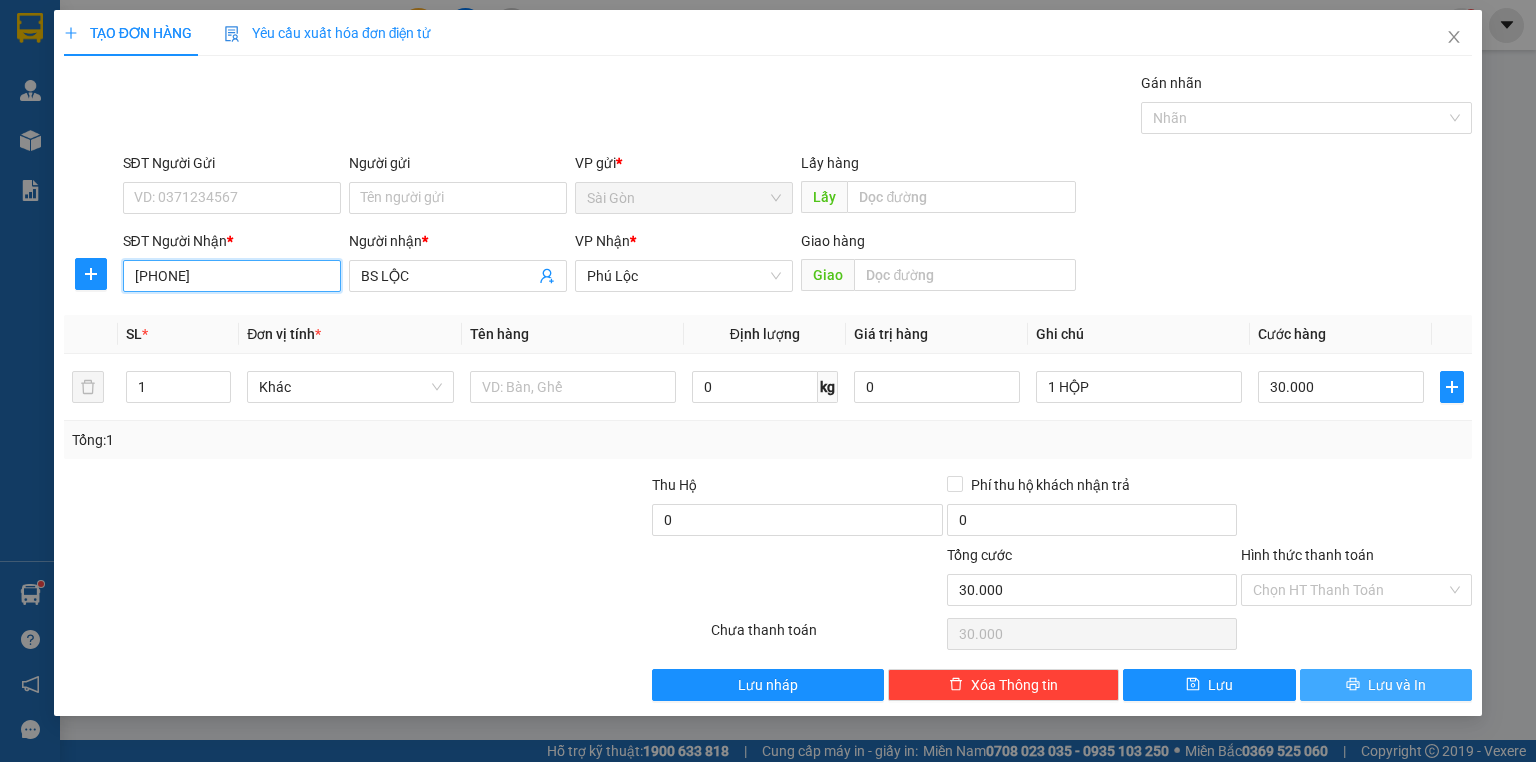 type on "[PHONE]" 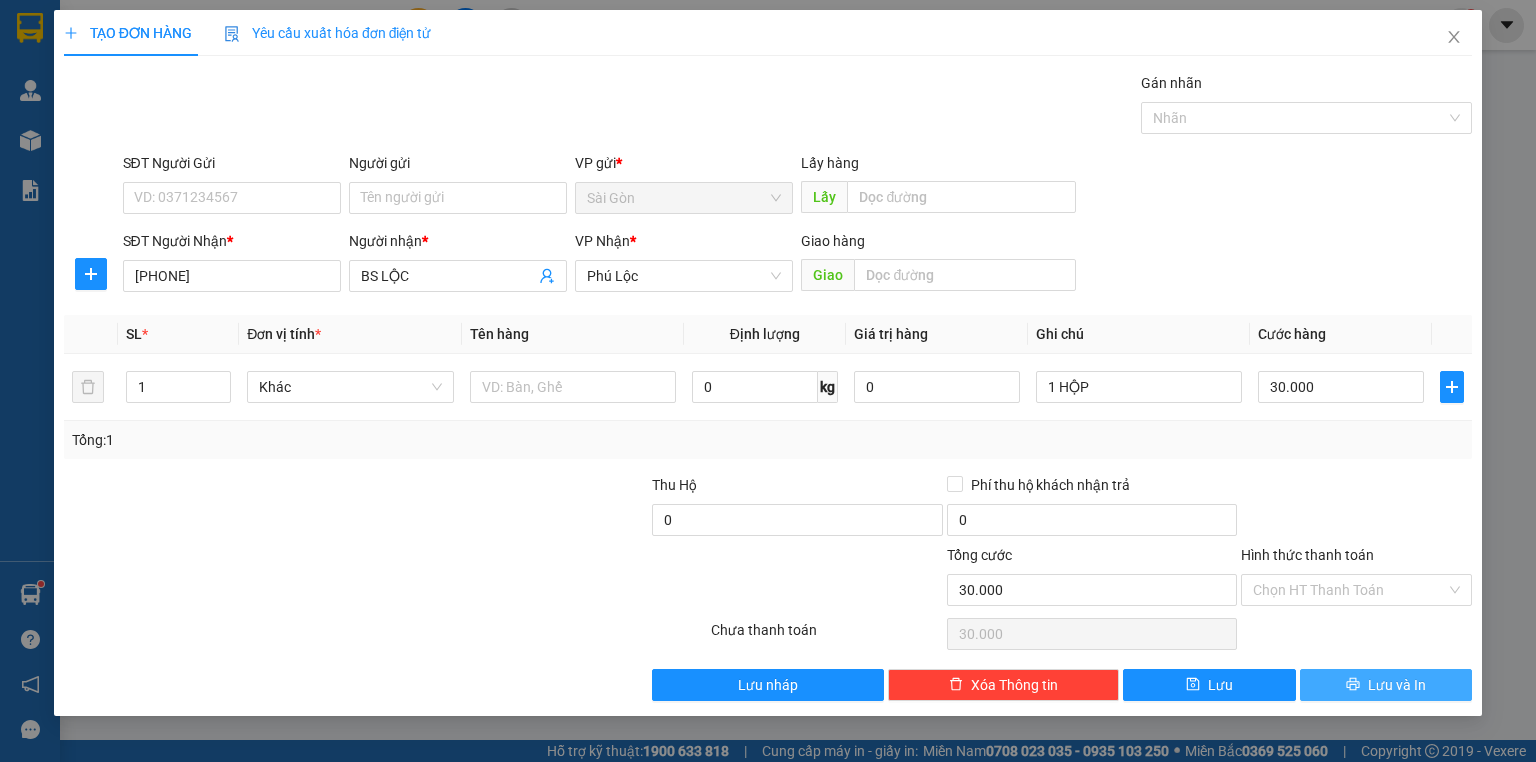 click on "Lưu và In" at bounding box center (1386, 685) 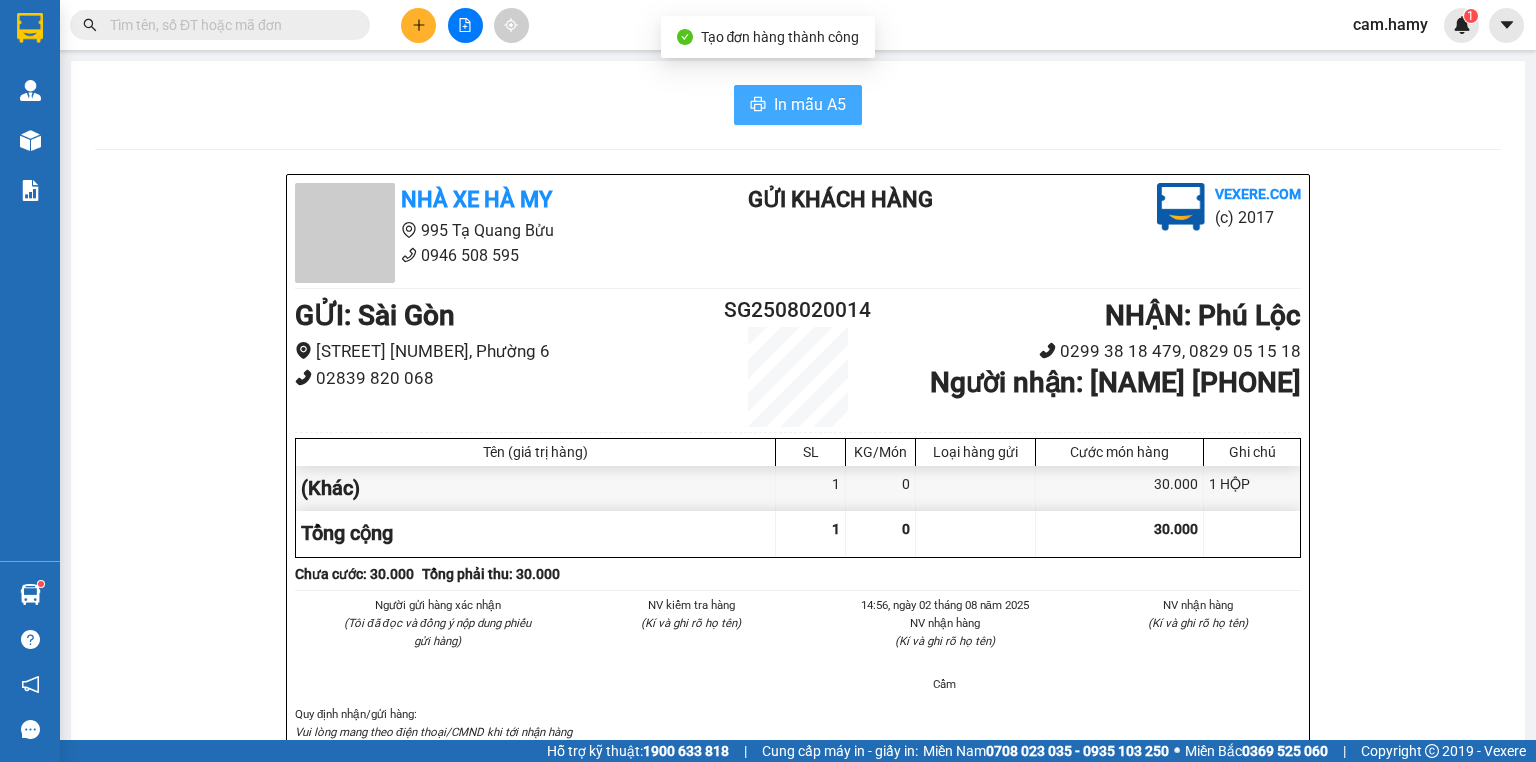 click on "In mẫu A5" at bounding box center (798, 105) 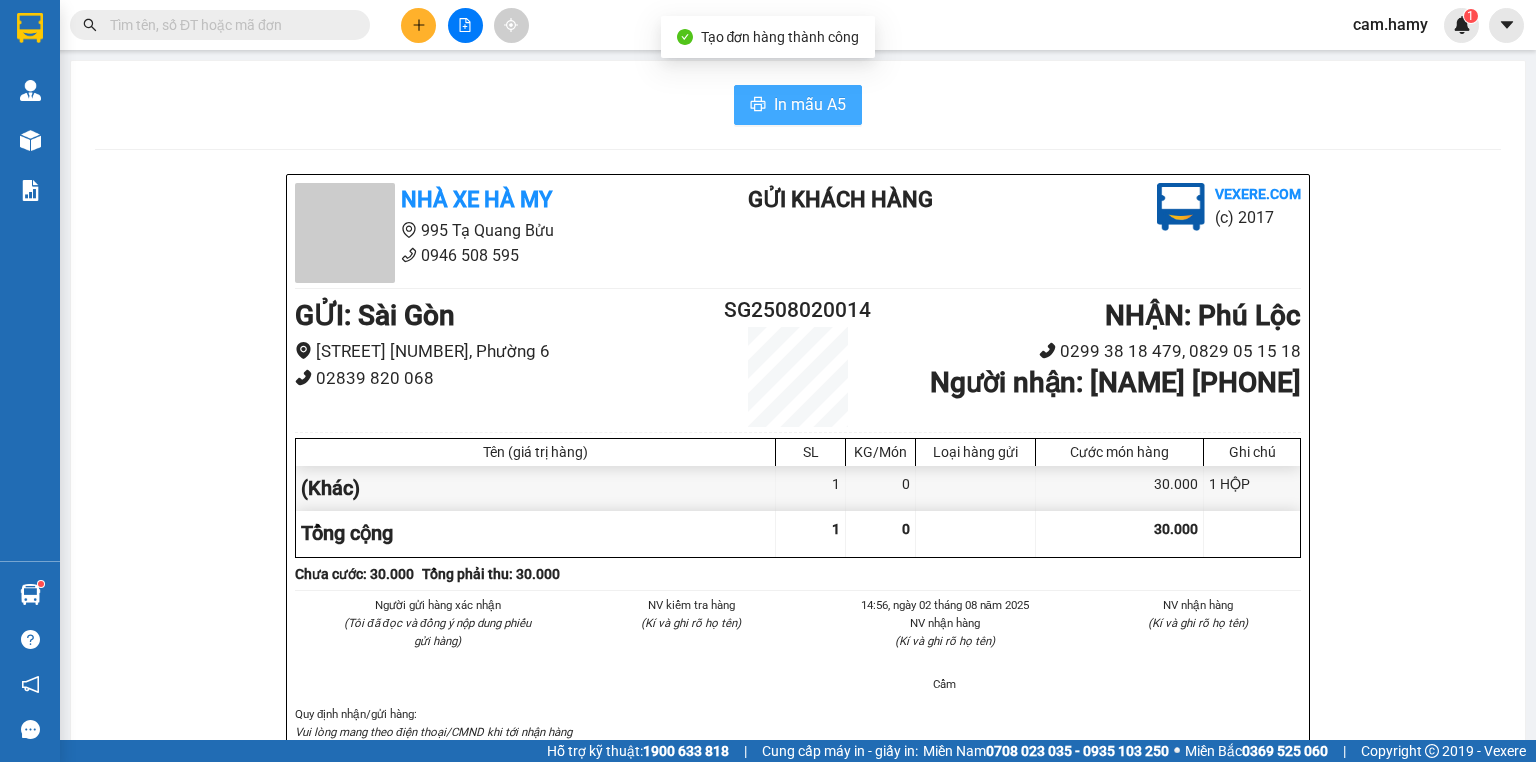 scroll, scrollTop: 0, scrollLeft: 0, axis: both 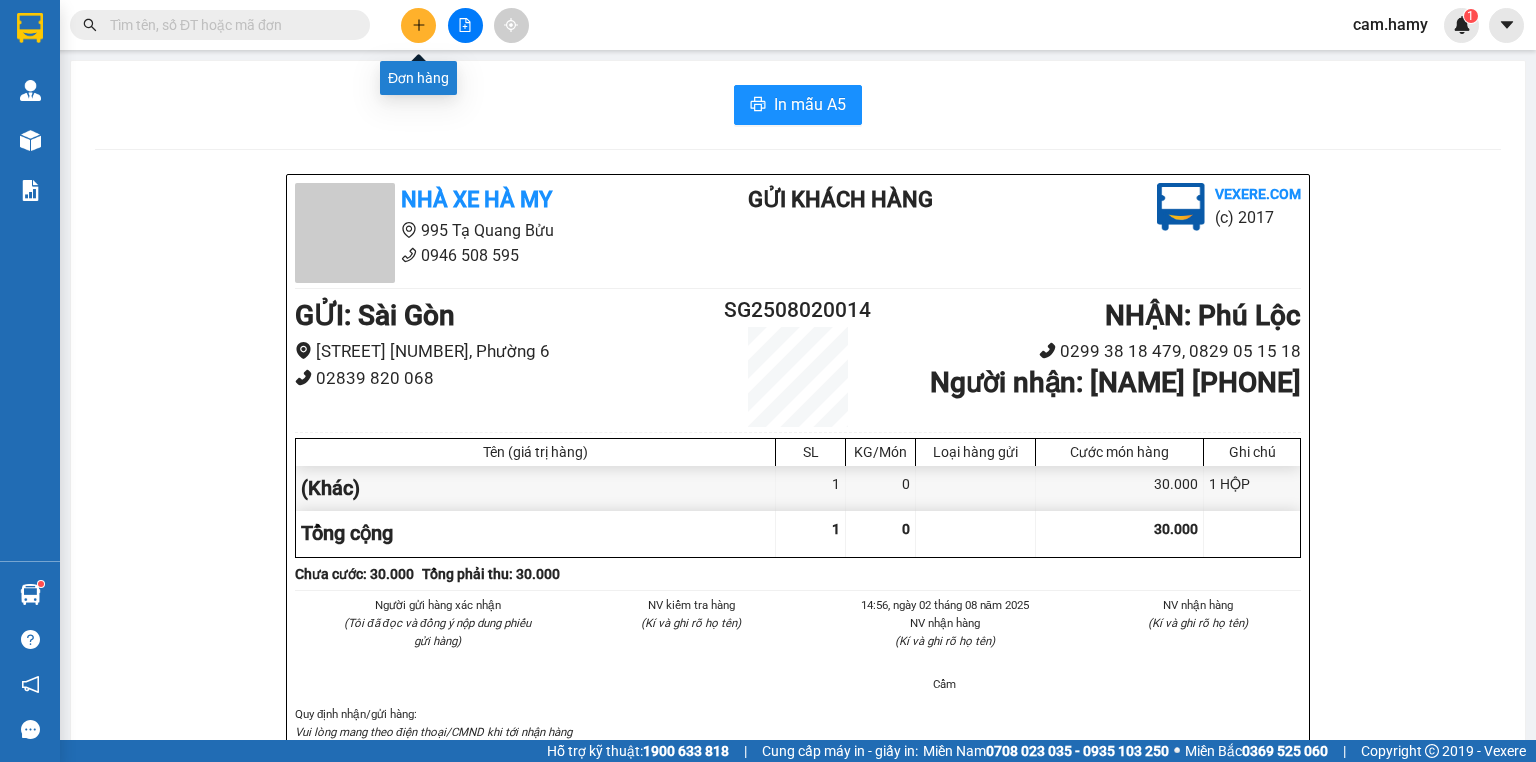 click 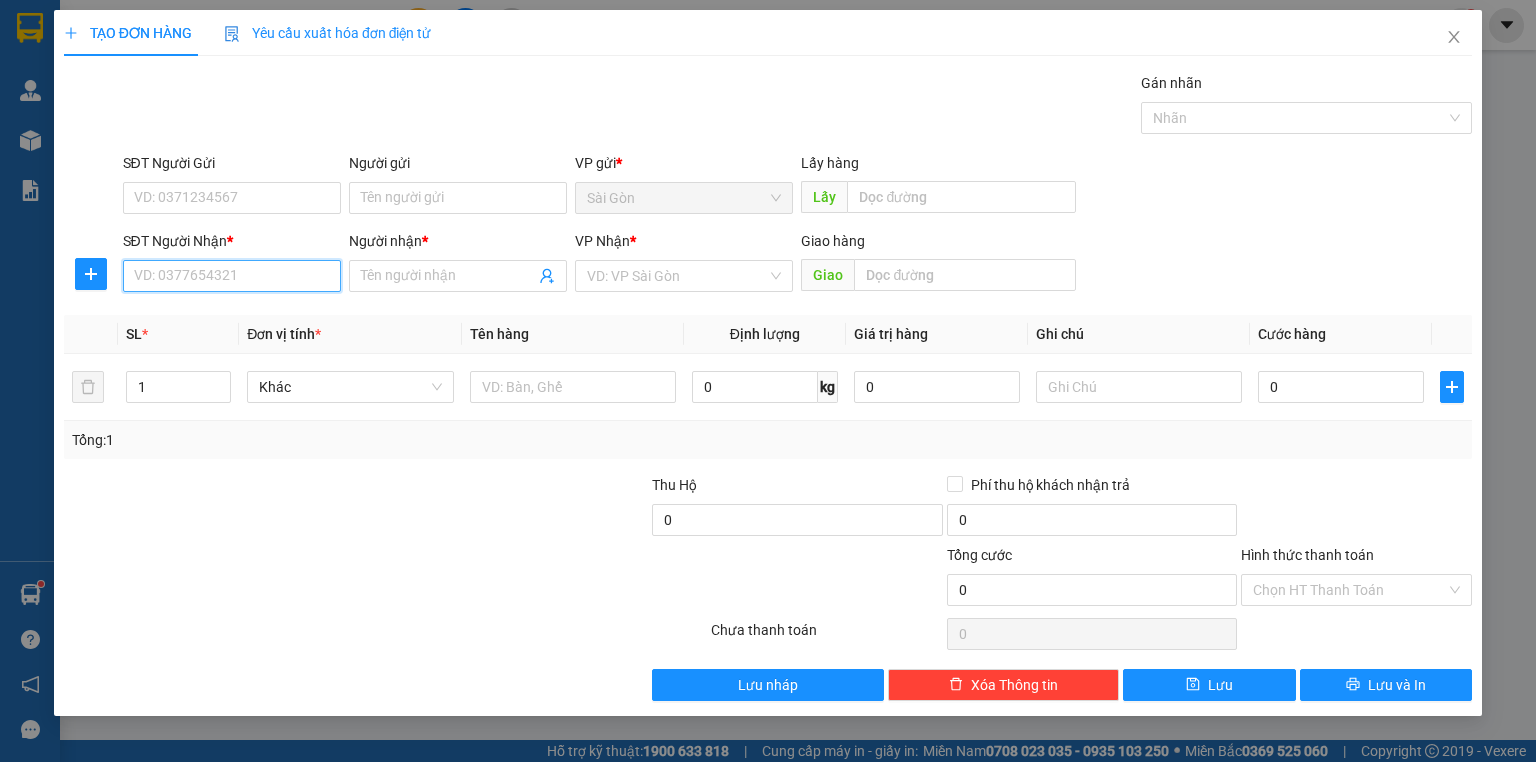 click on "SĐT Người Nhận  *" at bounding box center (232, 276) 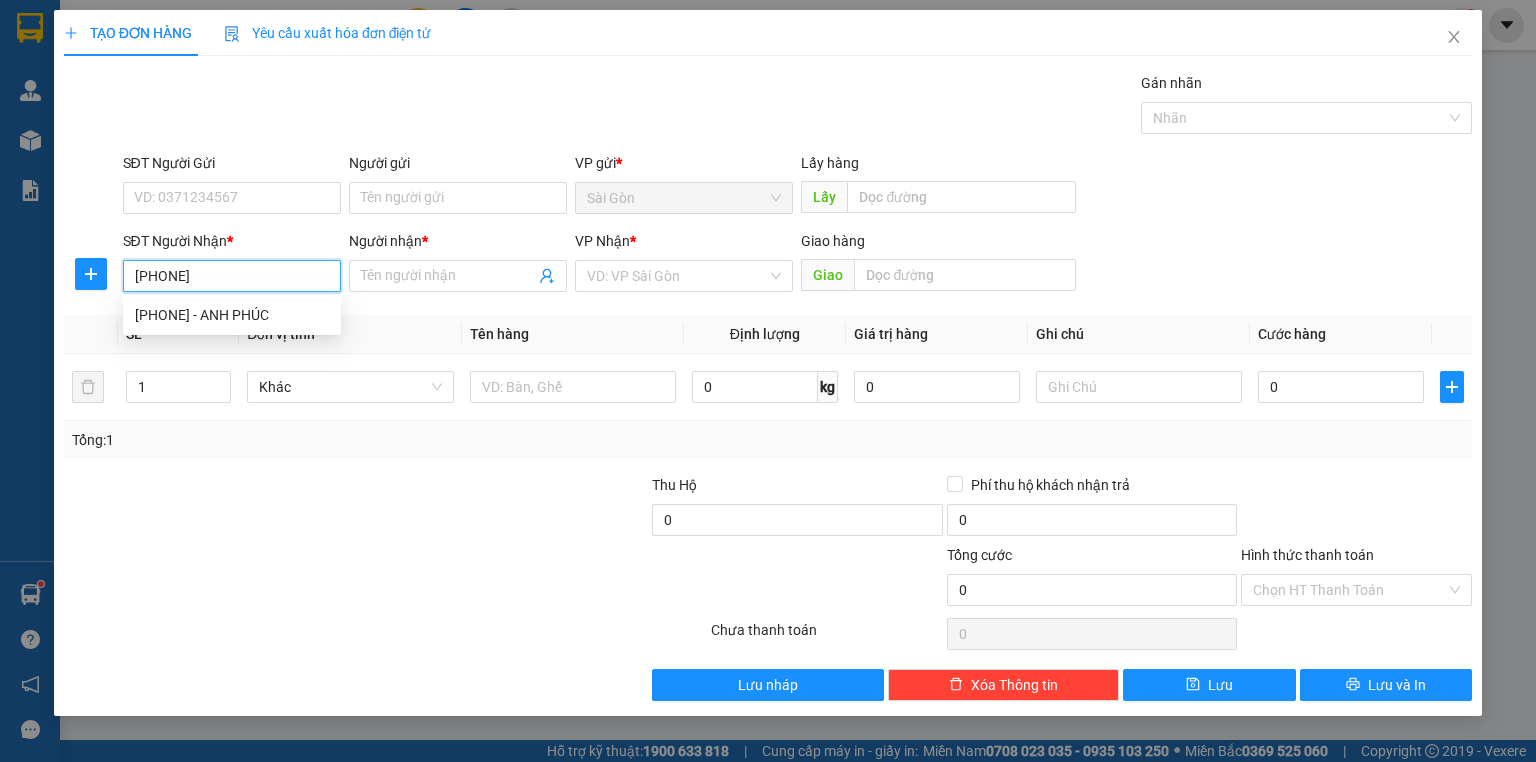 type on "[PHONE]" 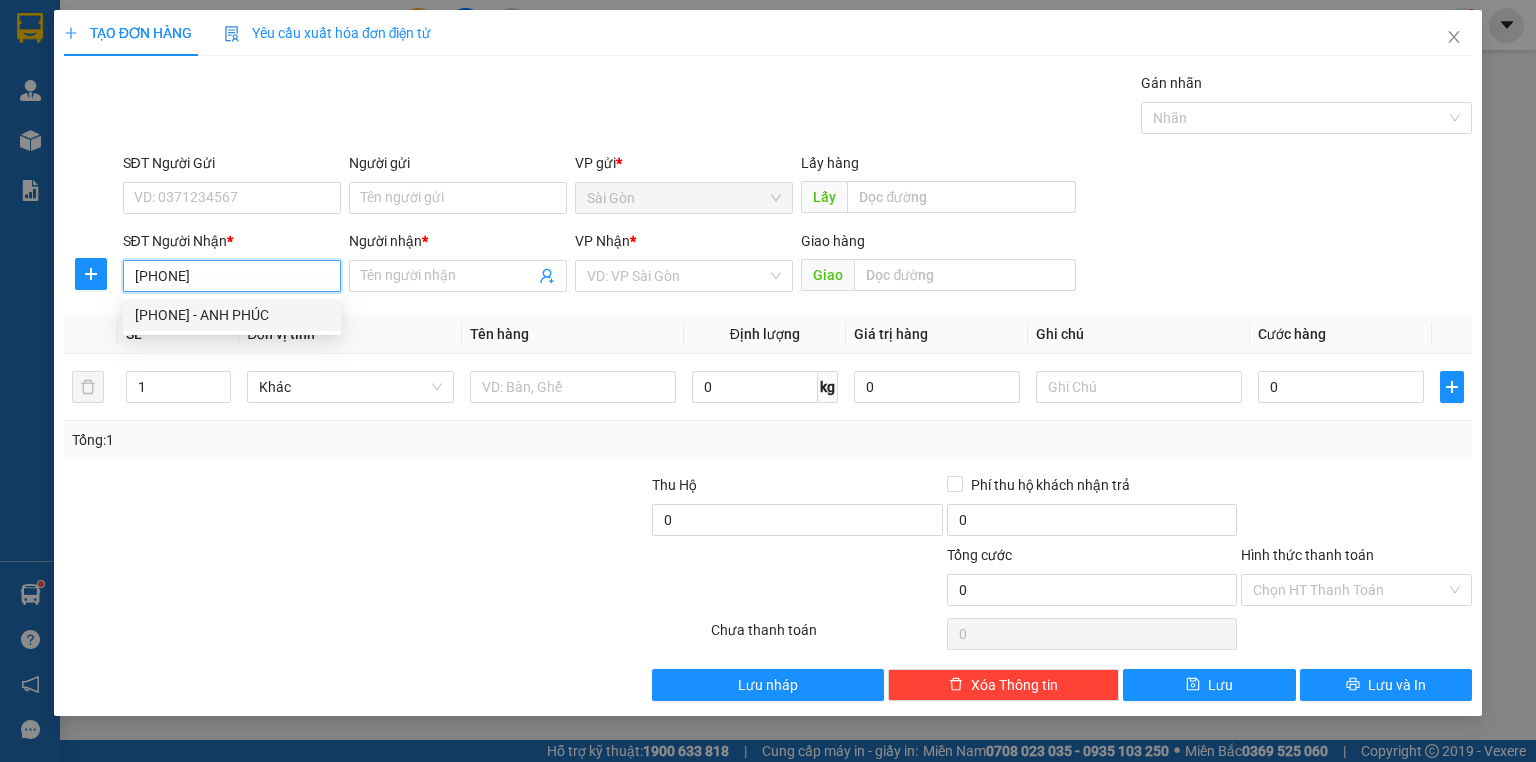 click on "[PHONE] - ANH PHÚC" at bounding box center (232, 315) 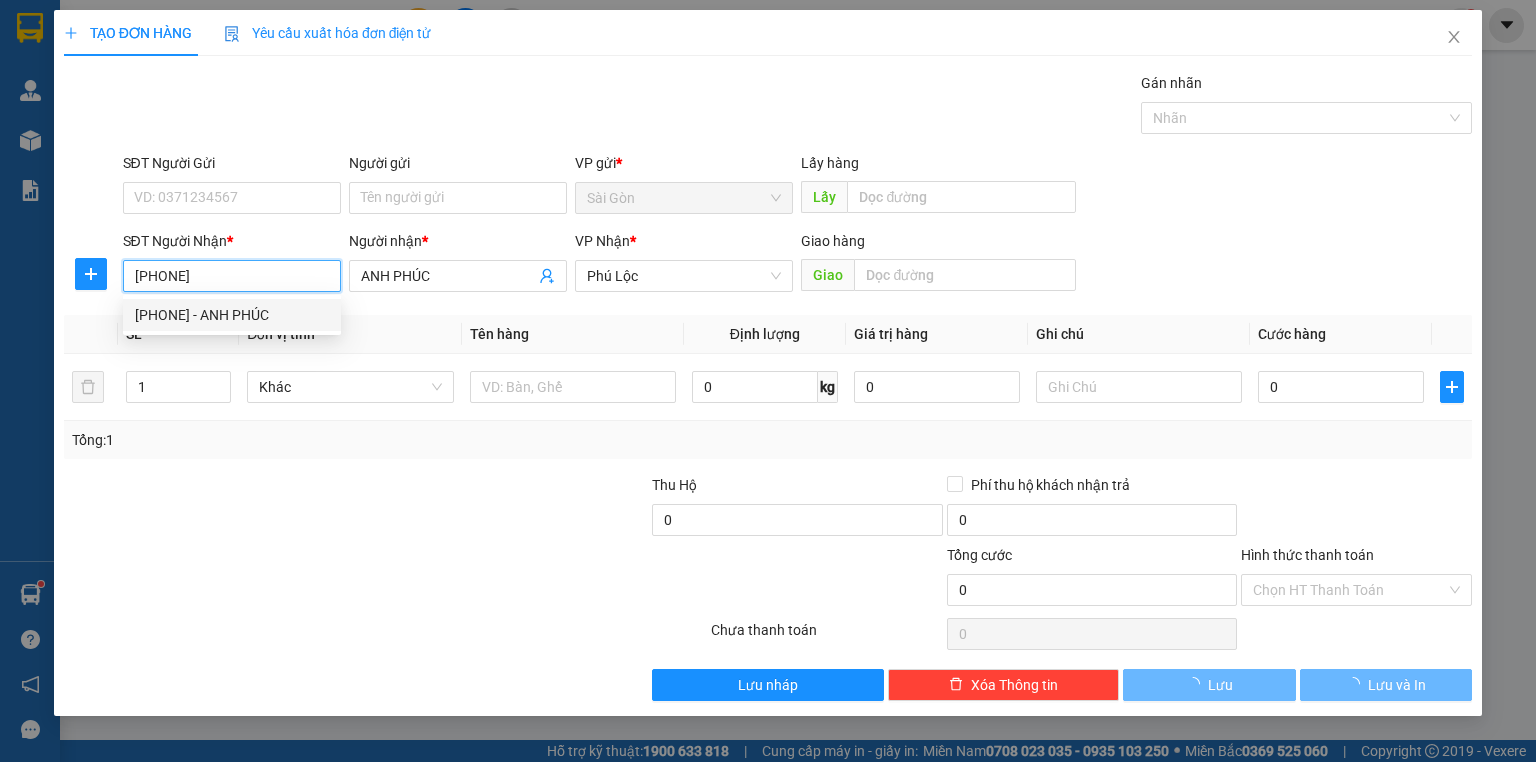 type on "90.000" 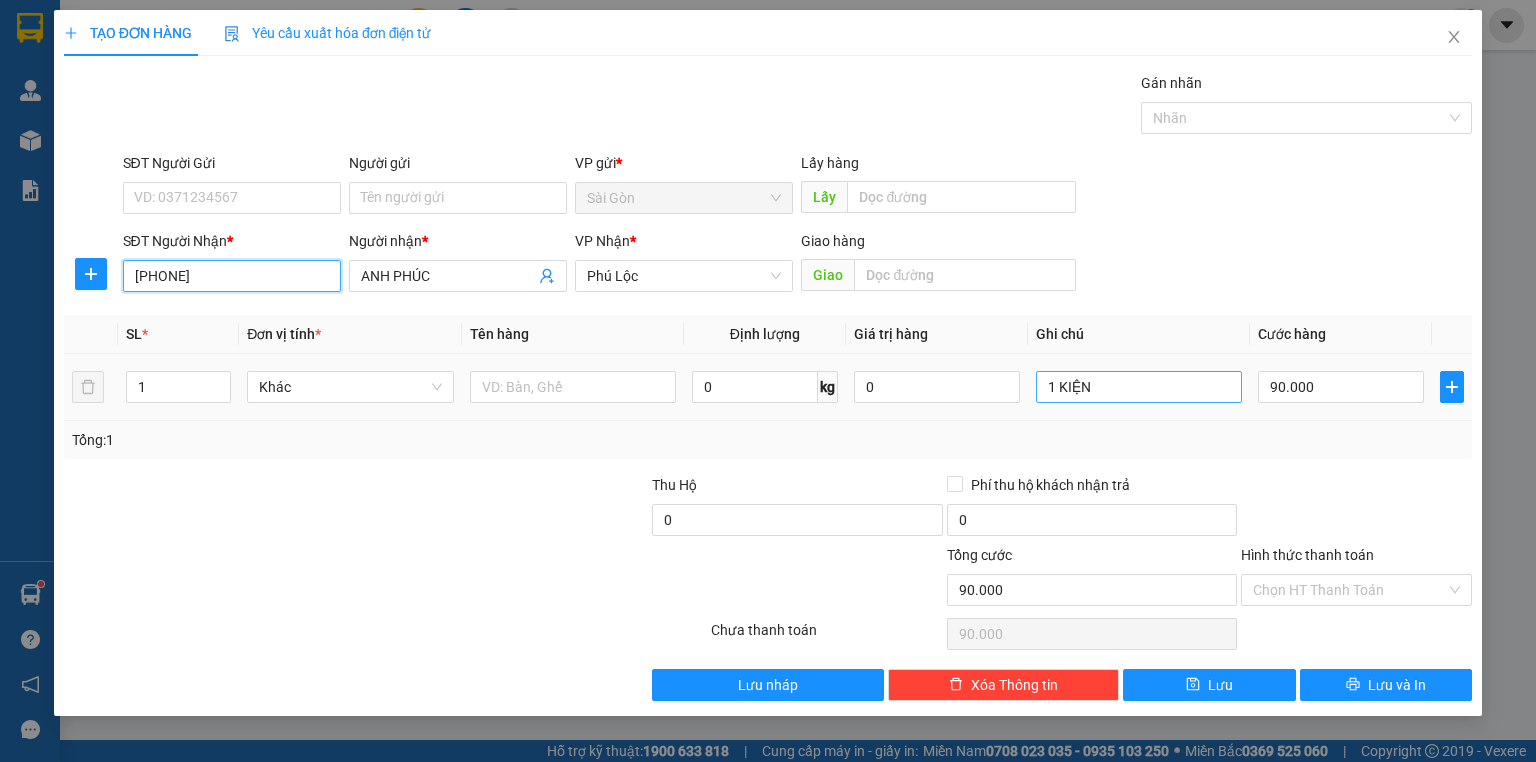 type on "[PHONE]" 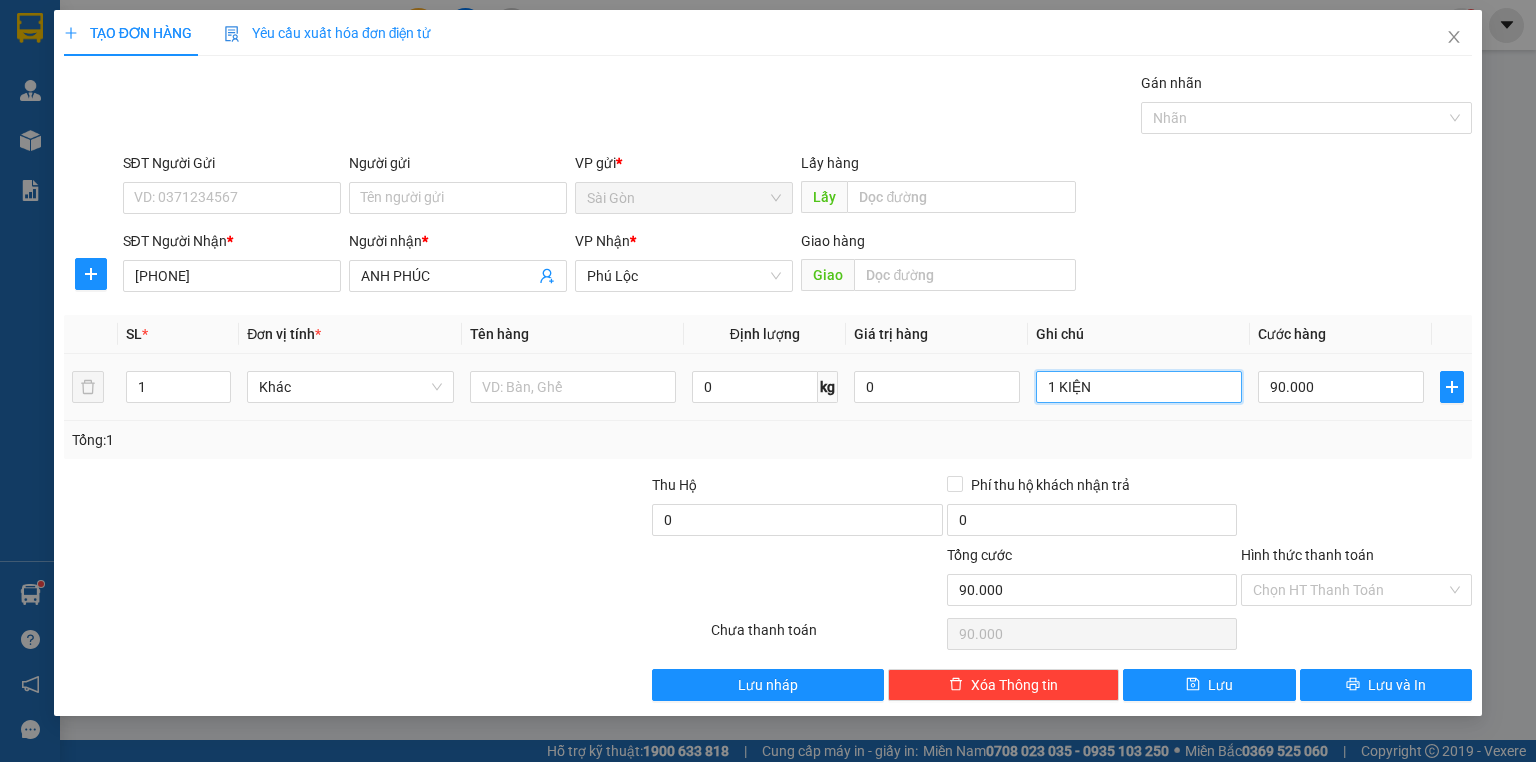 click on "1 KIỆN" at bounding box center (1139, 387) 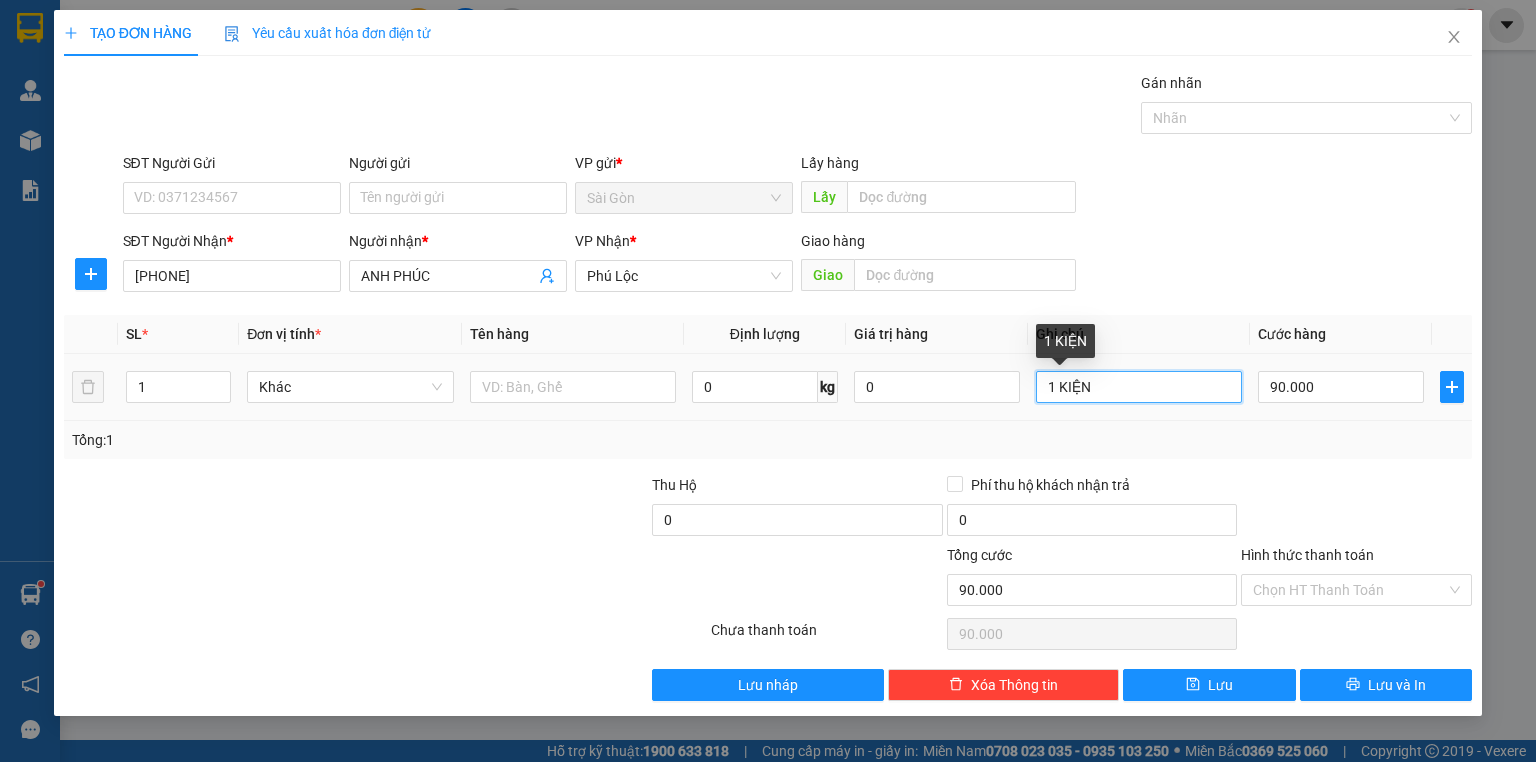 click on "1 KIỆN" at bounding box center (1139, 387) 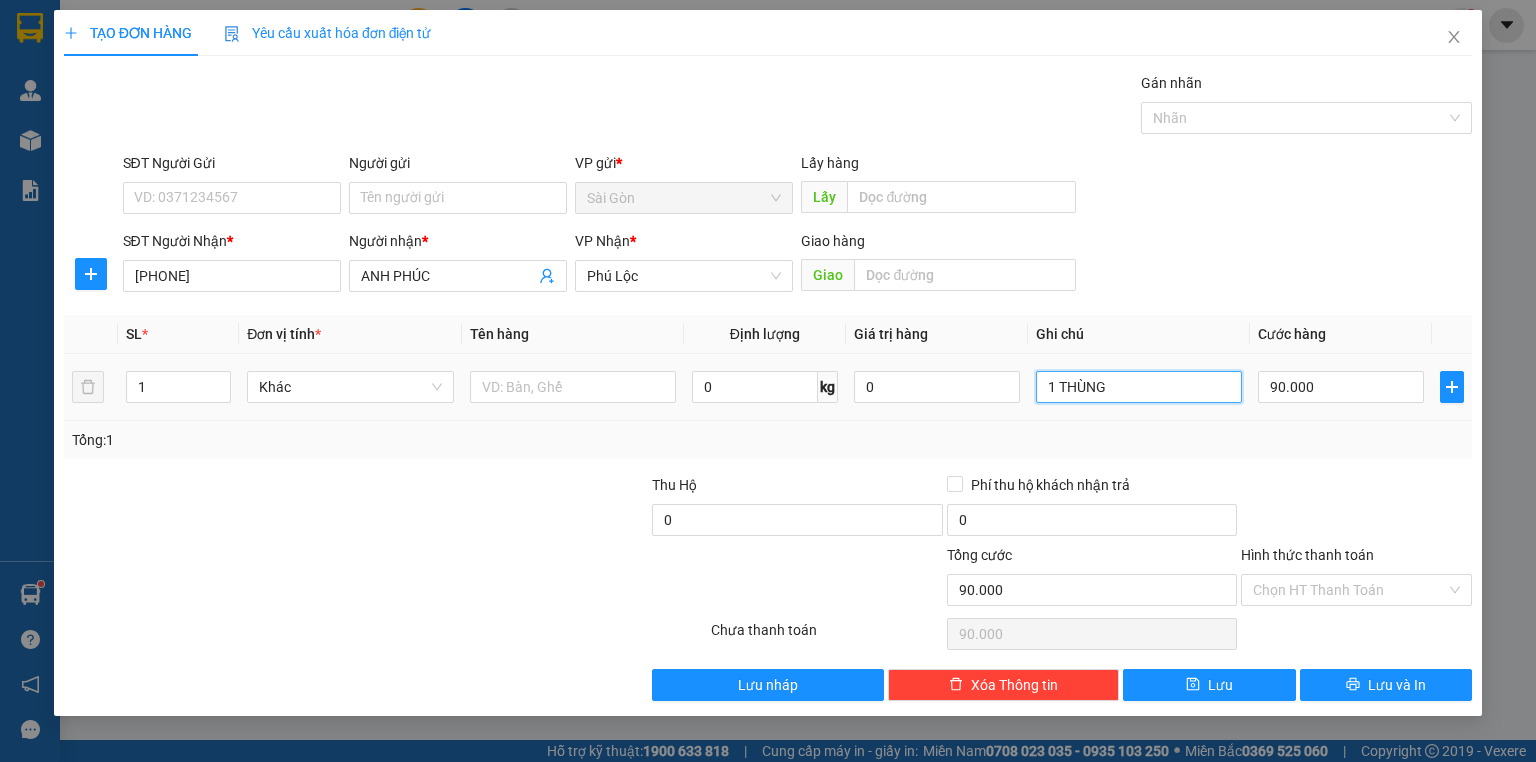 type on "1 THÙNG" 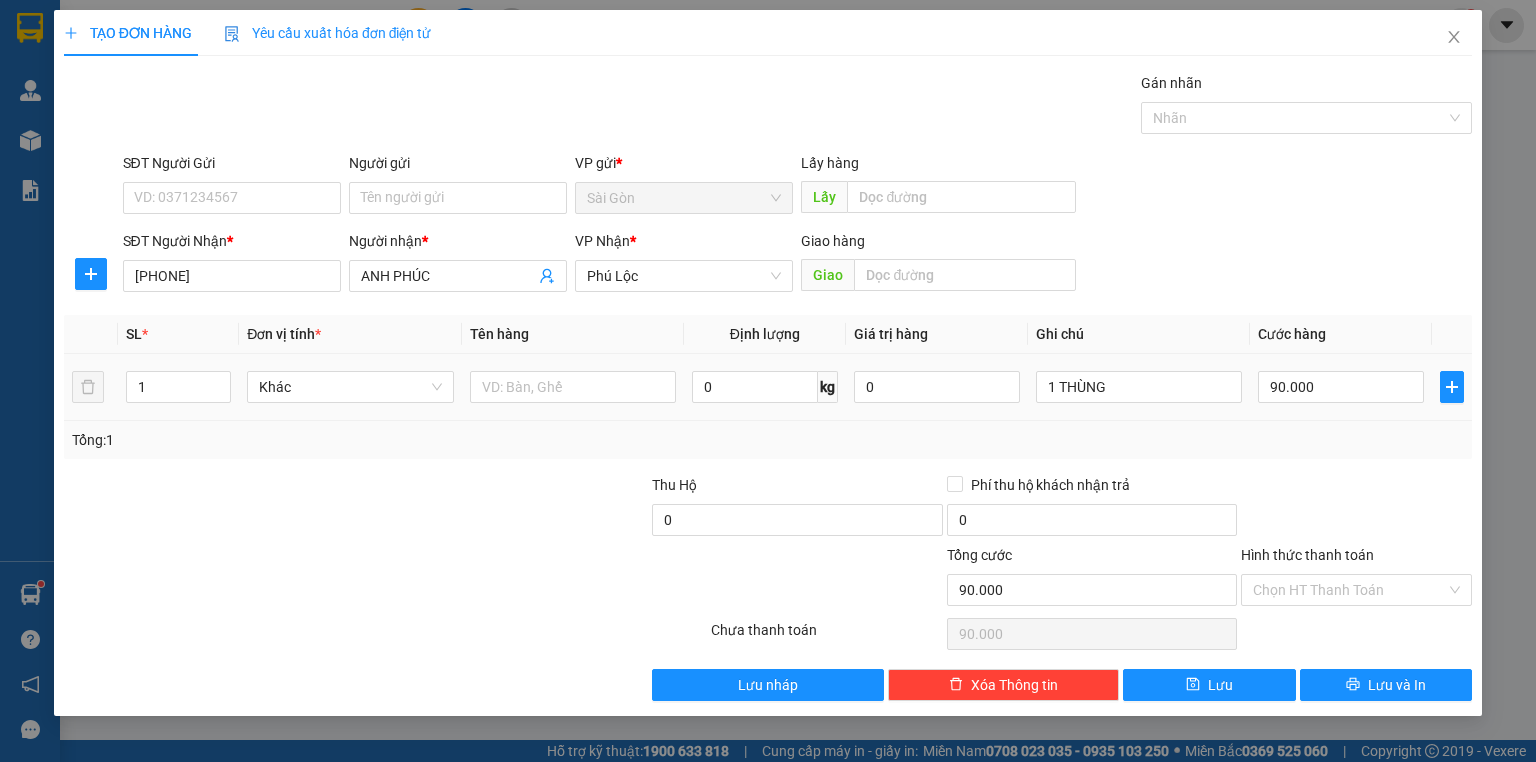 click on "90.000" at bounding box center [1341, 387] 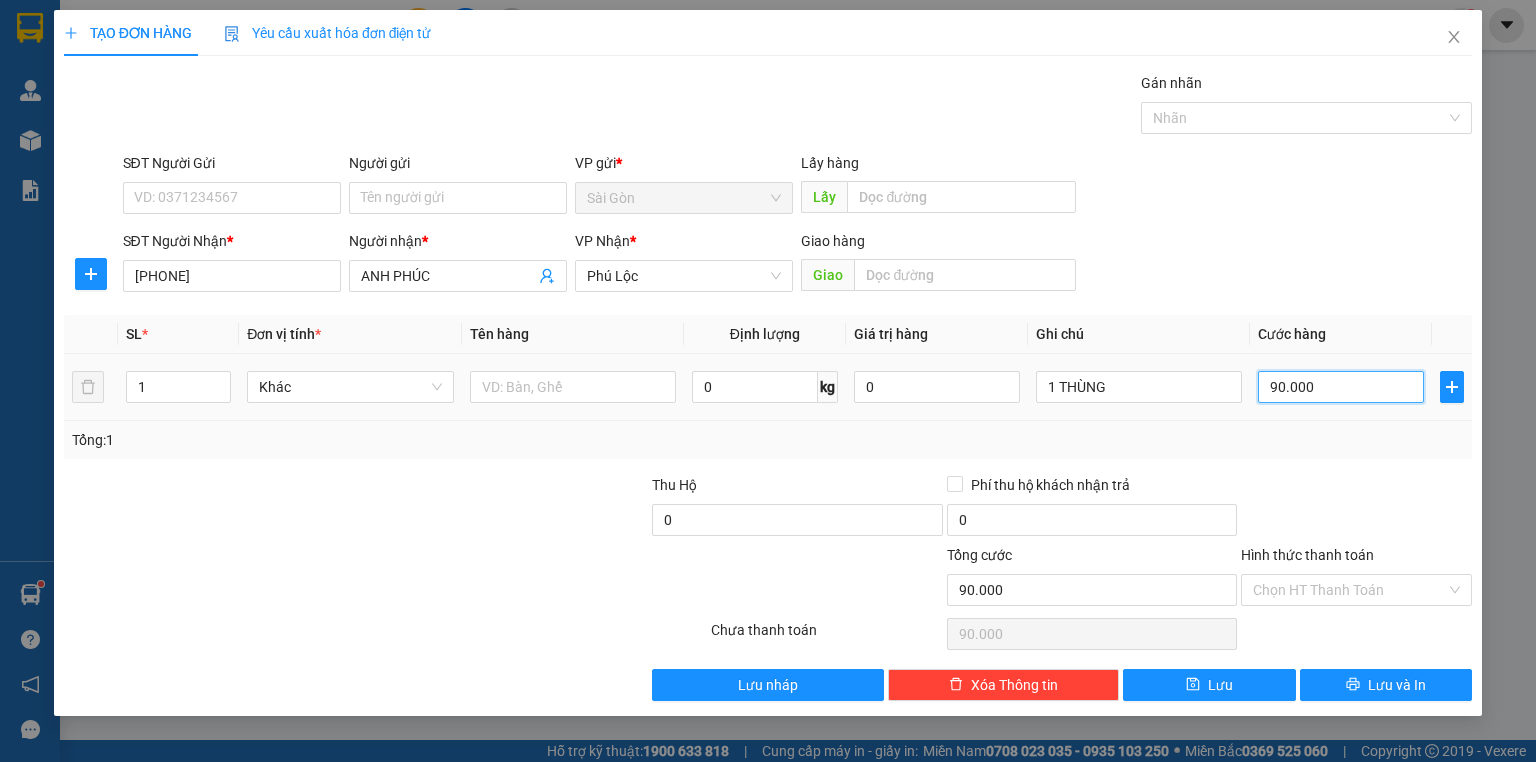 click on "90.000" at bounding box center (1341, 387) 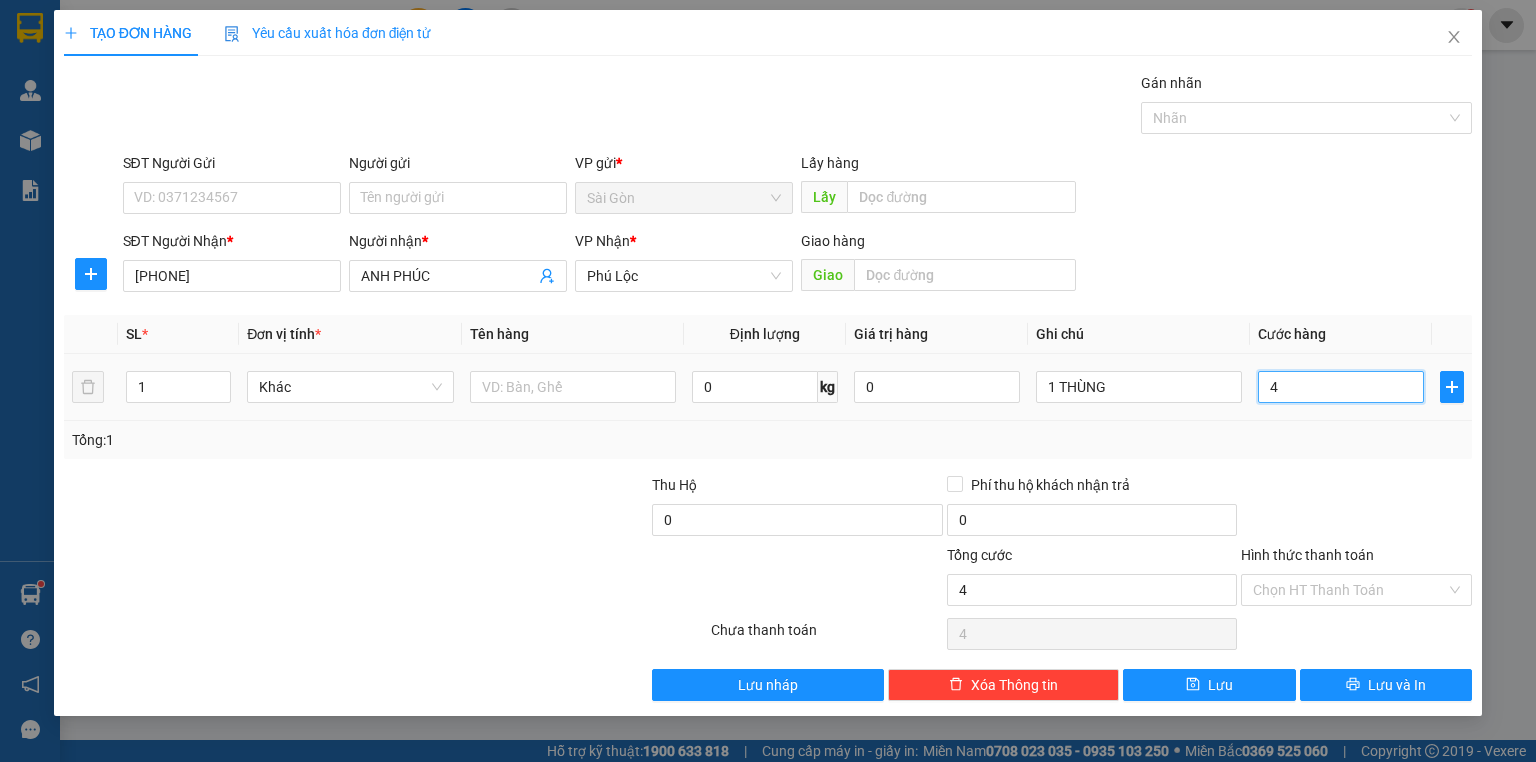 type on "40" 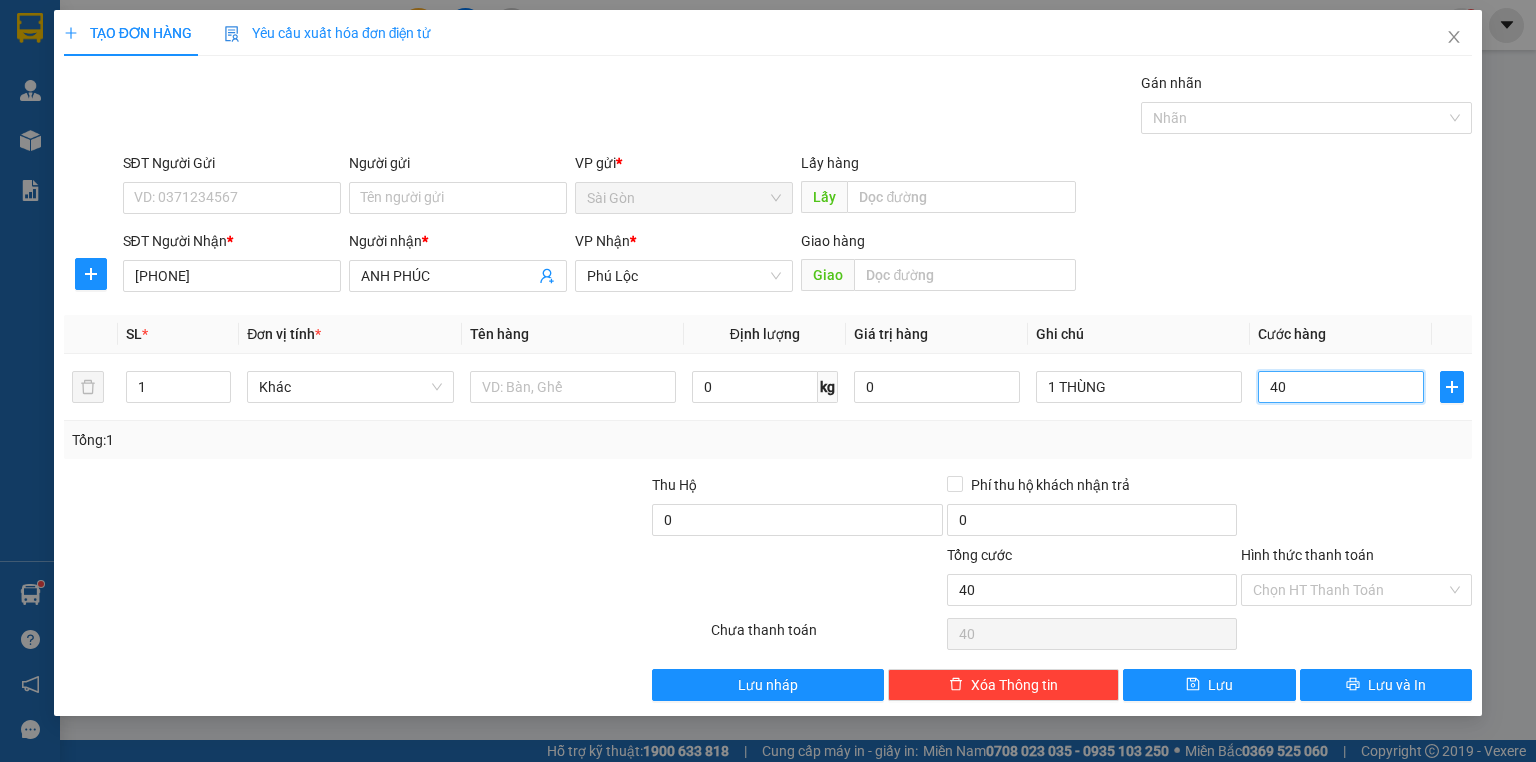 type on "40" 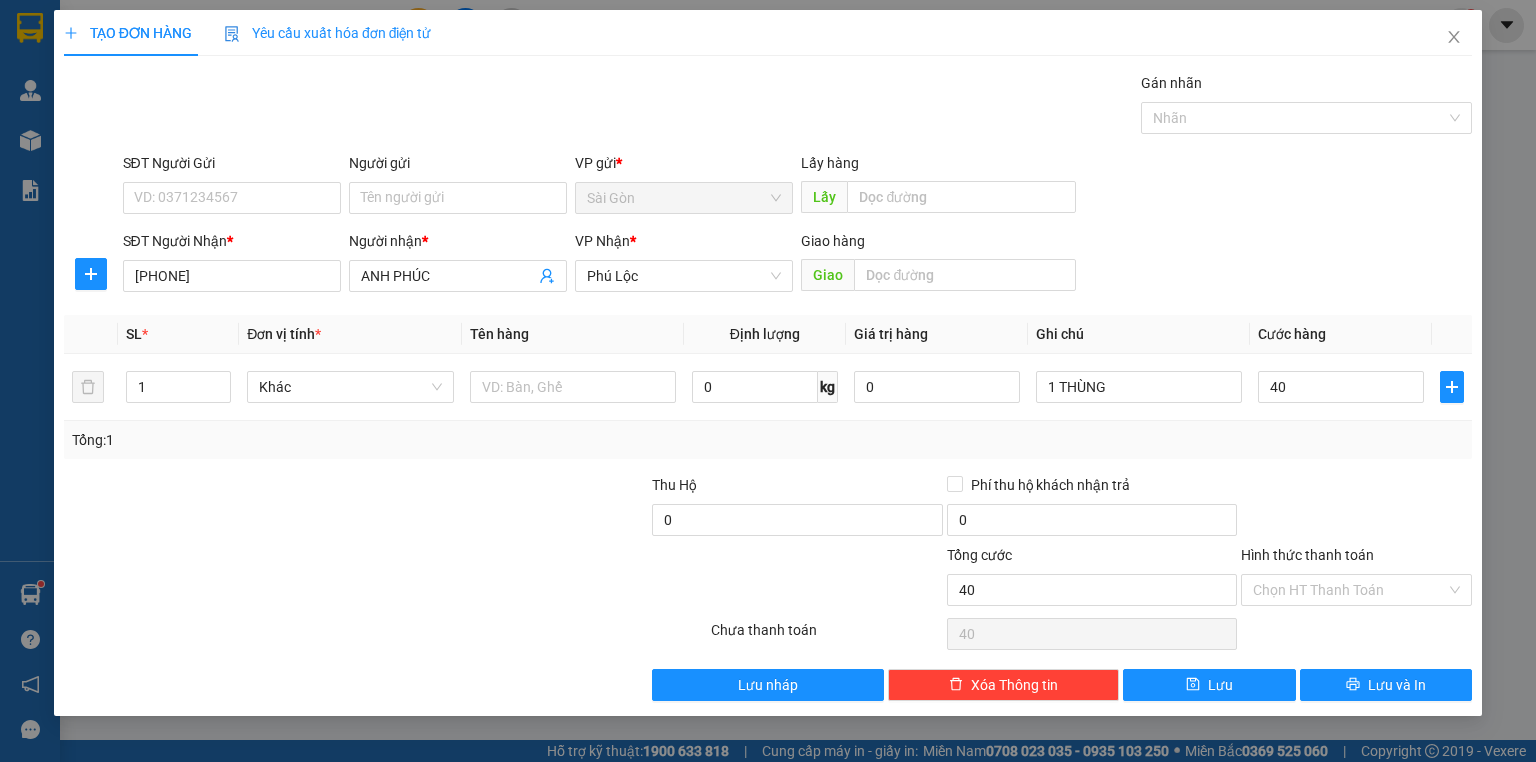 click at bounding box center (1356, 509) 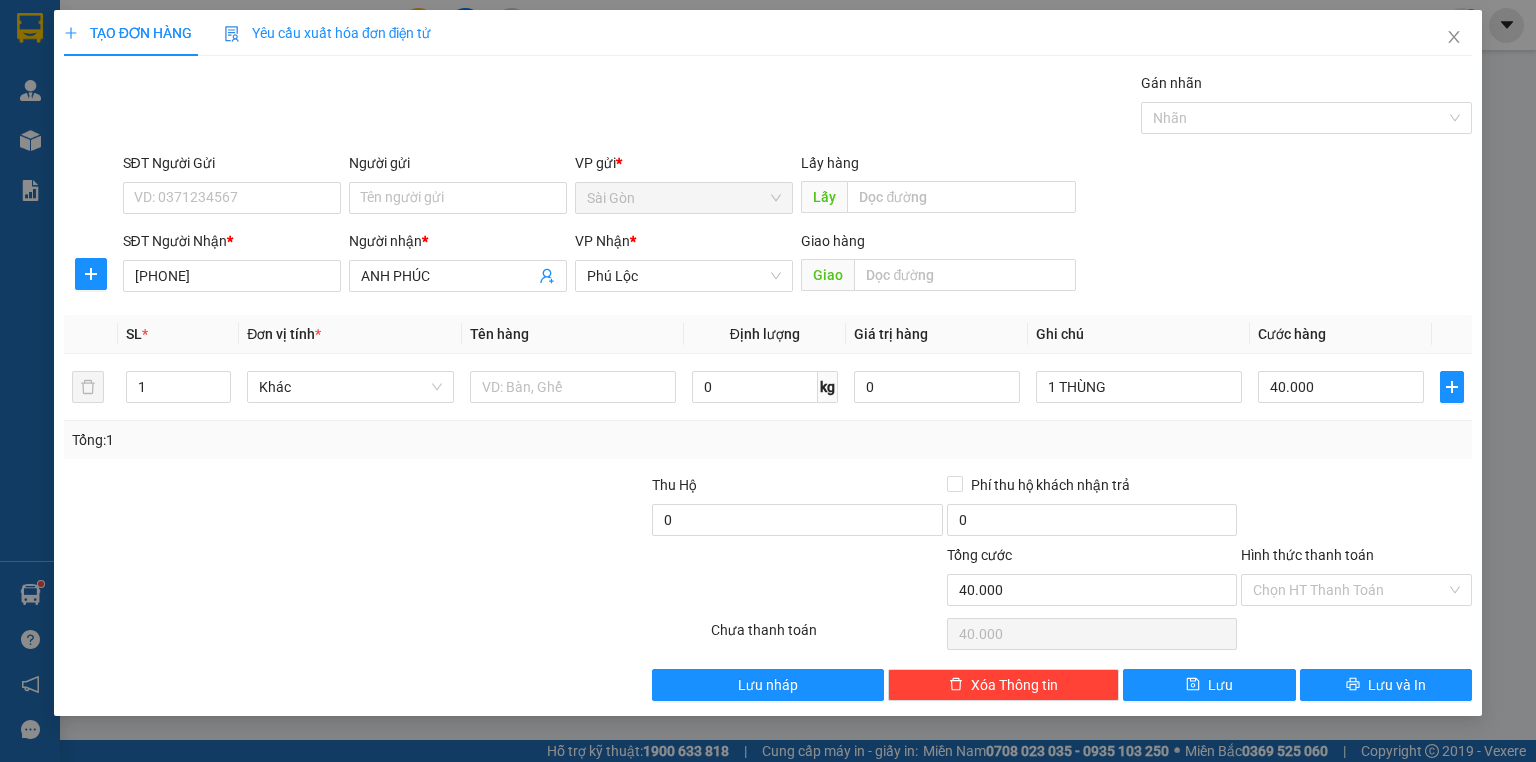 click on "Hình thức thanh toán" at bounding box center (1356, 559) 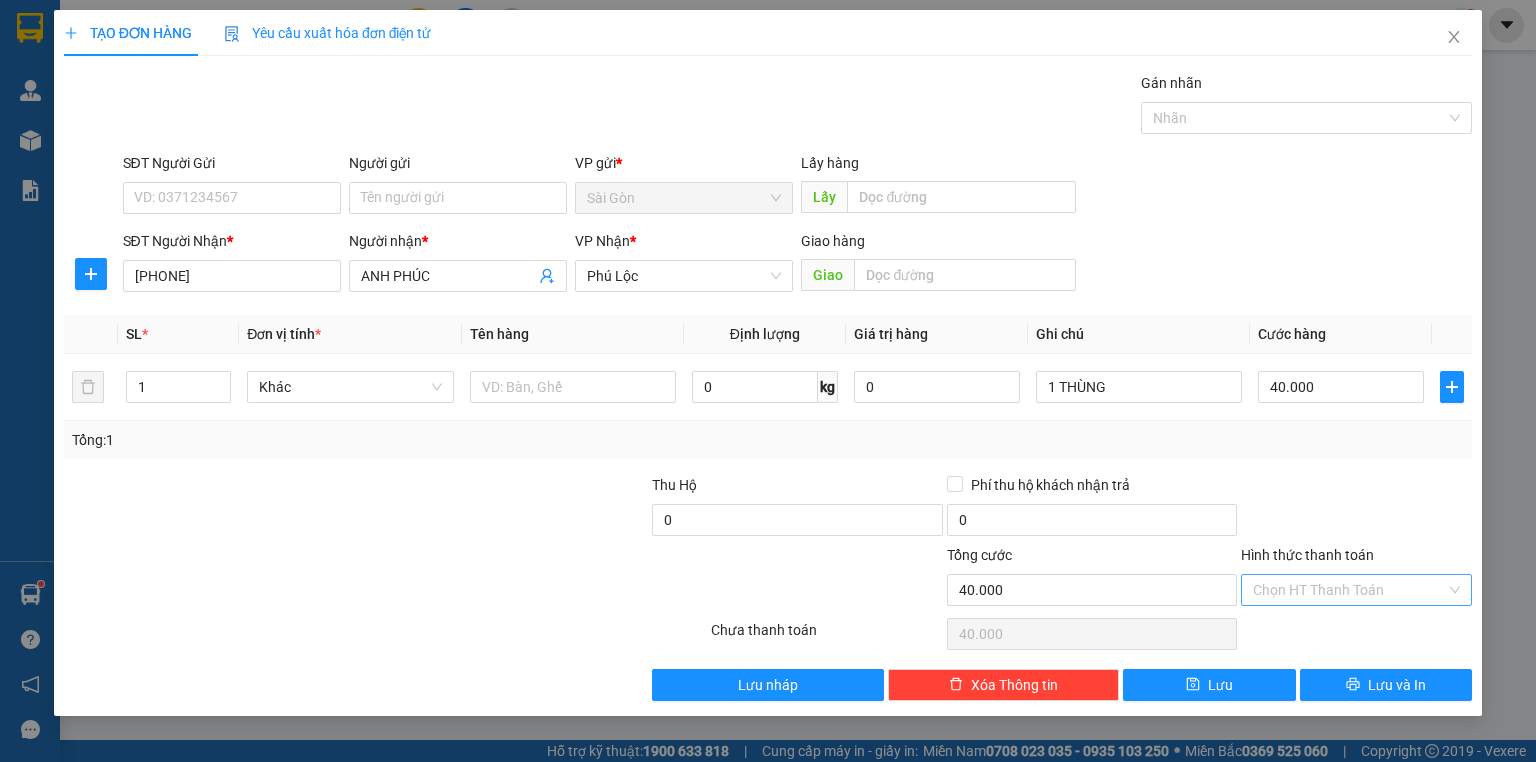 click on "Hình thức thanh toán" at bounding box center (1349, 590) 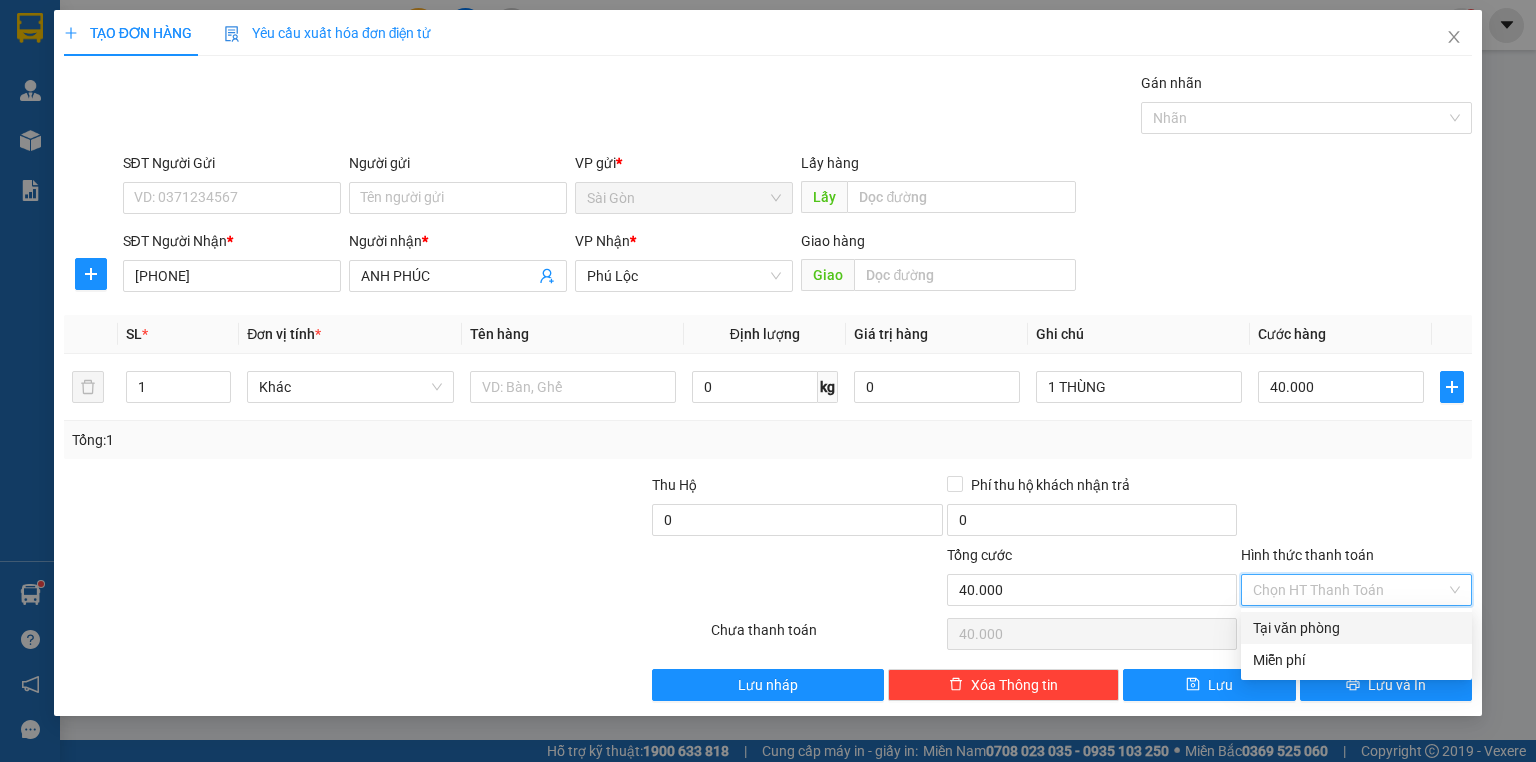 click on "Hình thức thanh toán Chọn HT Thanh Toán" at bounding box center (1356, 579) 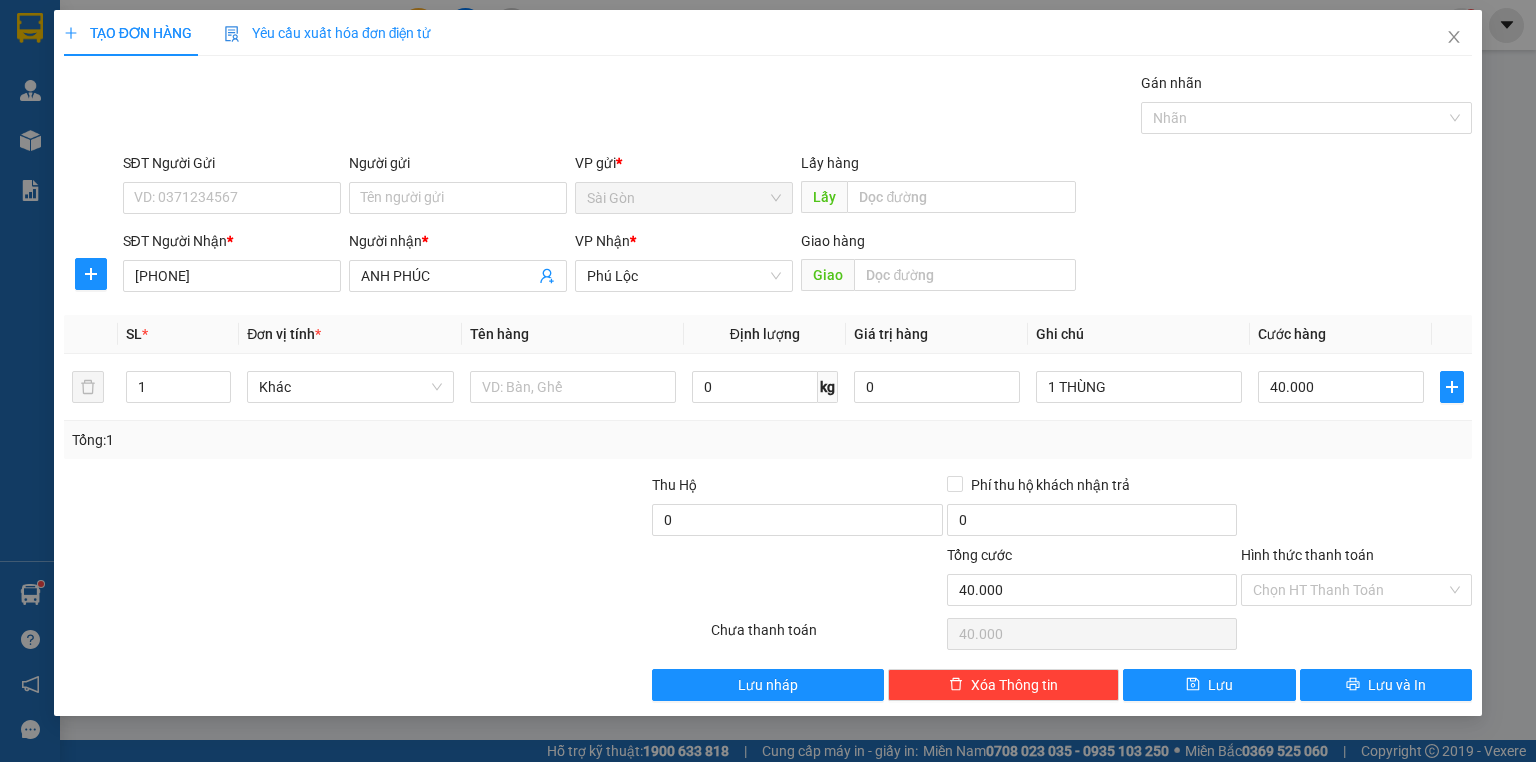 click on "Chọn HT Thanh Toán" at bounding box center (1356, 634) 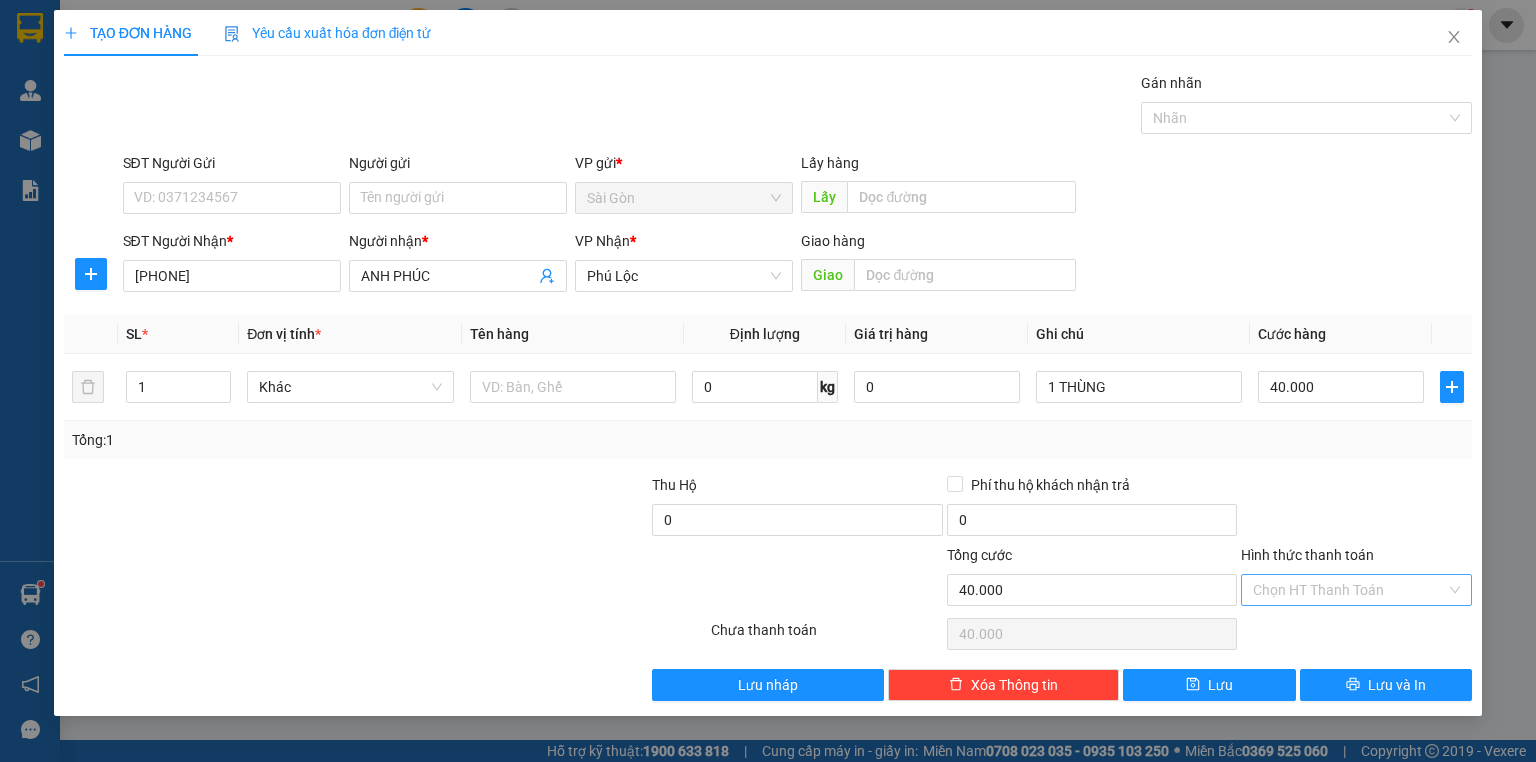 click on "Hình thức thanh toán" at bounding box center [1349, 590] 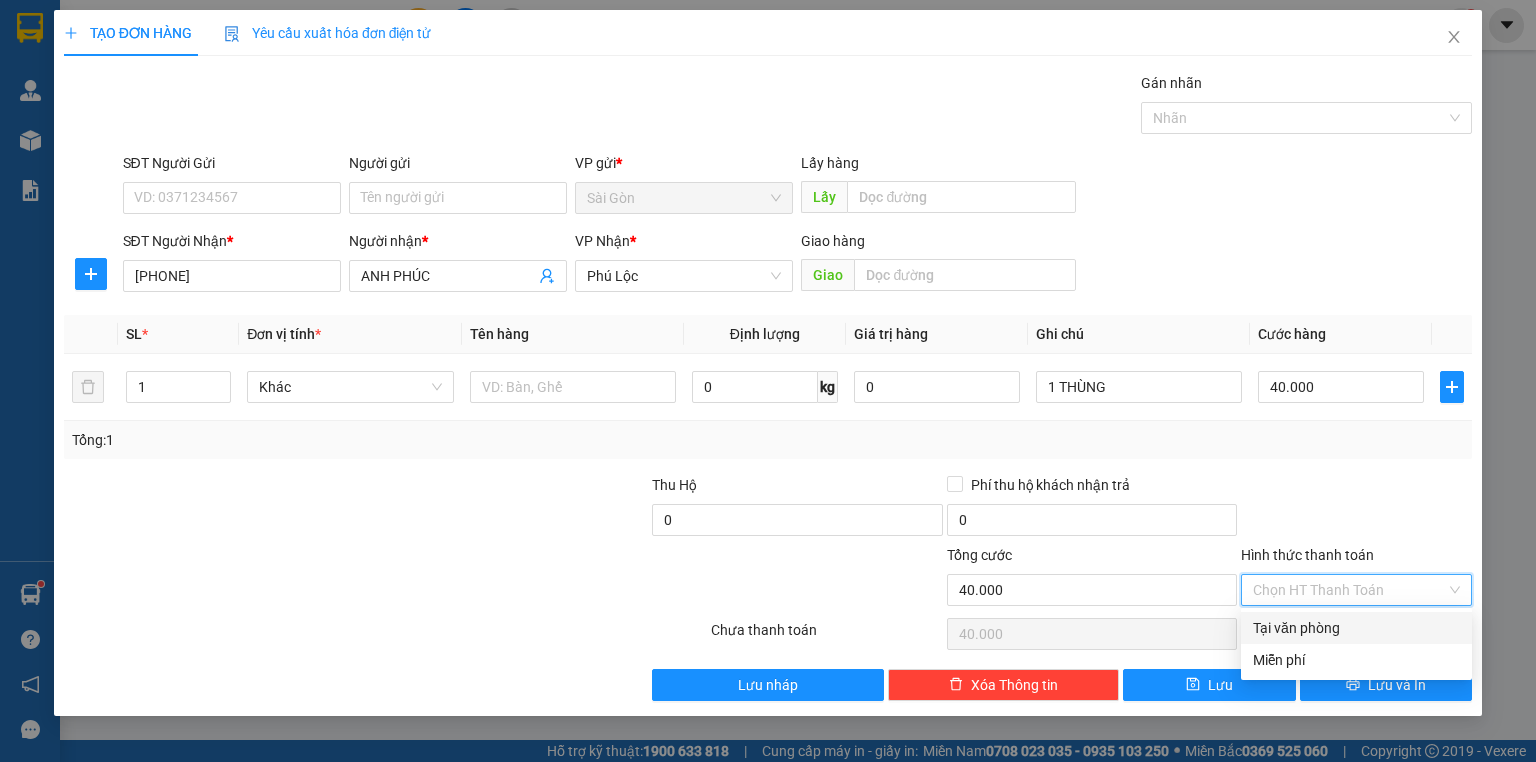 click on "Tại văn phòng" at bounding box center (1356, 628) 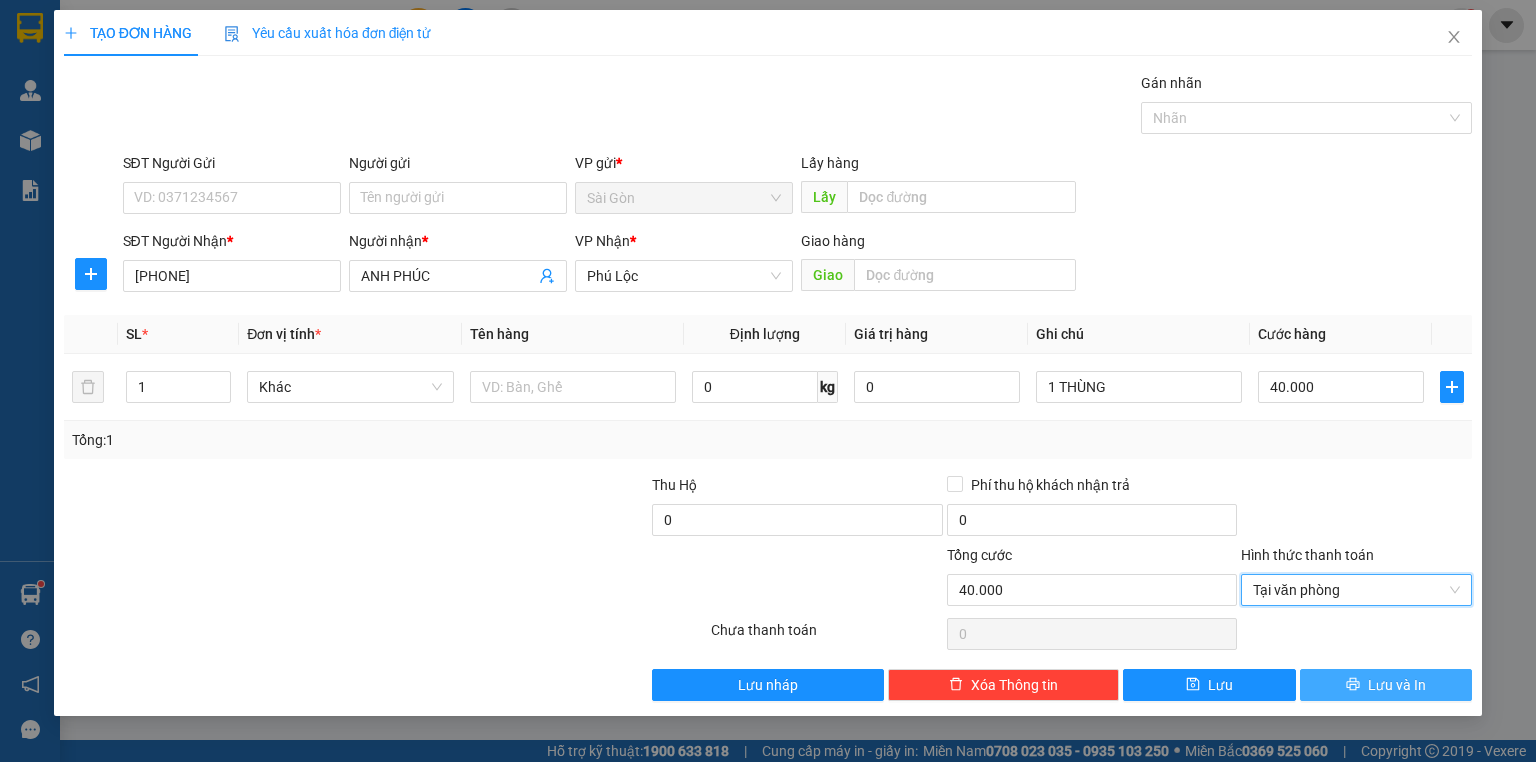 click on "Lưu và In" at bounding box center (1397, 685) 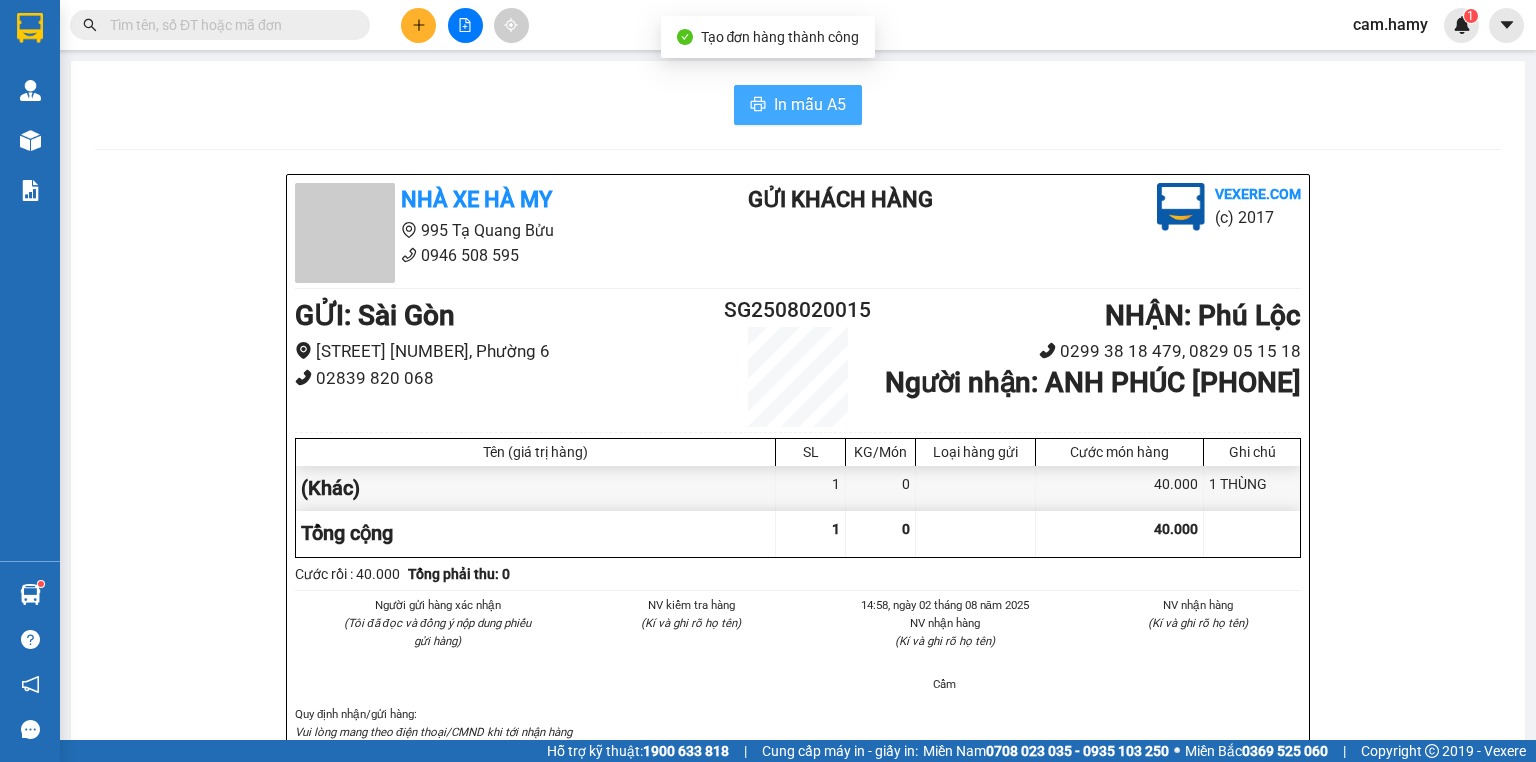 click on "In mẫu A5" at bounding box center (810, 104) 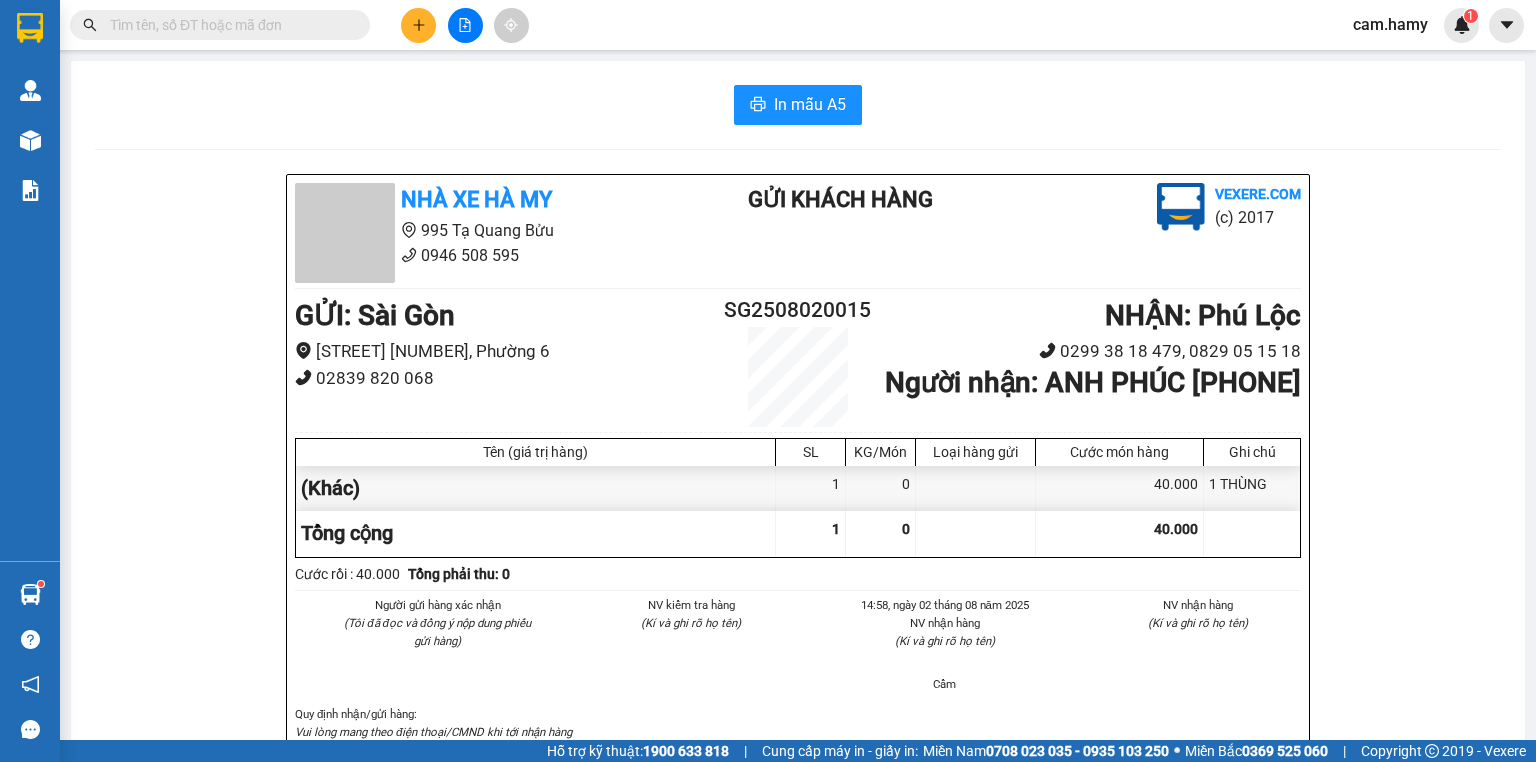 scroll, scrollTop: 1420, scrollLeft: 0, axis: vertical 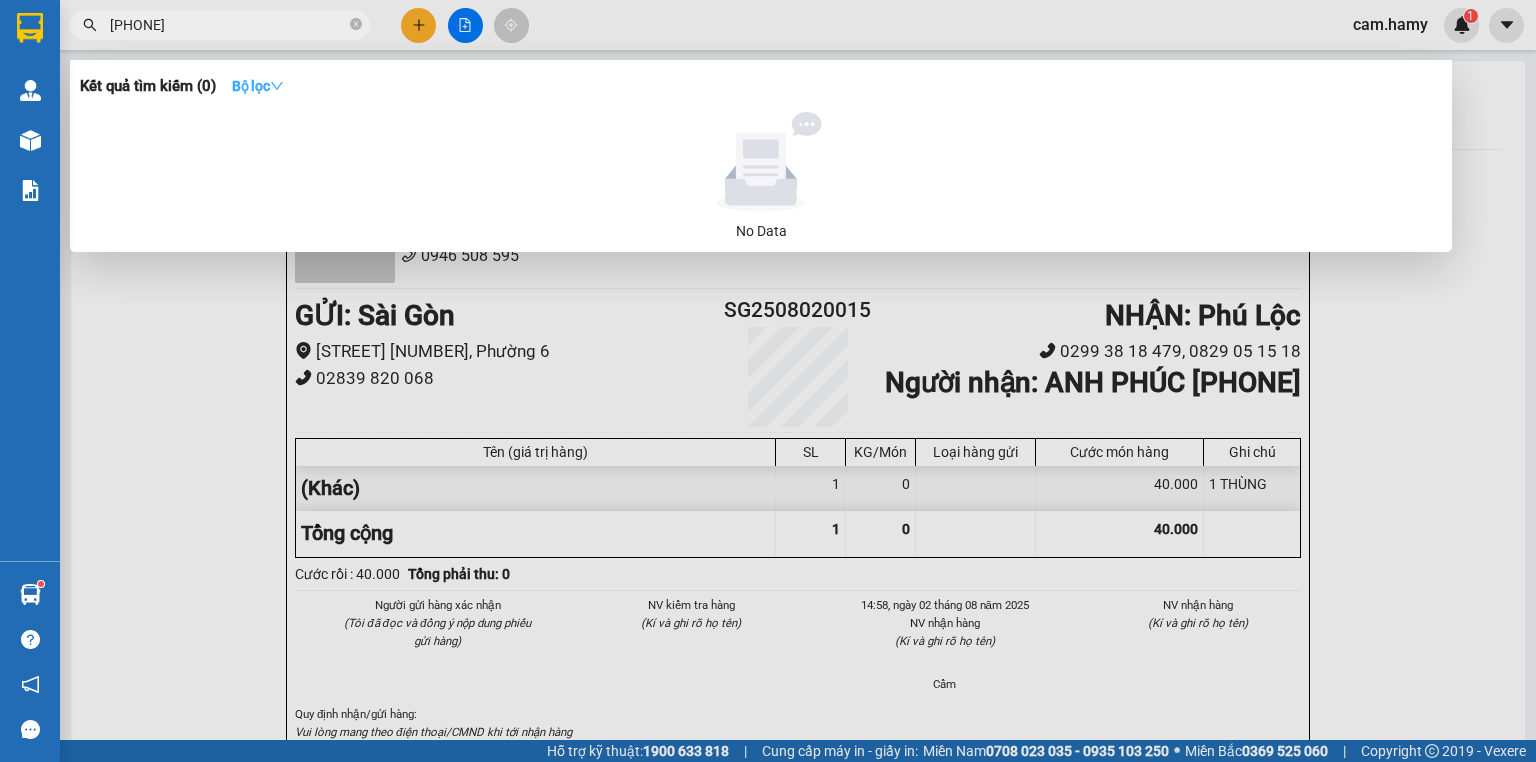 type on "[PHONE]" 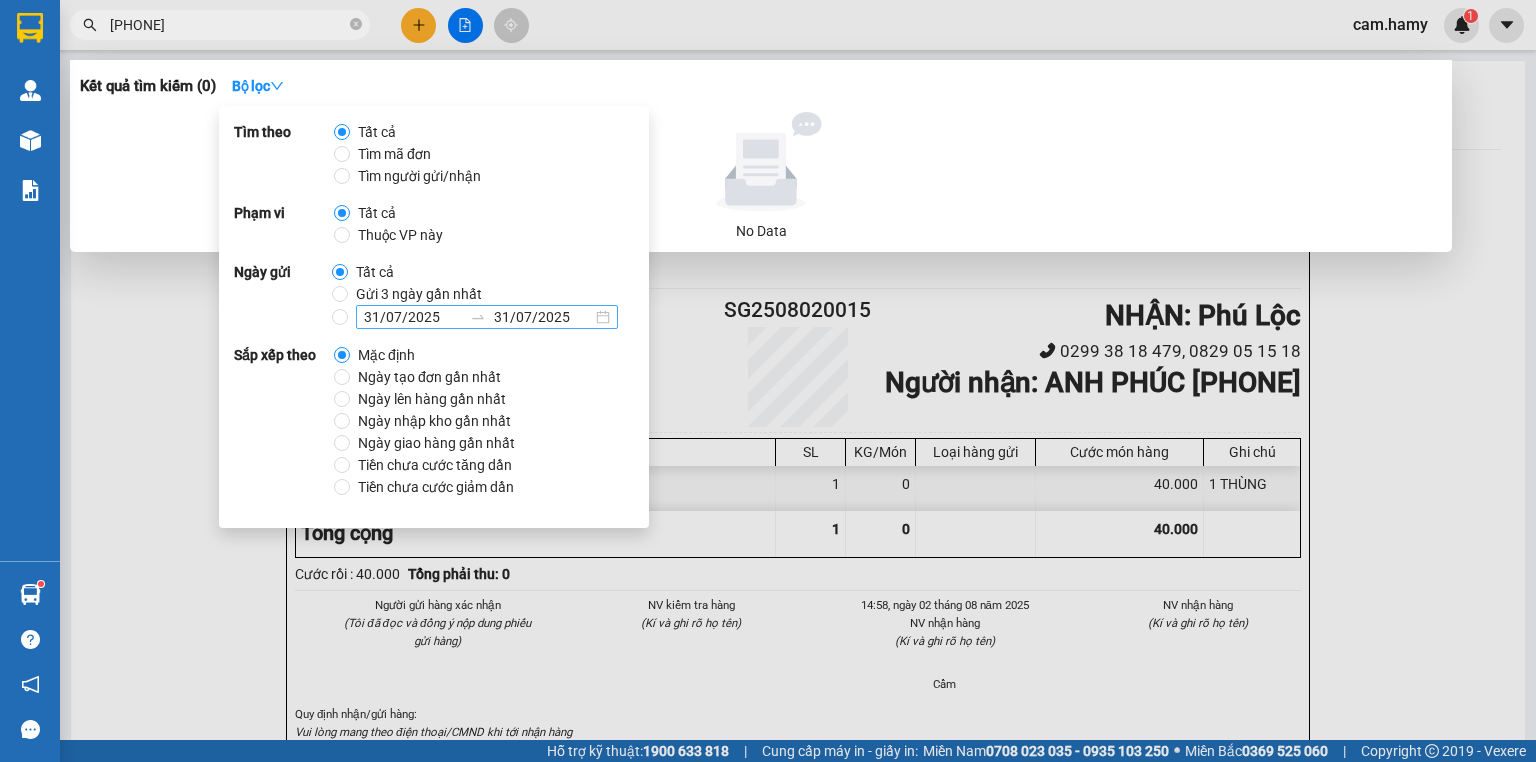 click on "31/07/2025" at bounding box center [413, 317] 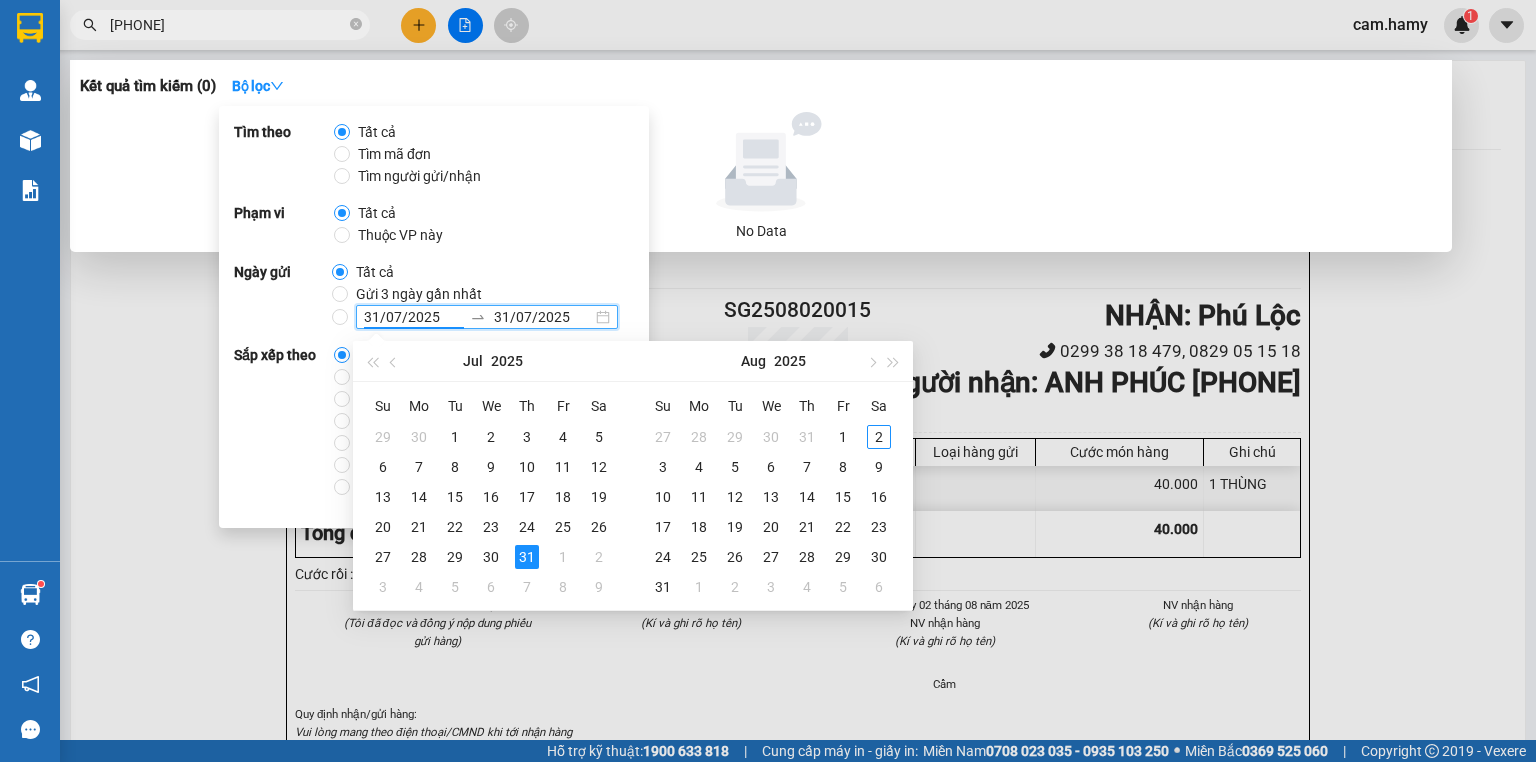 click on "31/07/2025" at bounding box center [413, 317] 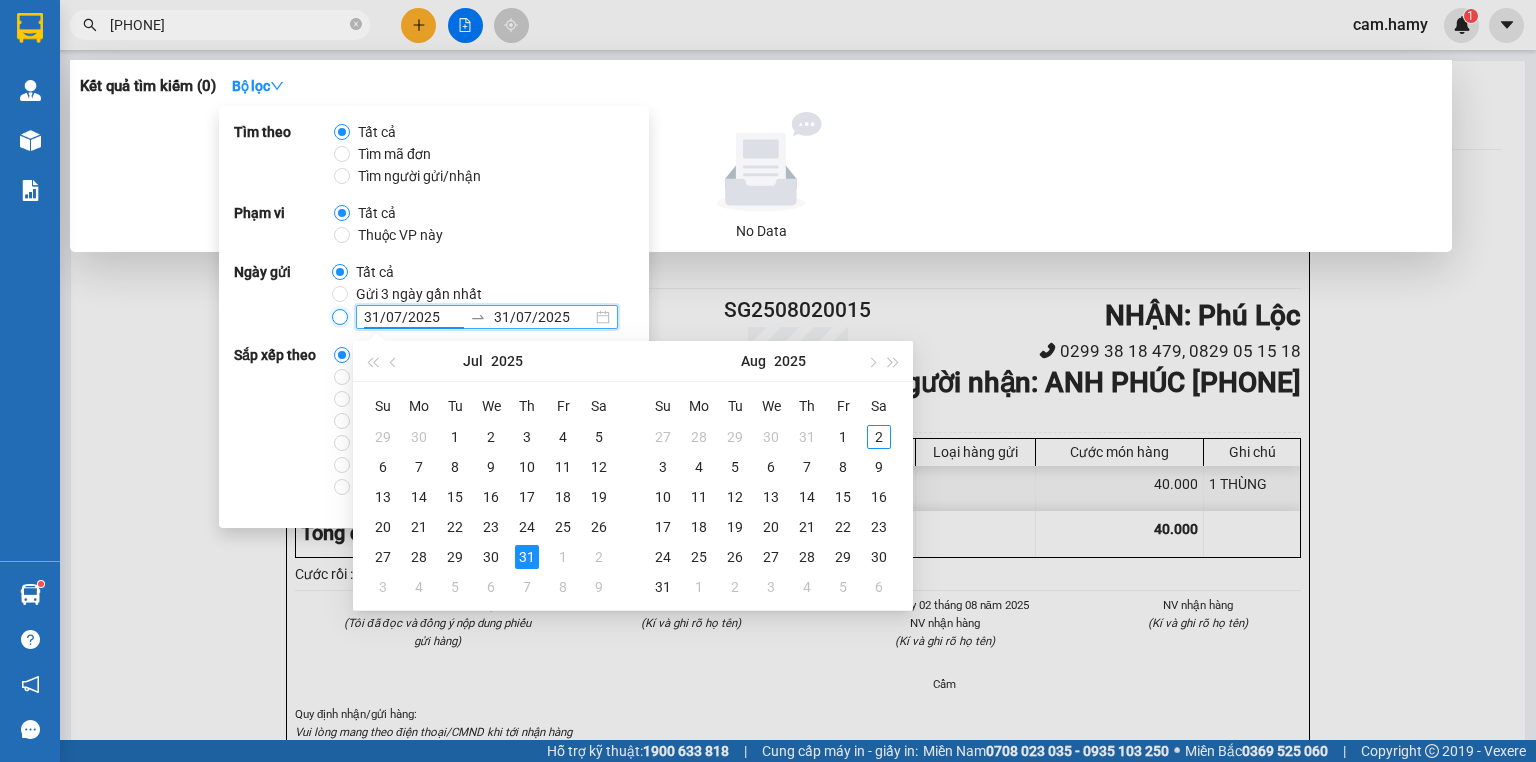 radio on "true" 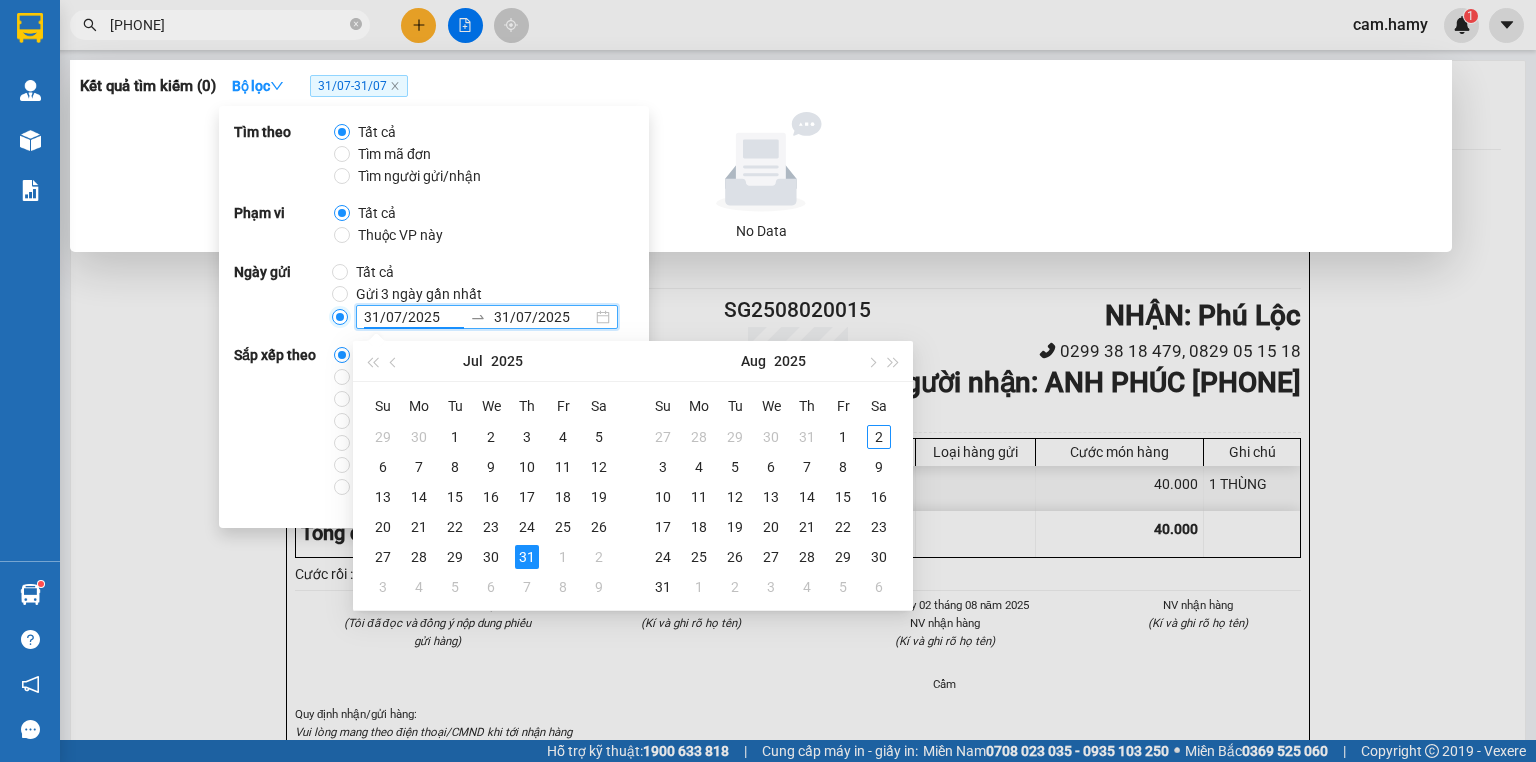 click on "31/07/2025 31/07/2025" at bounding box center [487, 317] 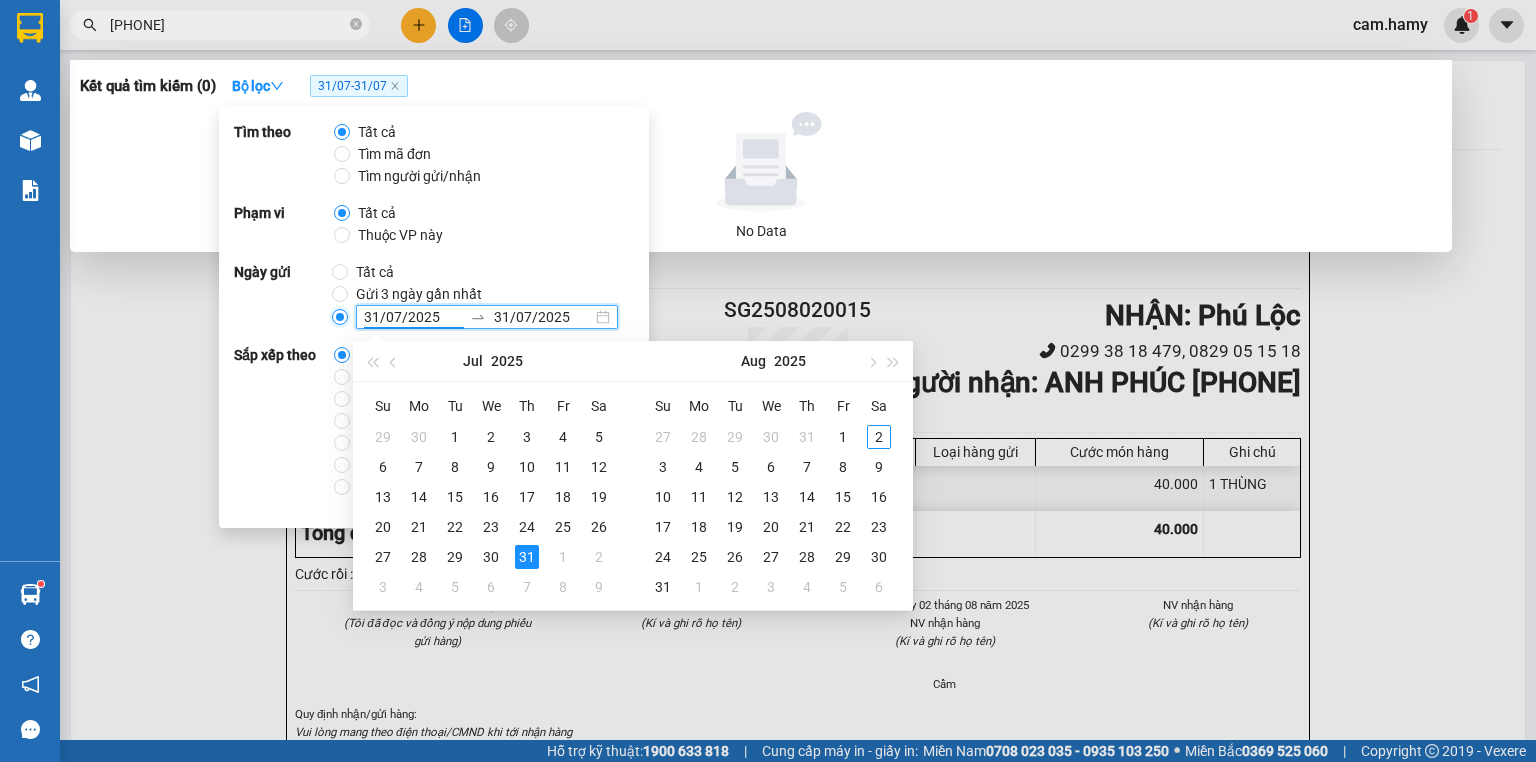 click on "31/07/2025 31/07/2025" at bounding box center (487, 317) 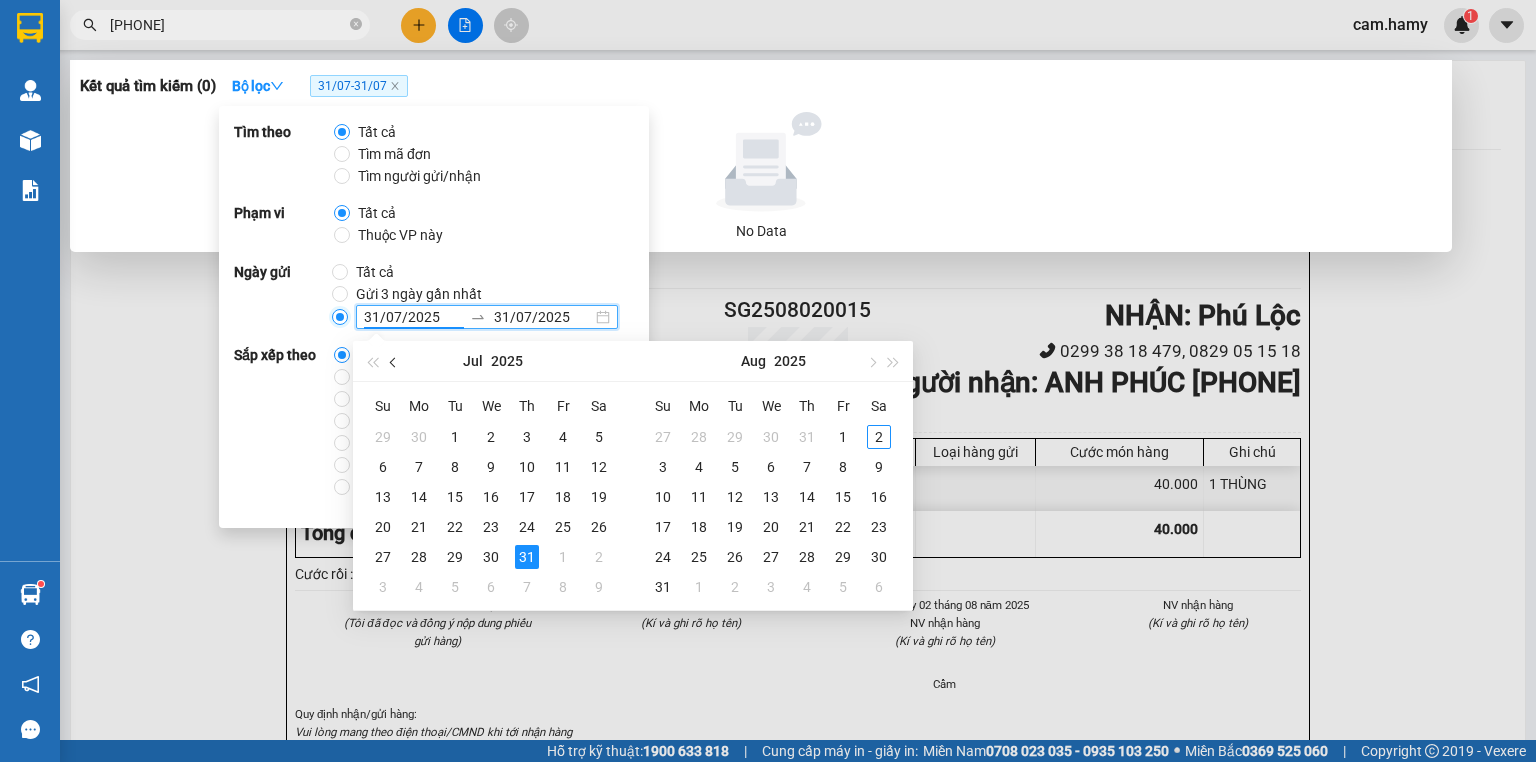 click at bounding box center (394, 361) 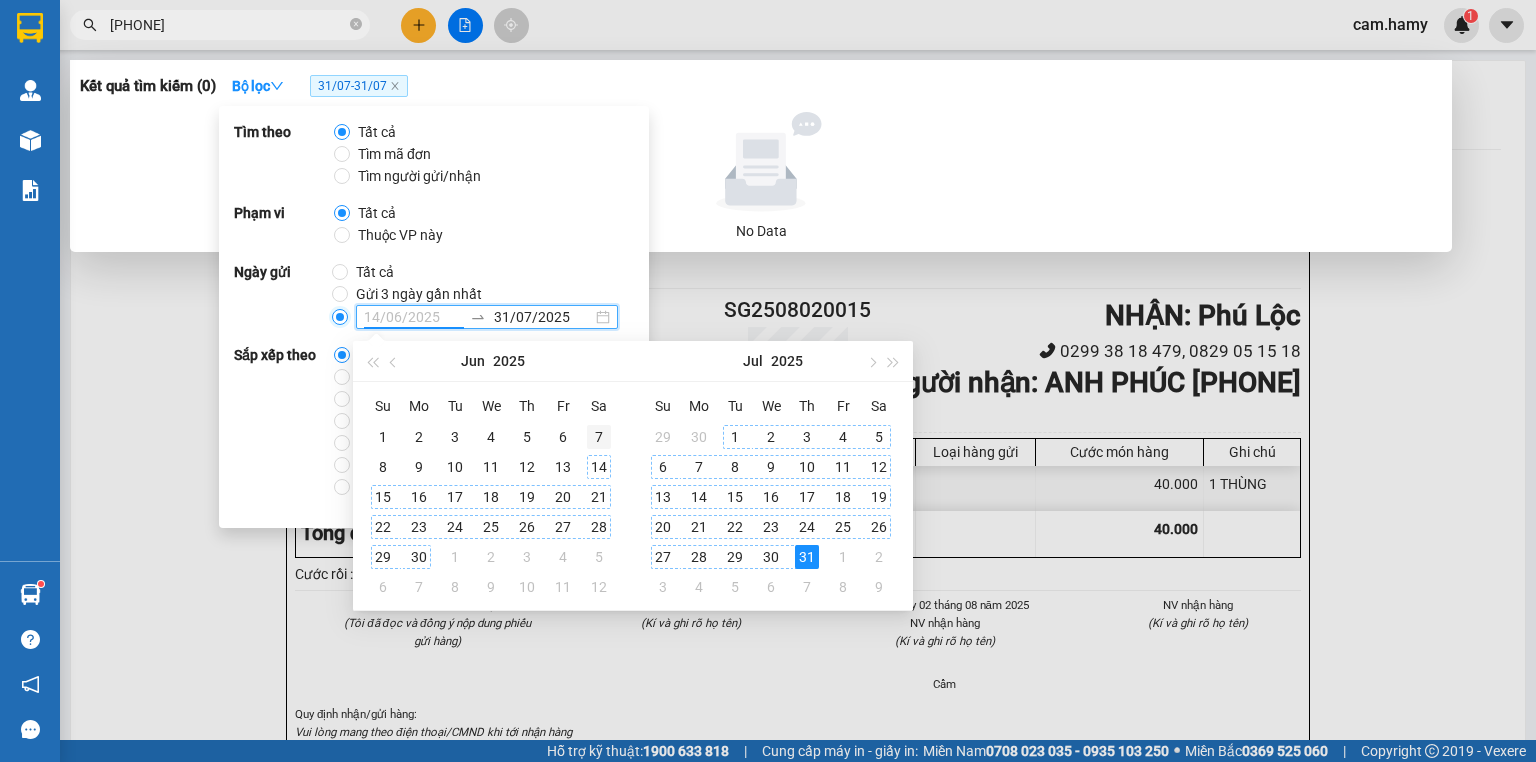 type on "07/06/2025" 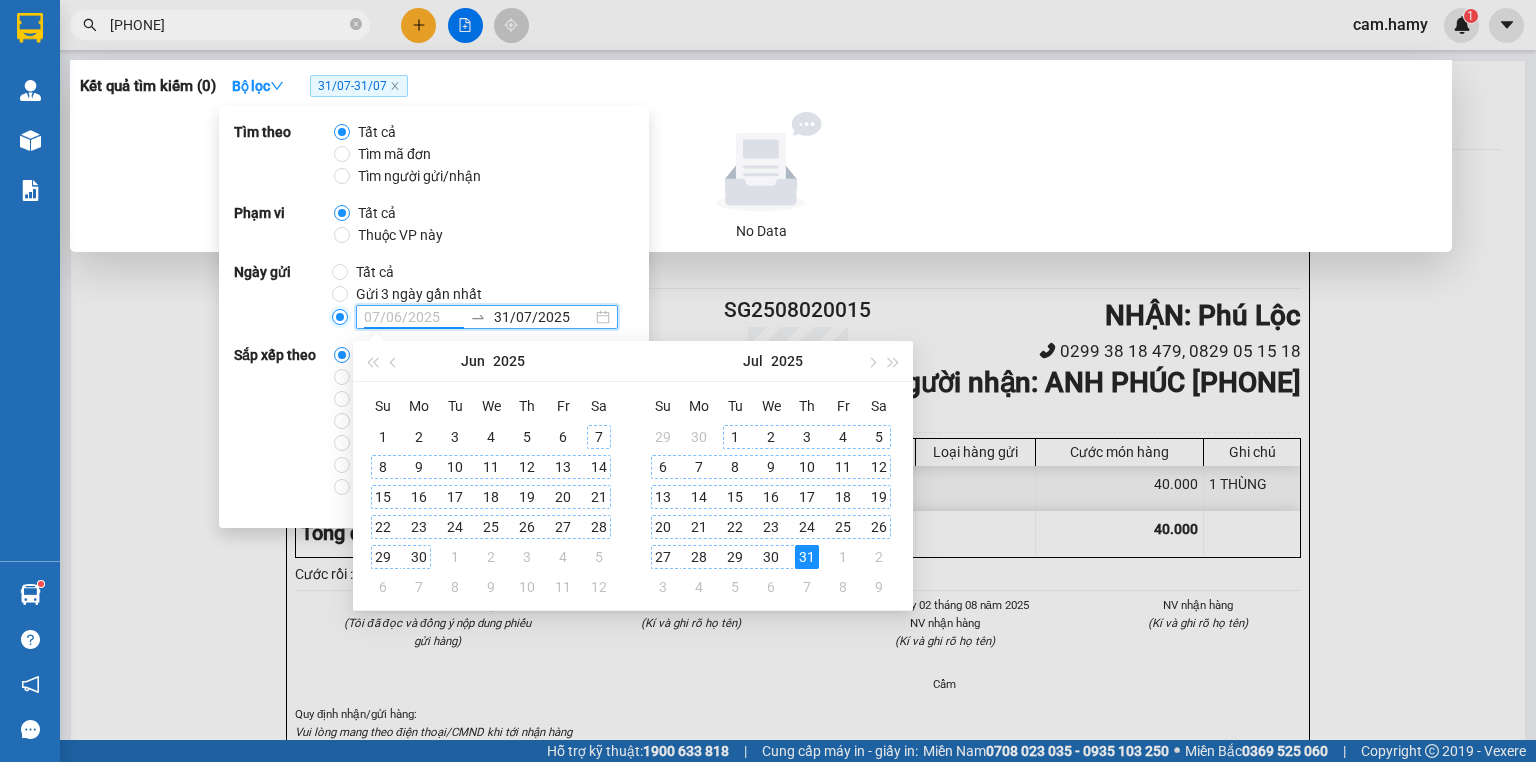 click on "7" at bounding box center [599, 437] 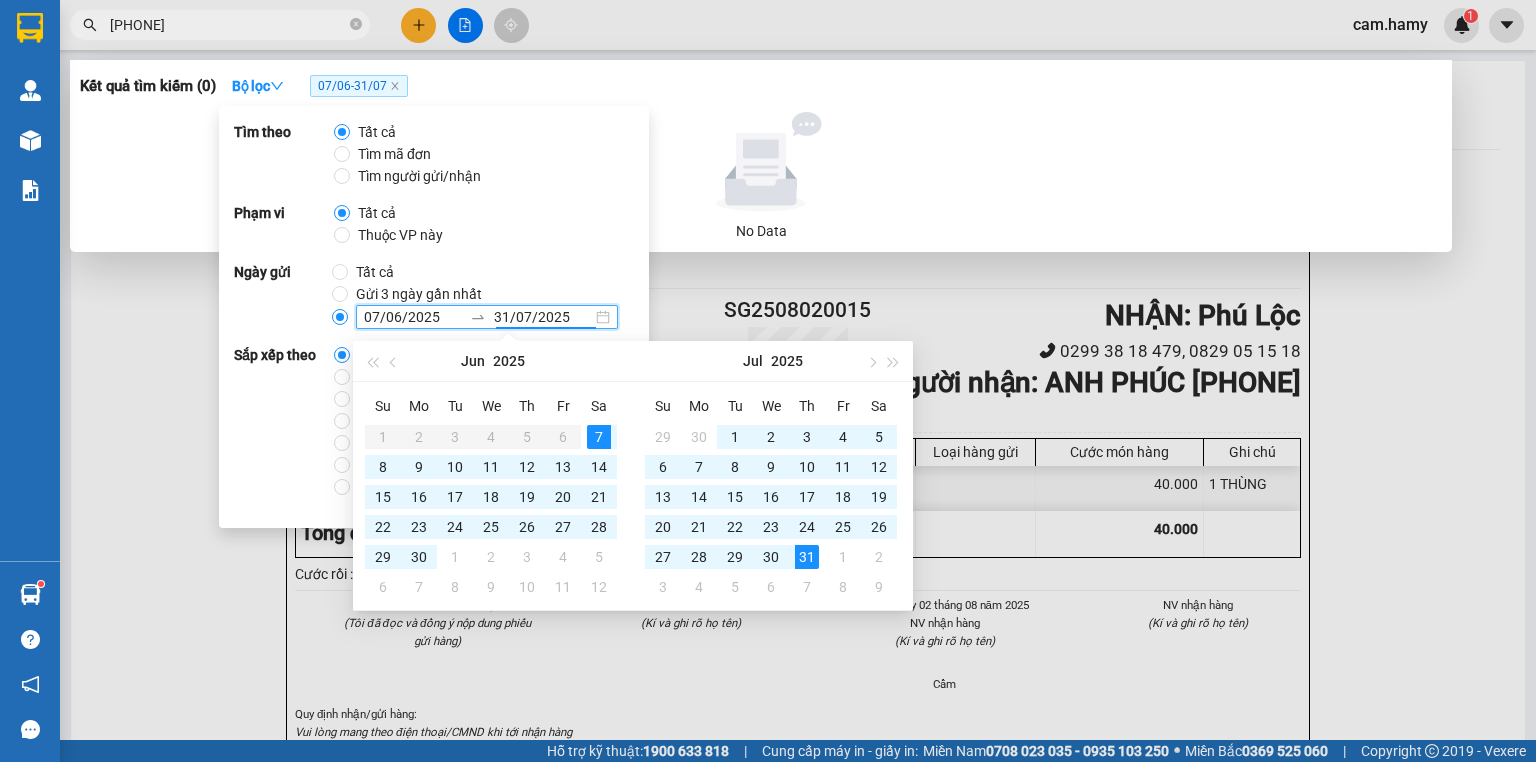 click on "Su Mo Tu We Th Fr Sa 1 2 3 4 5 6 7 8 9 10 11 12 13 14 15 16 17 18 19 20 21 22 23 24 25 26 27 28 29 30 1 2 3 4 5 6 7 8 9 10 11 12" at bounding box center [491, 496] 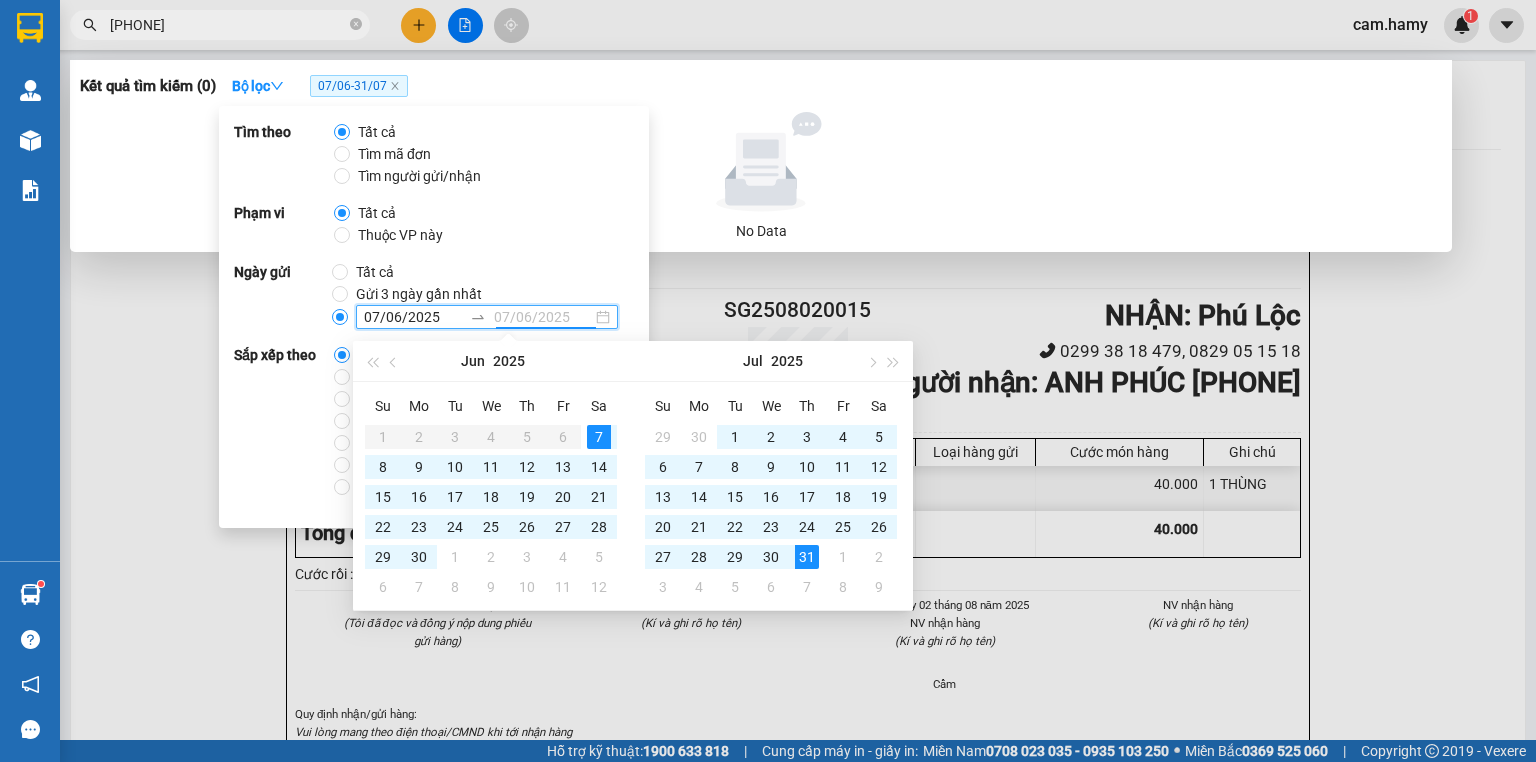 click on "7" at bounding box center (599, 437) 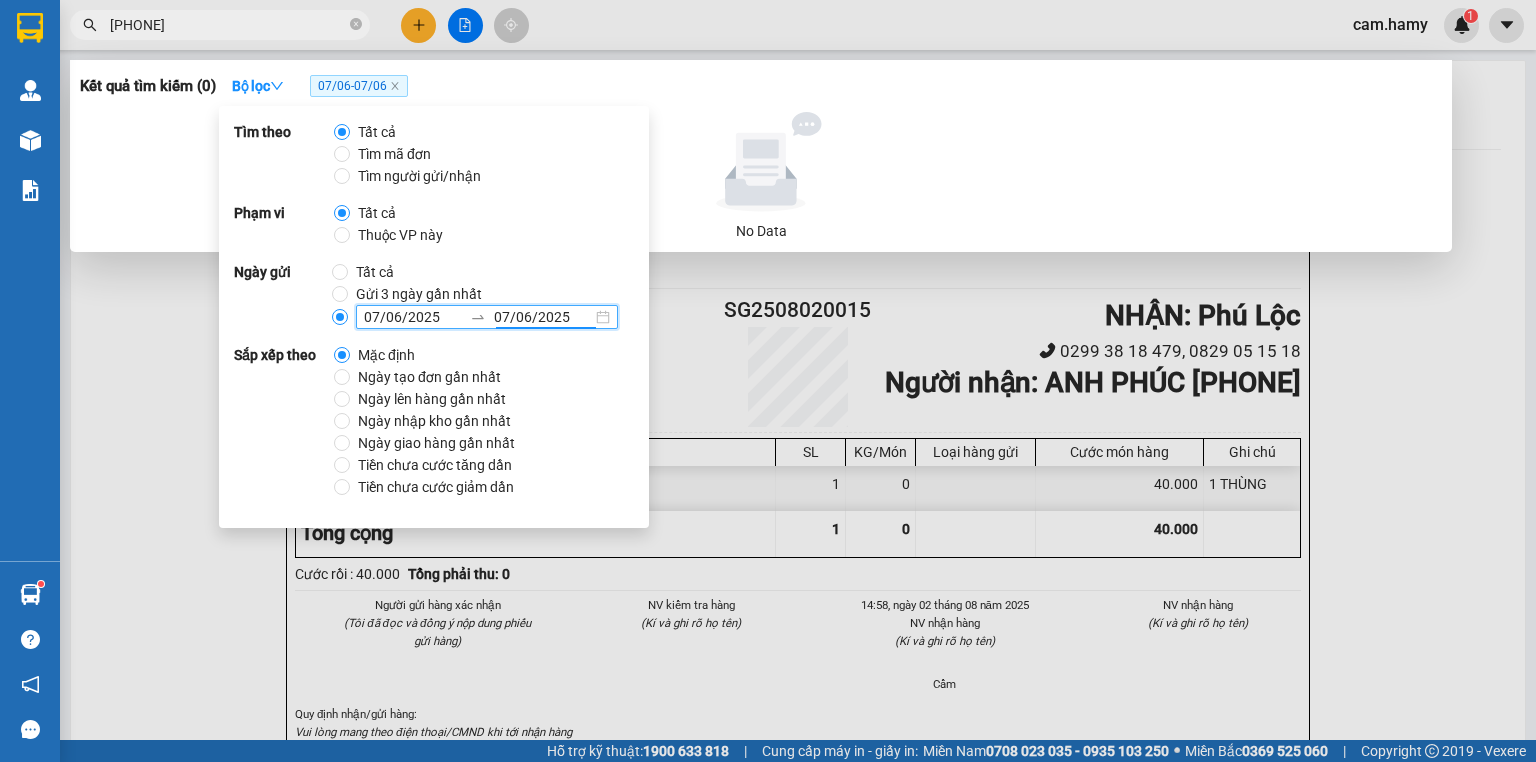 click on "Sắp xếp theo Mặc định Ngày tạo đơn gần nhất Ngày lên hàng gần nhất Ngày nhập kho gần nhất Ngày giao hàng gần nhất Tiền chưa cước tăng dần Tiền chưa cước giảm dần" at bounding box center [434, 421] 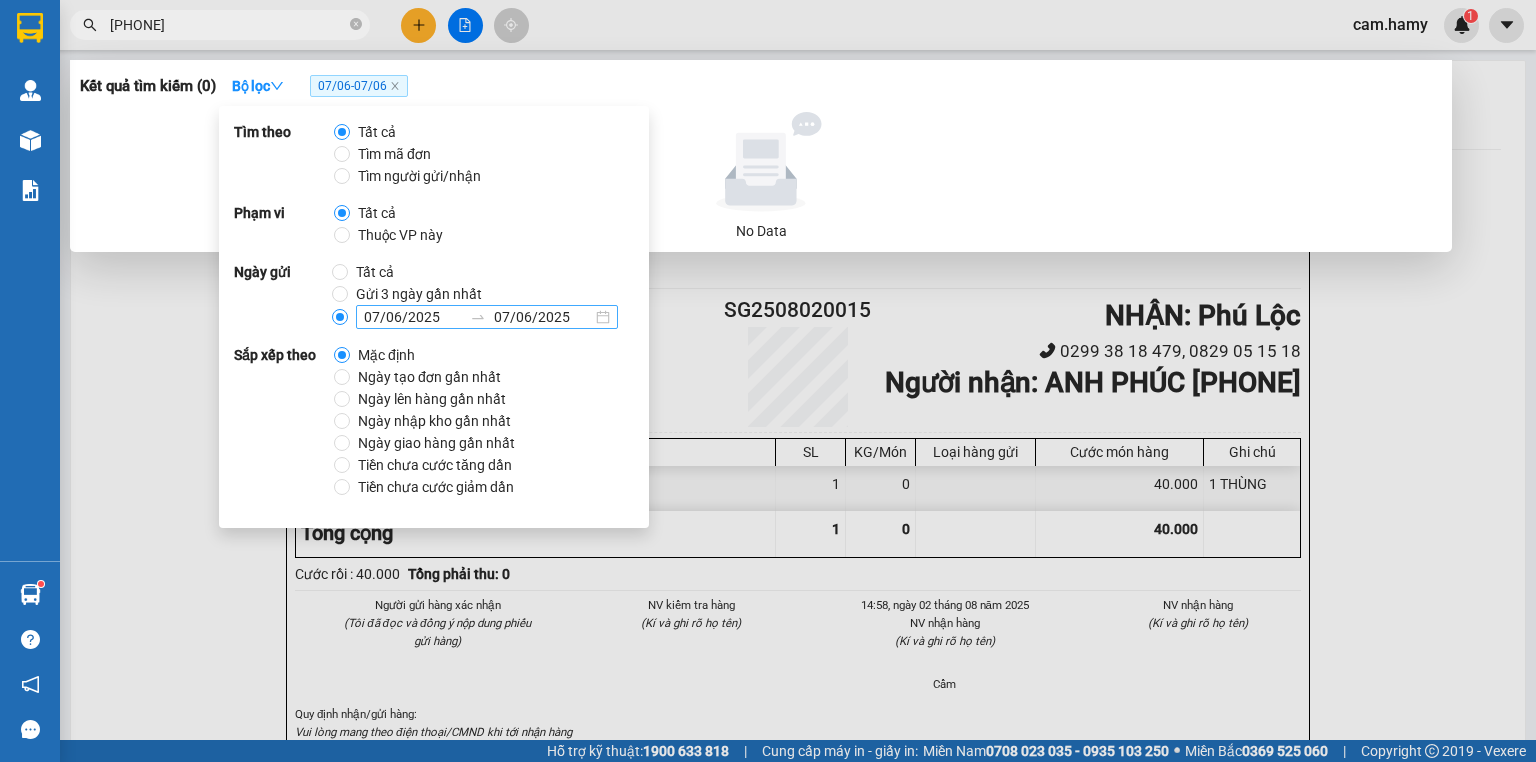 click on "07/06/2025" at bounding box center (413, 317) 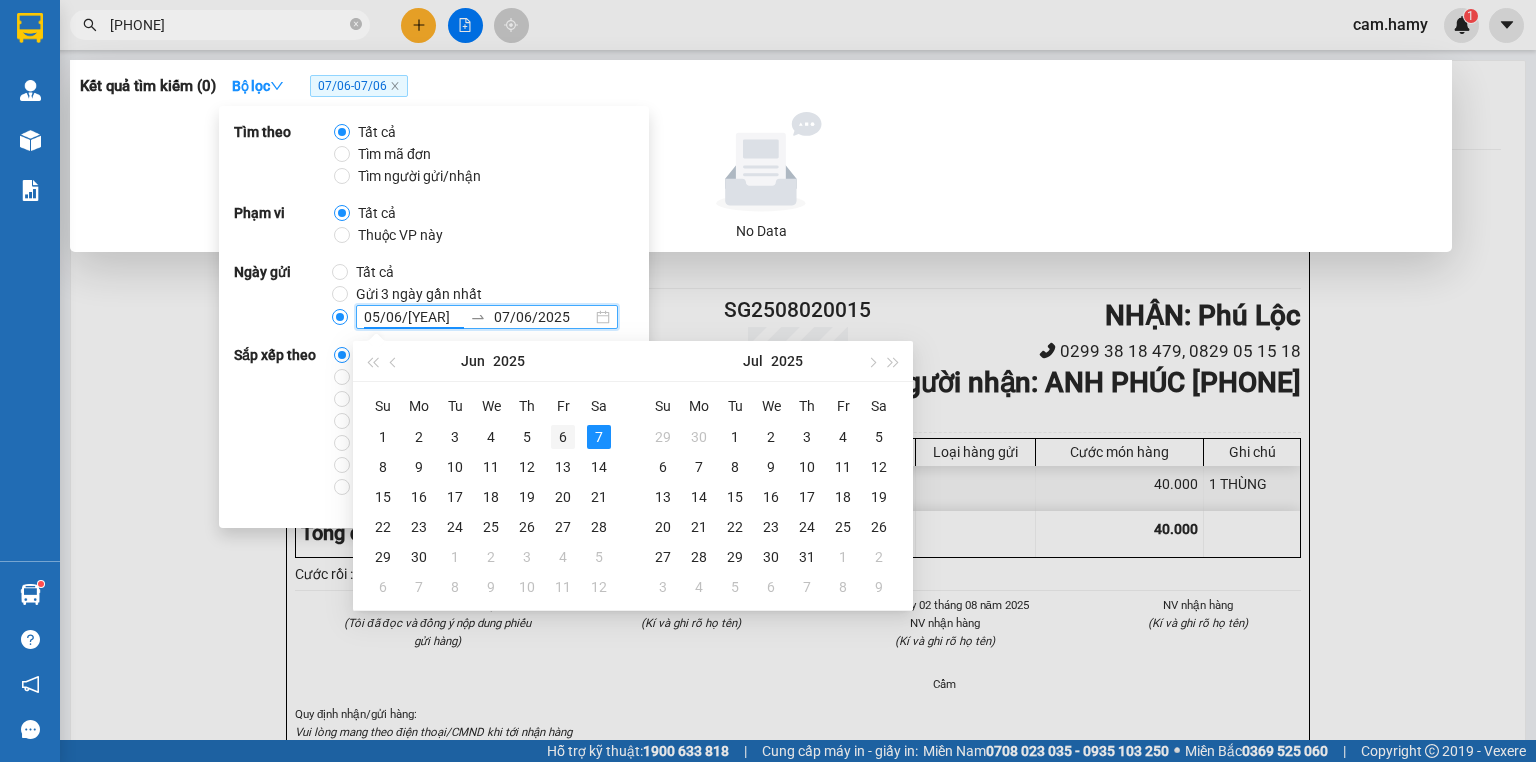 type on "06/06/2025" 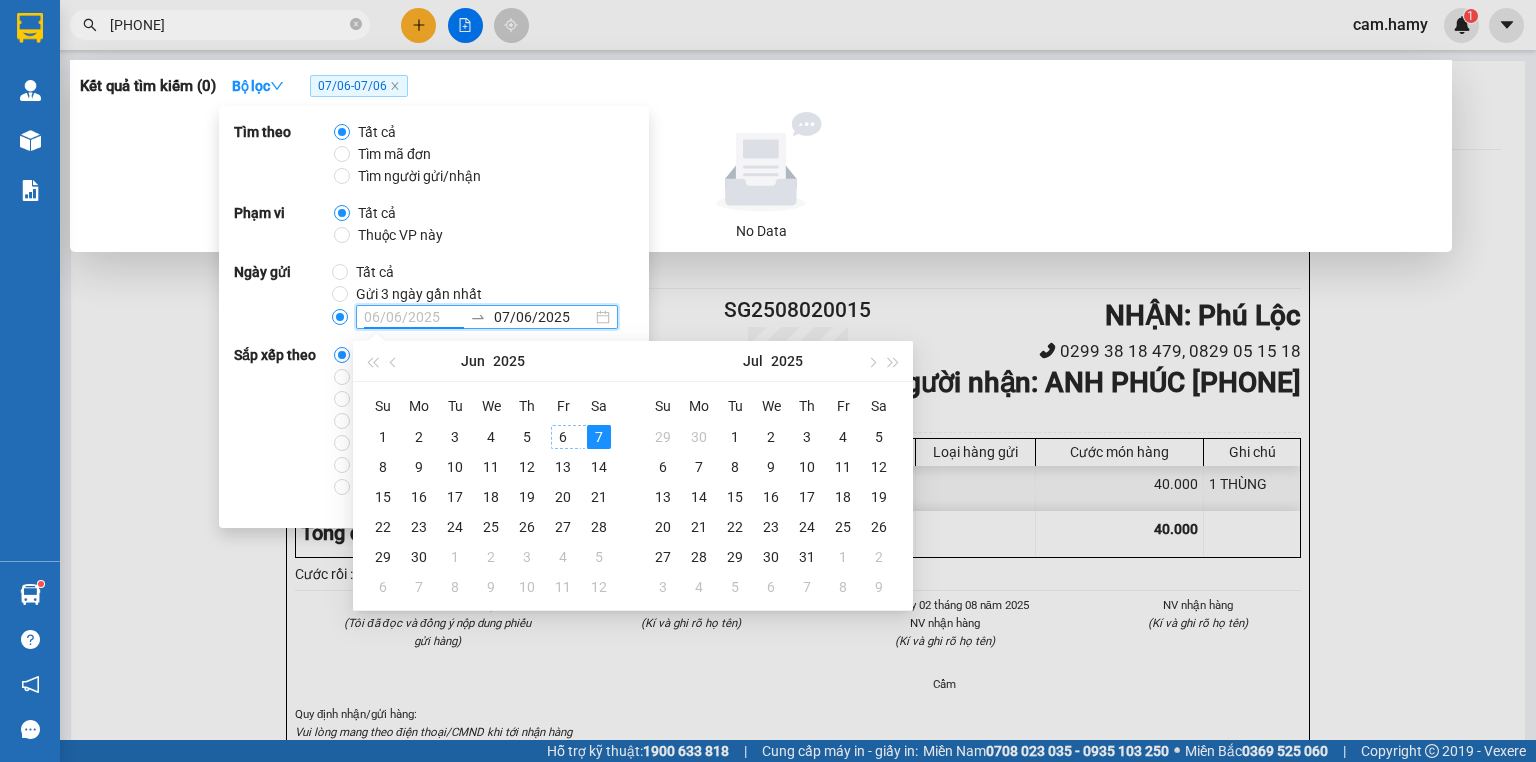 click on "6" at bounding box center (563, 437) 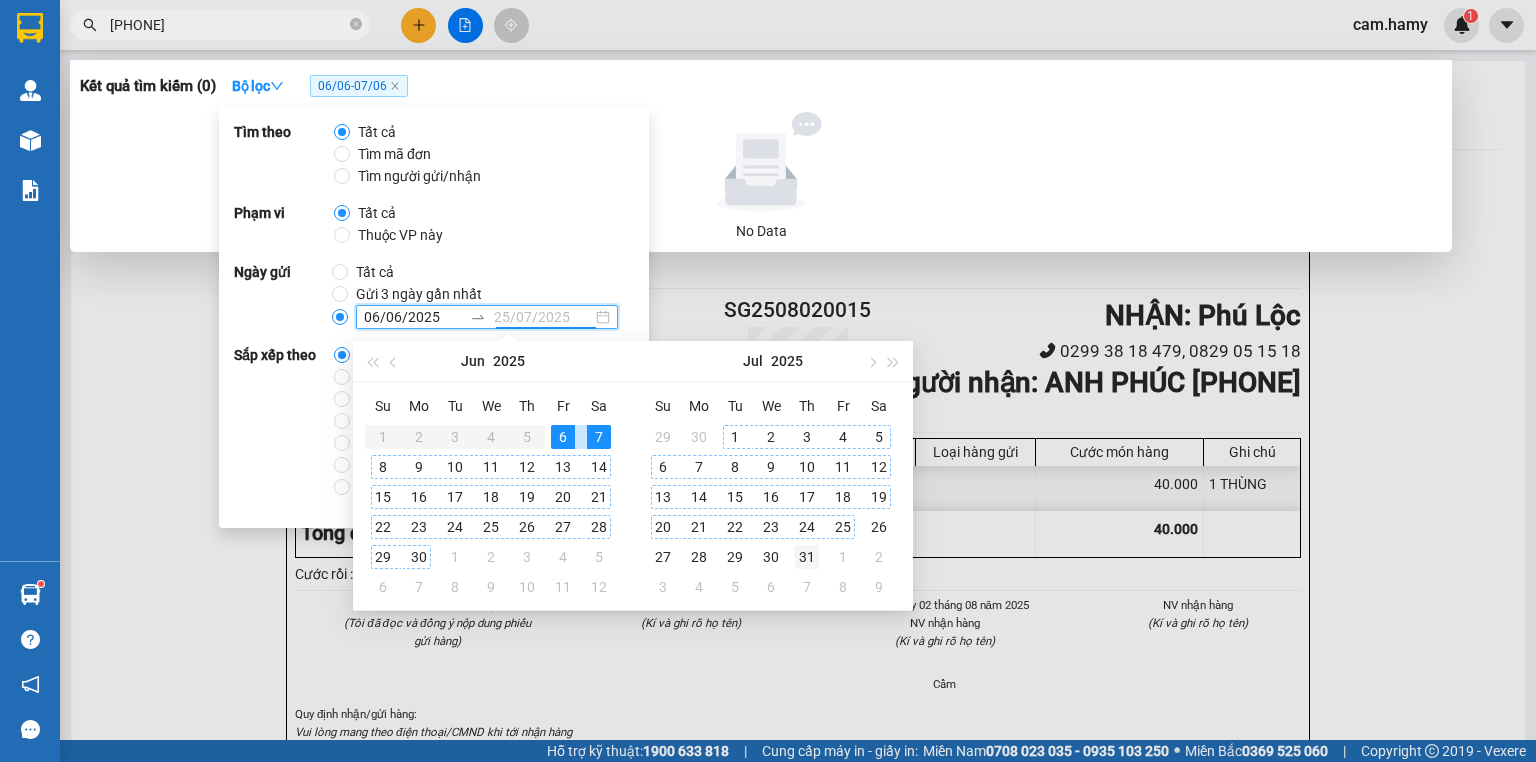 type on "31/07/2025" 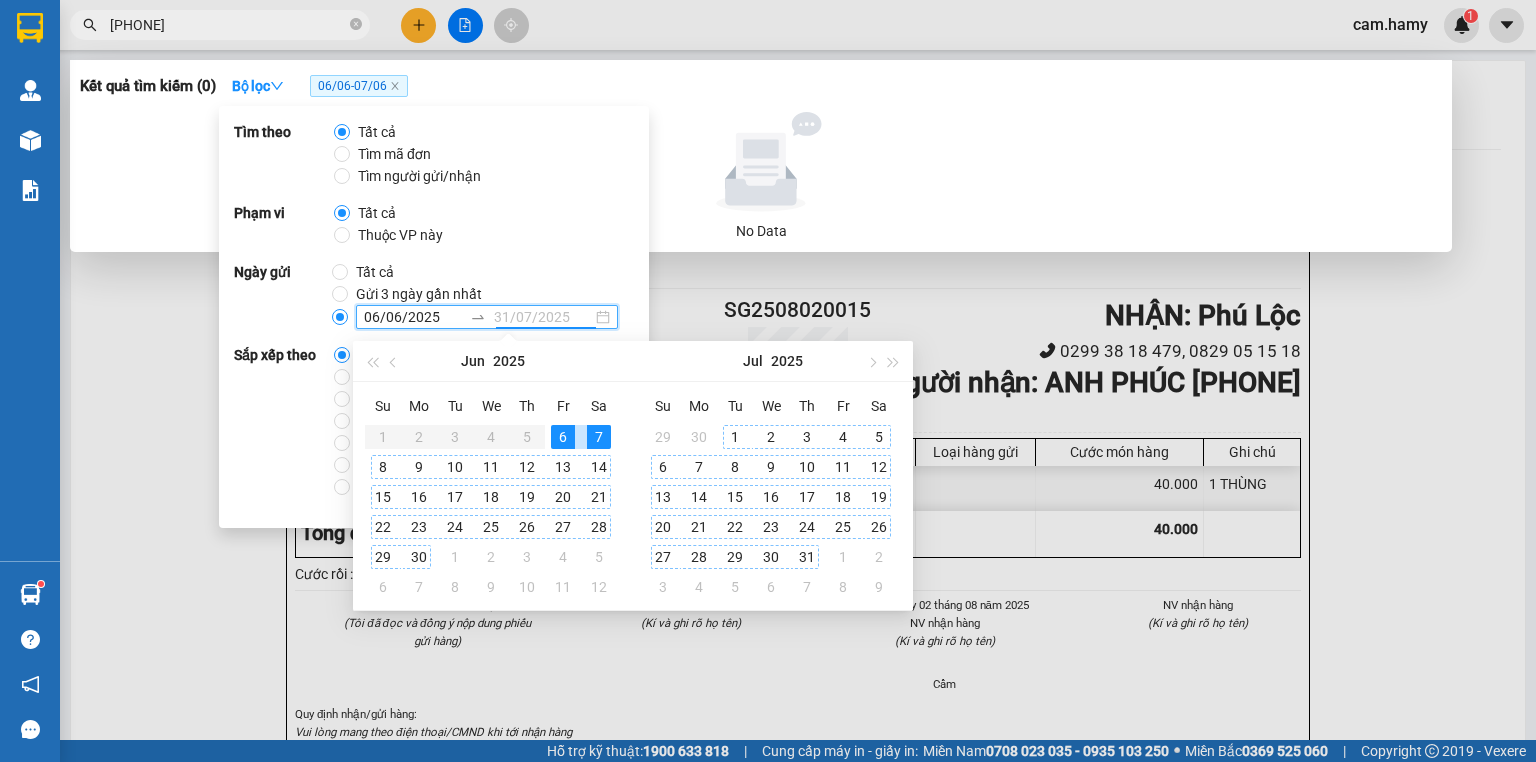 click on "31" at bounding box center (807, 557) 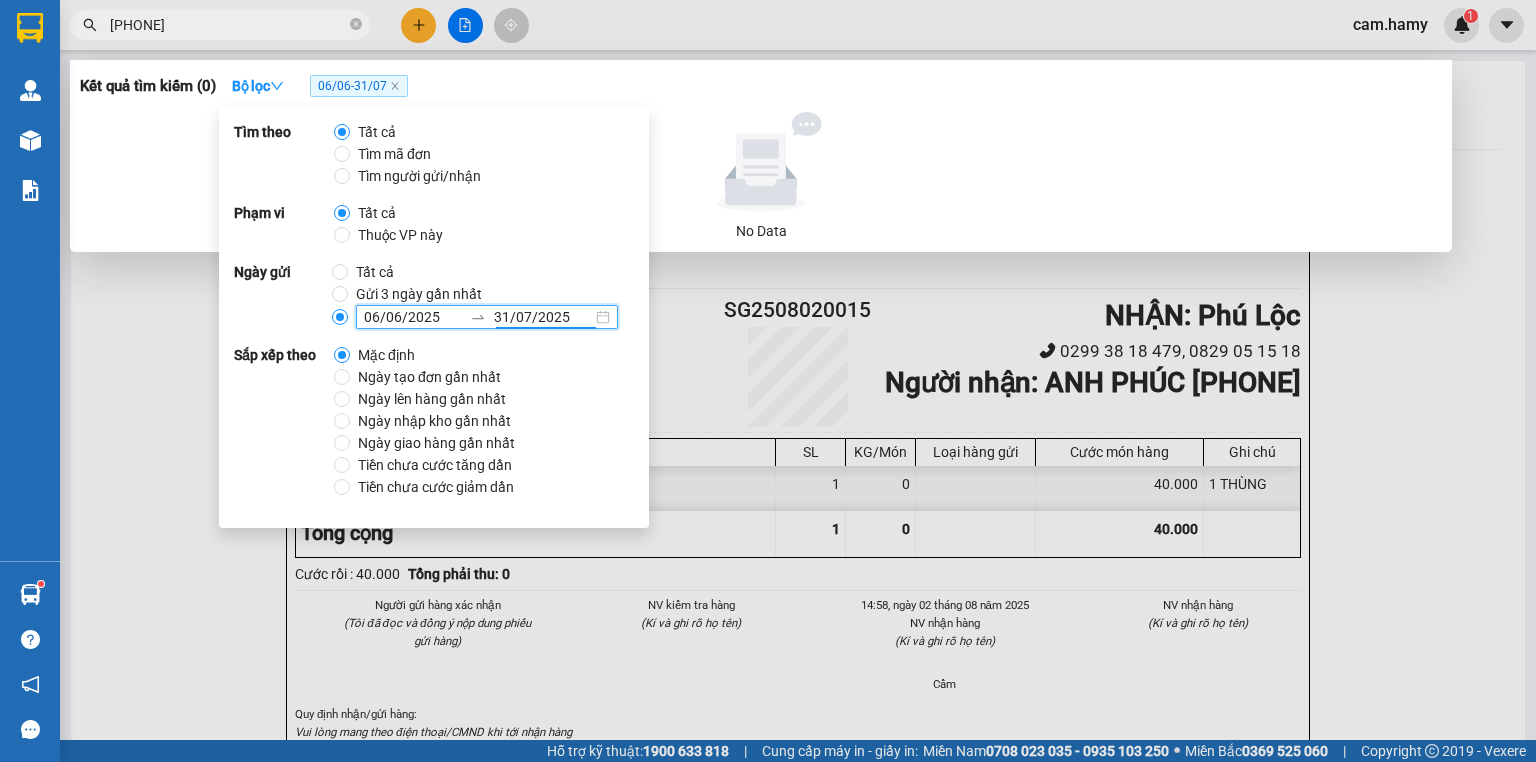 click on "31/07/2025" at bounding box center [543, 317] 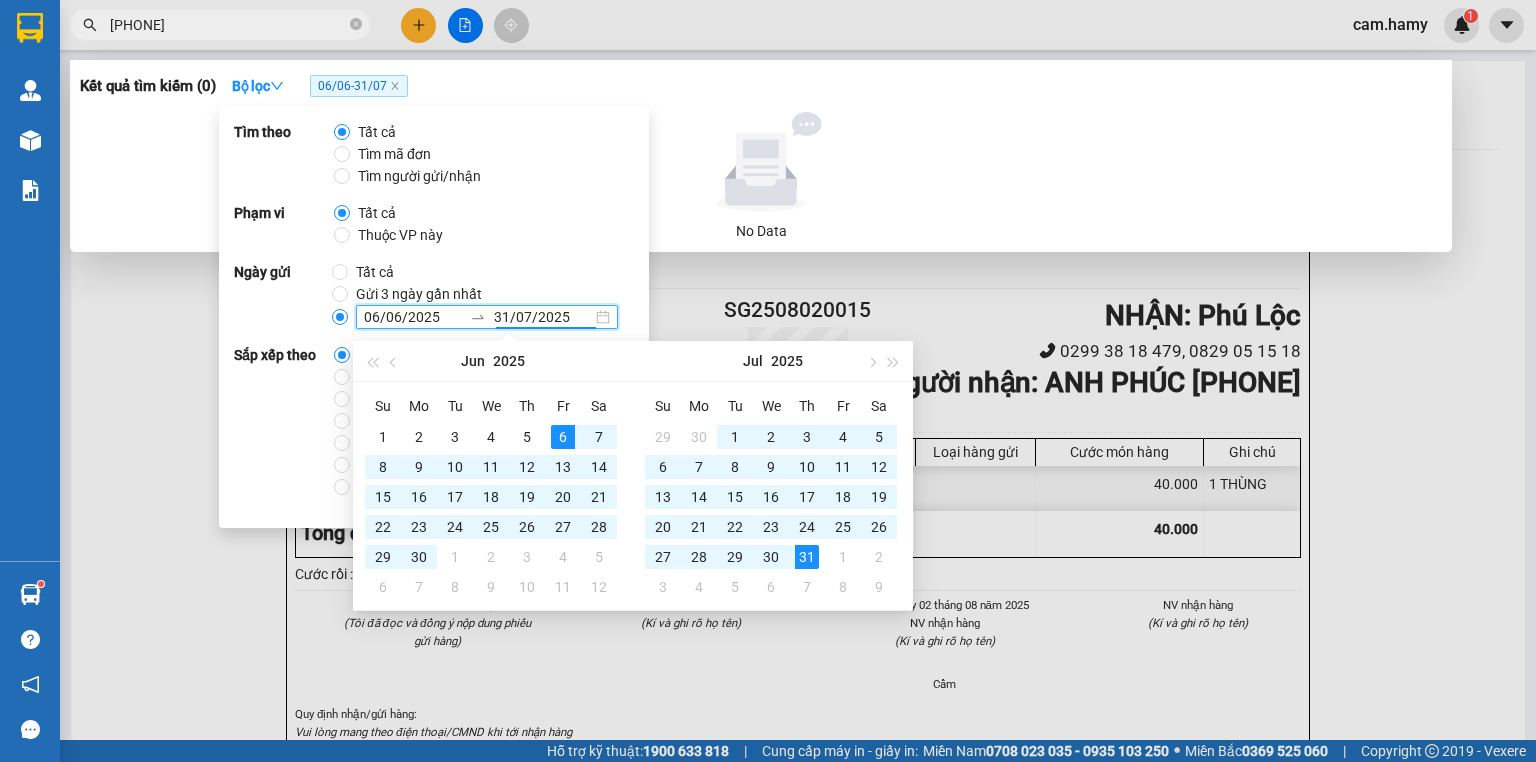 click at bounding box center [768, 381] 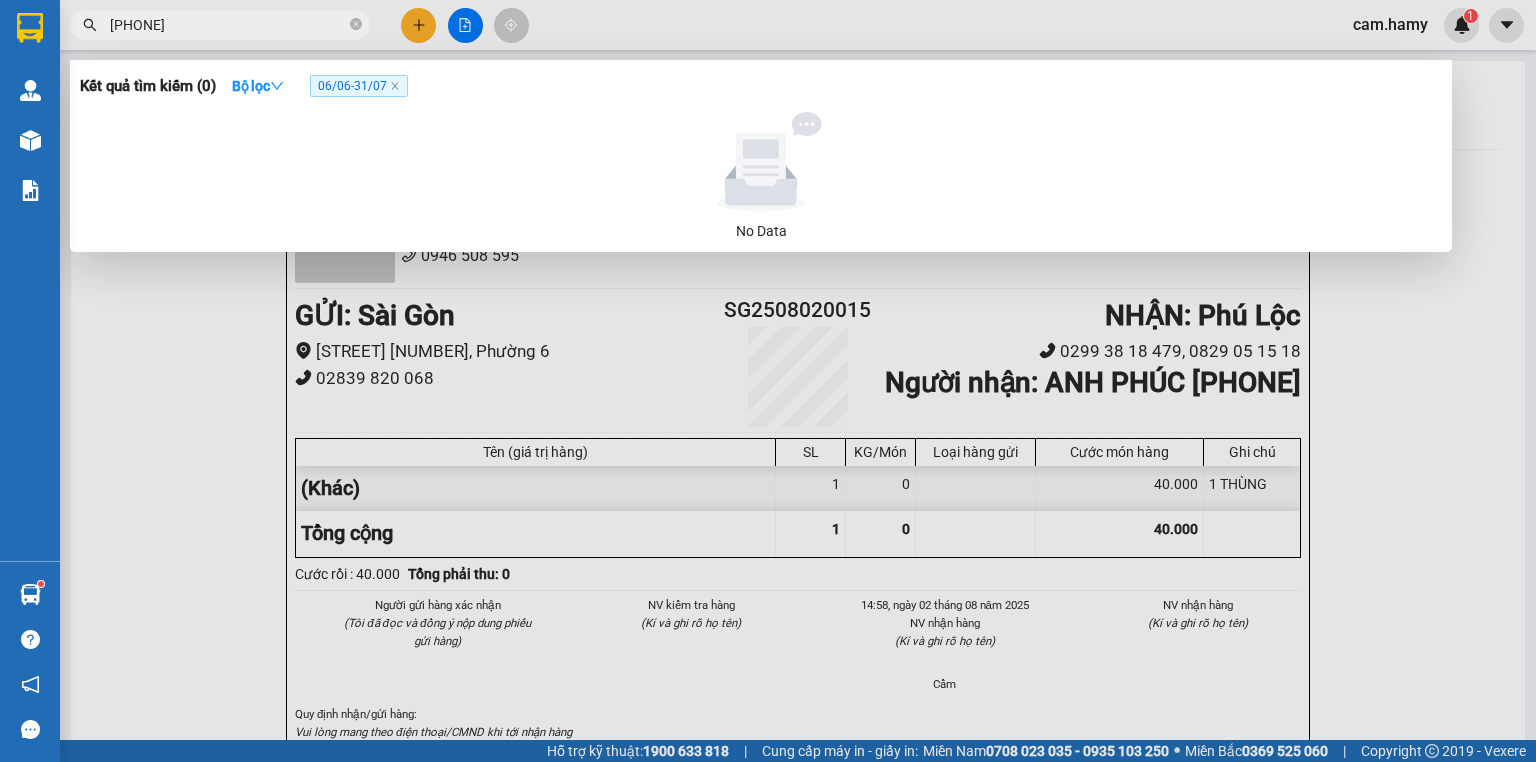 click on "[PHONE]" at bounding box center [228, 25] 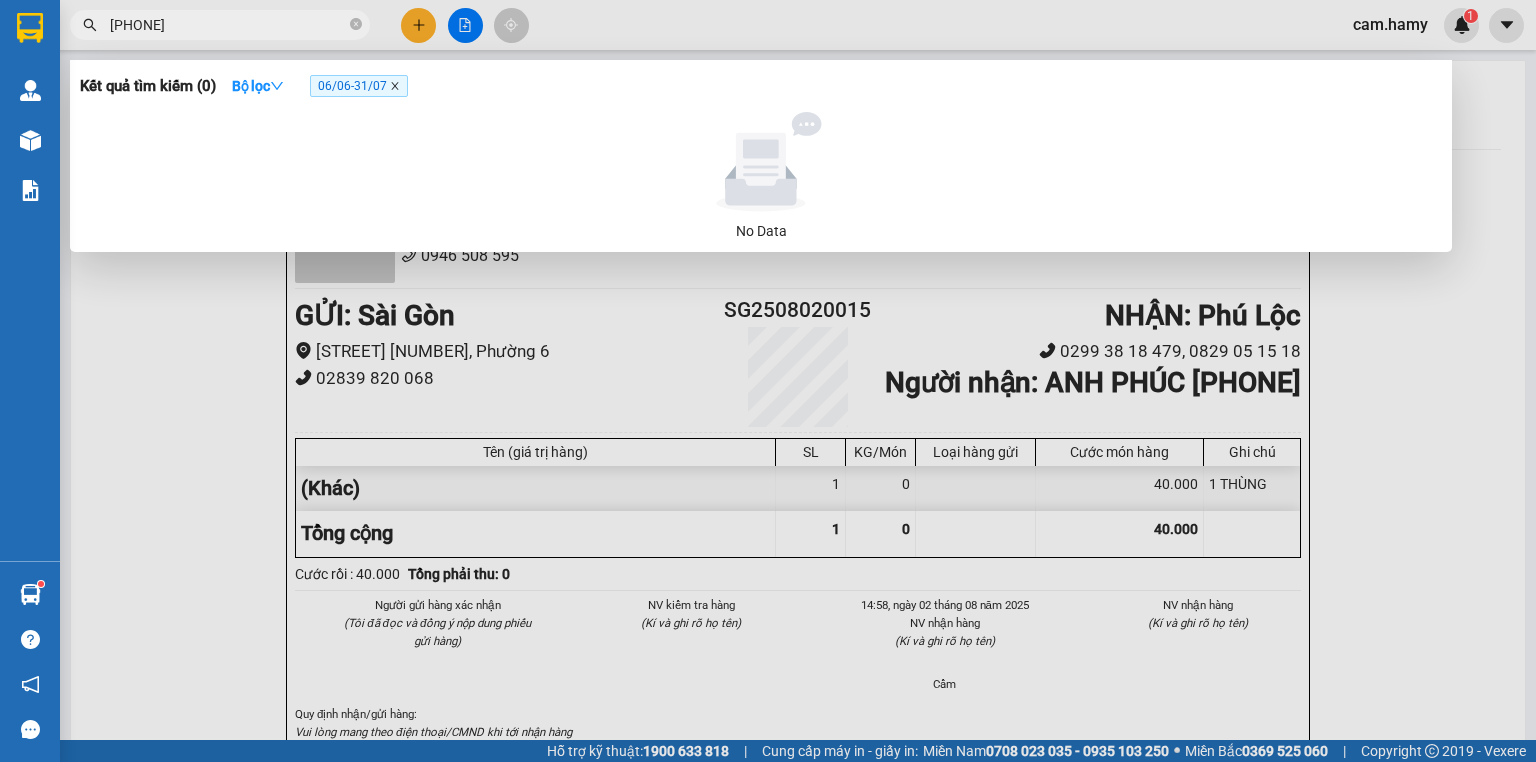 click 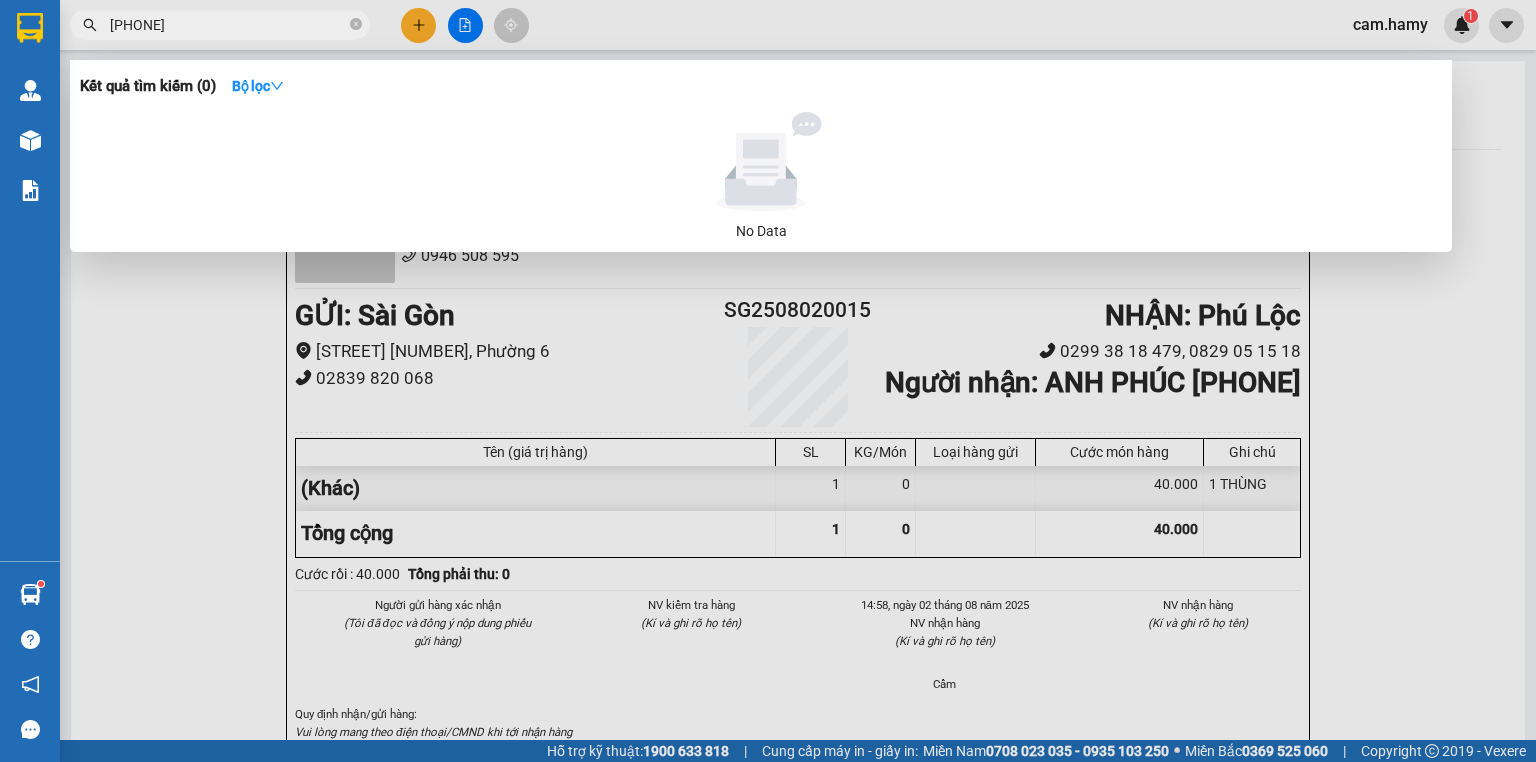 click on "[PHONE]" at bounding box center (228, 25) 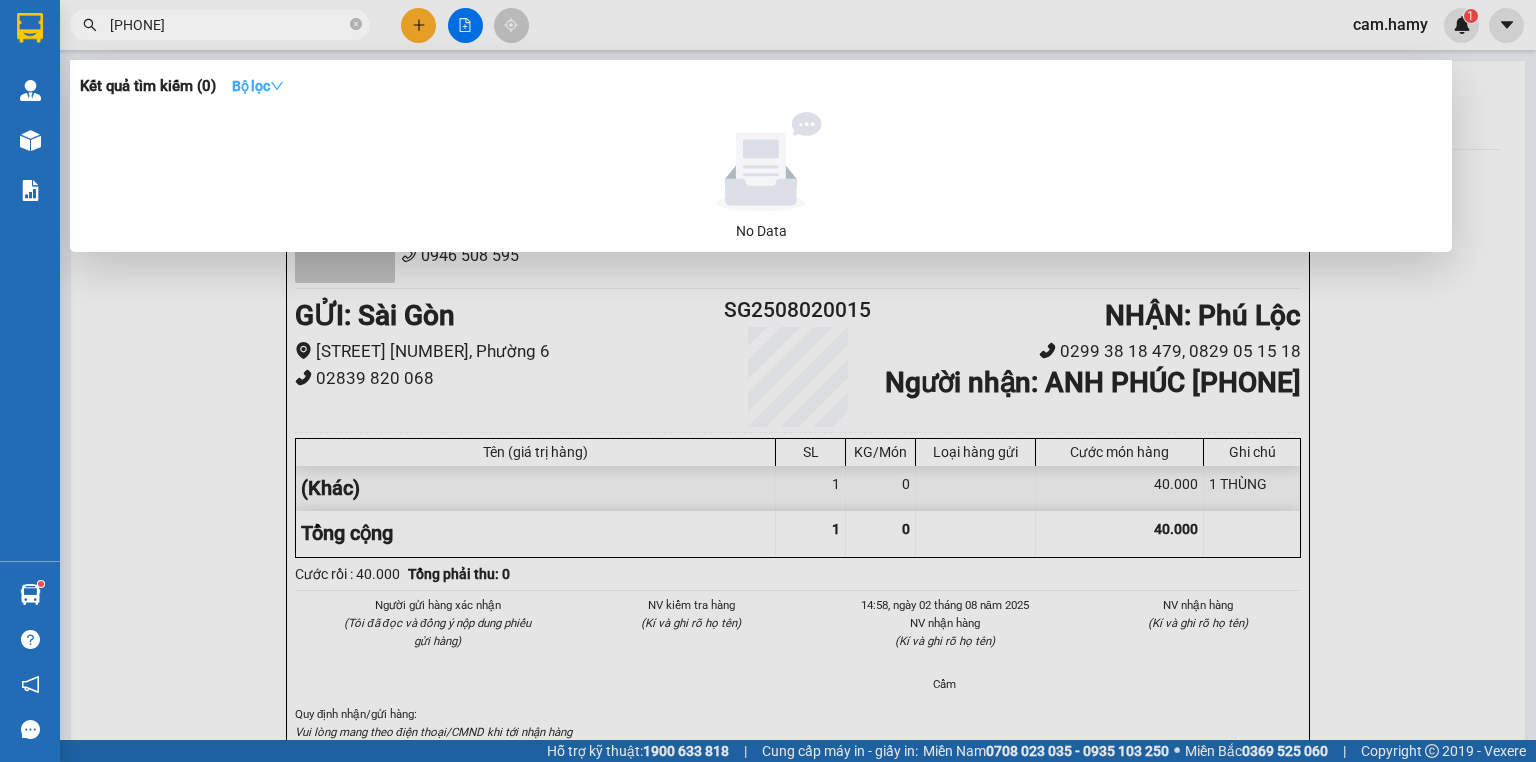 click on "Bộ lọc" at bounding box center (258, 86) 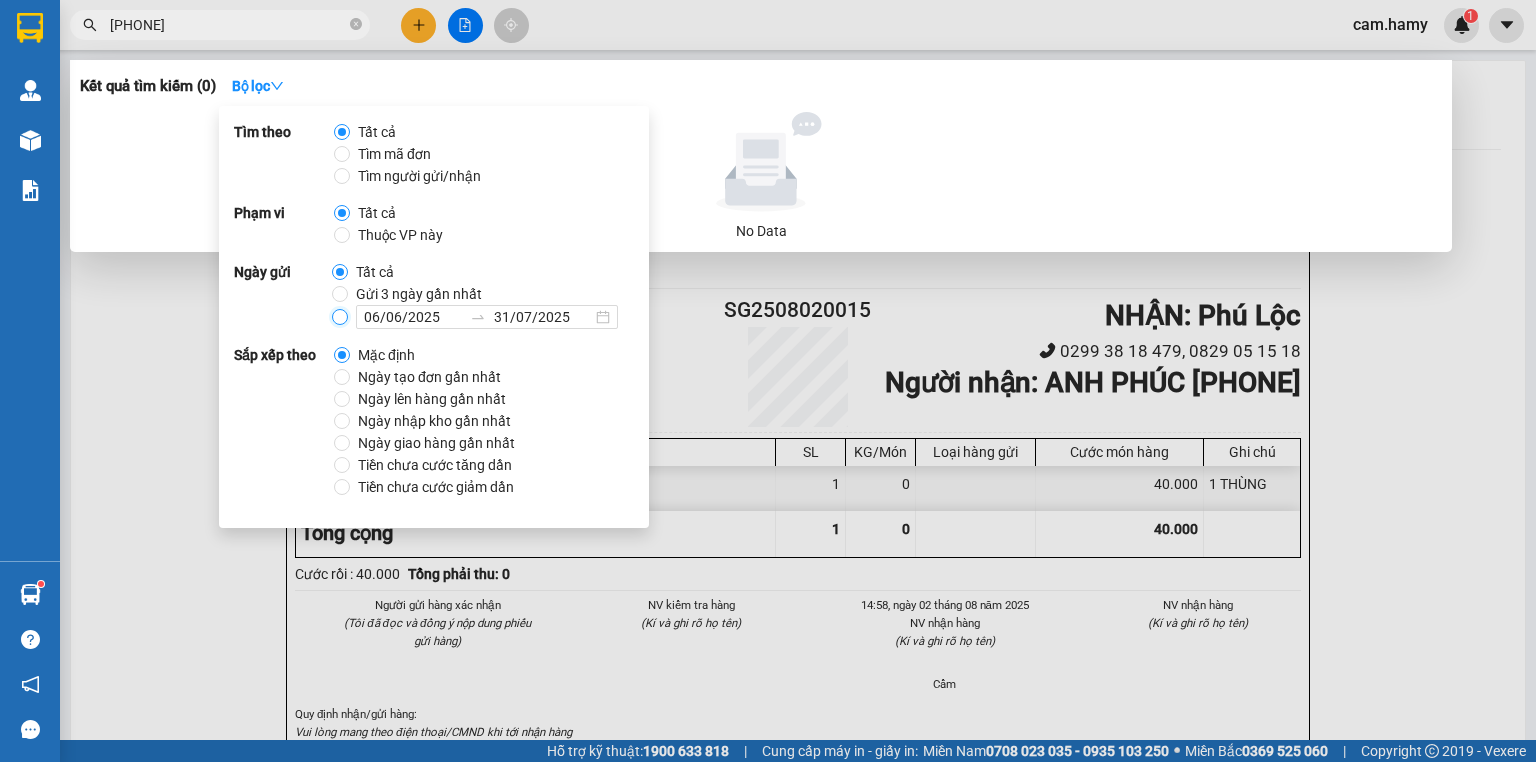 click on "06/06/2025 31/07/2025" at bounding box center (340, 317) 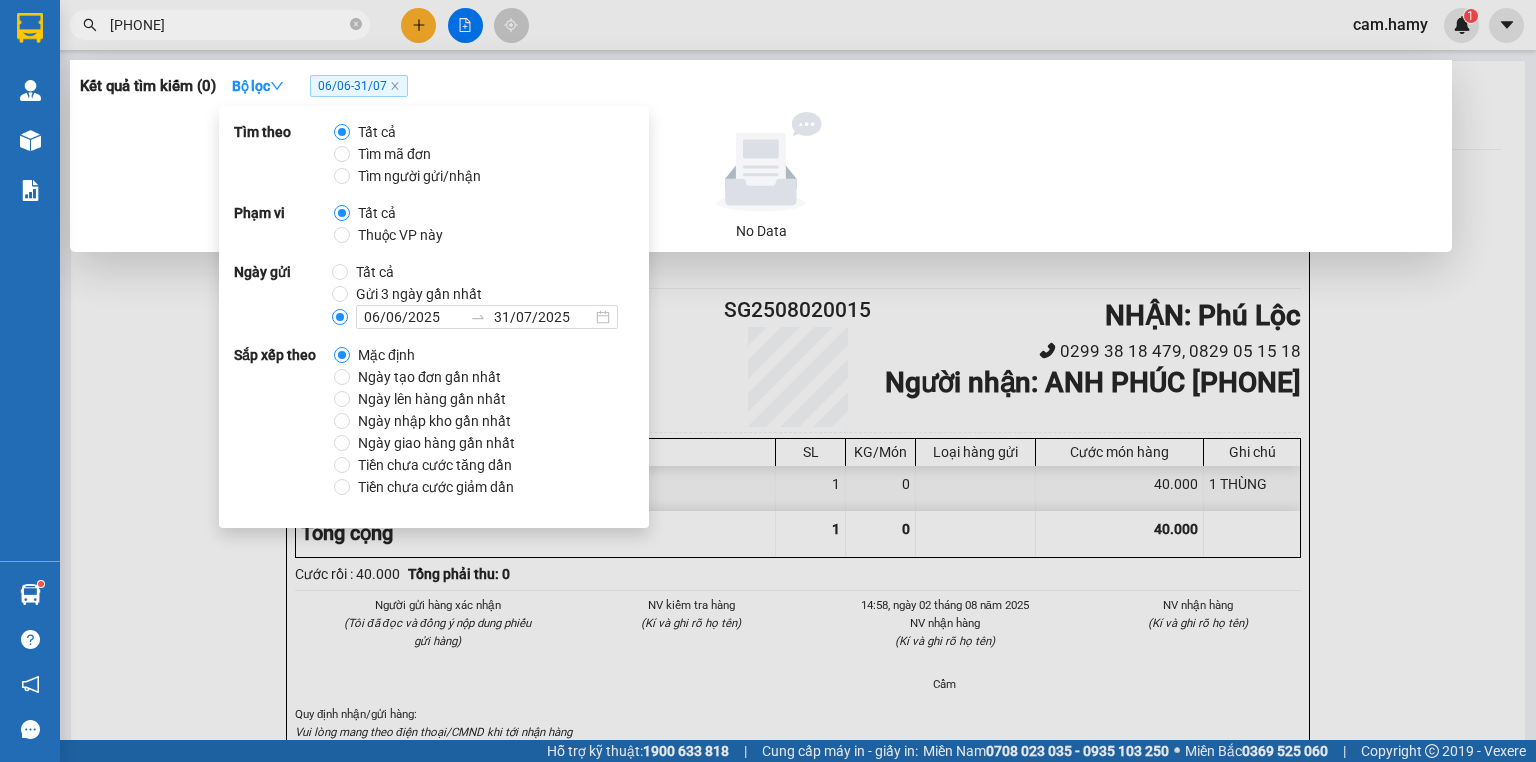 click at bounding box center (768, 381) 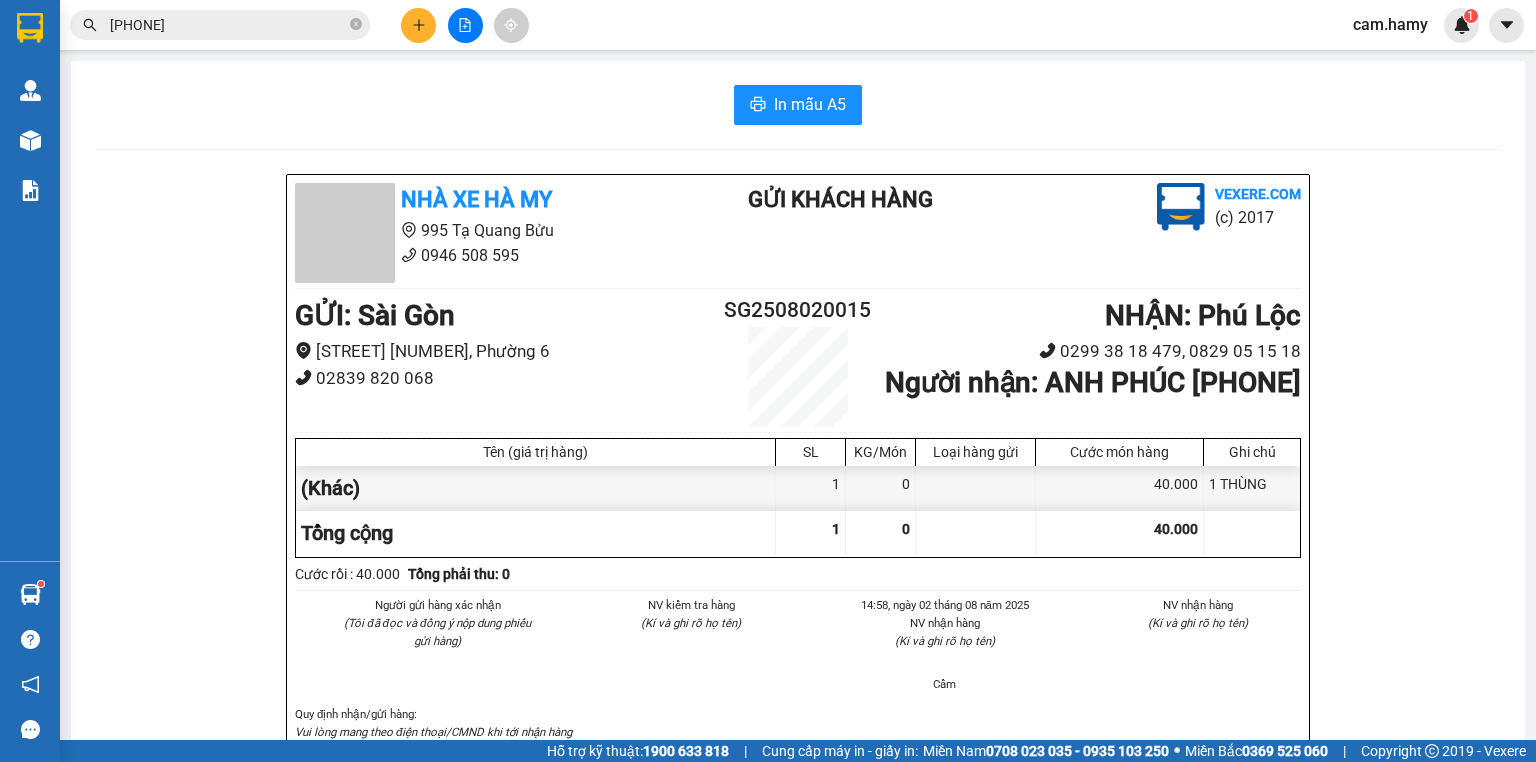 click on "[PHONE]" at bounding box center [228, 25] 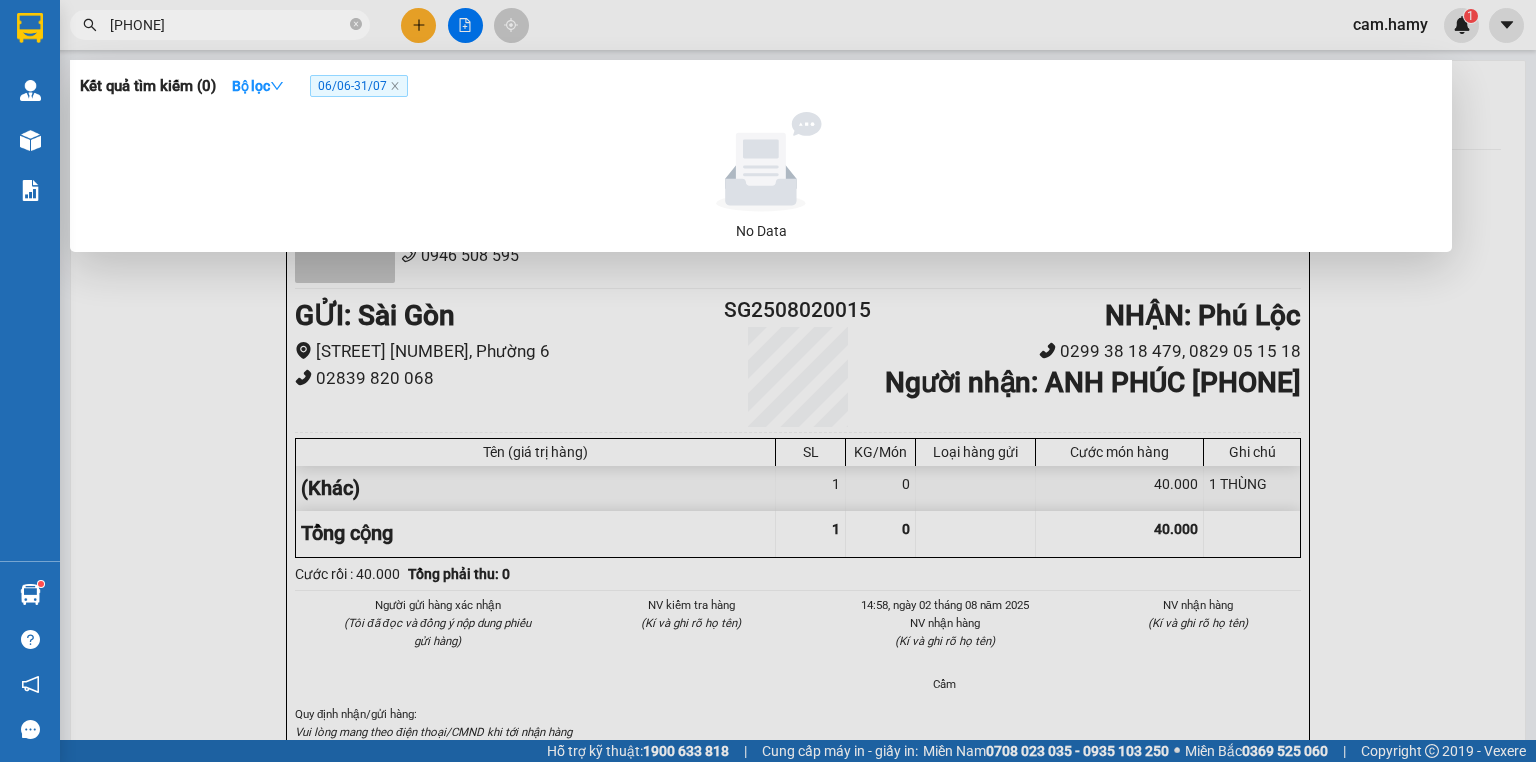click at bounding box center (761, 162) 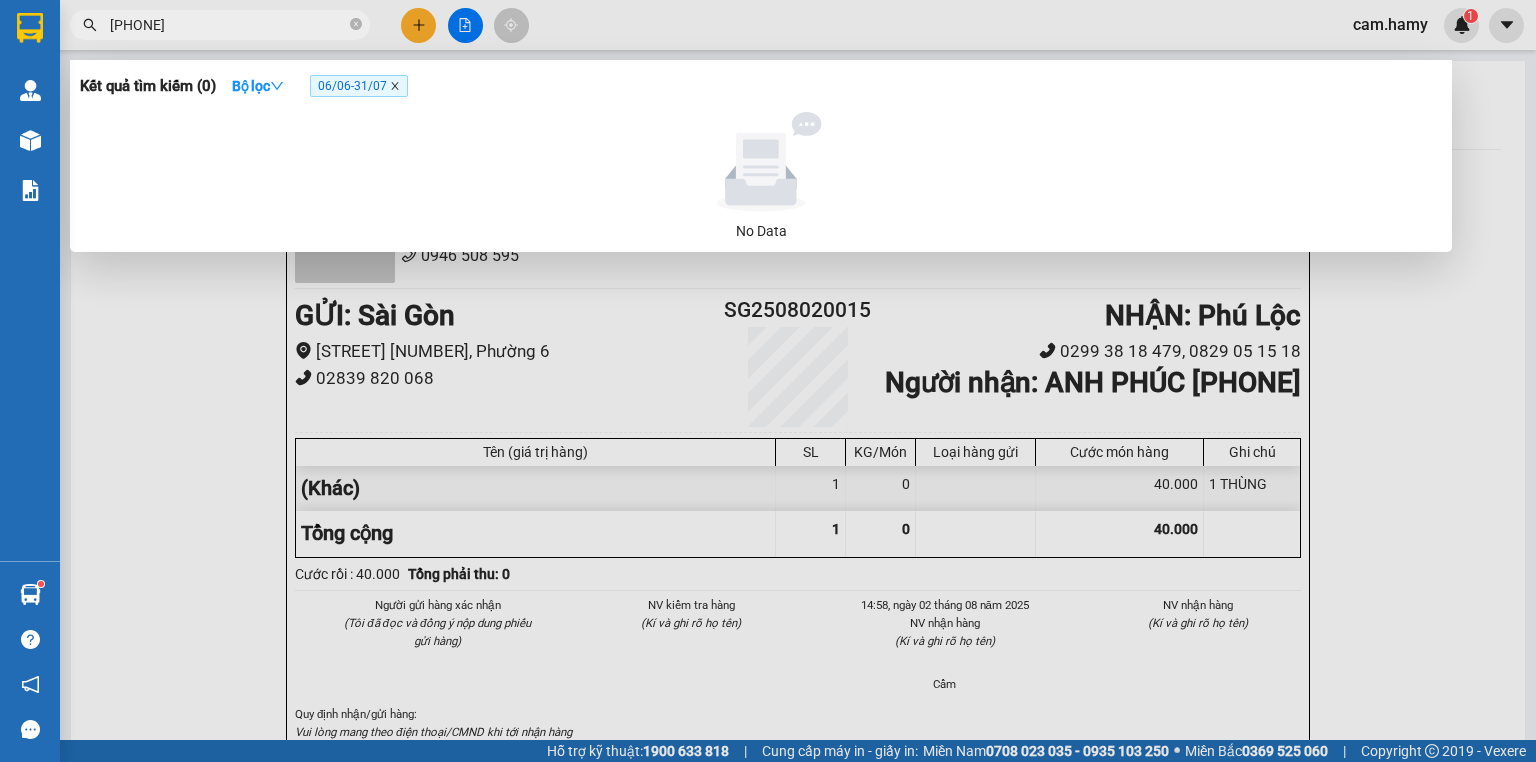 click 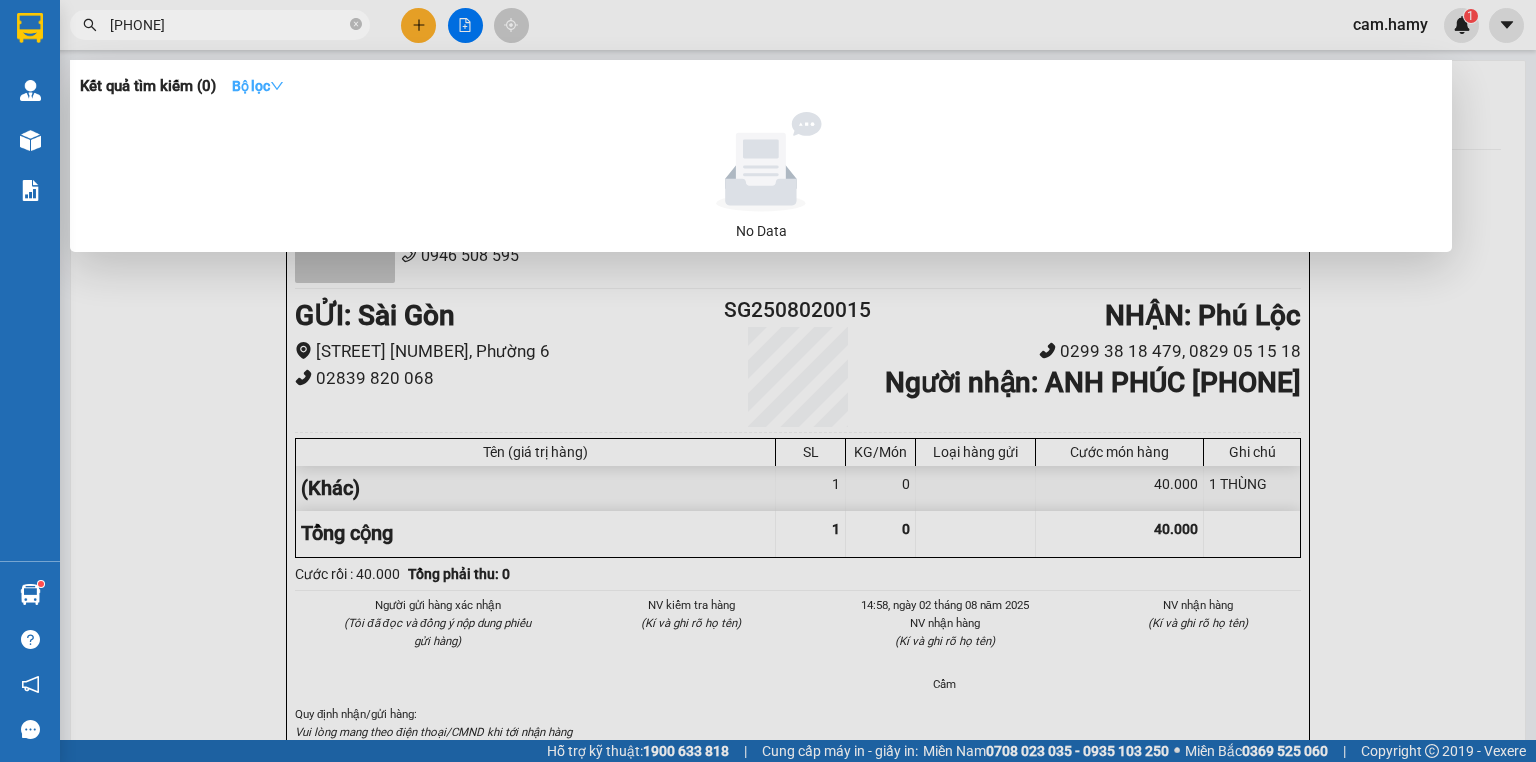 click 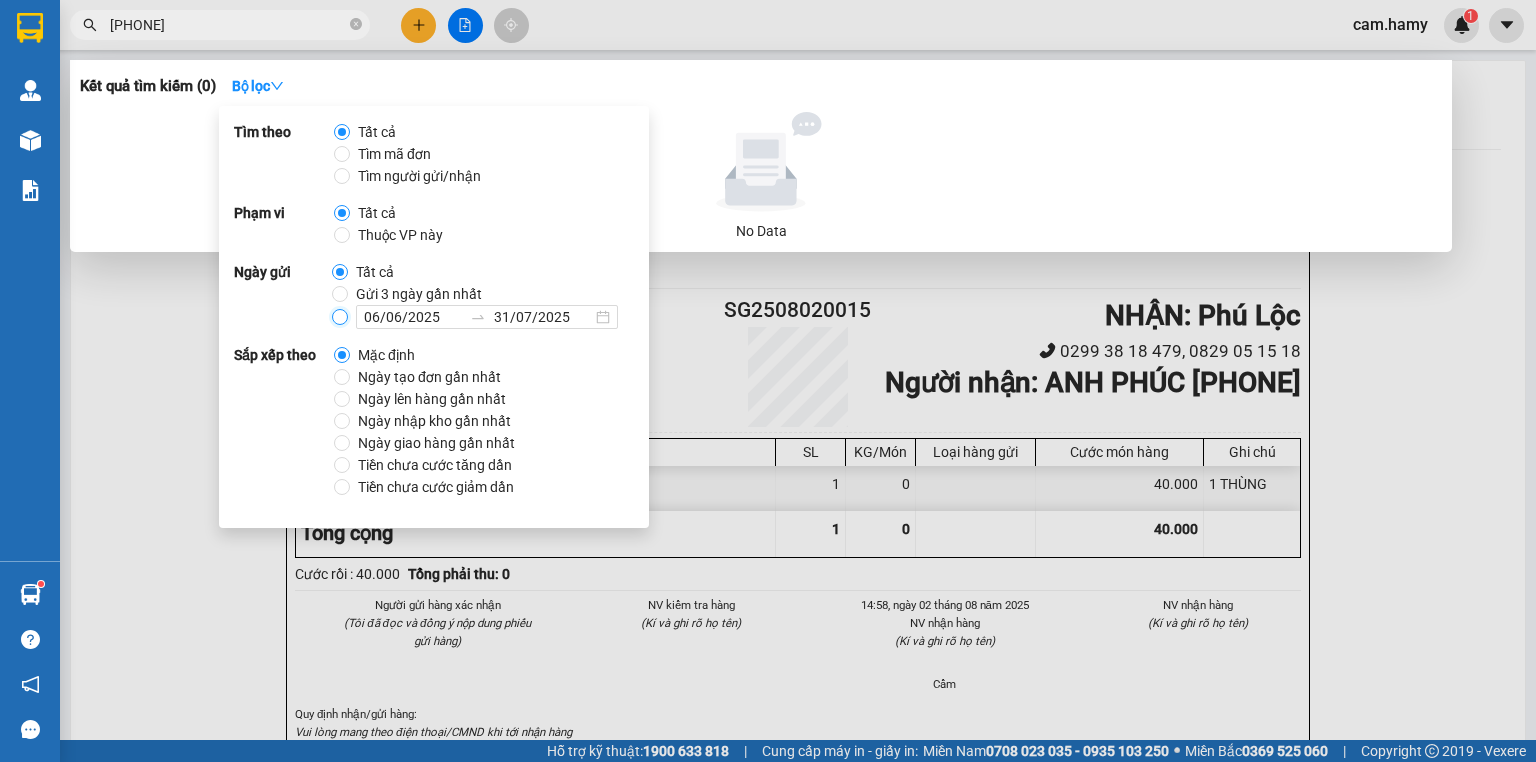 click on "06/06/2025 31/07/2025" at bounding box center [340, 317] 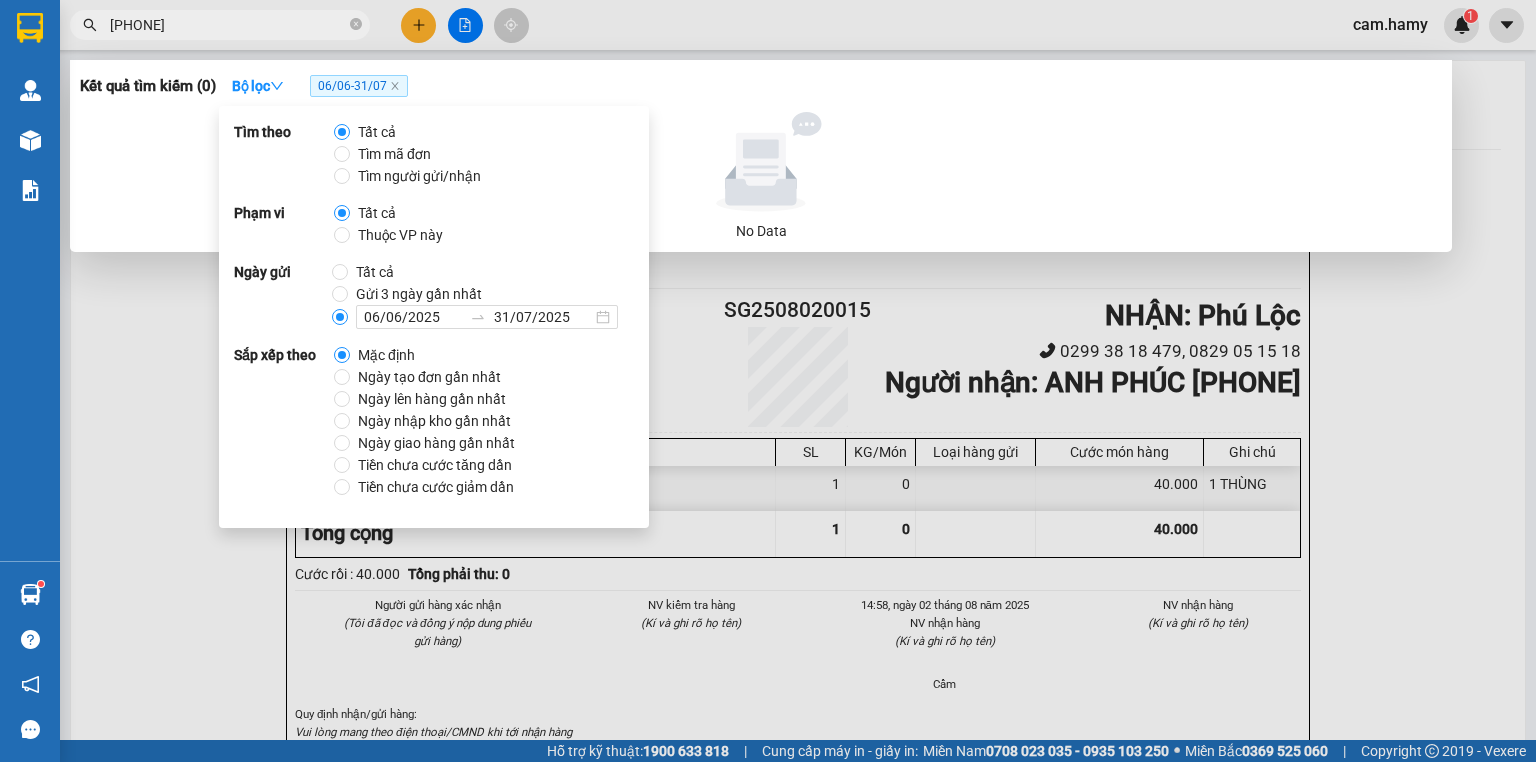 click 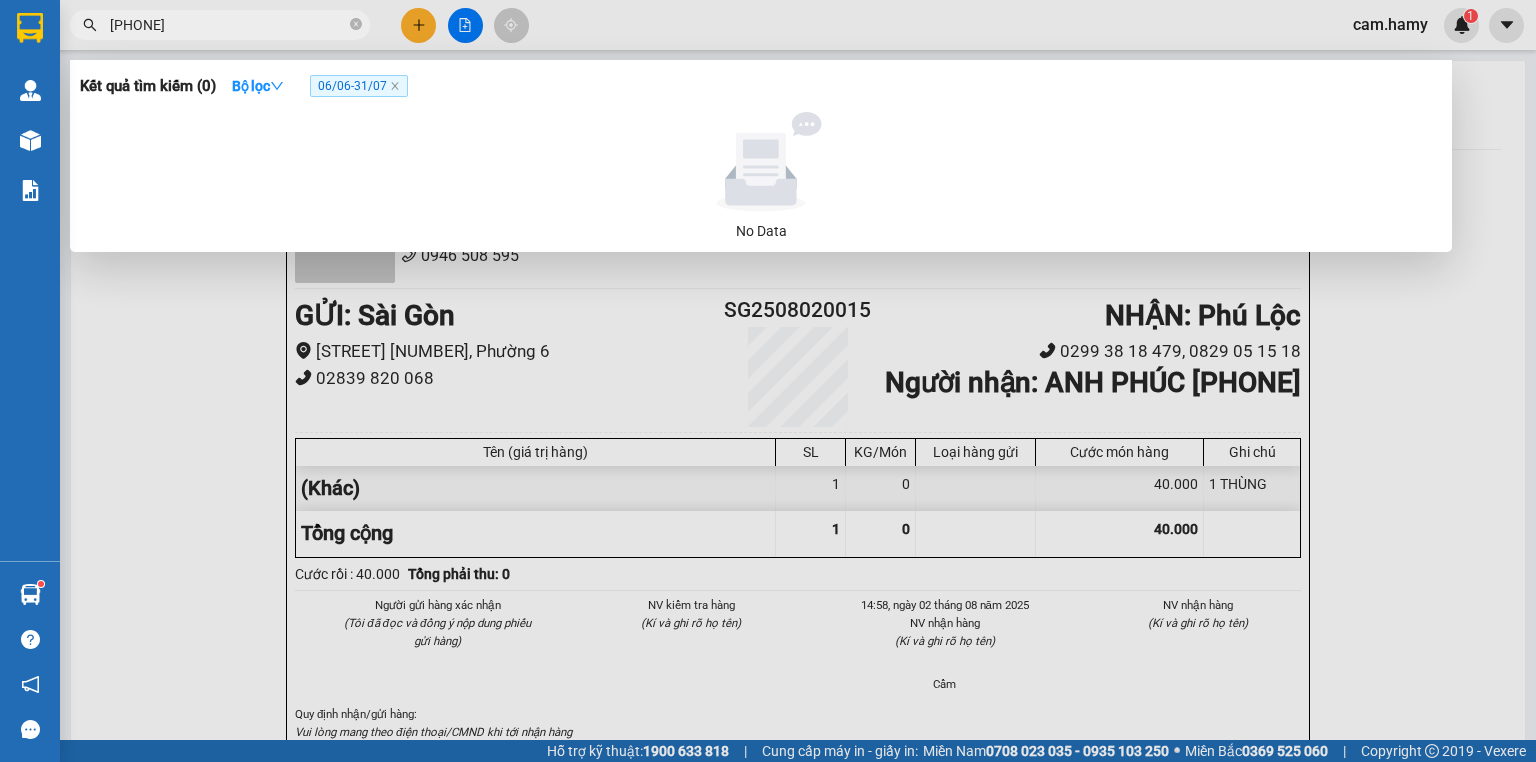 click on "06/06 - 31/07" 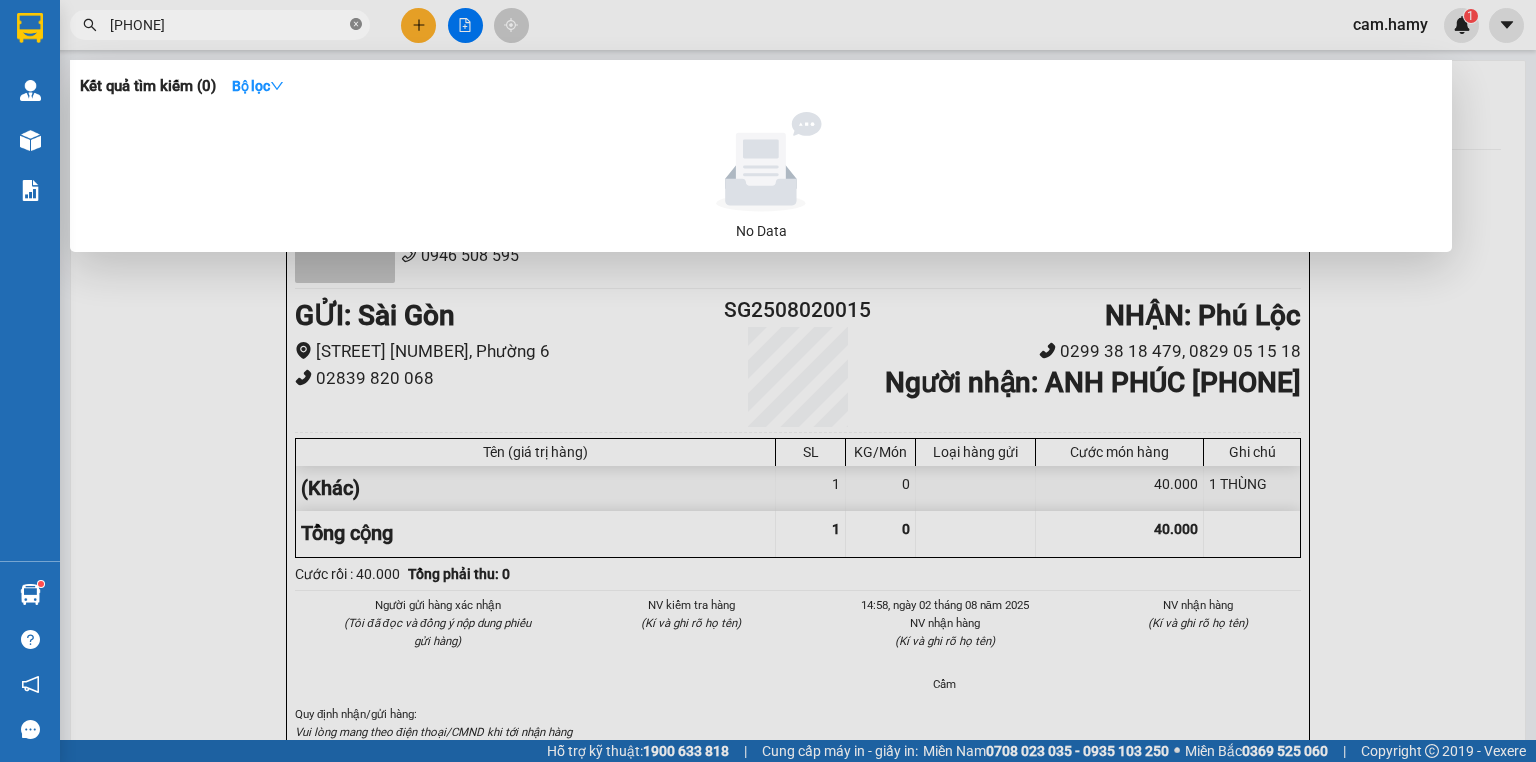 click 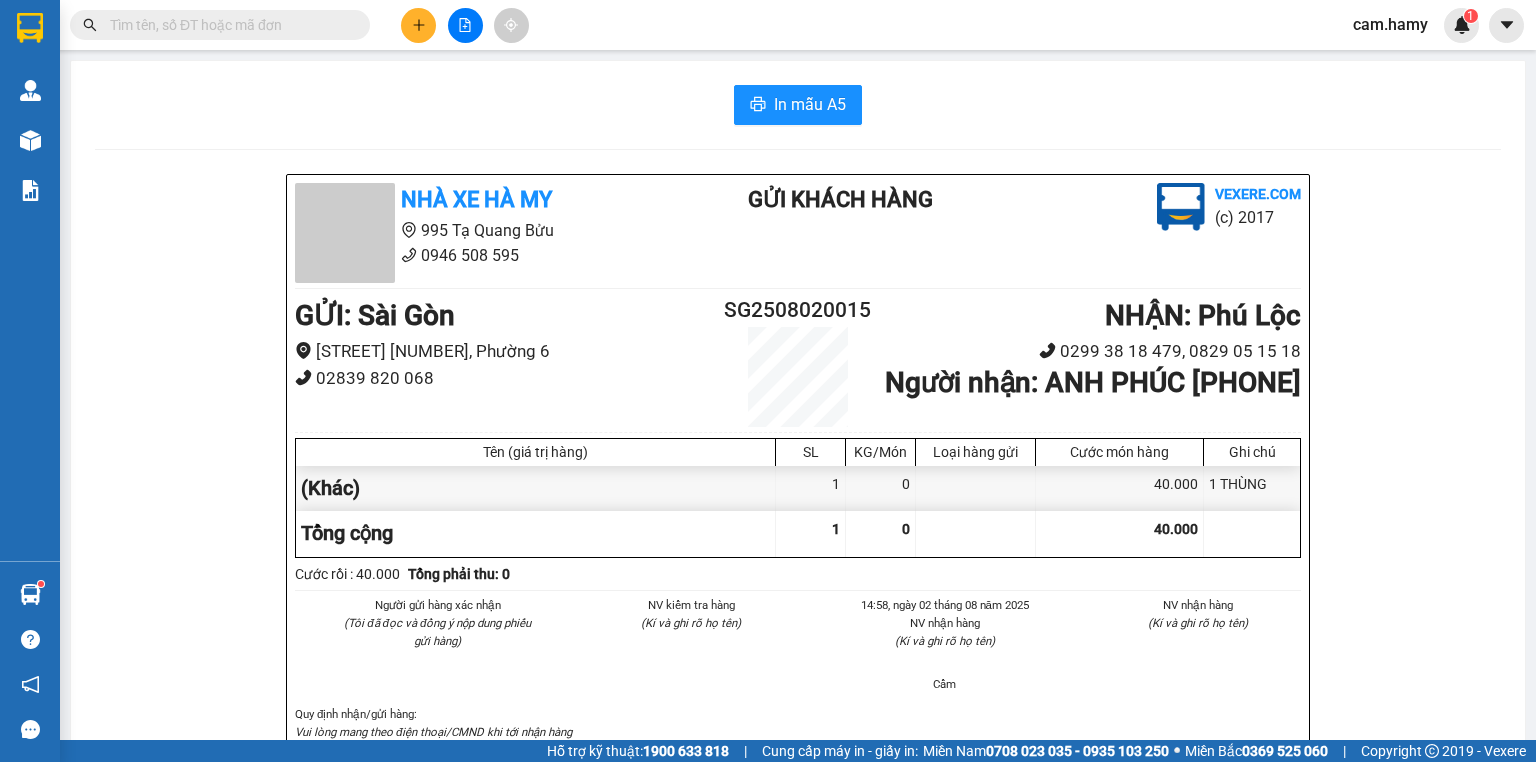 click at bounding box center (228, 25) 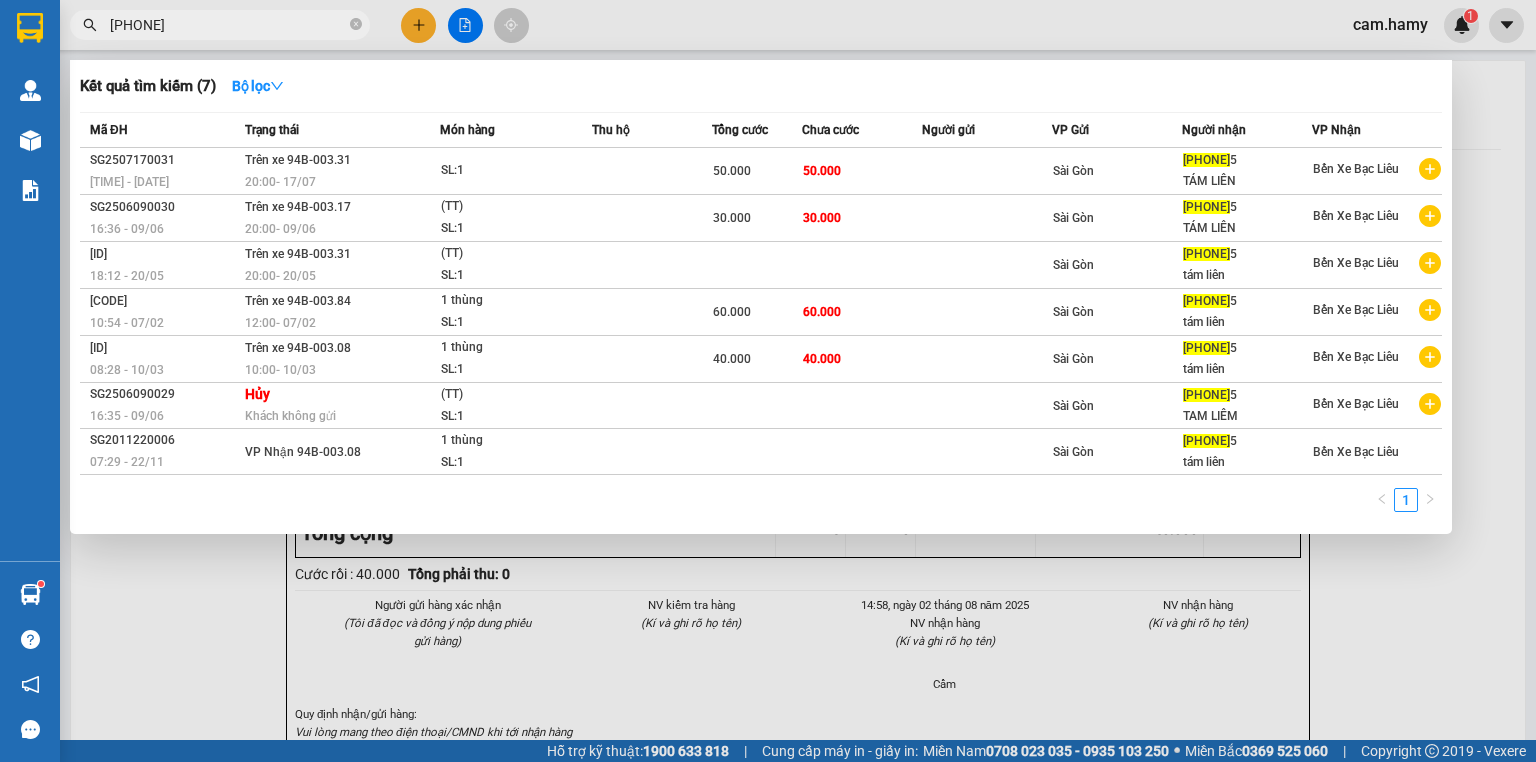 type on "[PHONE]" 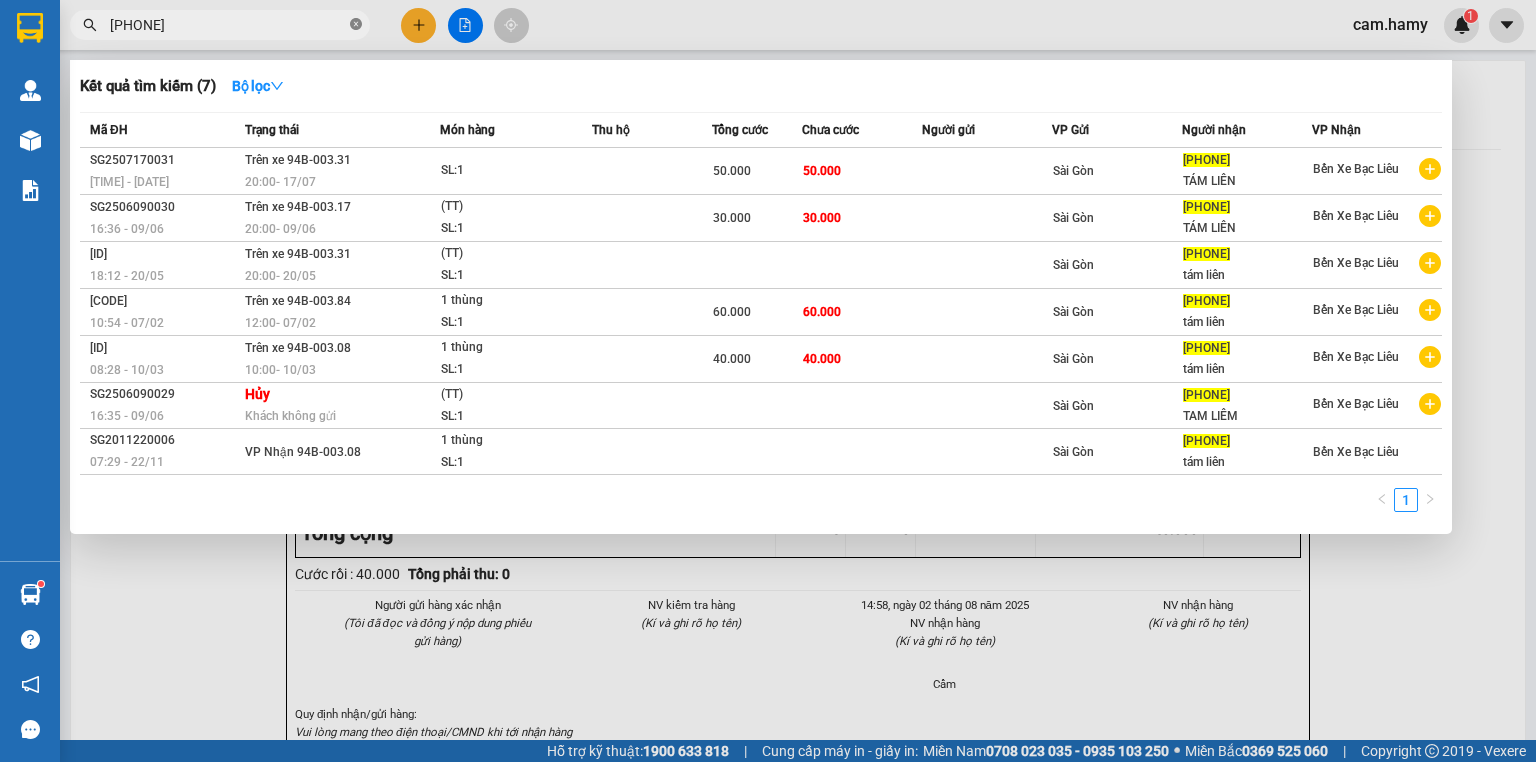 click at bounding box center [356, 25] 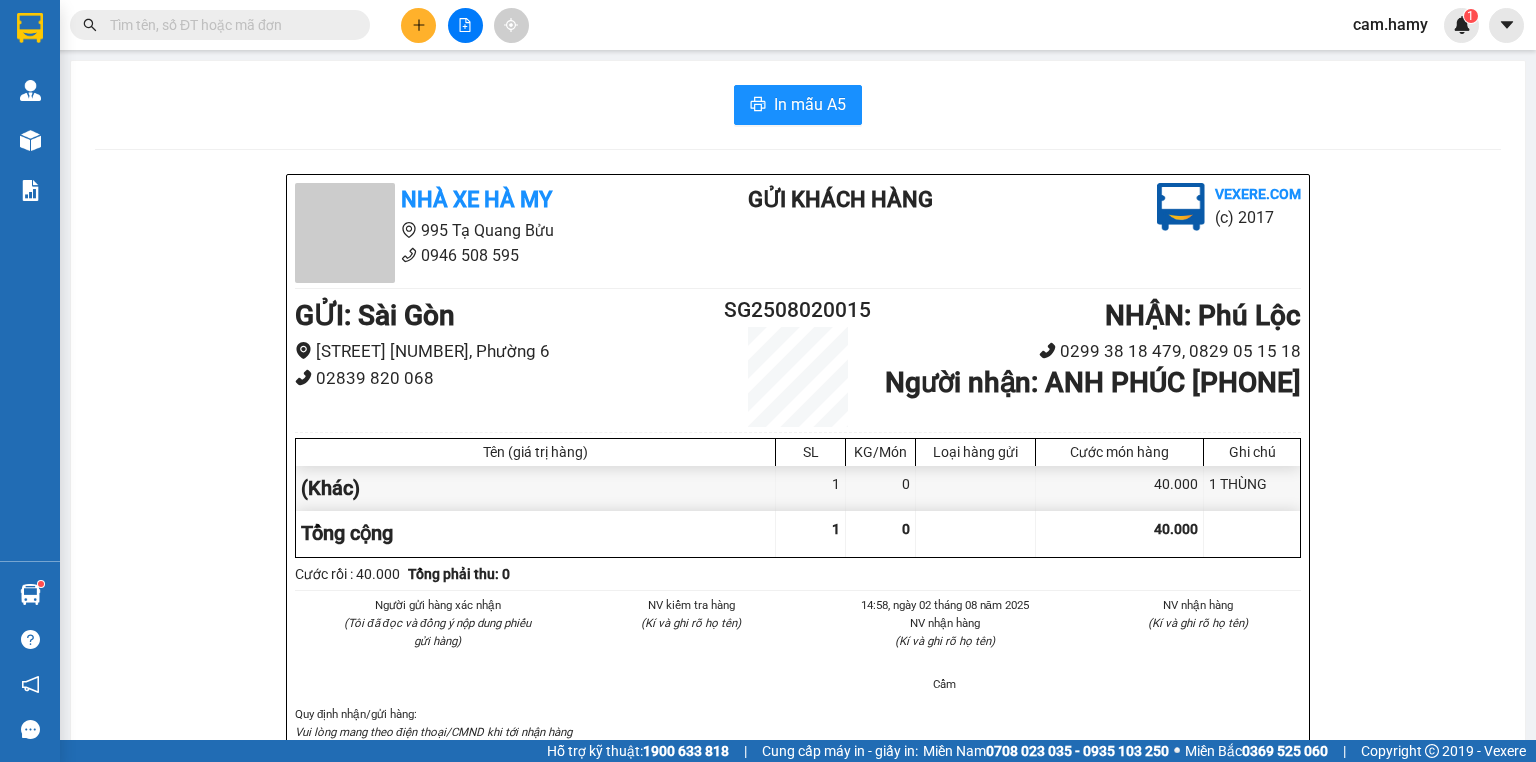 click at bounding box center [228, 25] 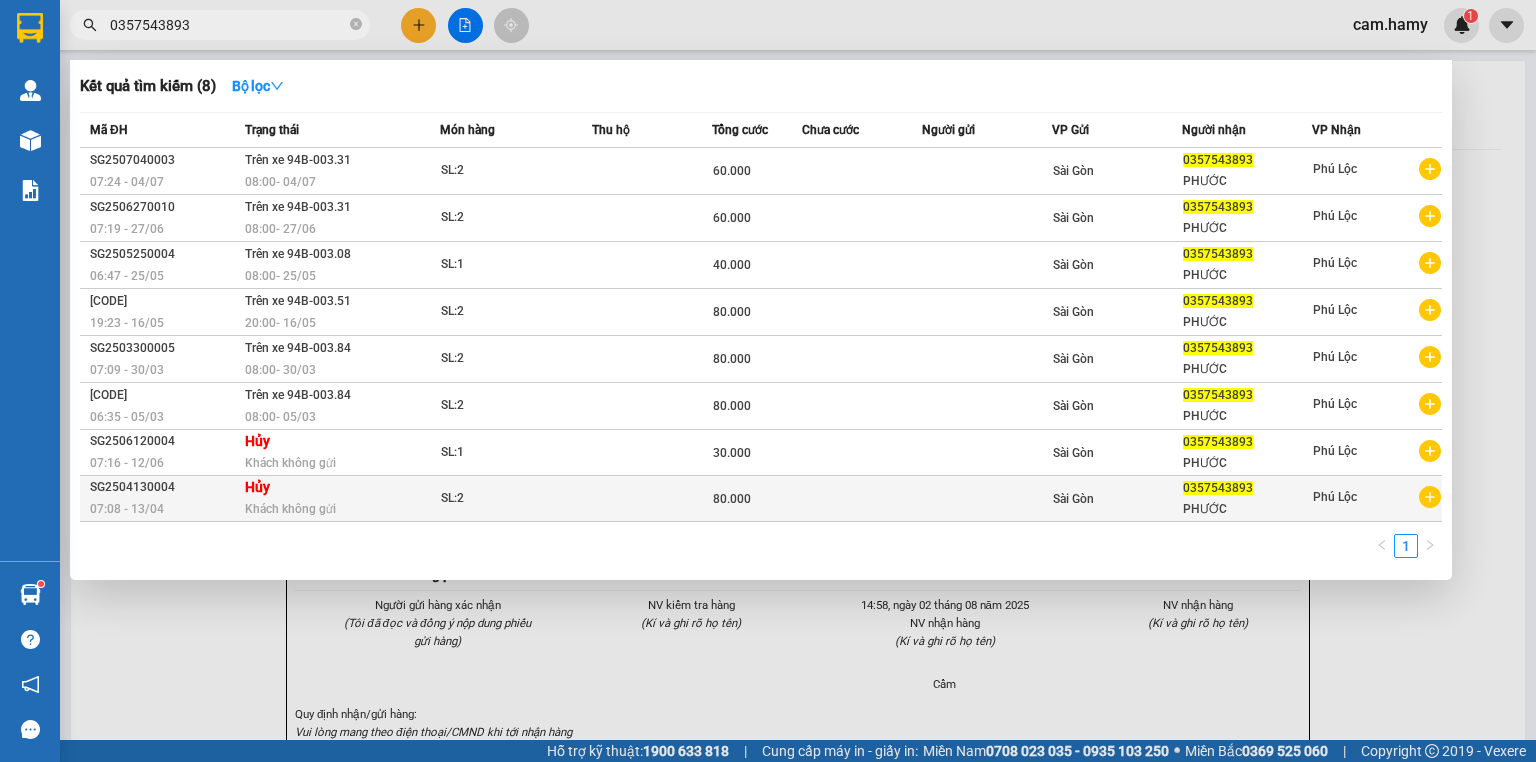 type on "0357543893" 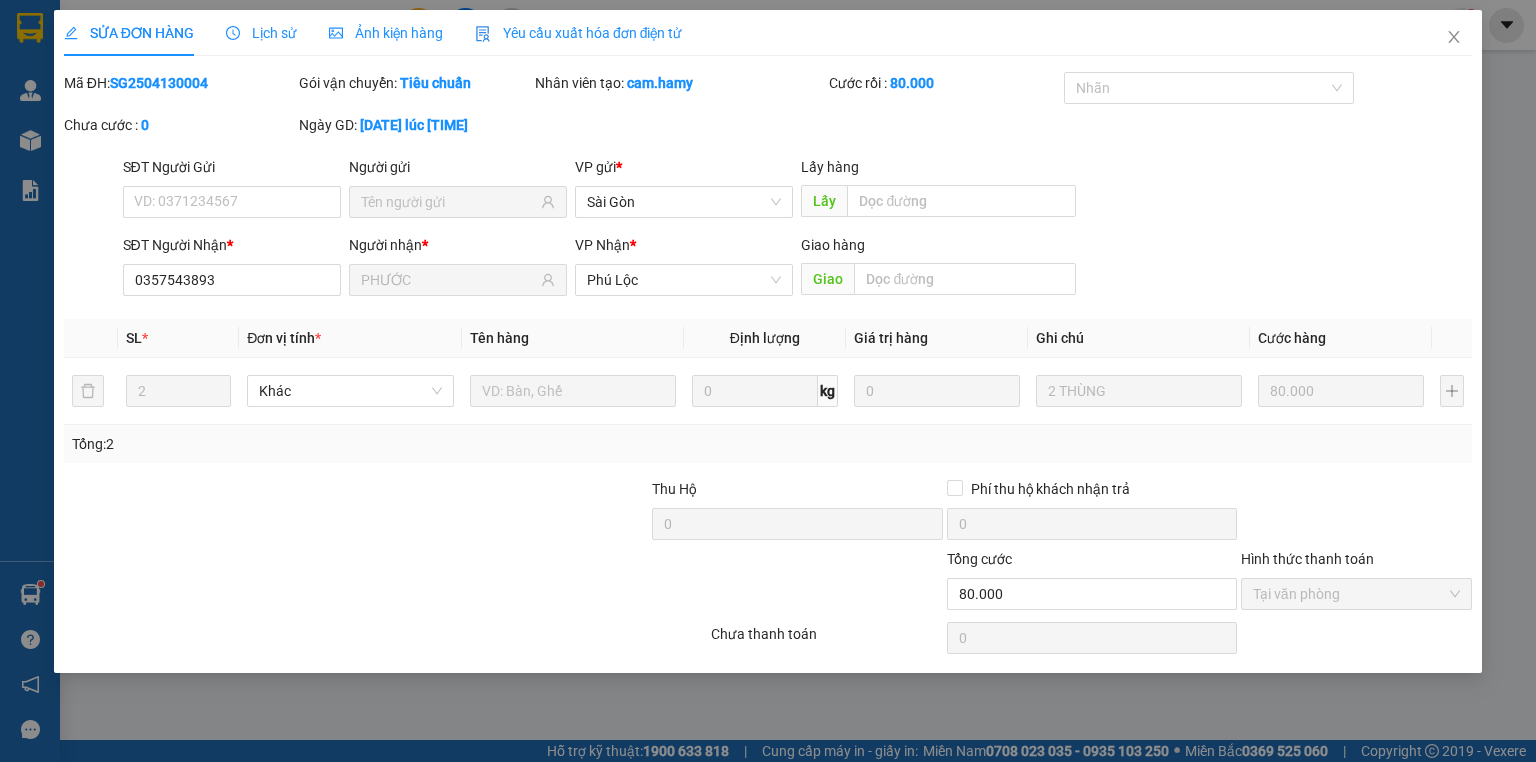 click on "Lịch sử" at bounding box center (261, 33) 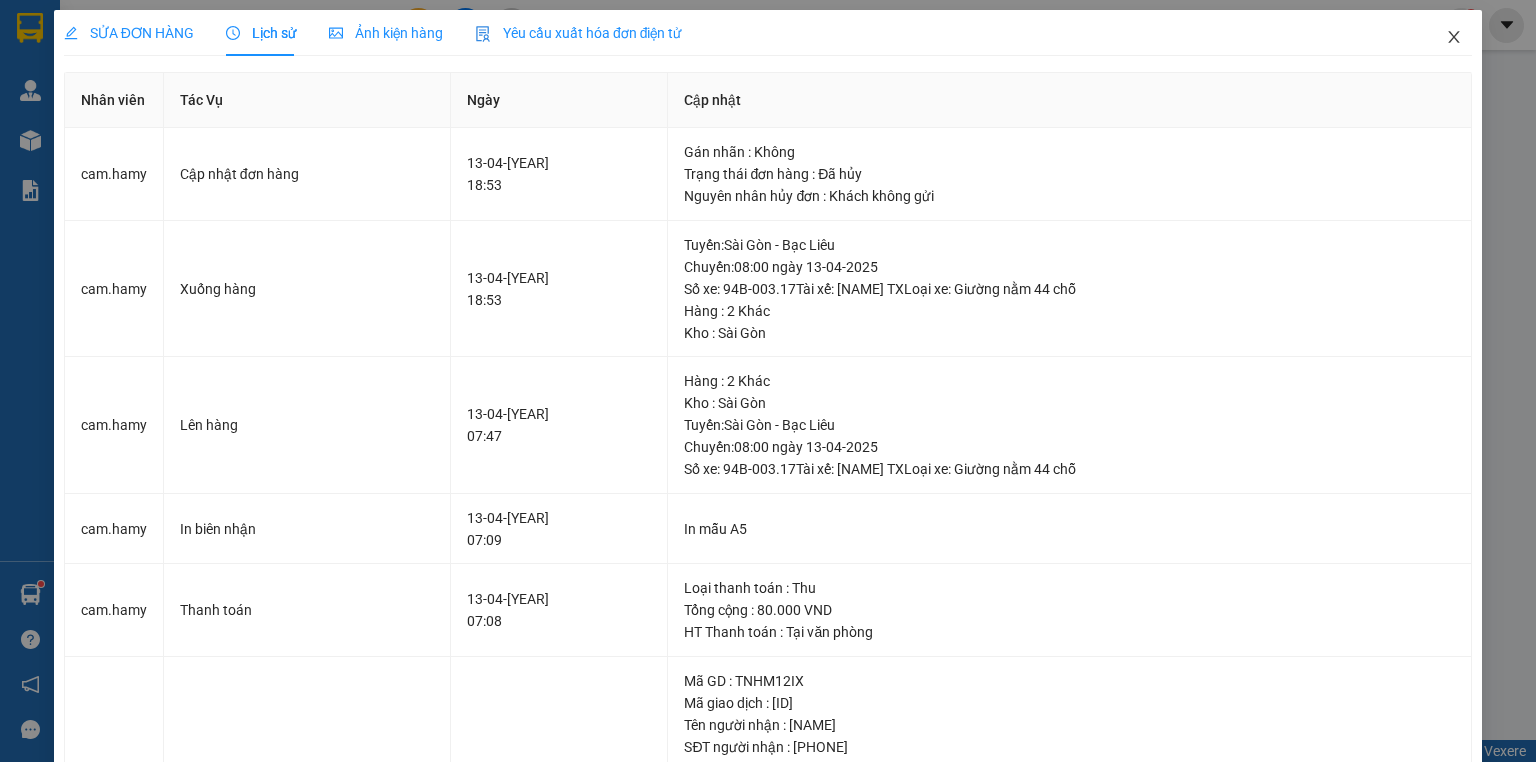 click 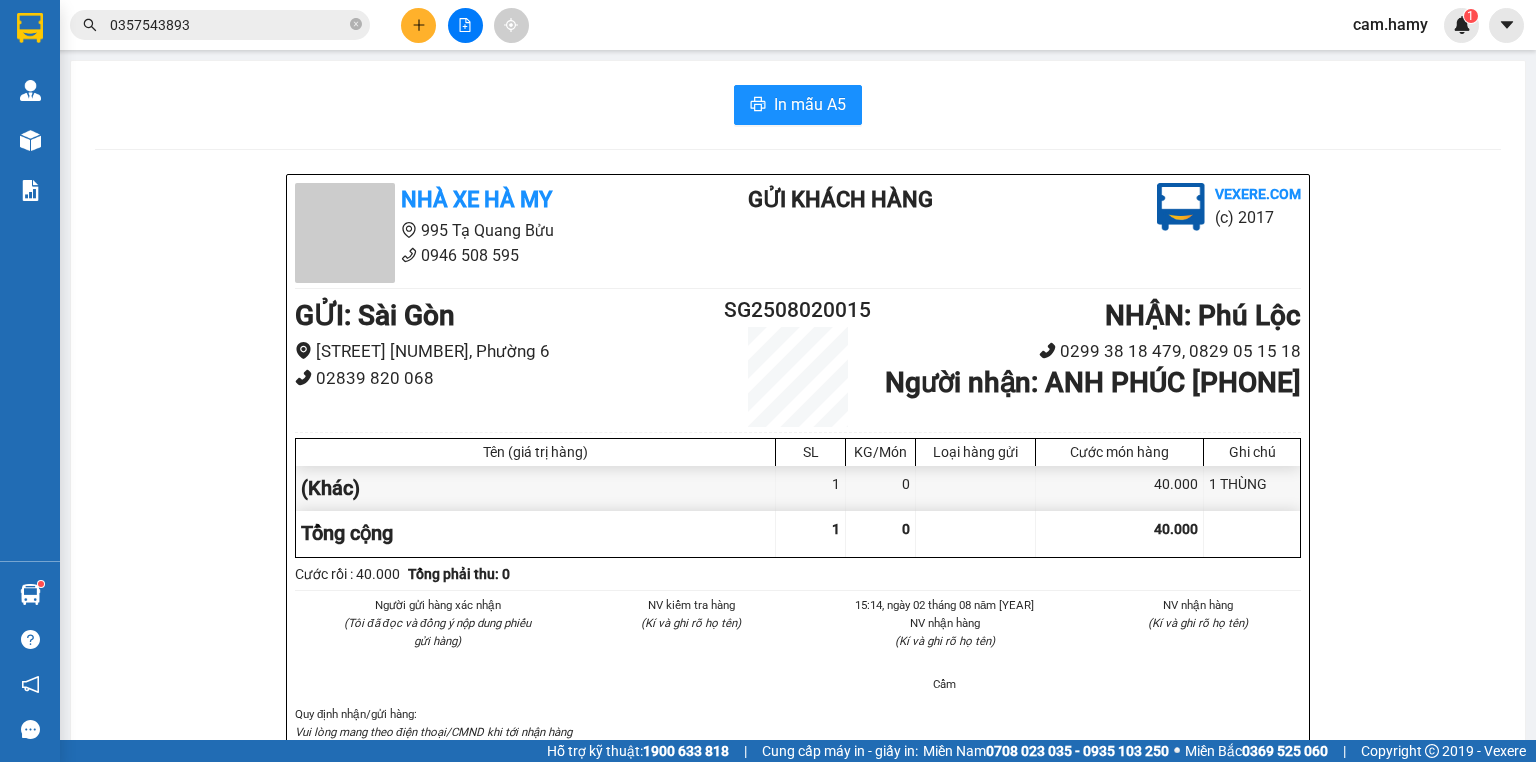 click on "0357543893" at bounding box center [220, 25] 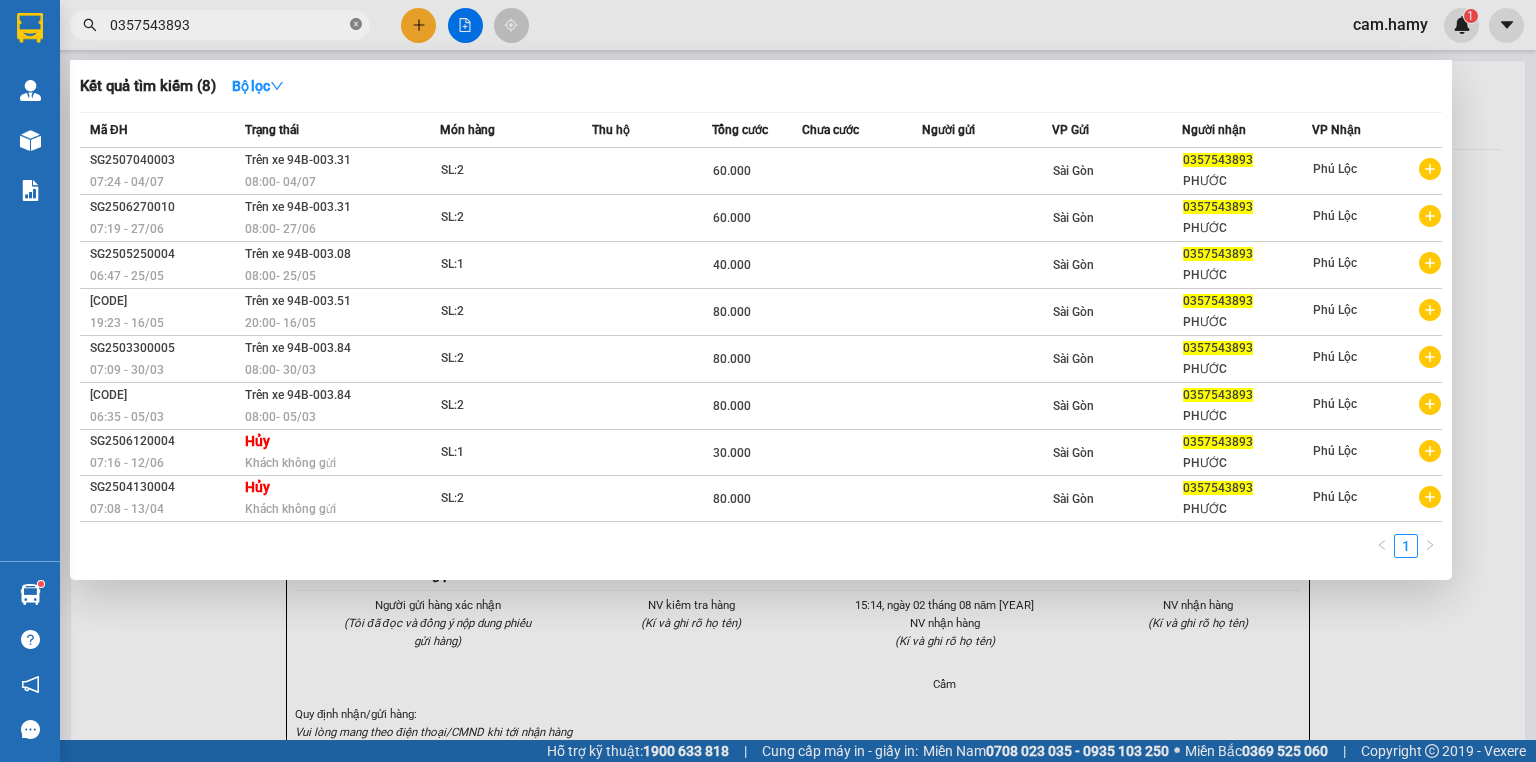 click 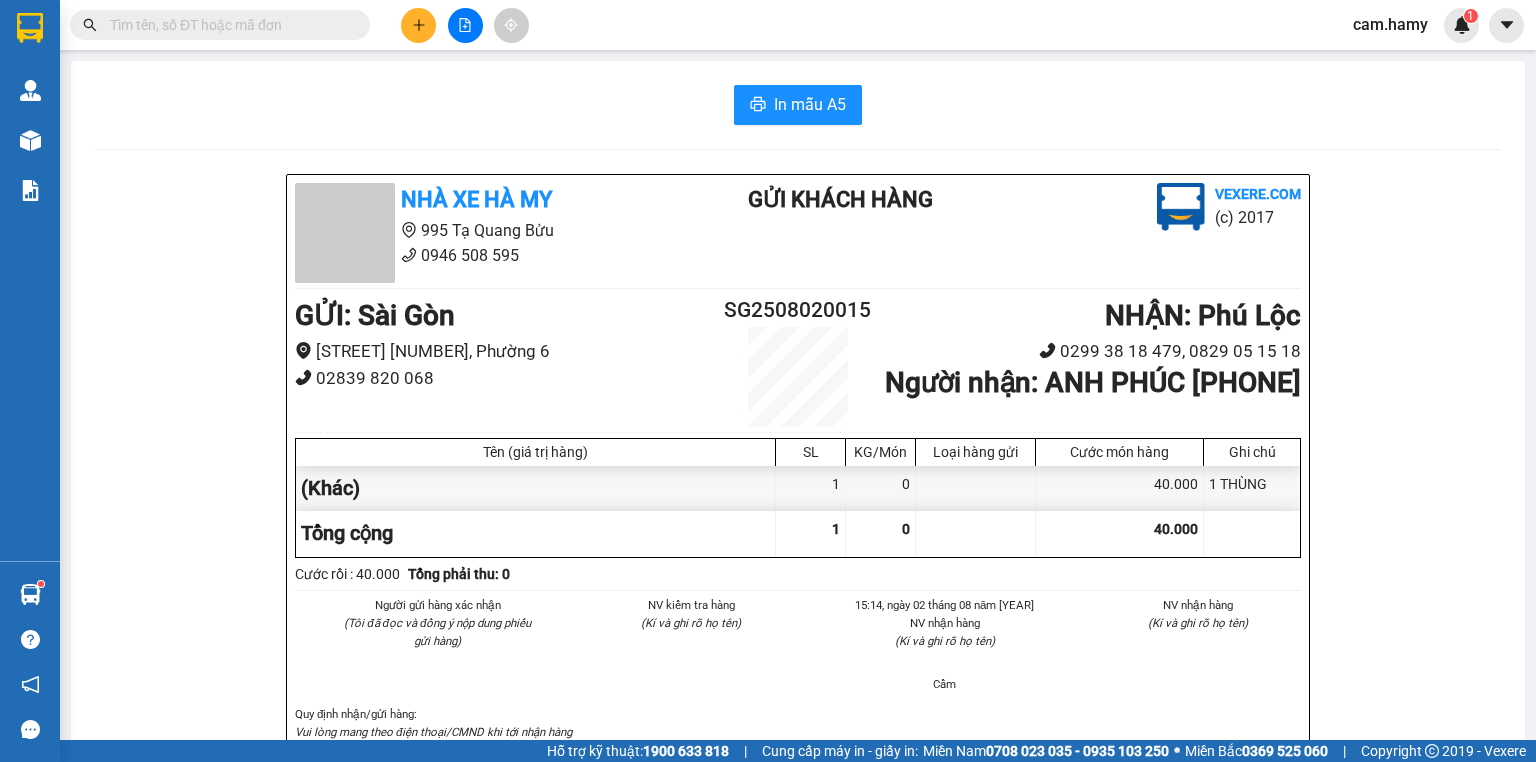 click at bounding box center [228, 25] 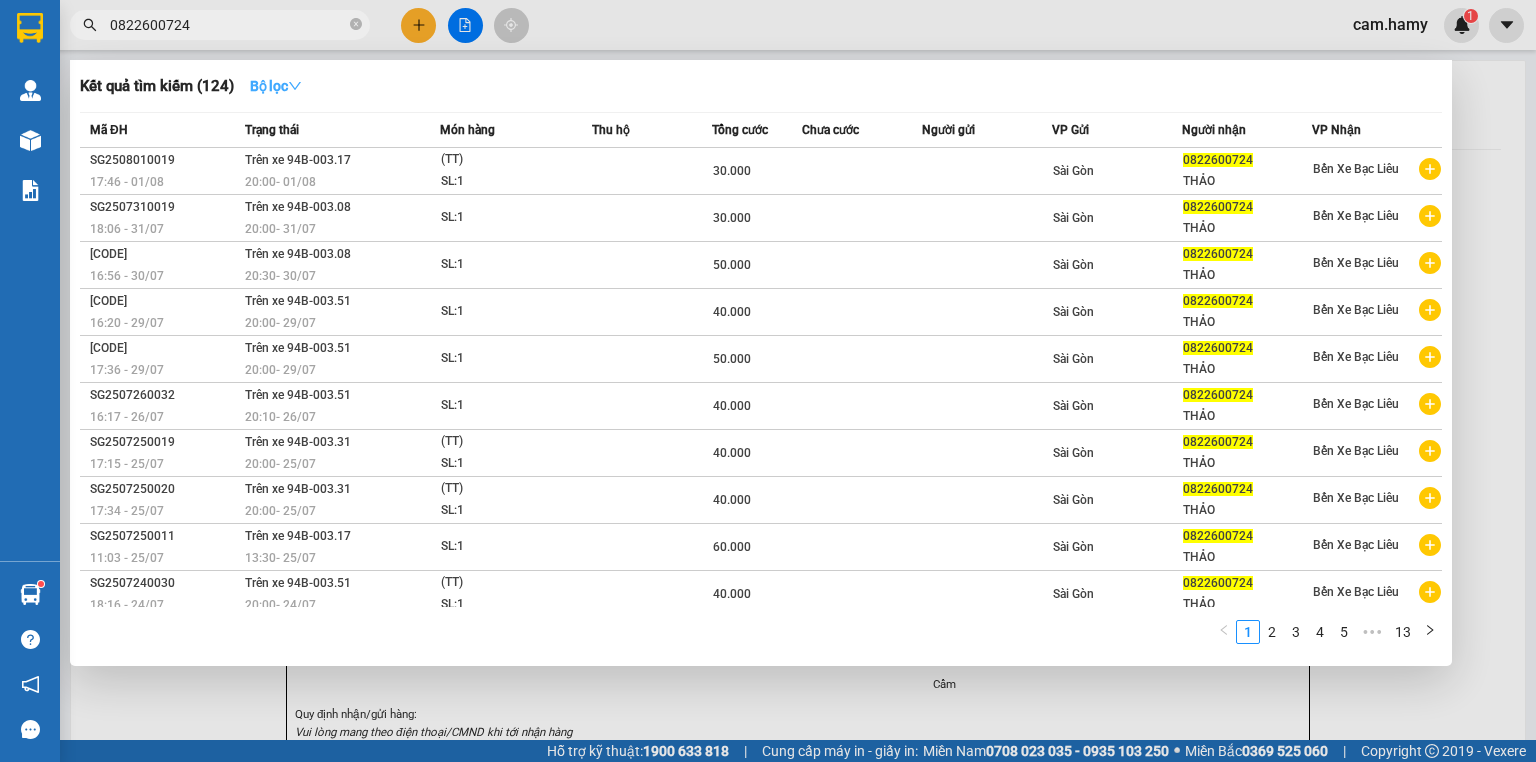 type on "0822600724" 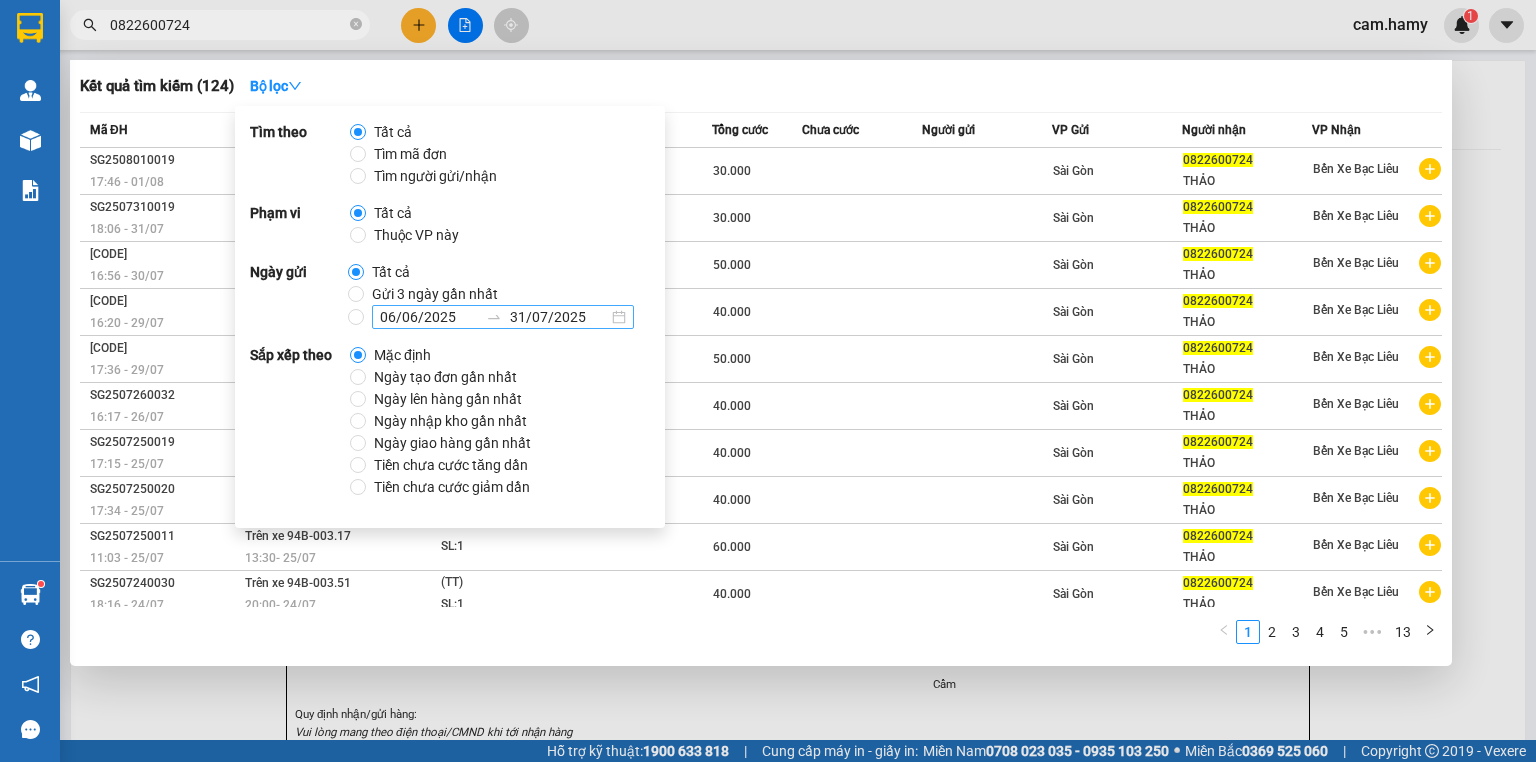 click on "06/06/2025 31/07/2025" at bounding box center [503, 317] 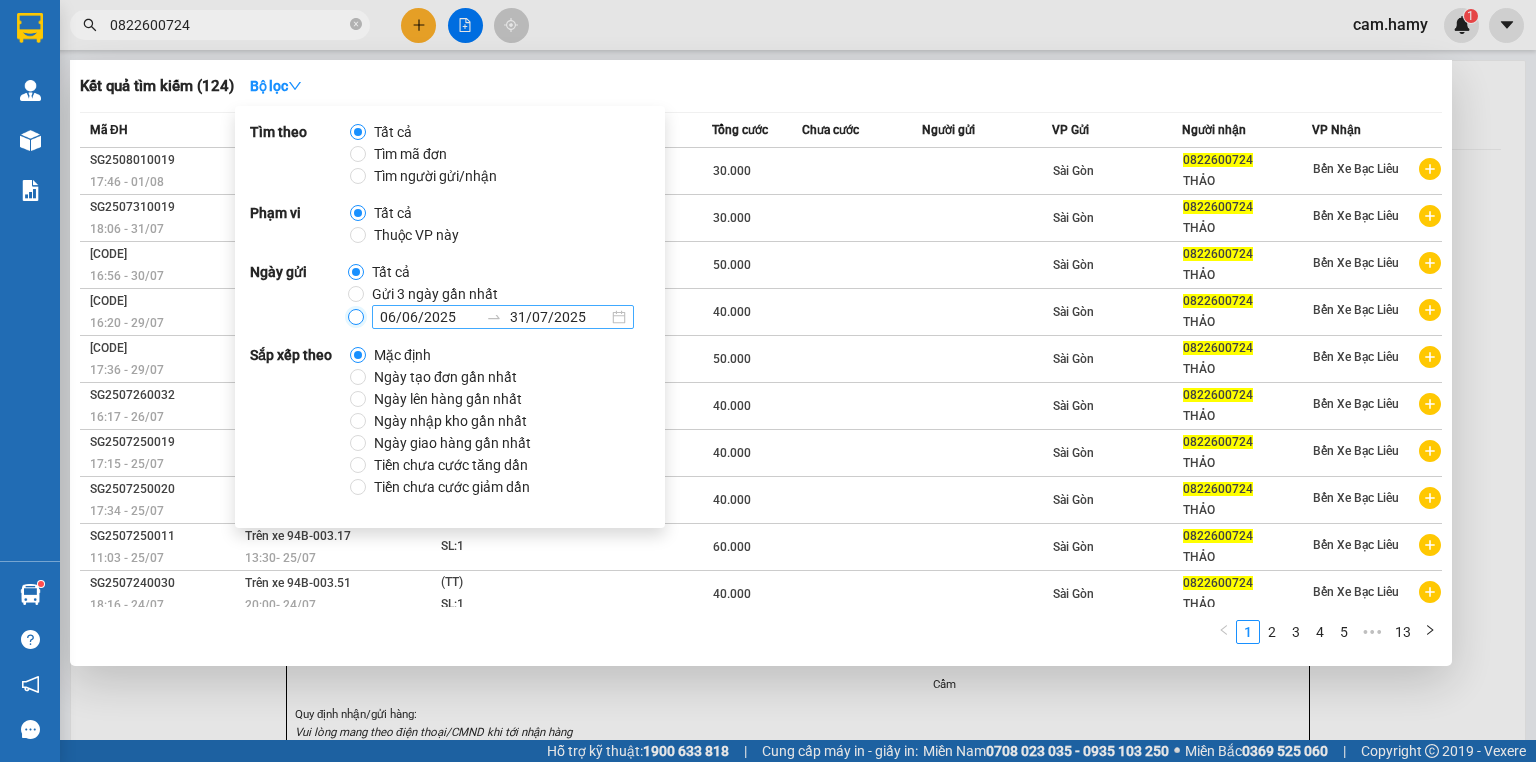 click on "06/06/2025 31/07/2025" at bounding box center (356, 317) 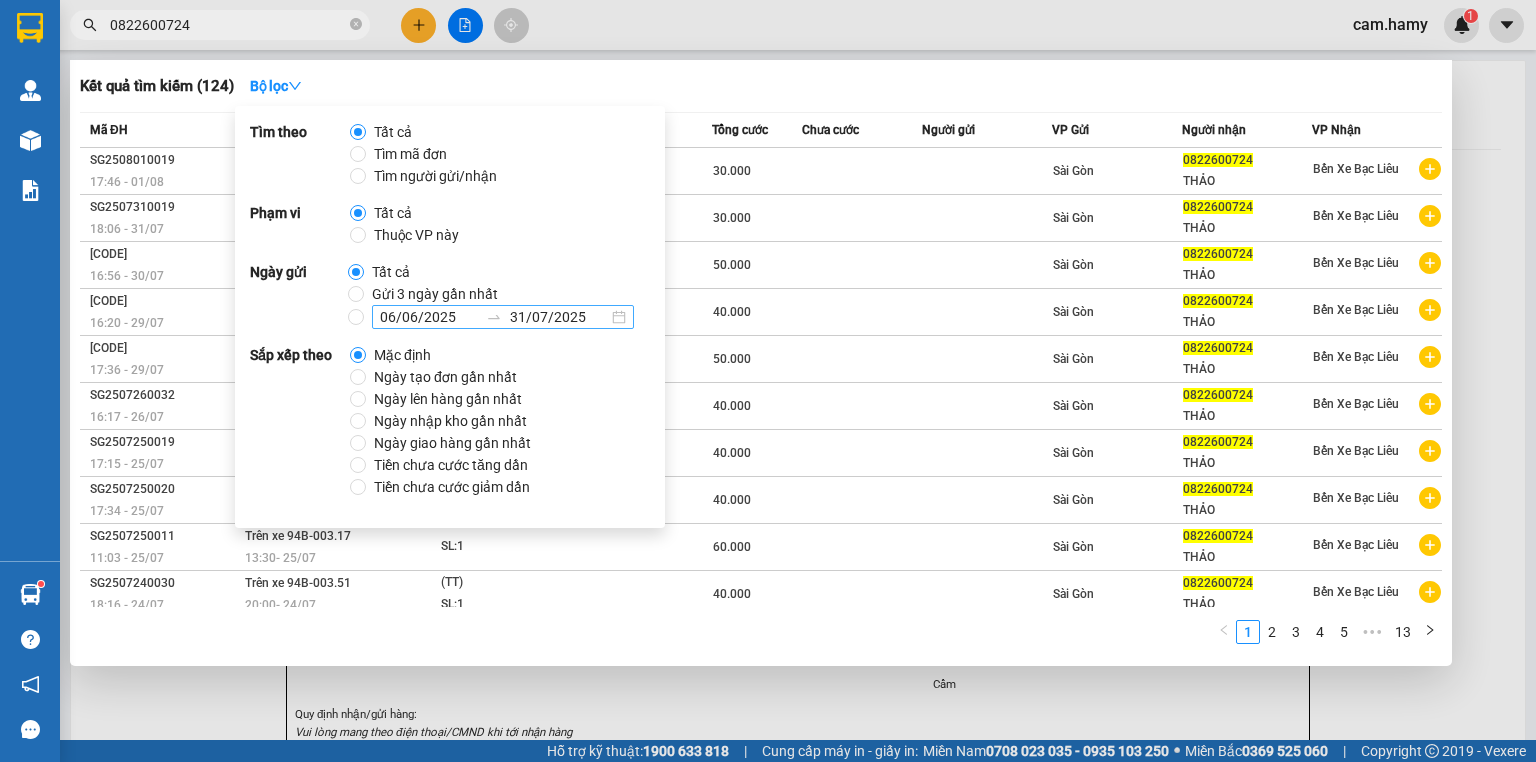 radio on "false" 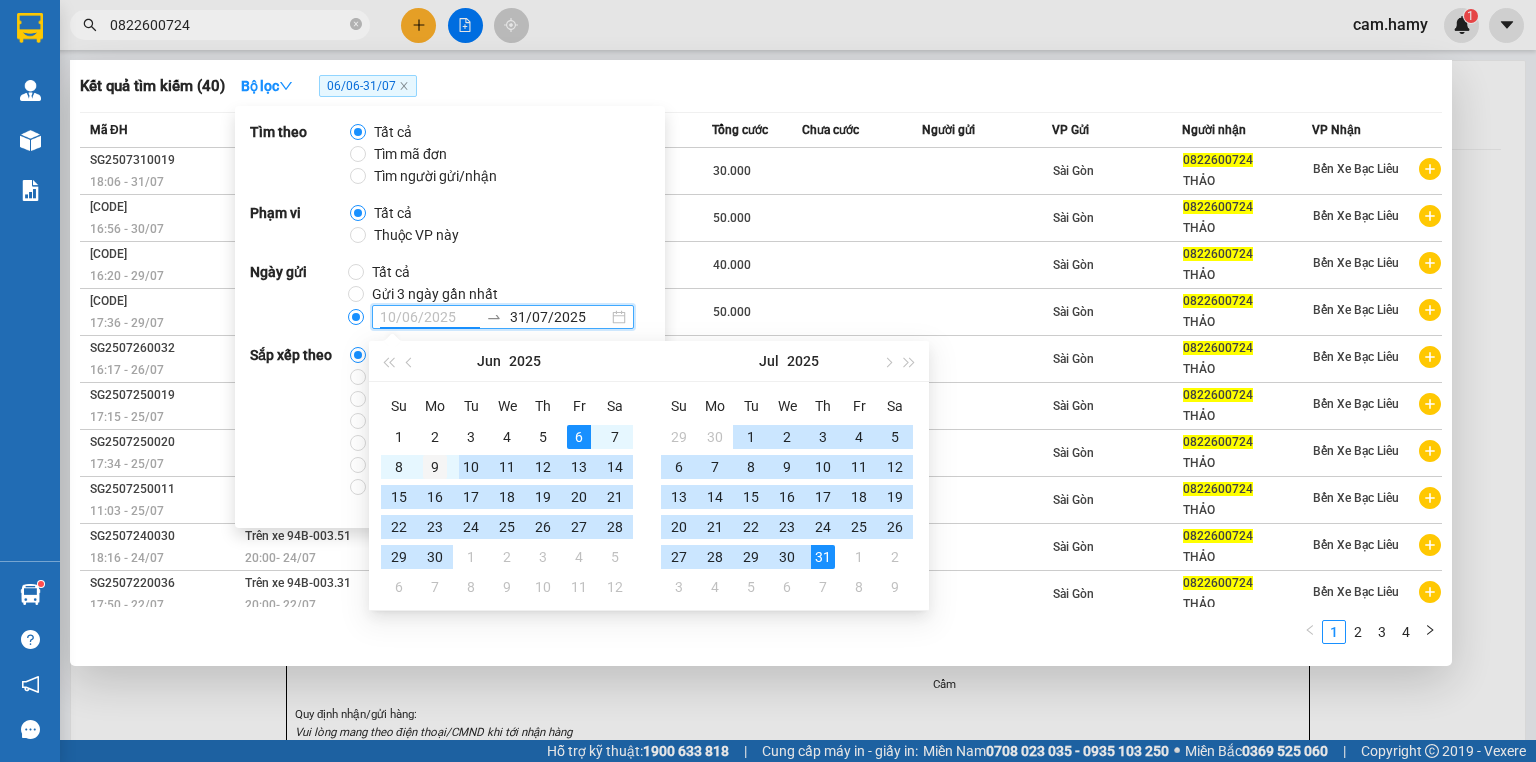 type on "09/06/[YEAR]" 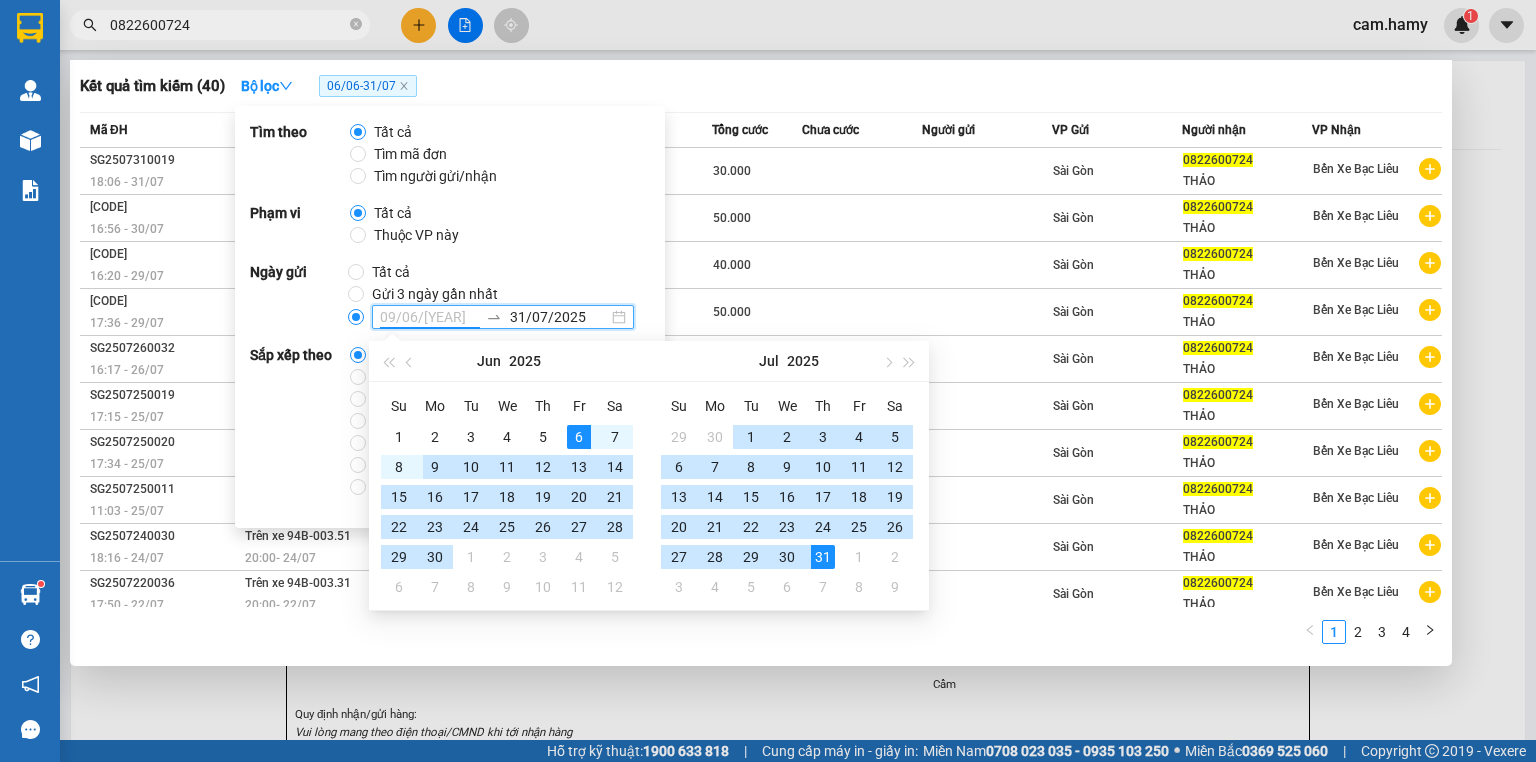 click on "9" at bounding box center [435, 467] 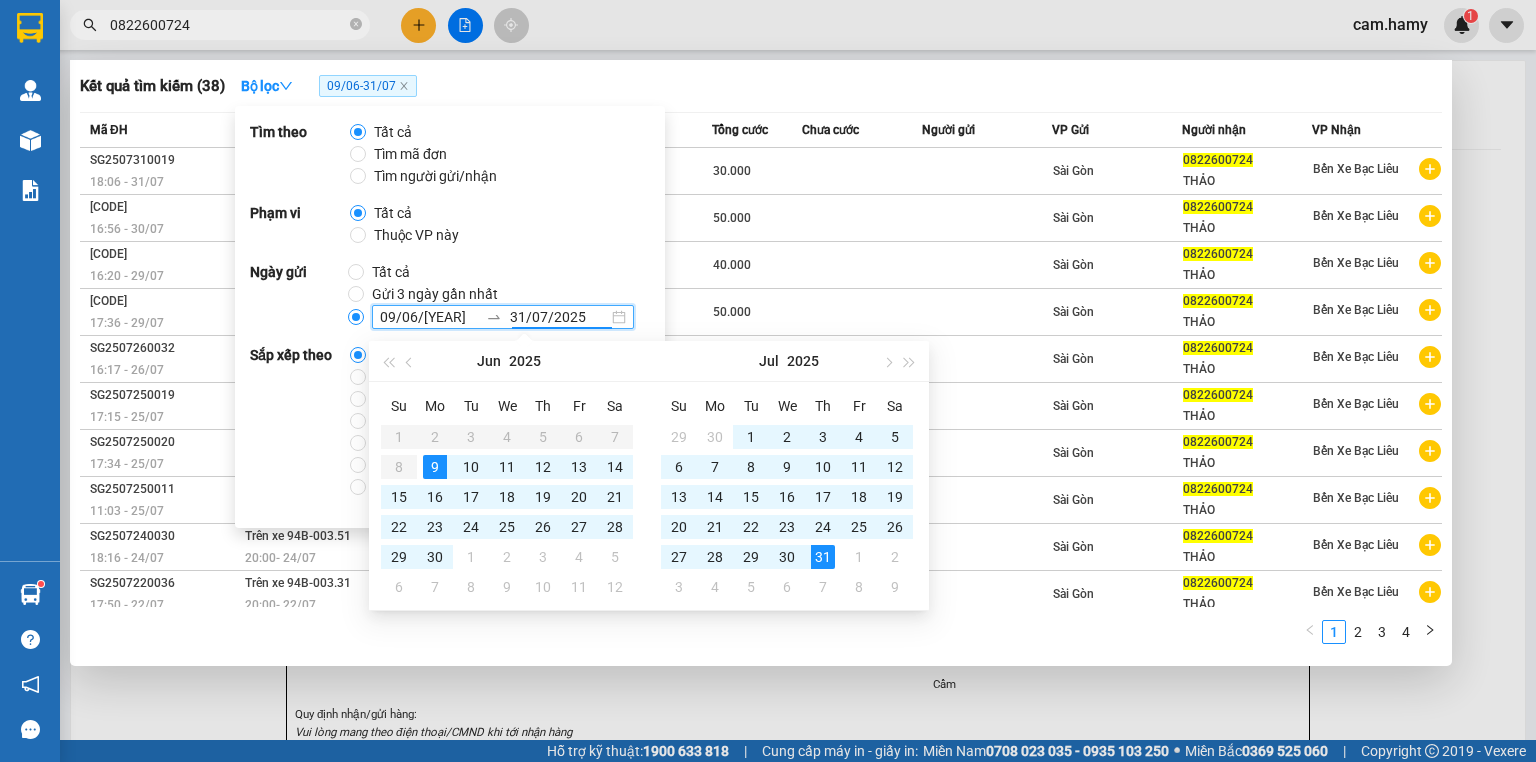 click 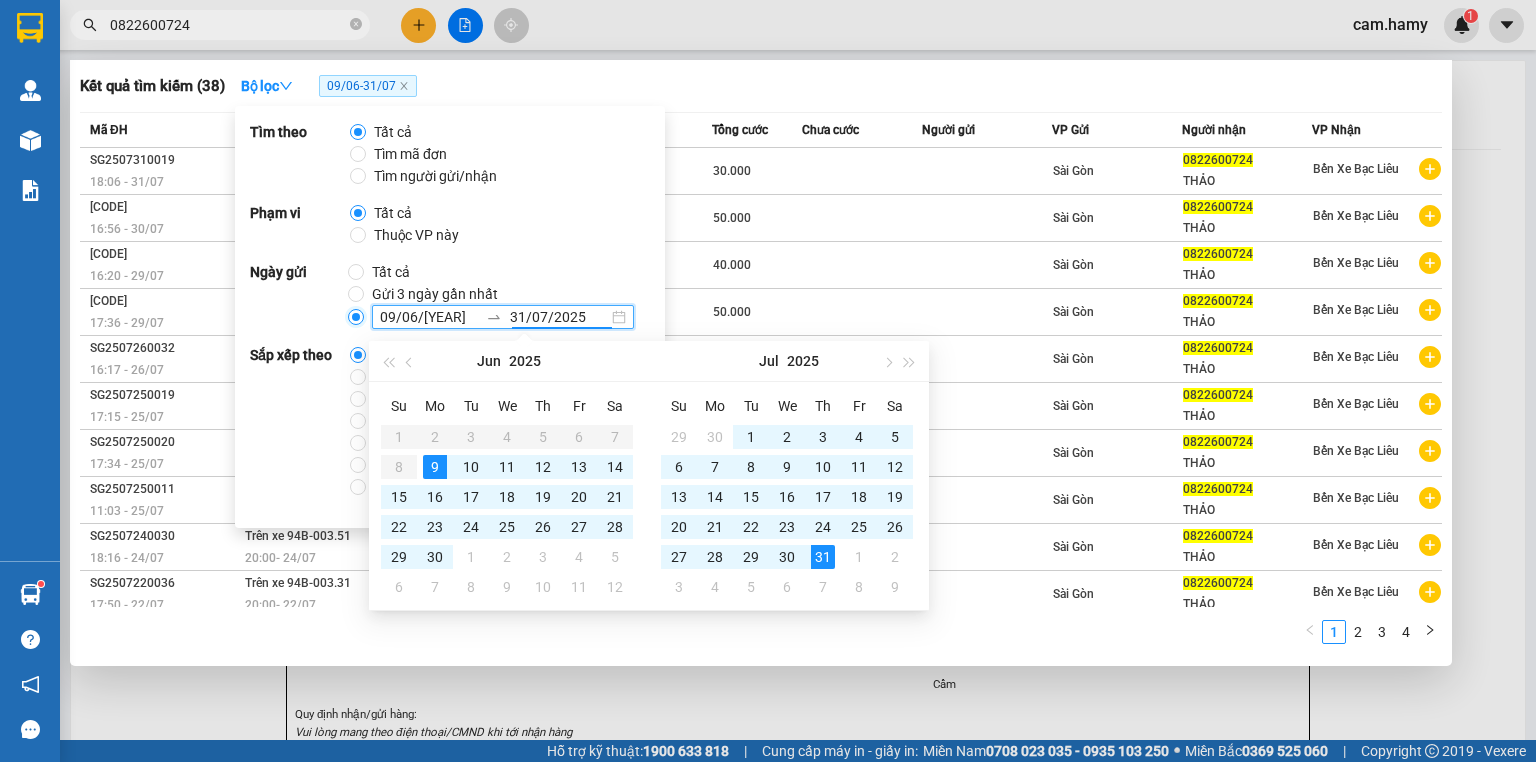 click on "09/06/2025 31/07/2025" at bounding box center (356, 317) 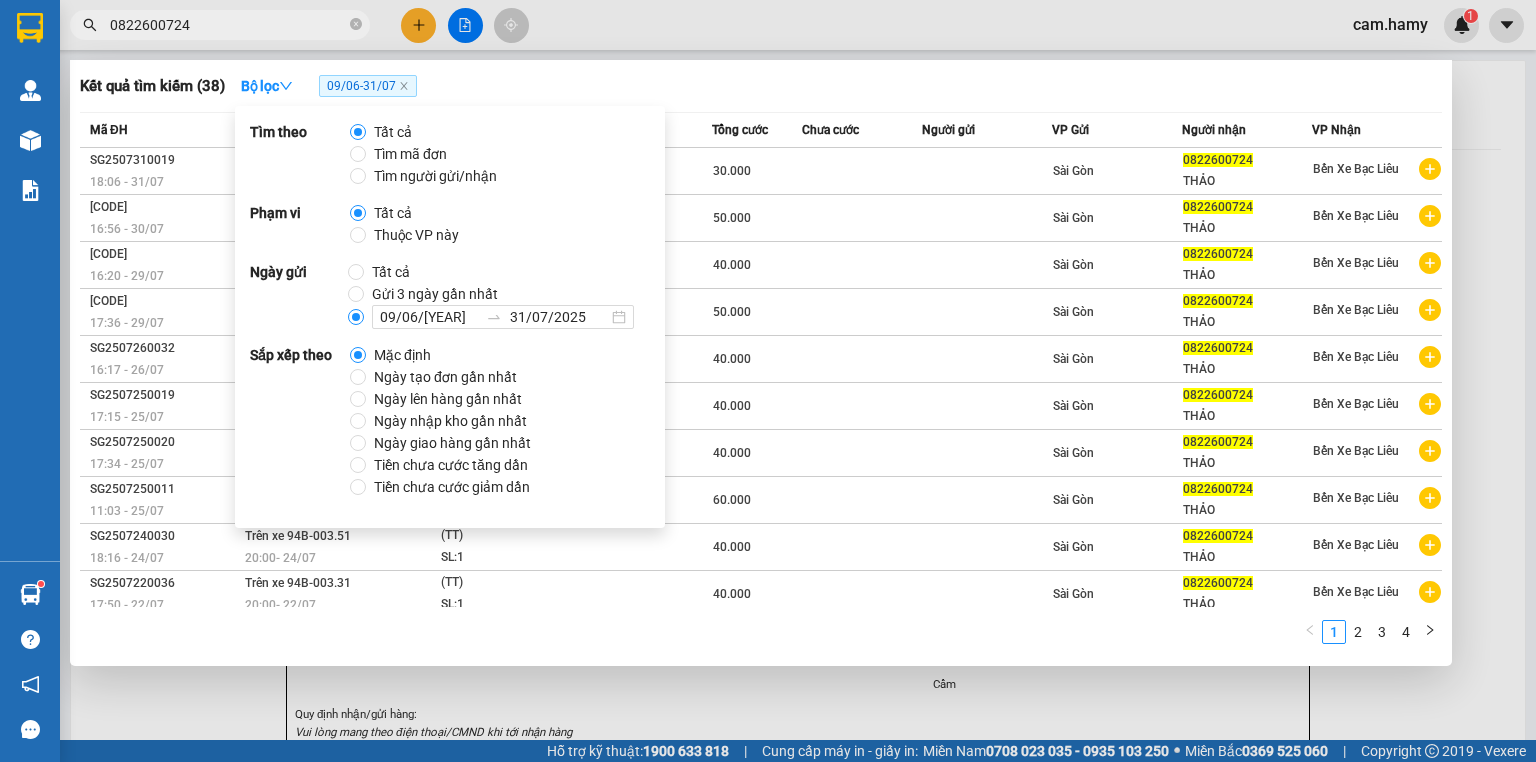 click at bounding box center [768, 381] 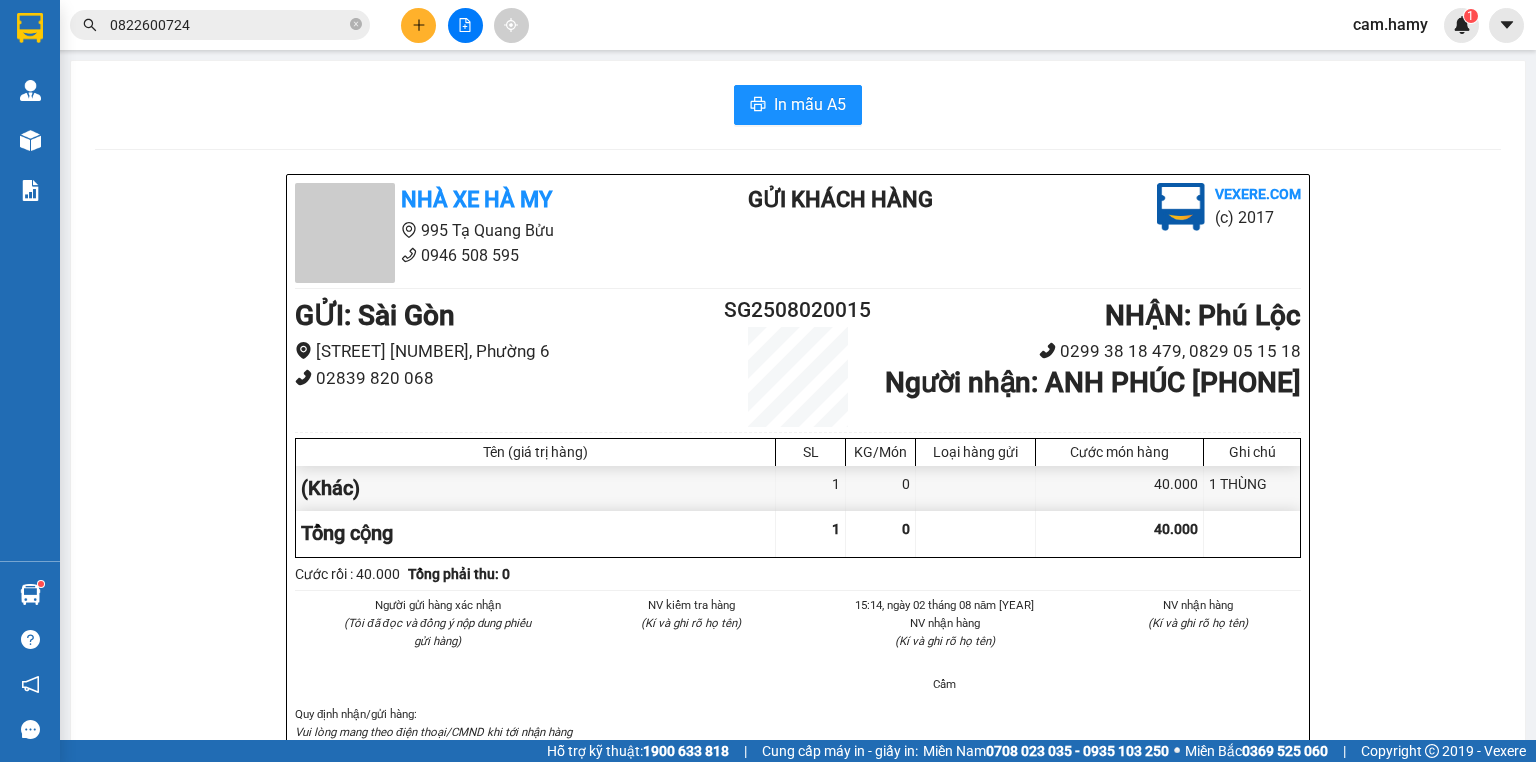 click on "0822600724" at bounding box center (228, 25) 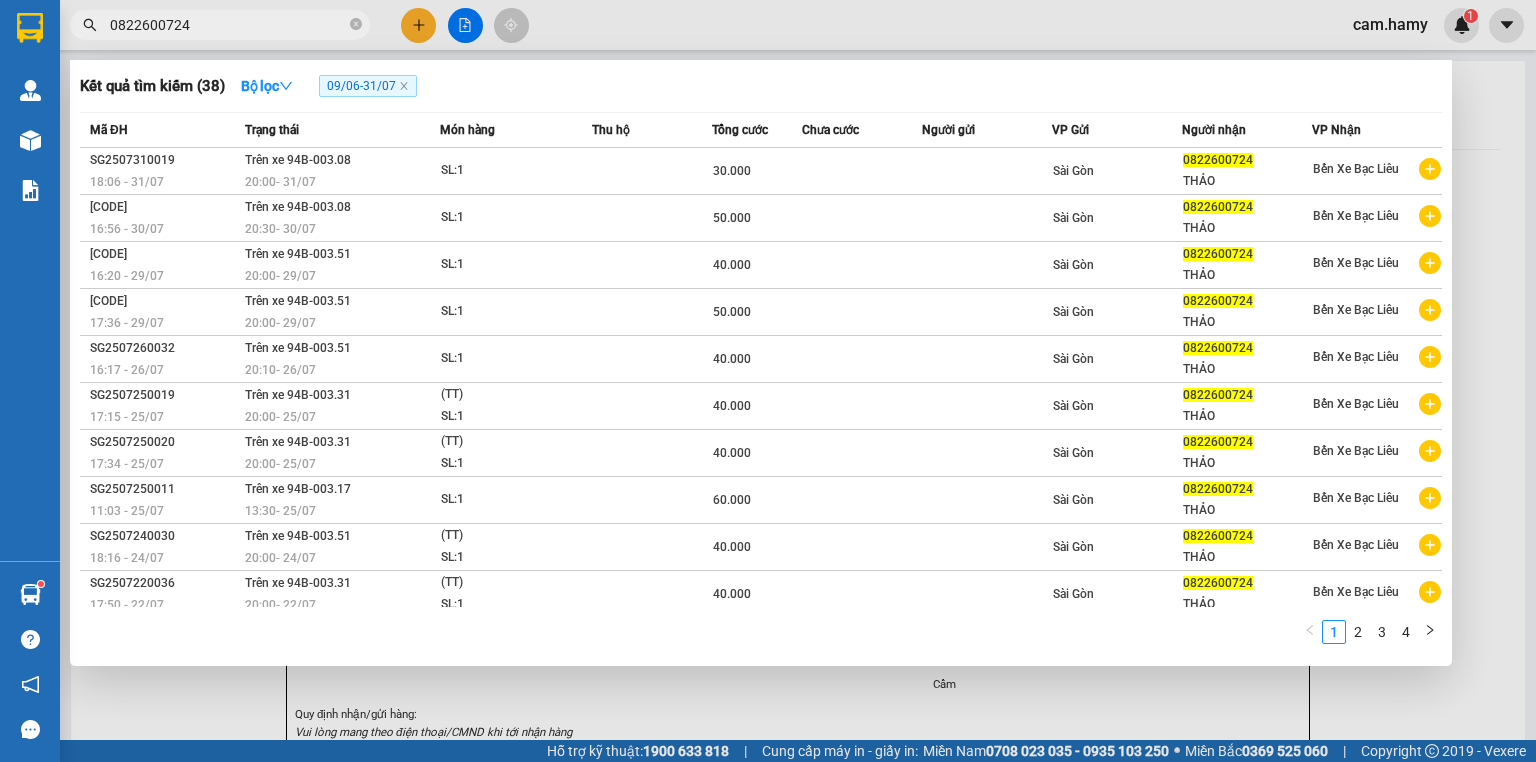 click at bounding box center [768, 381] 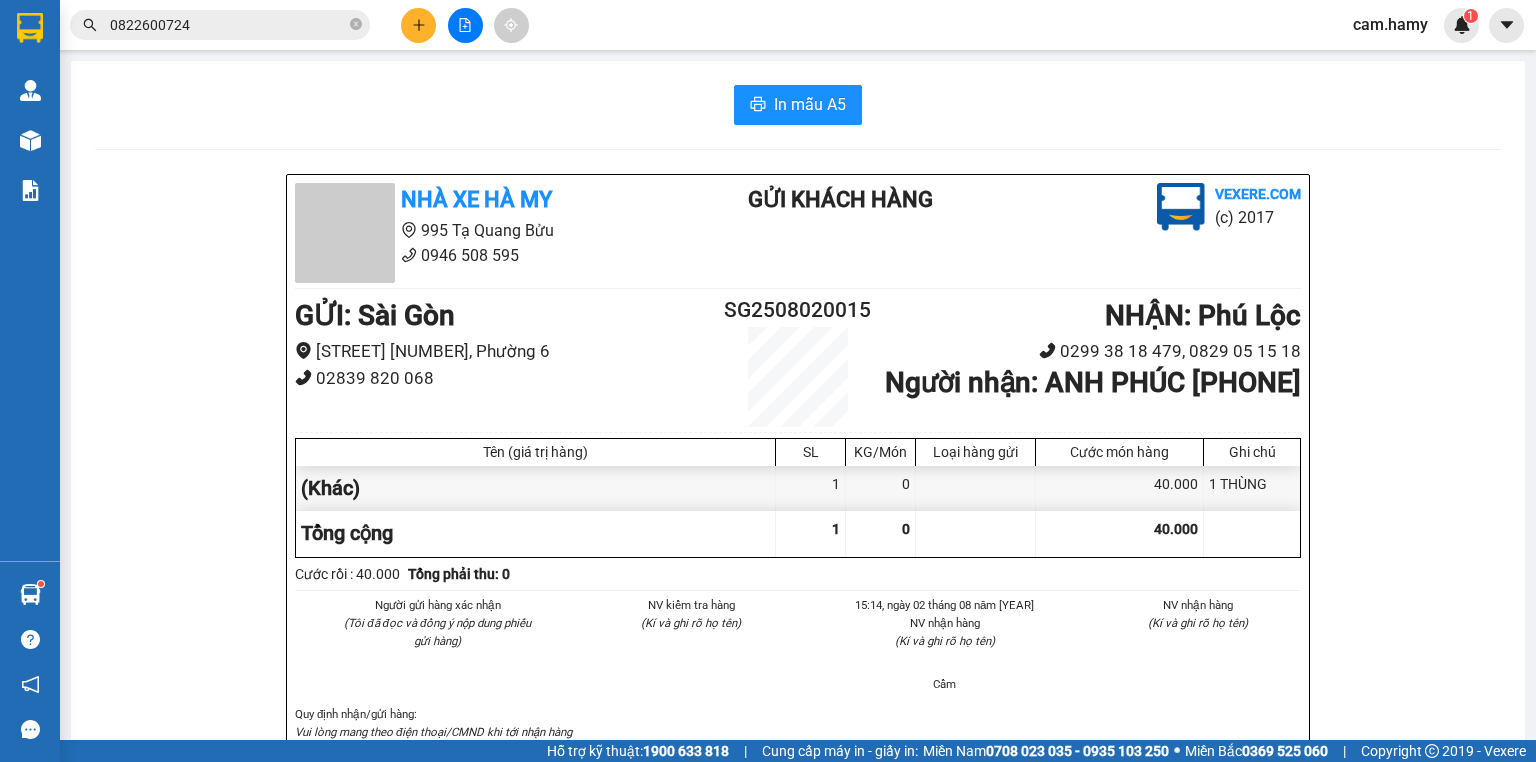 click on "0822600724" at bounding box center [228, 25] 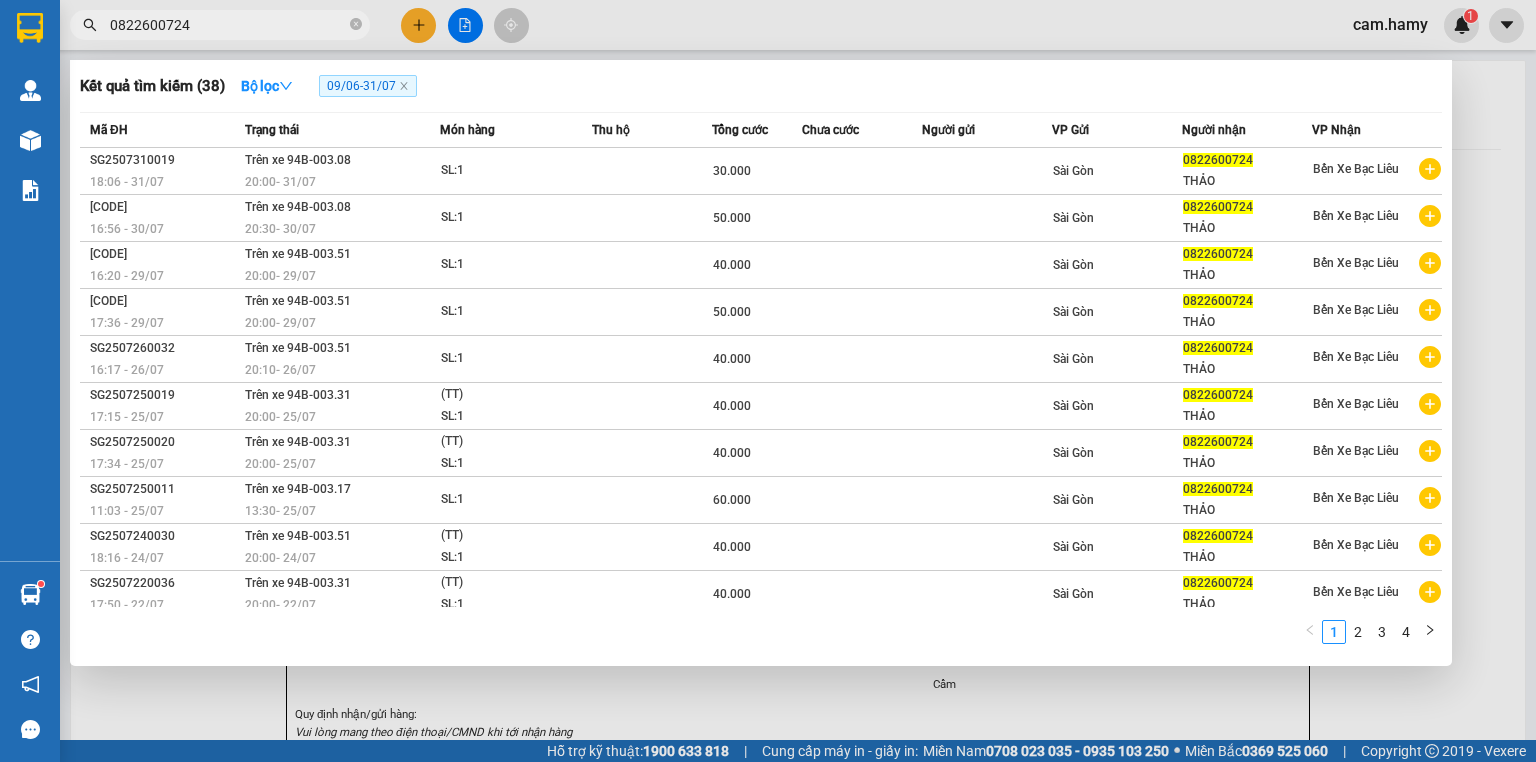 click at bounding box center (768, 381) 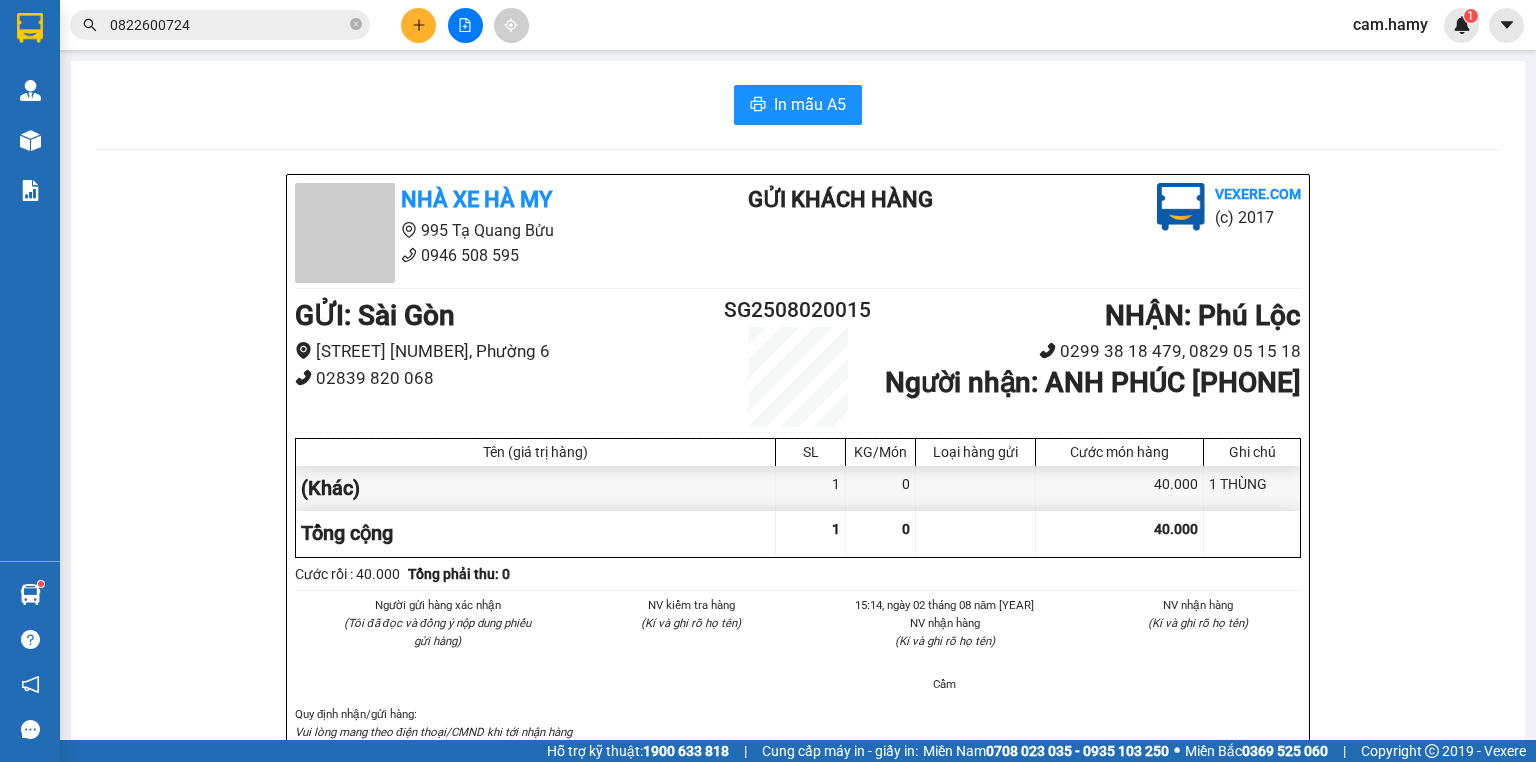 click at bounding box center [465, 25] 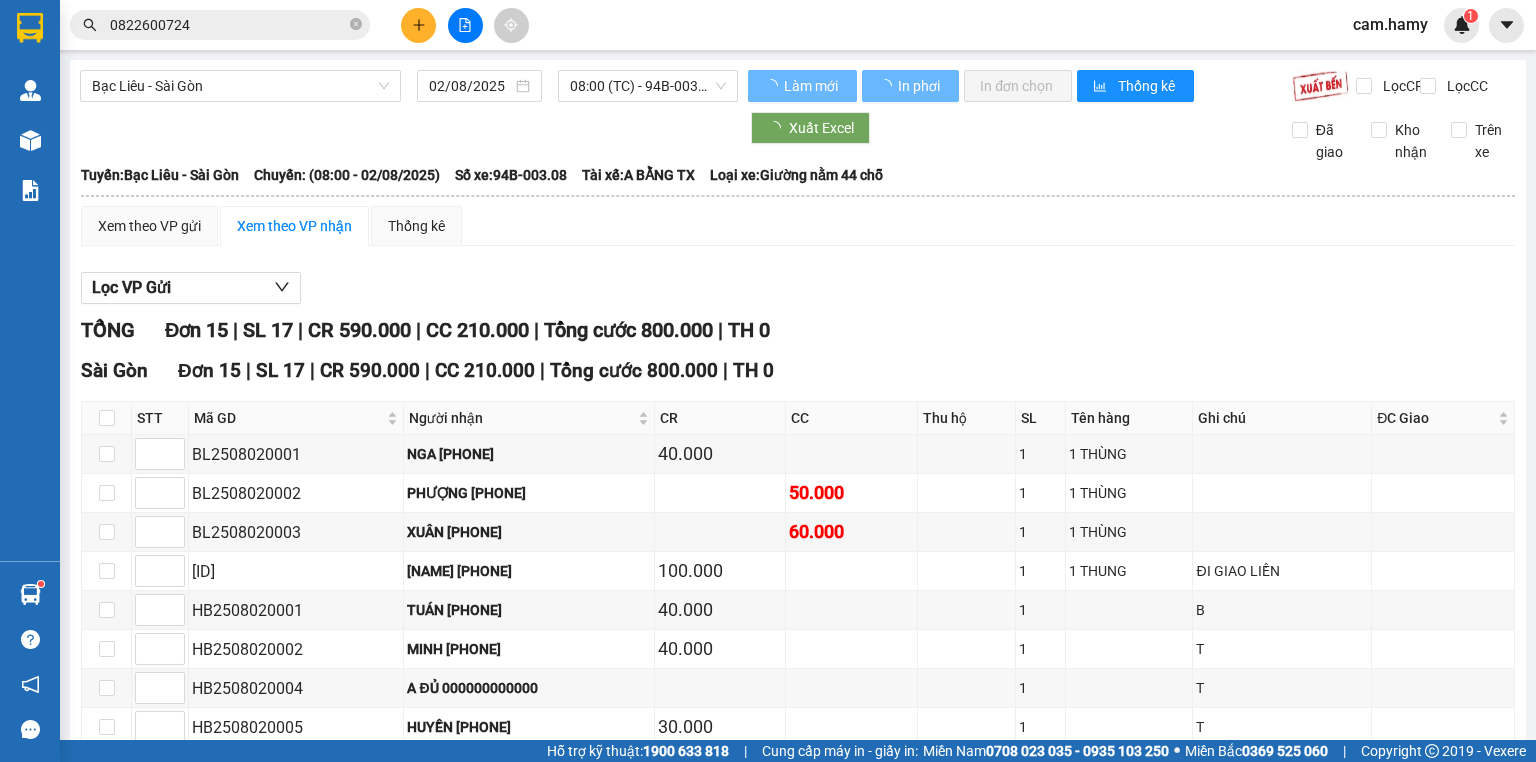 click on "Bạc Liêu - Sài Gòn" at bounding box center (240, 86) 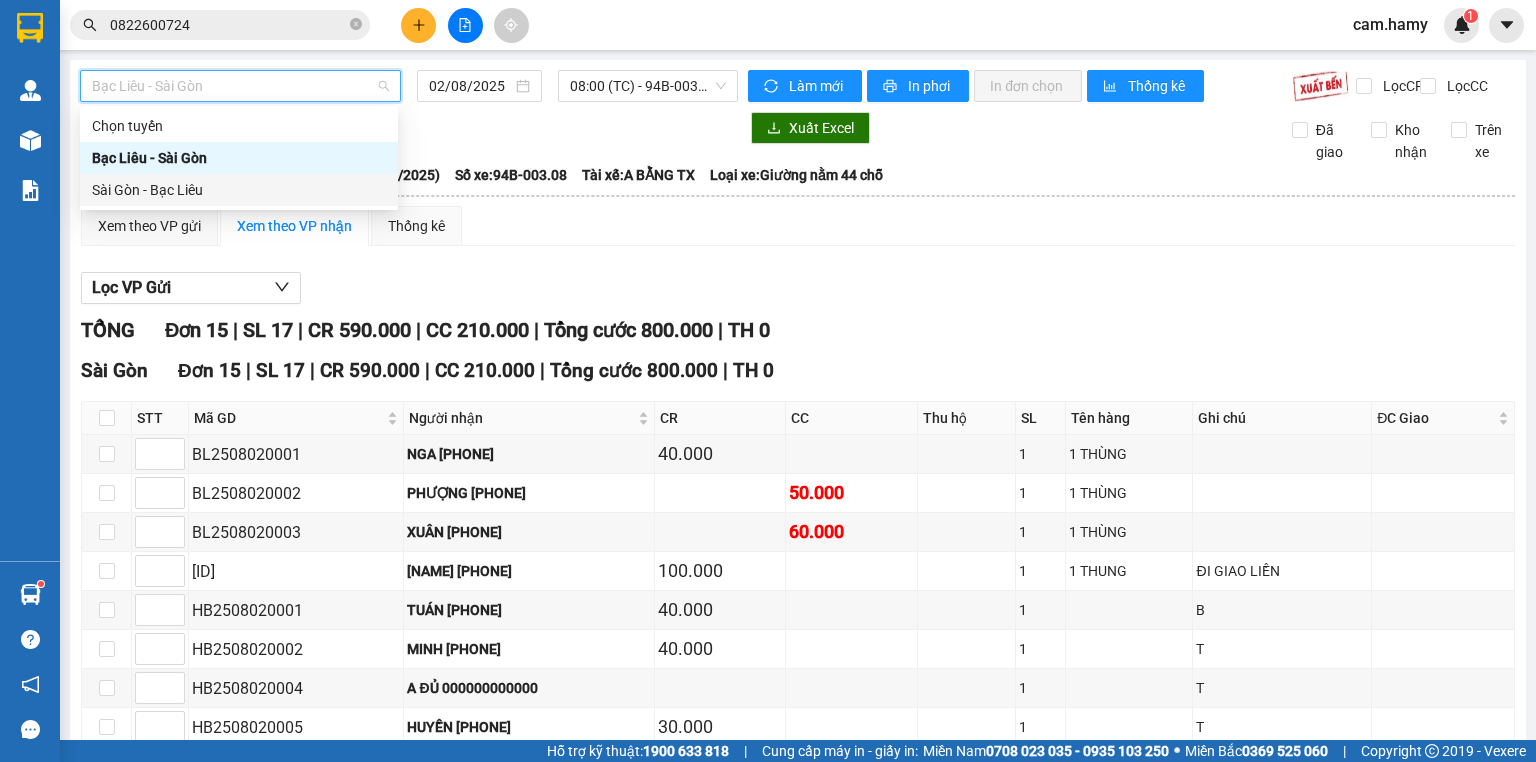 click on "Sài Gòn - Bạc Liêu" at bounding box center (239, 190) 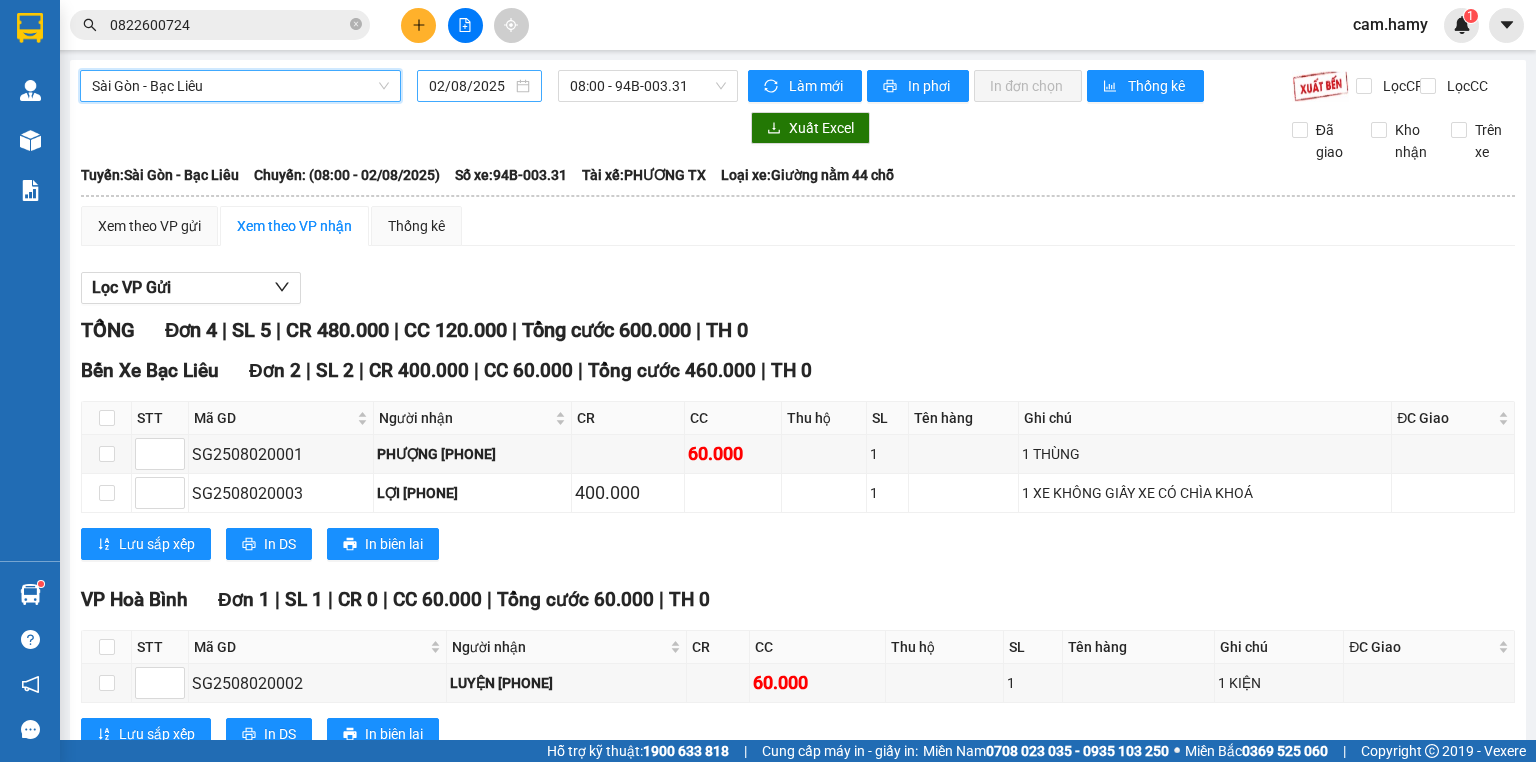 click on "02/08/2025" at bounding box center (470, 86) 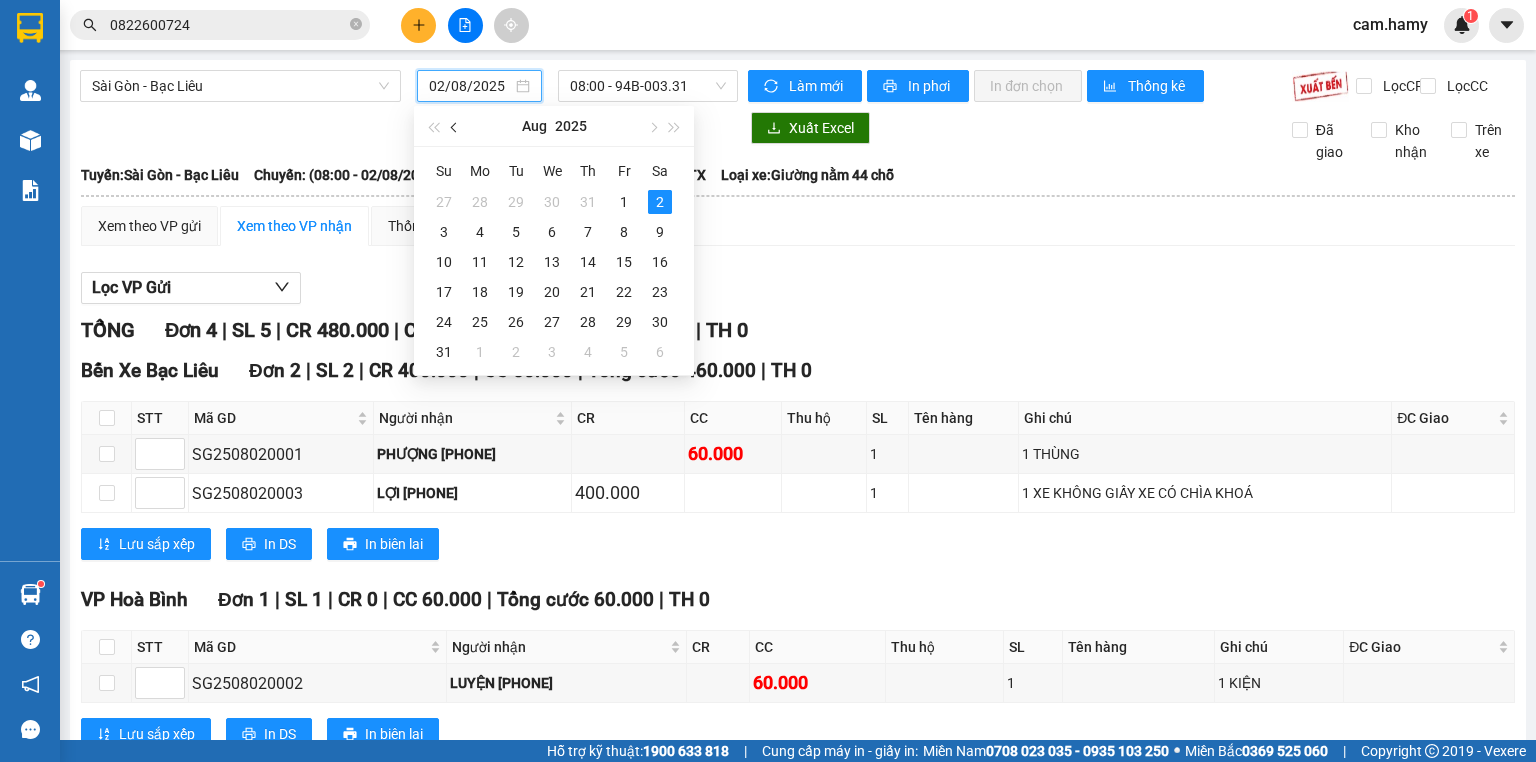 click at bounding box center [455, 126] 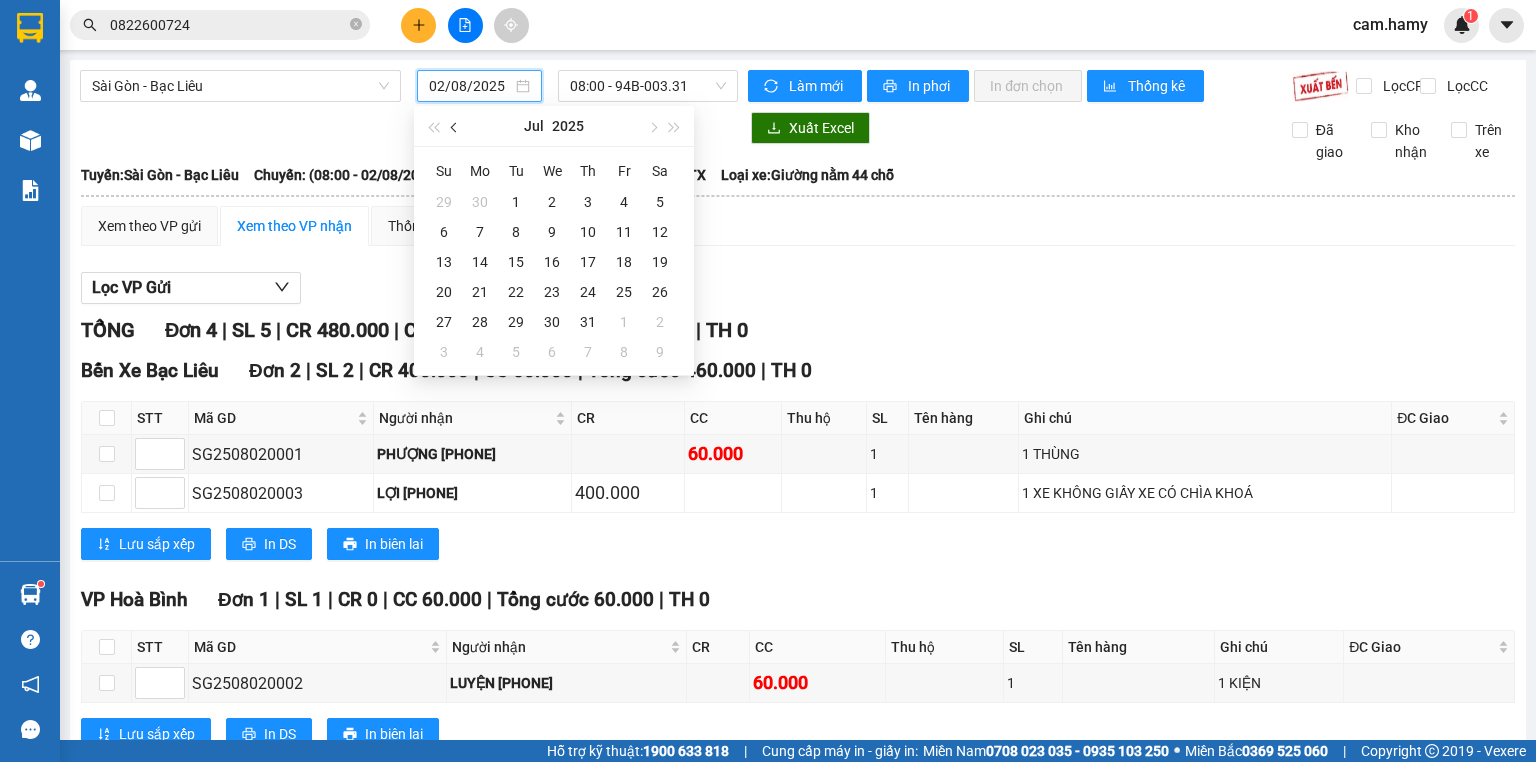 click at bounding box center (455, 126) 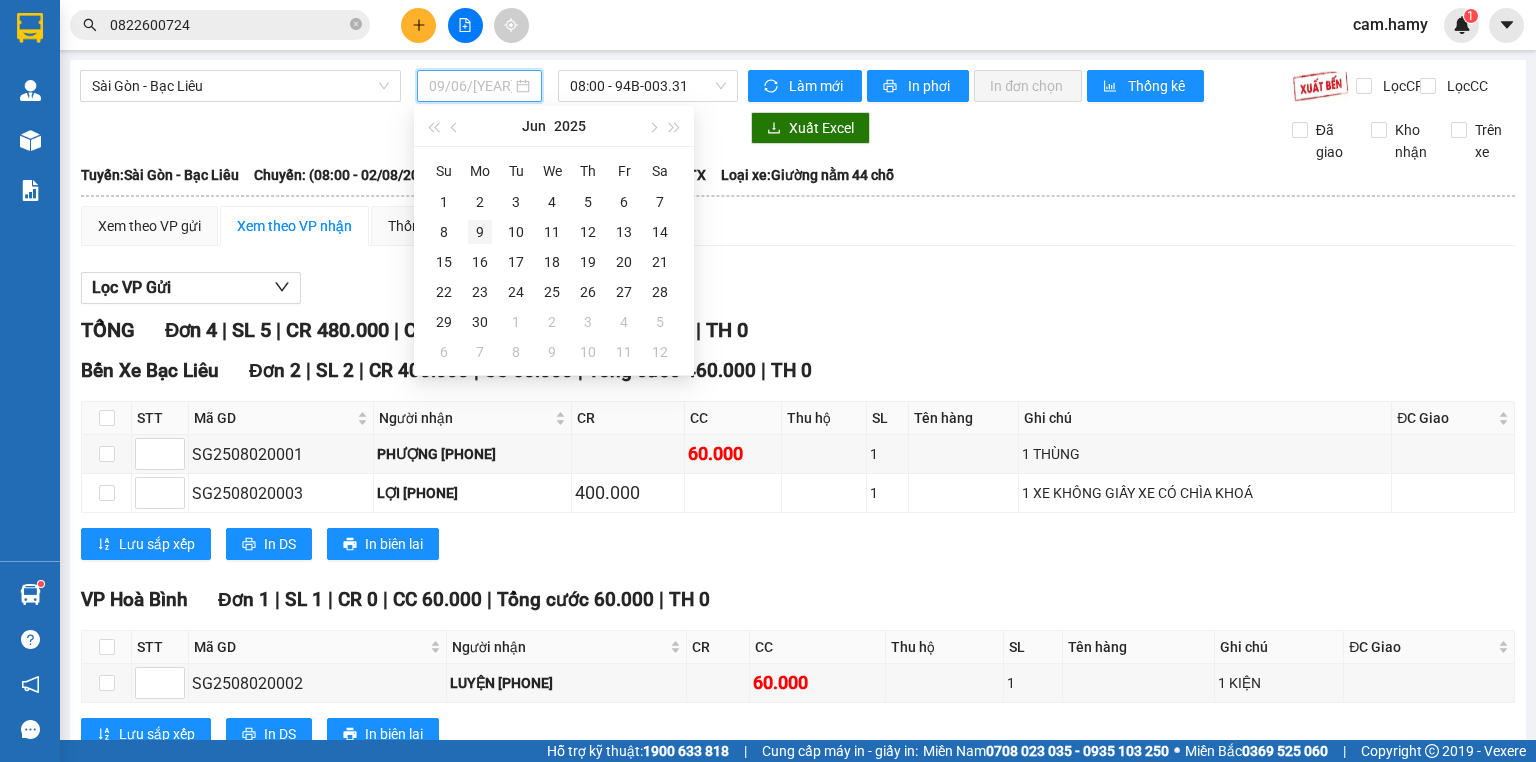 click on "9" at bounding box center [480, 232] 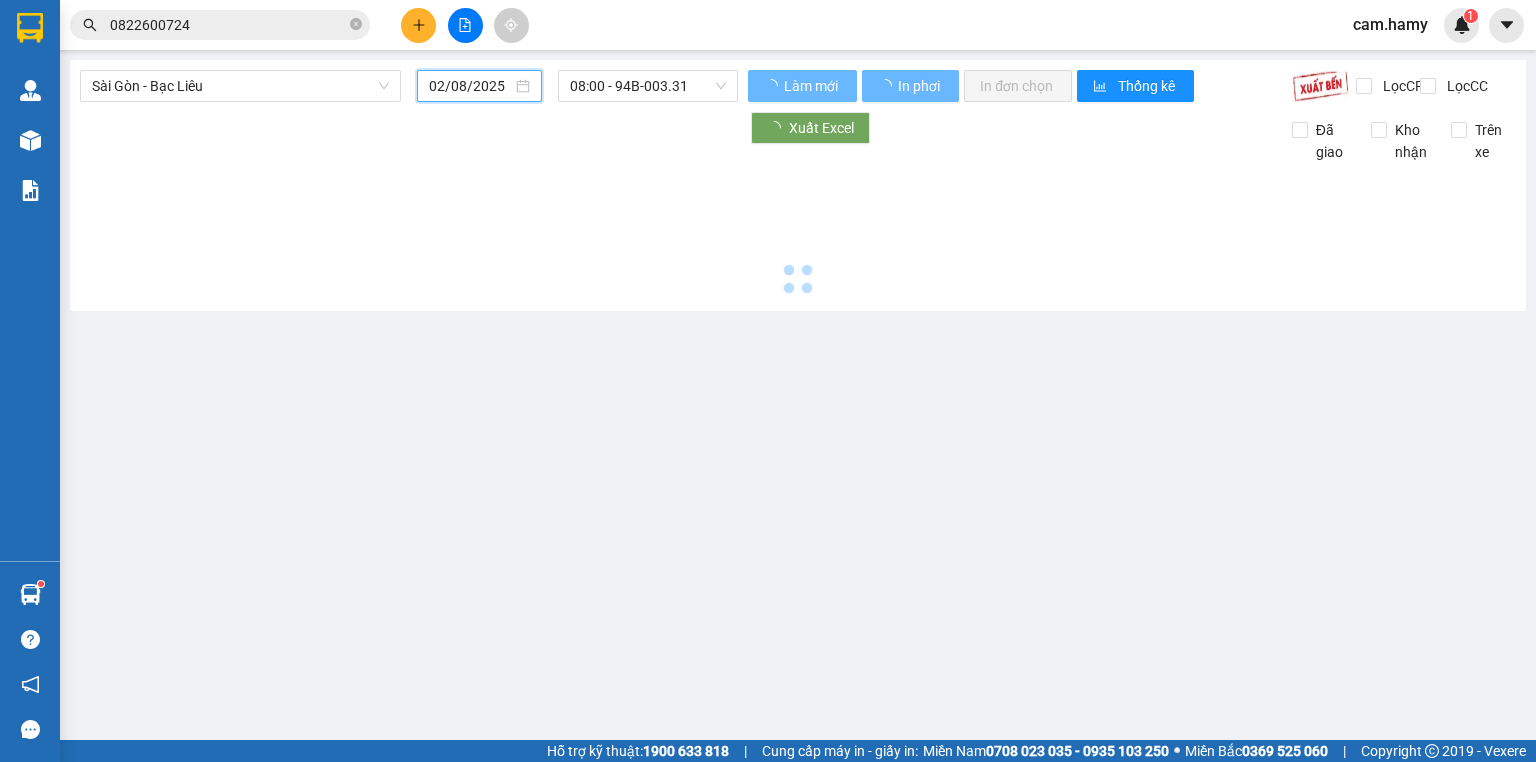 type on "09/06/[YEAR]" 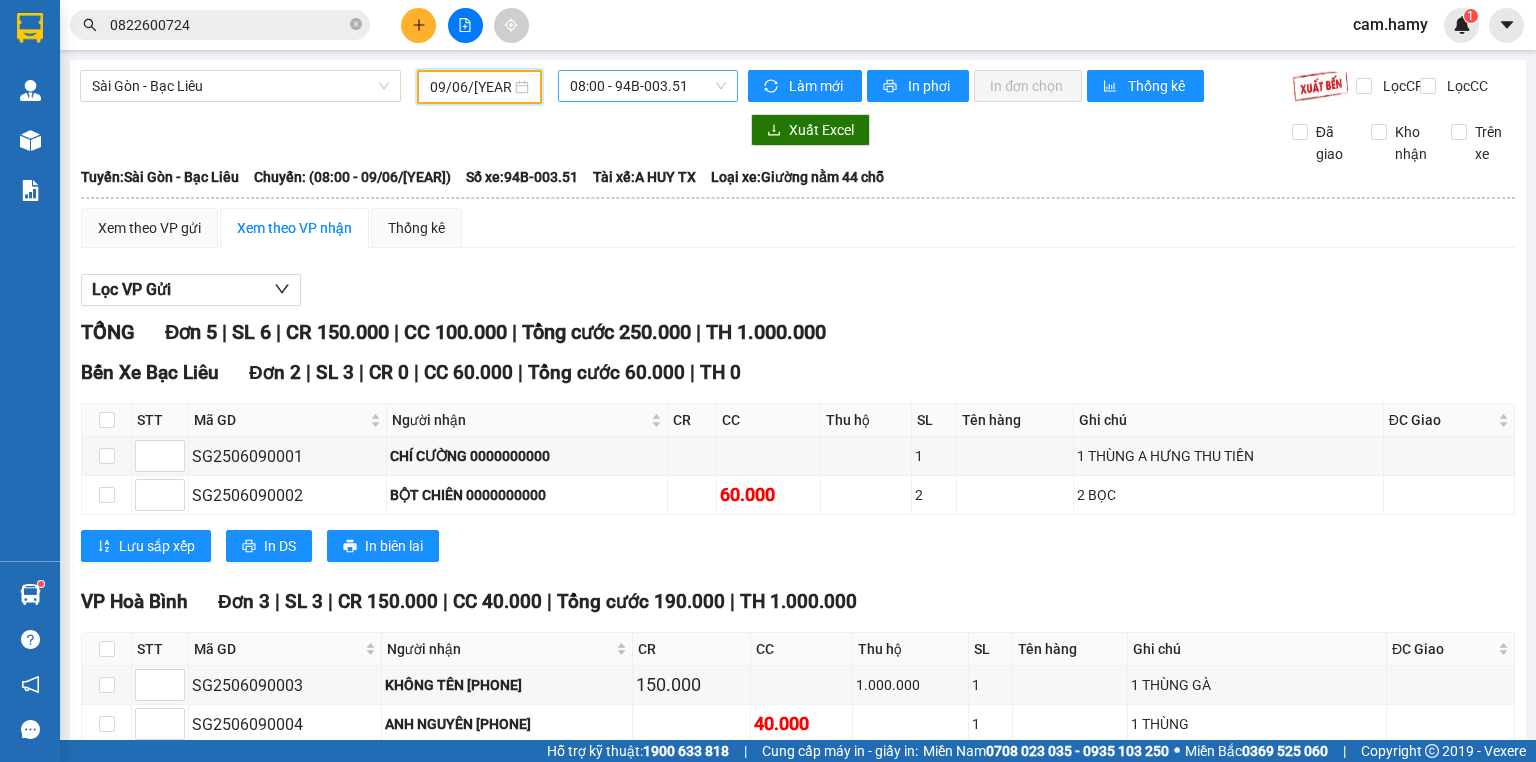 click on "08:00     - 94B-003.51" at bounding box center (648, 86) 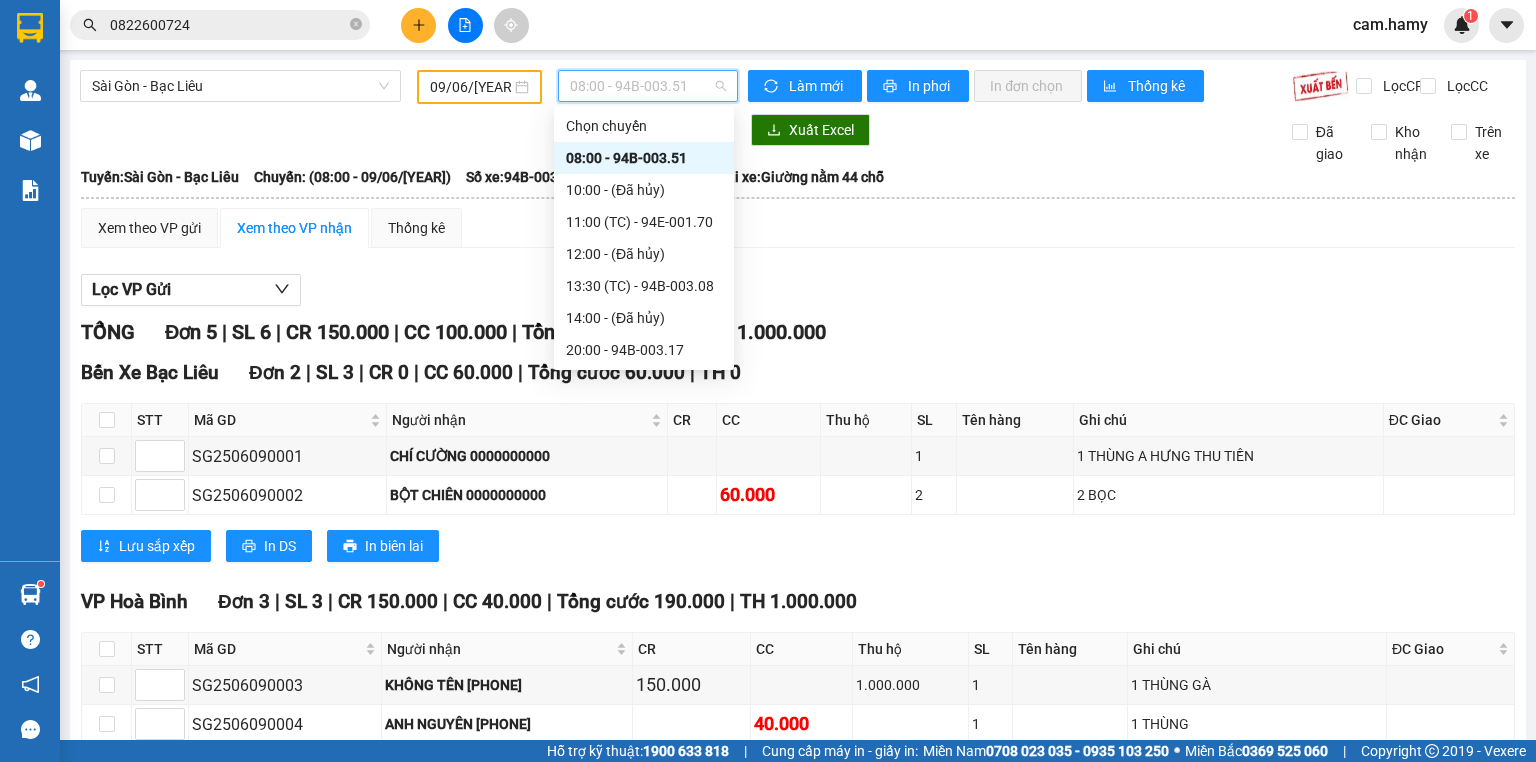 click on "20:30     - (Đã hủy)" at bounding box center (644, 414) 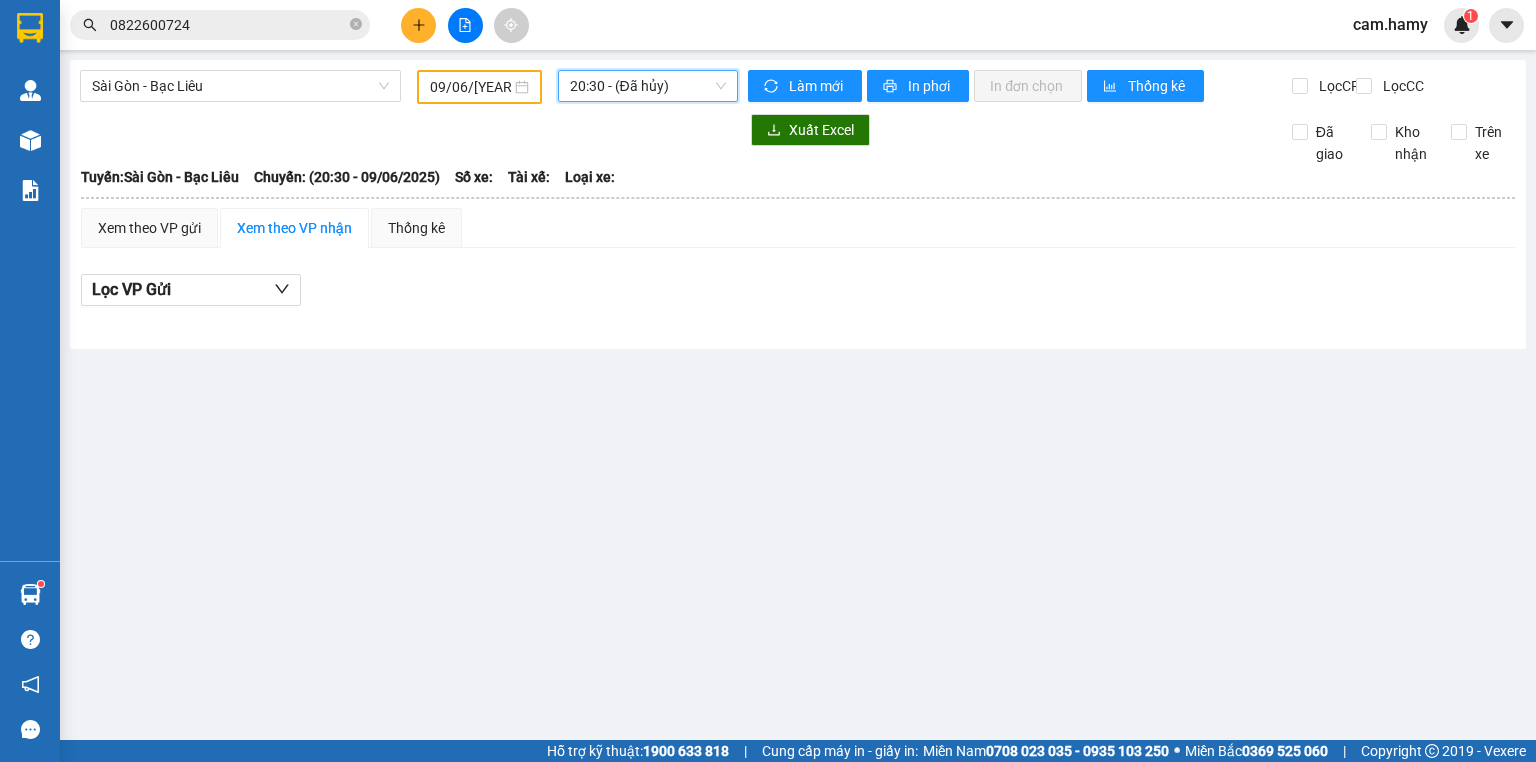 click on "20:30     - (Đã hủy)" at bounding box center (648, 86) 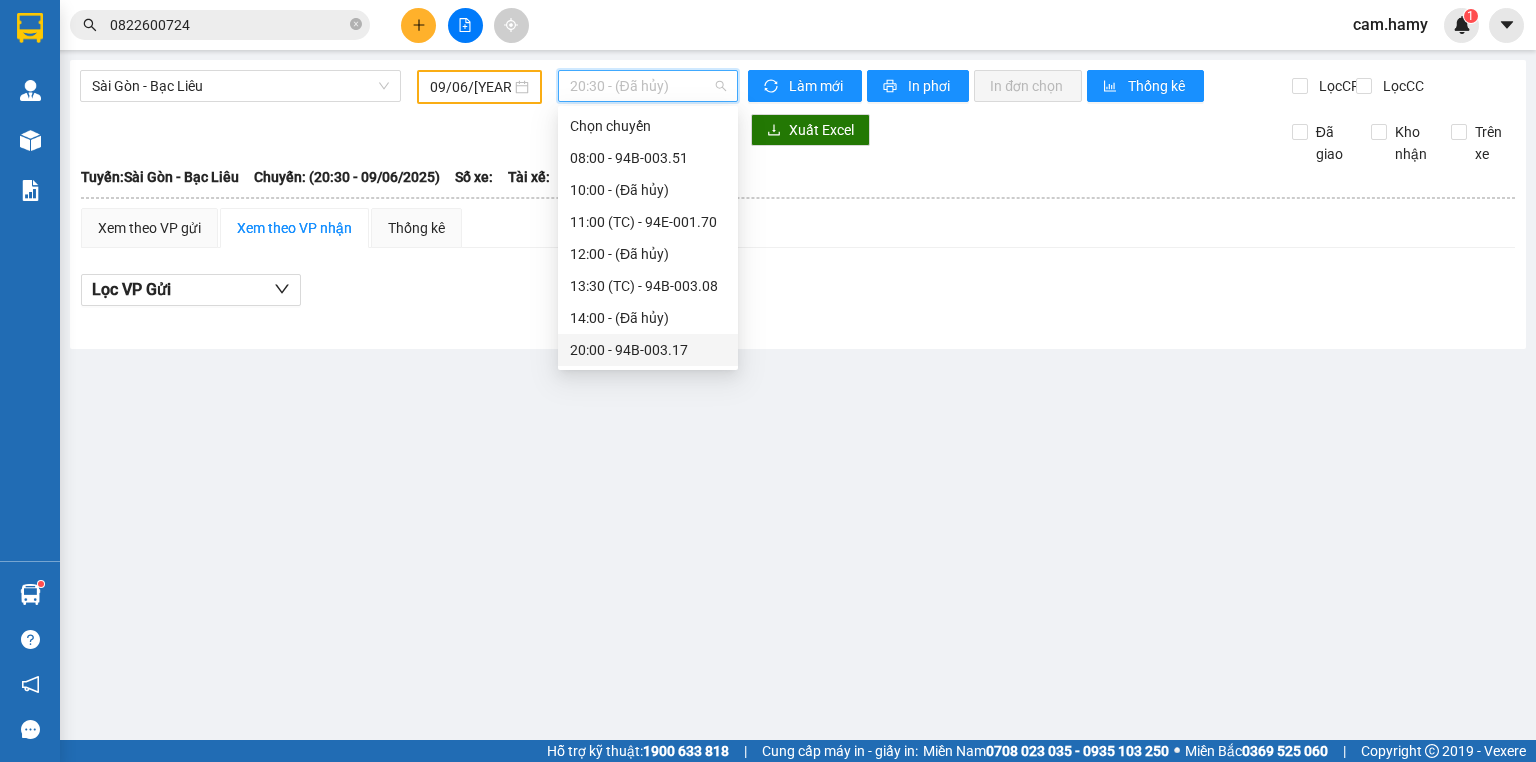 click on "20:00     - 94B-003.17" at bounding box center (648, 350) 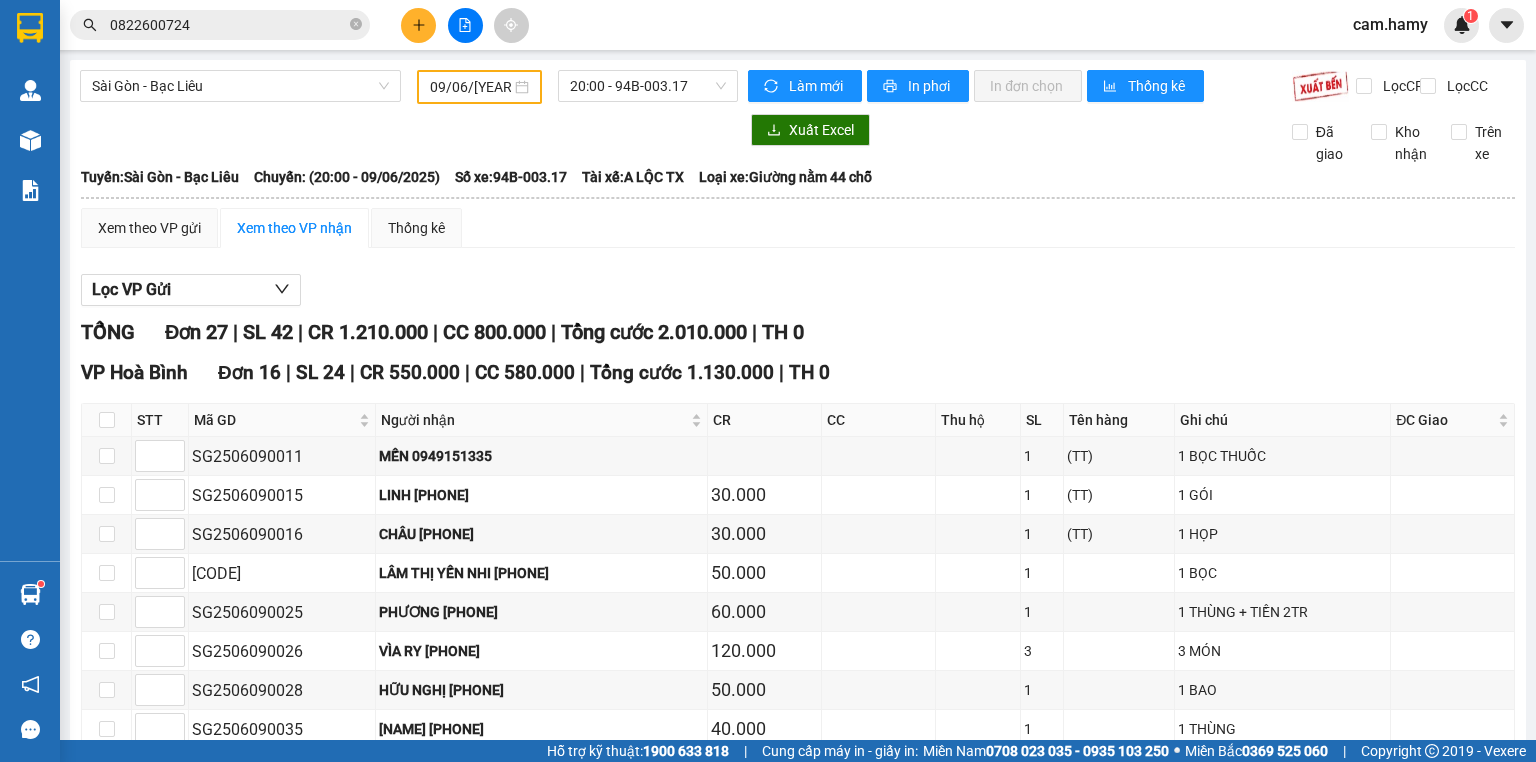 drag, startPoint x: 612, startPoint y: 458, endPoint x: 756, endPoint y: 456, distance: 144.01389 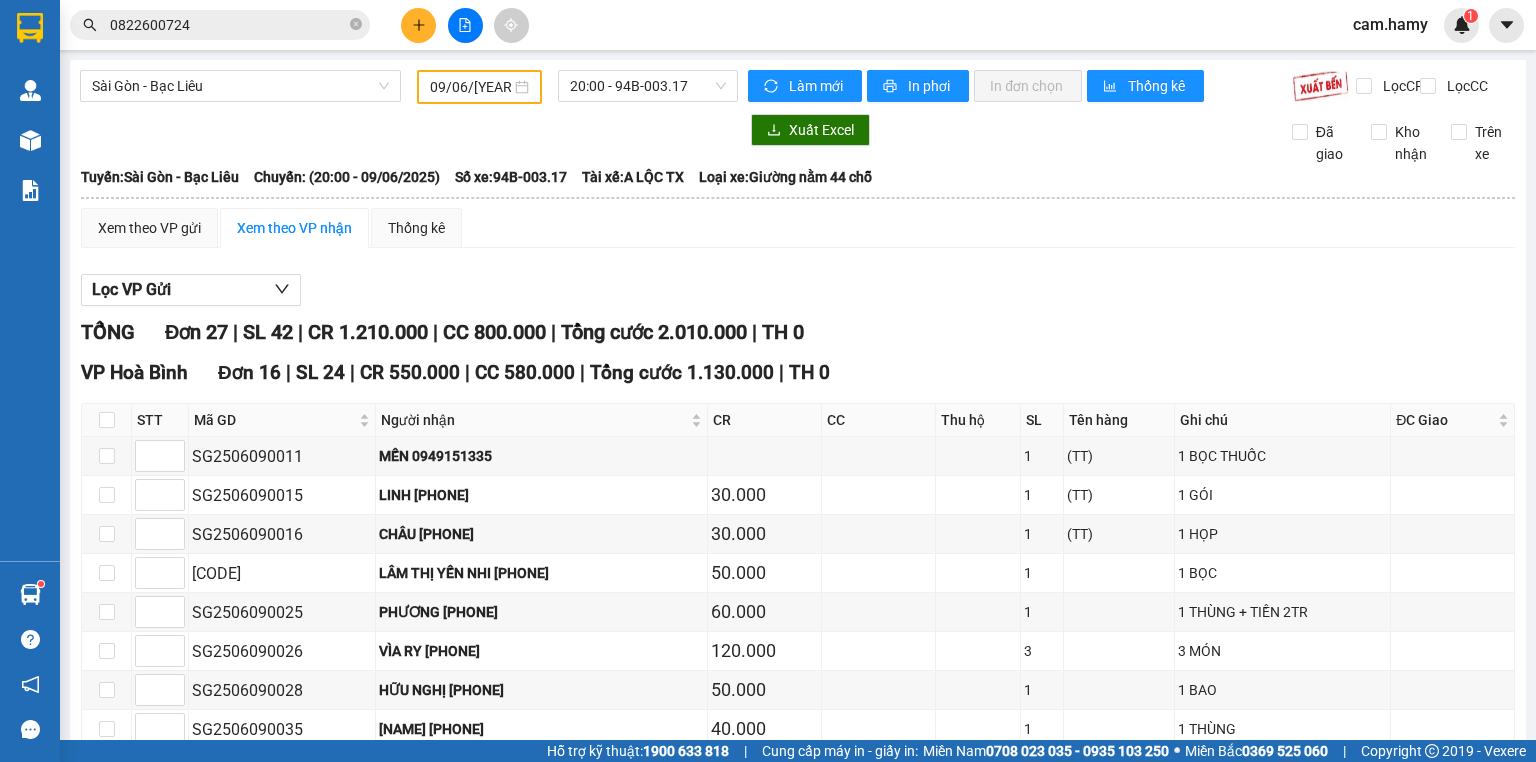click on "0822600724" at bounding box center [220, 25] 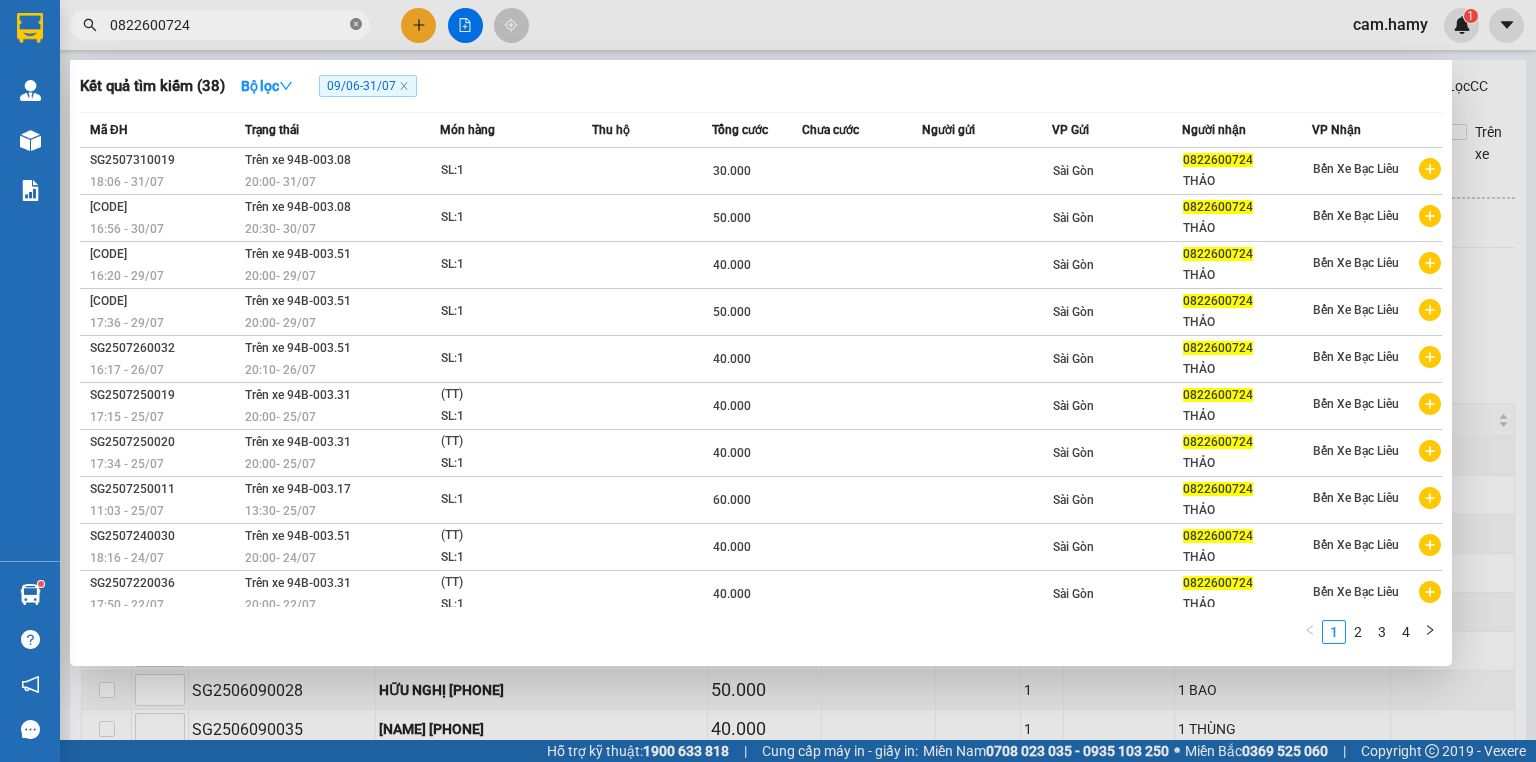 click 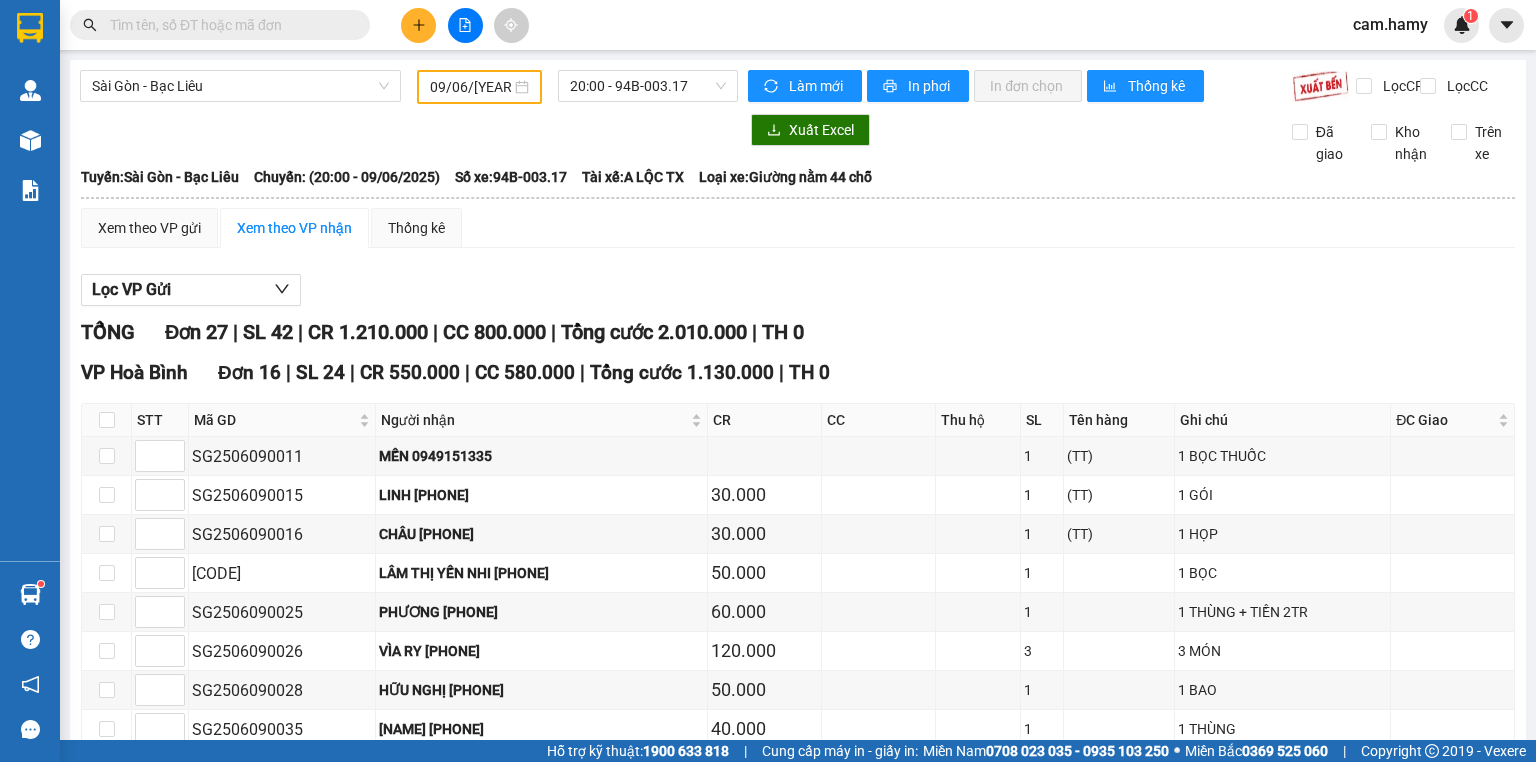 click at bounding box center [228, 25] 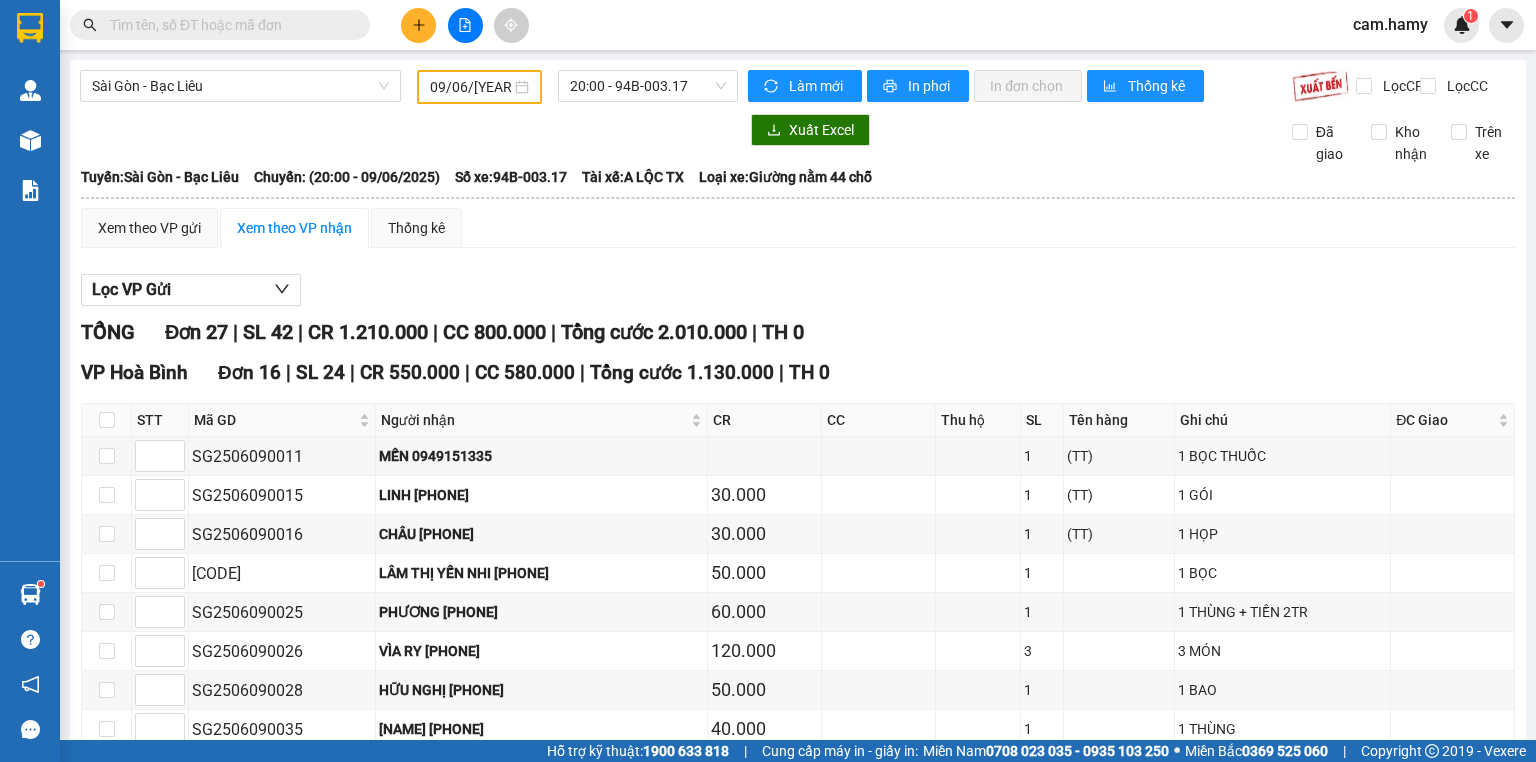 click at bounding box center (228, 25) 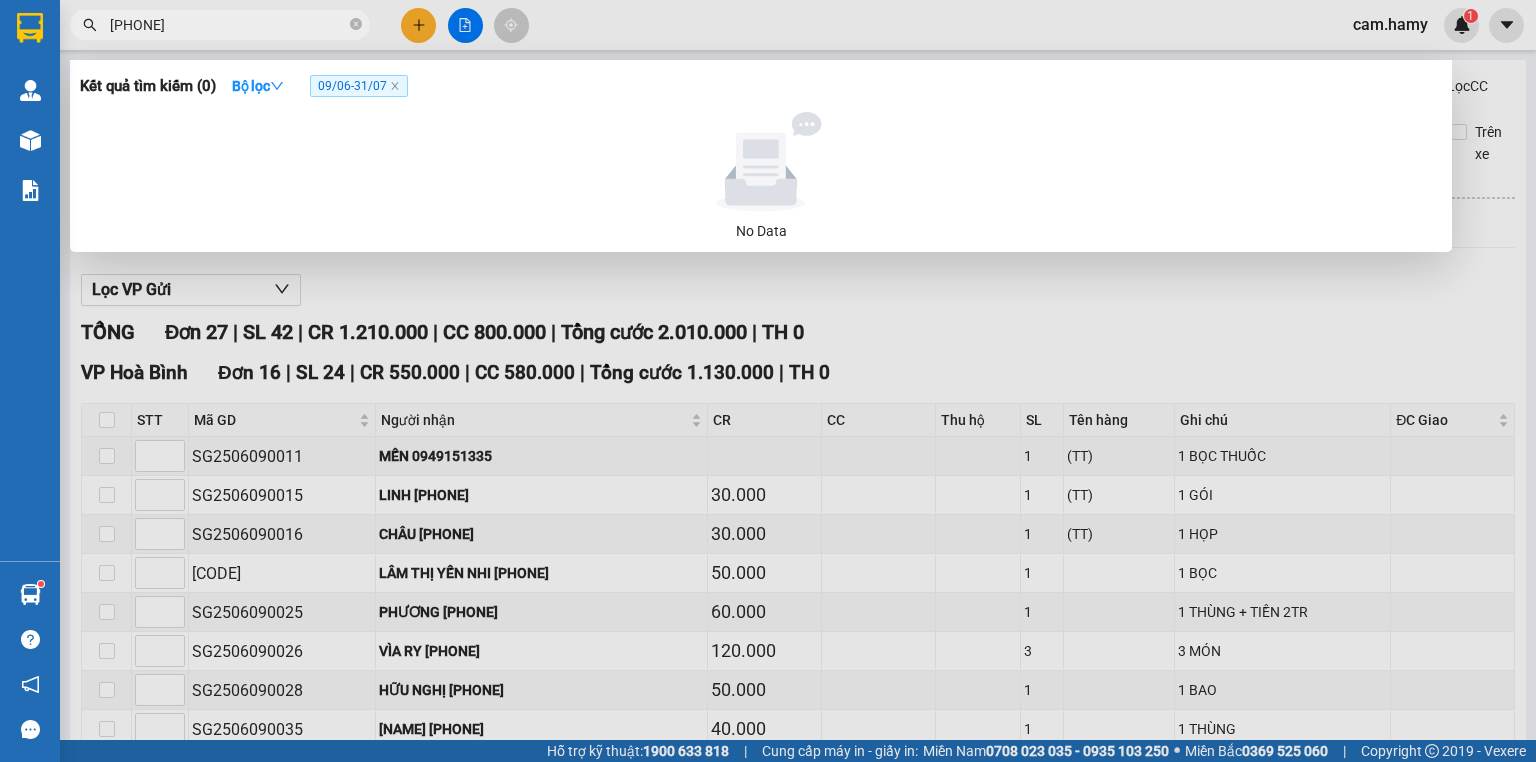 type on "[PHONE]" 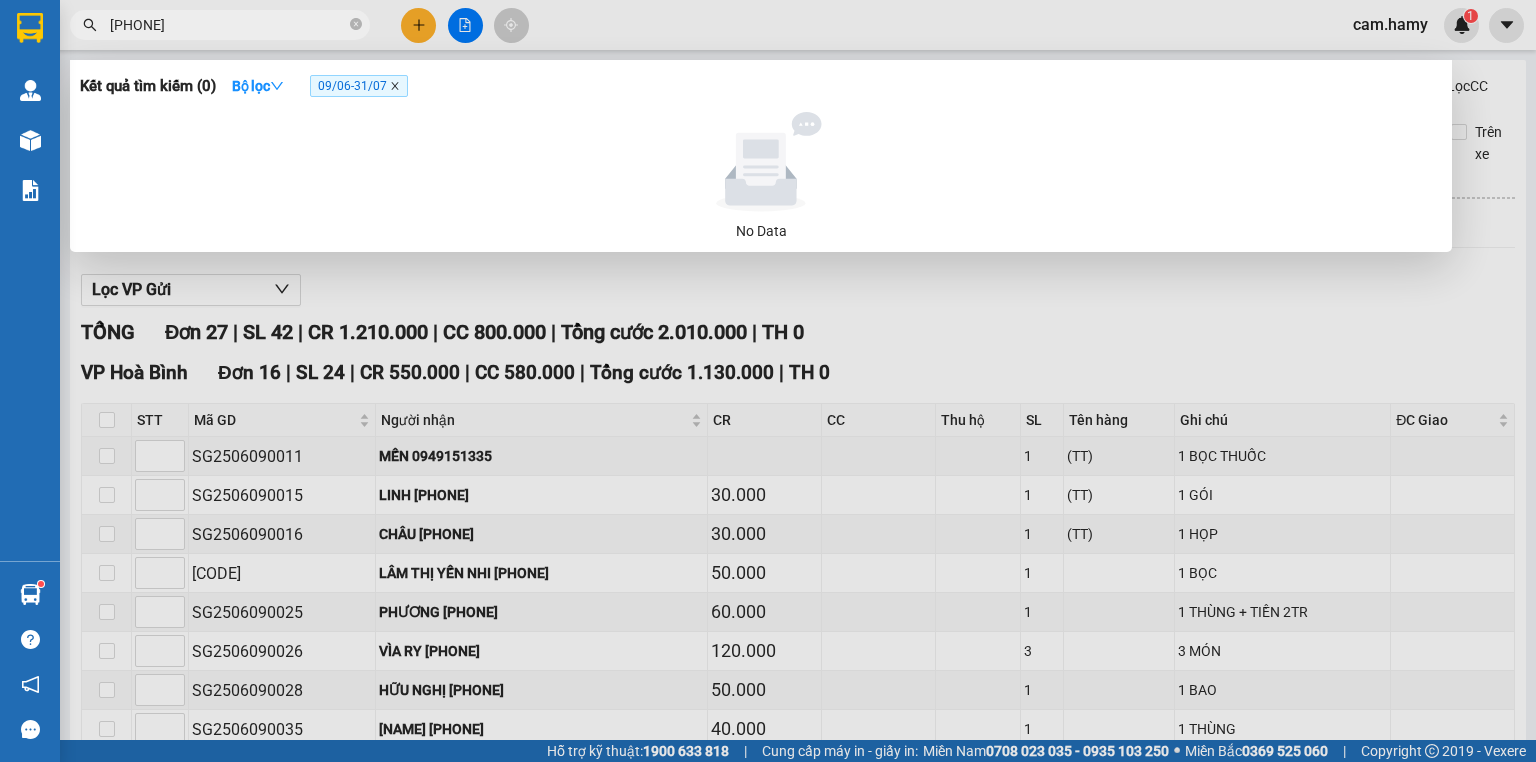 click 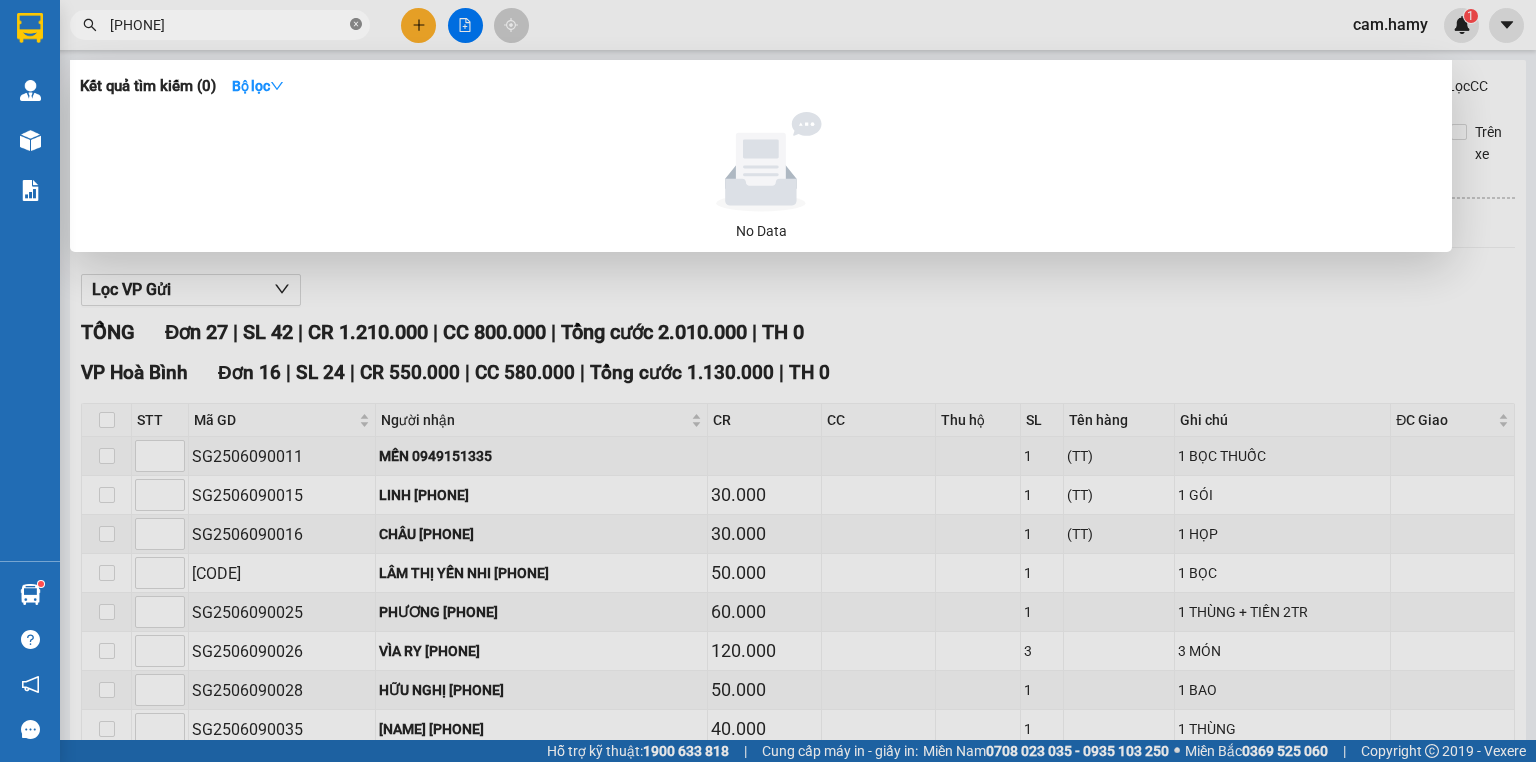 click 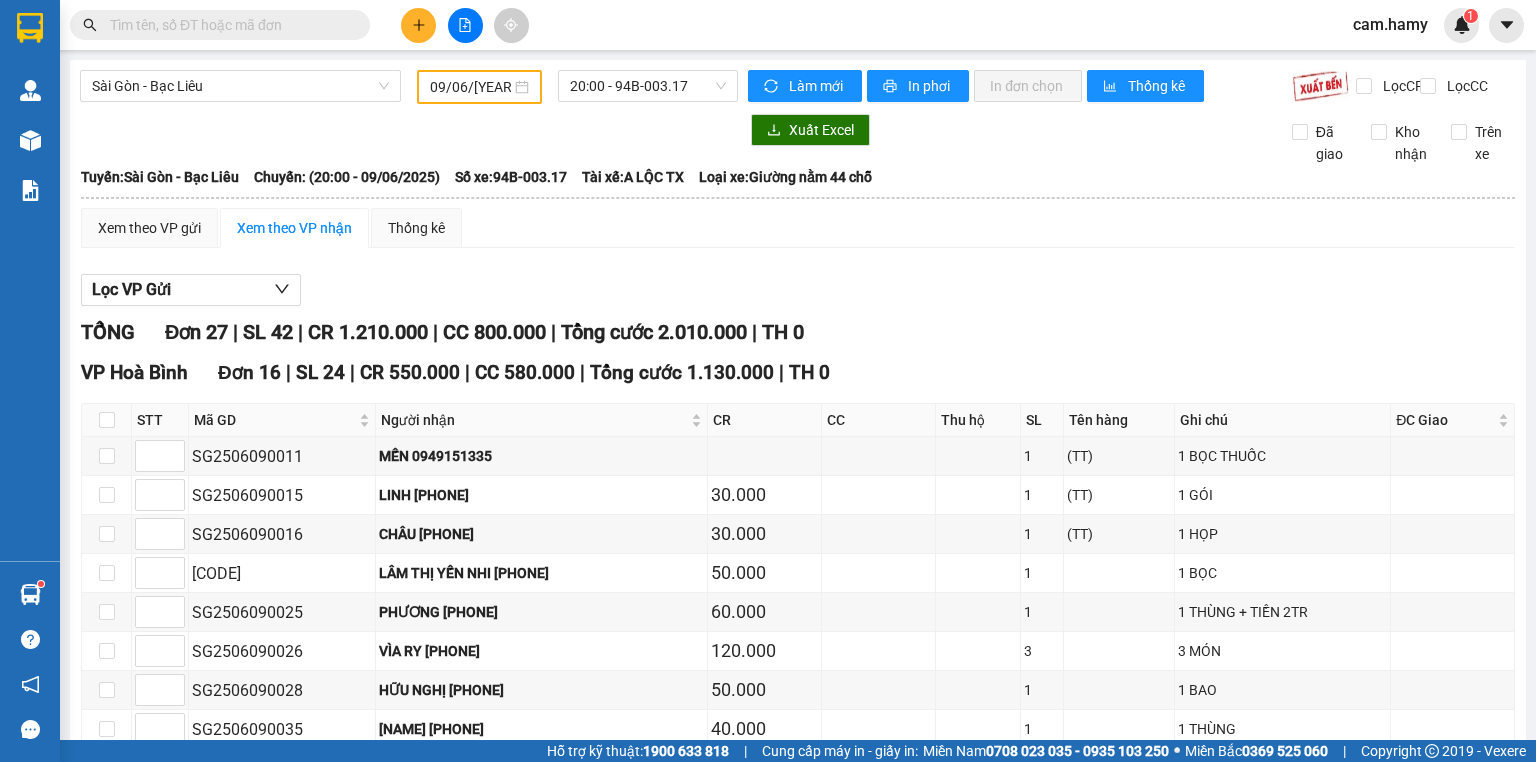 click at bounding box center [228, 25] 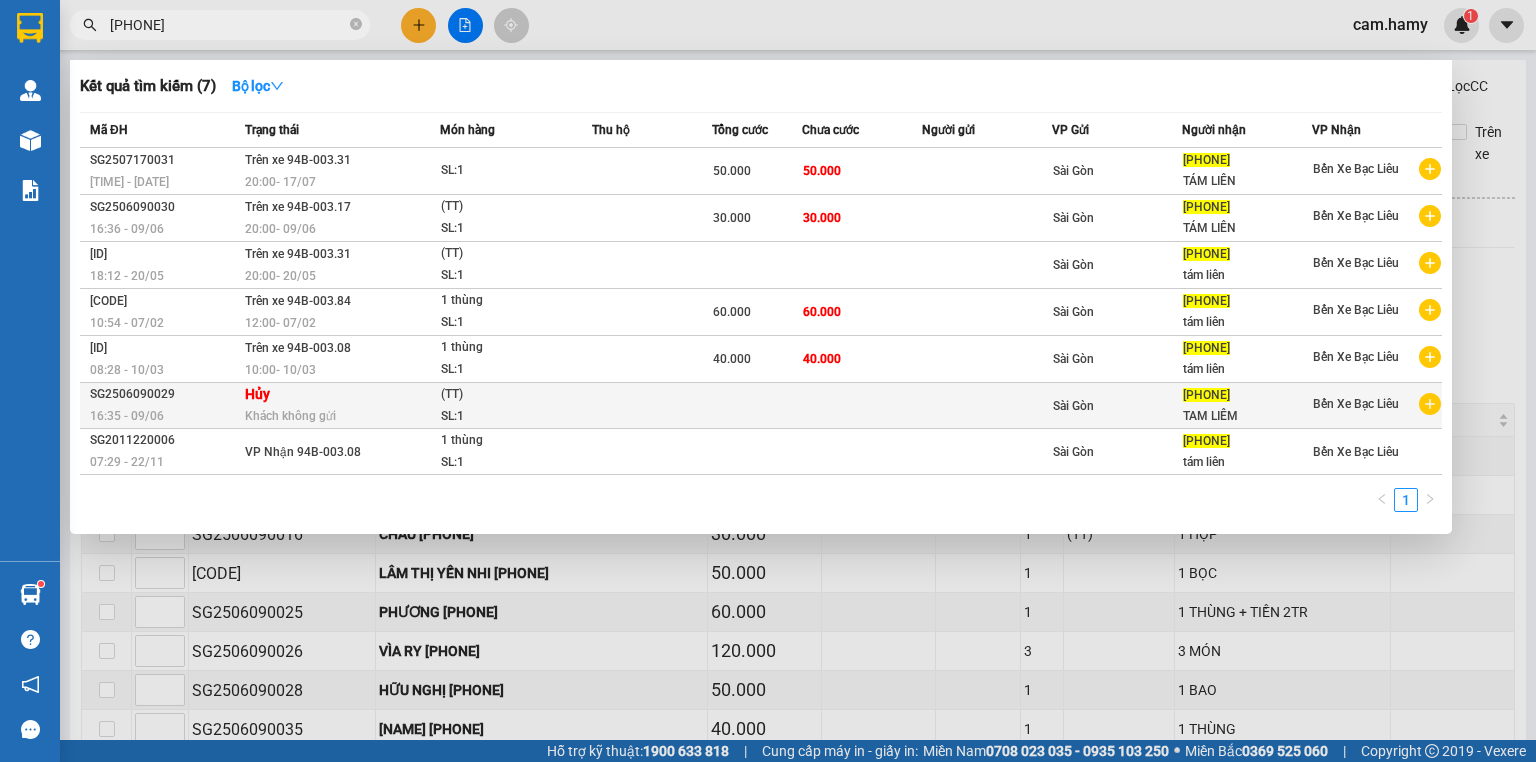 type on "[PHONE]" 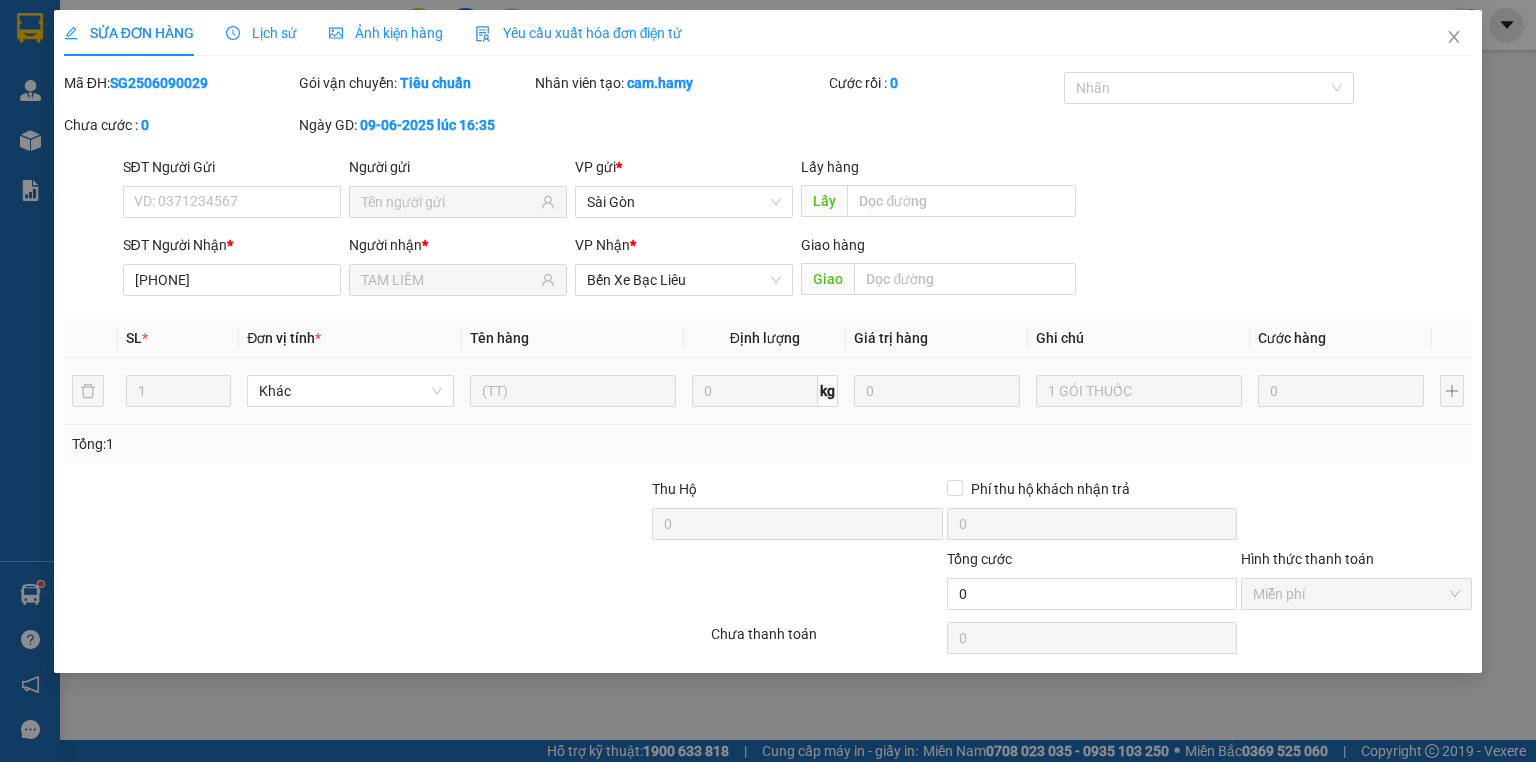 type on "[PHONE]" 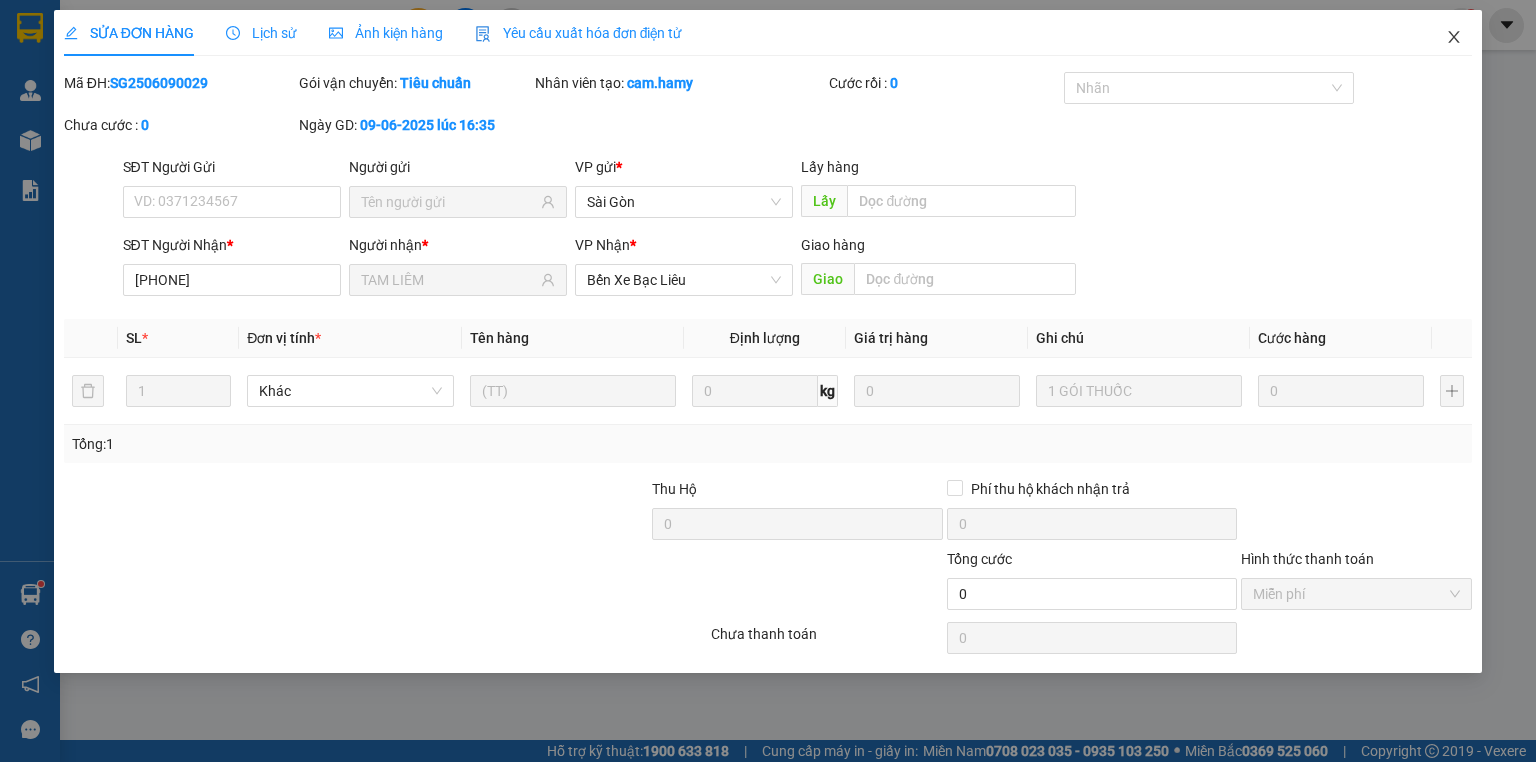 click at bounding box center (1454, 38) 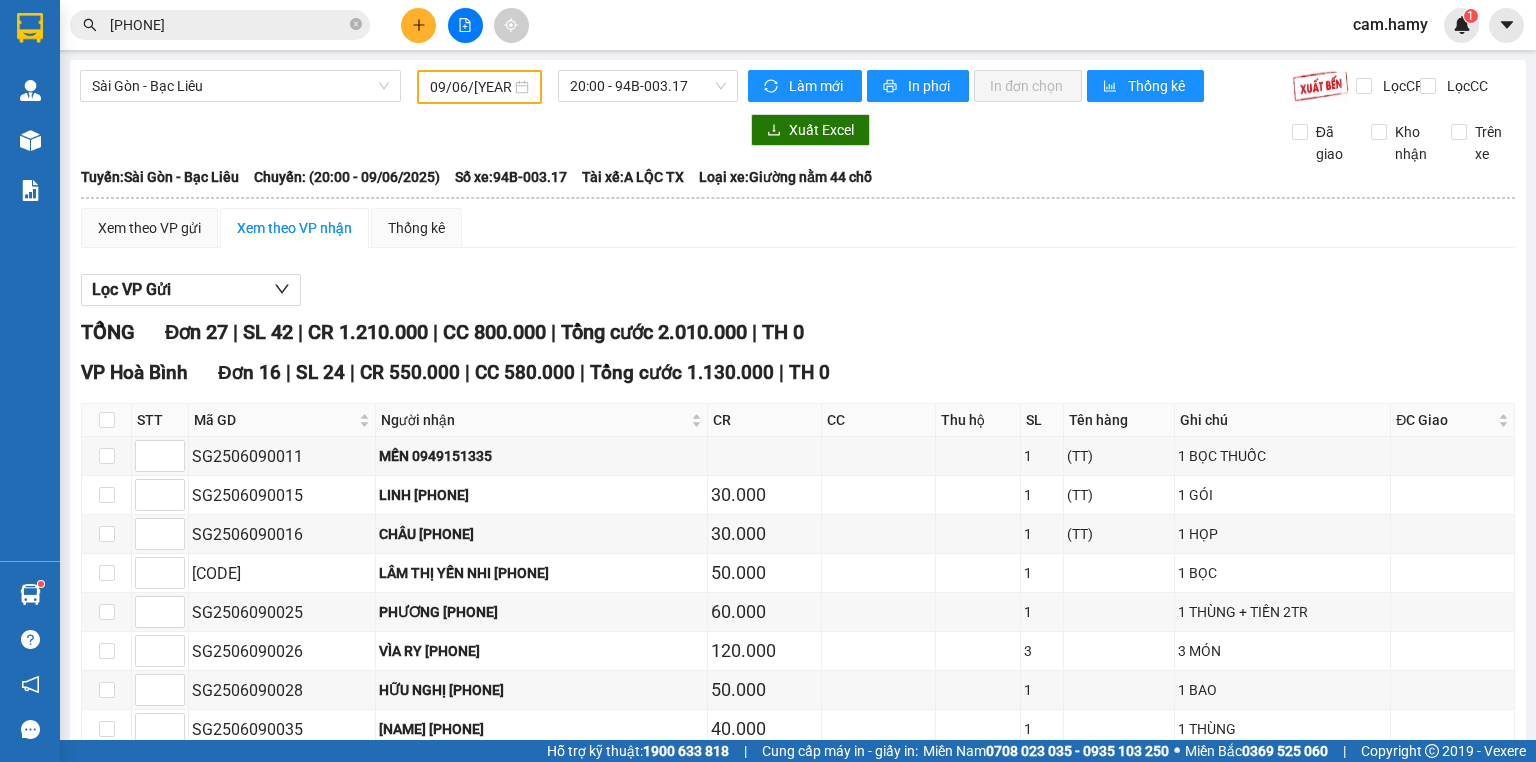 click on "[PHONE]" at bounding box center [220, 25] 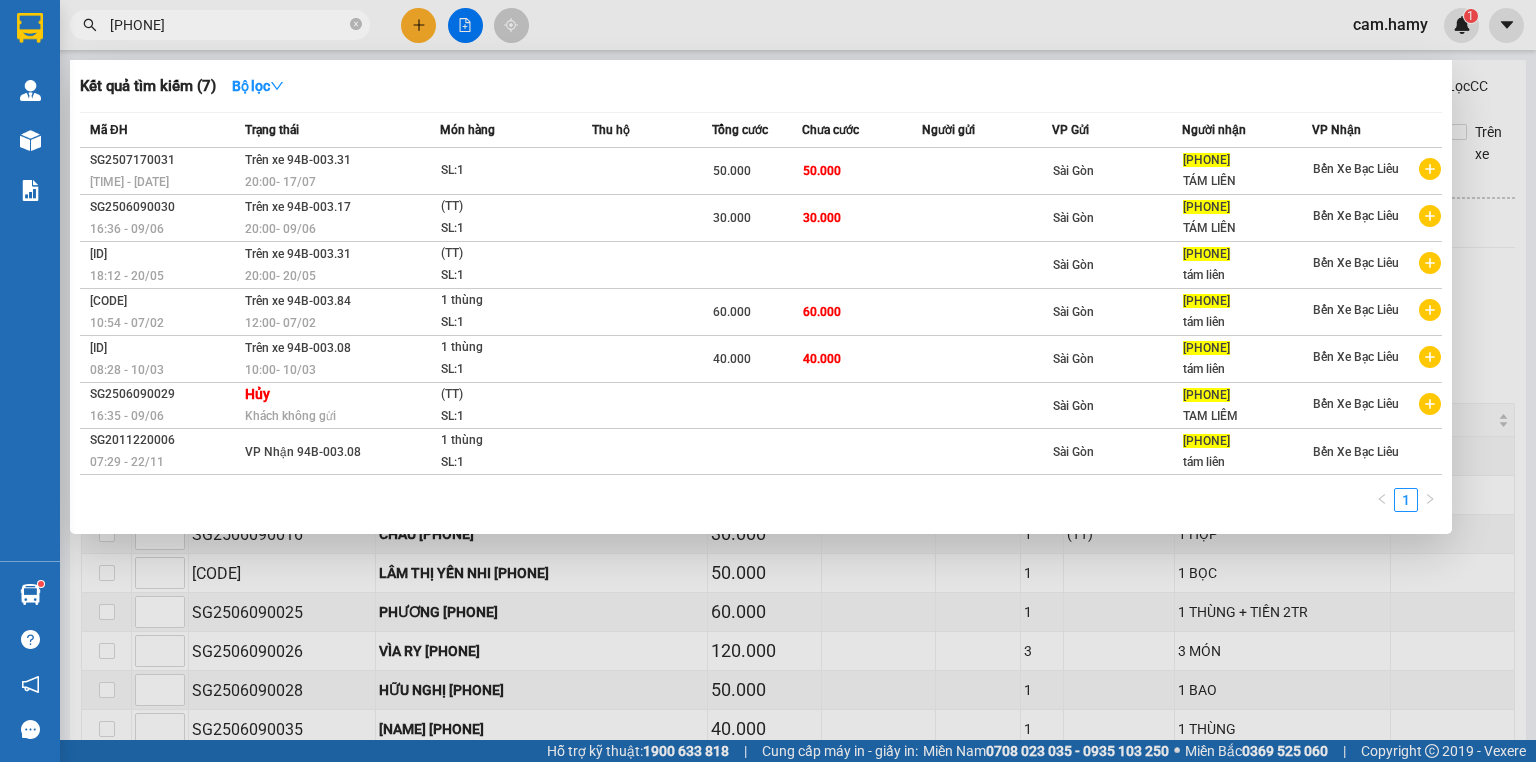 click on "[PHONE]" at bounding box center [228, 25] 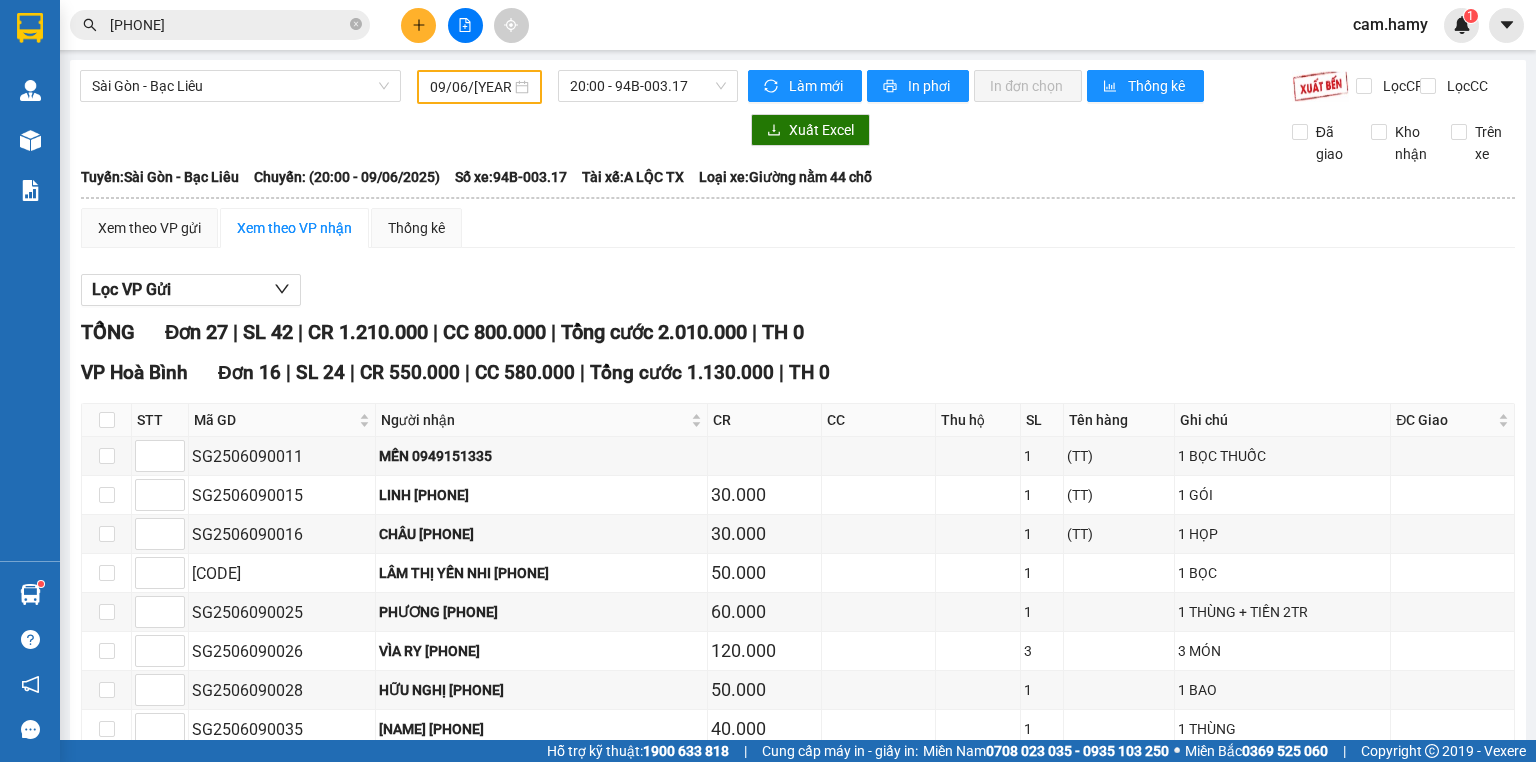 click on "[PHONE]" at bounding box center (228, 25) 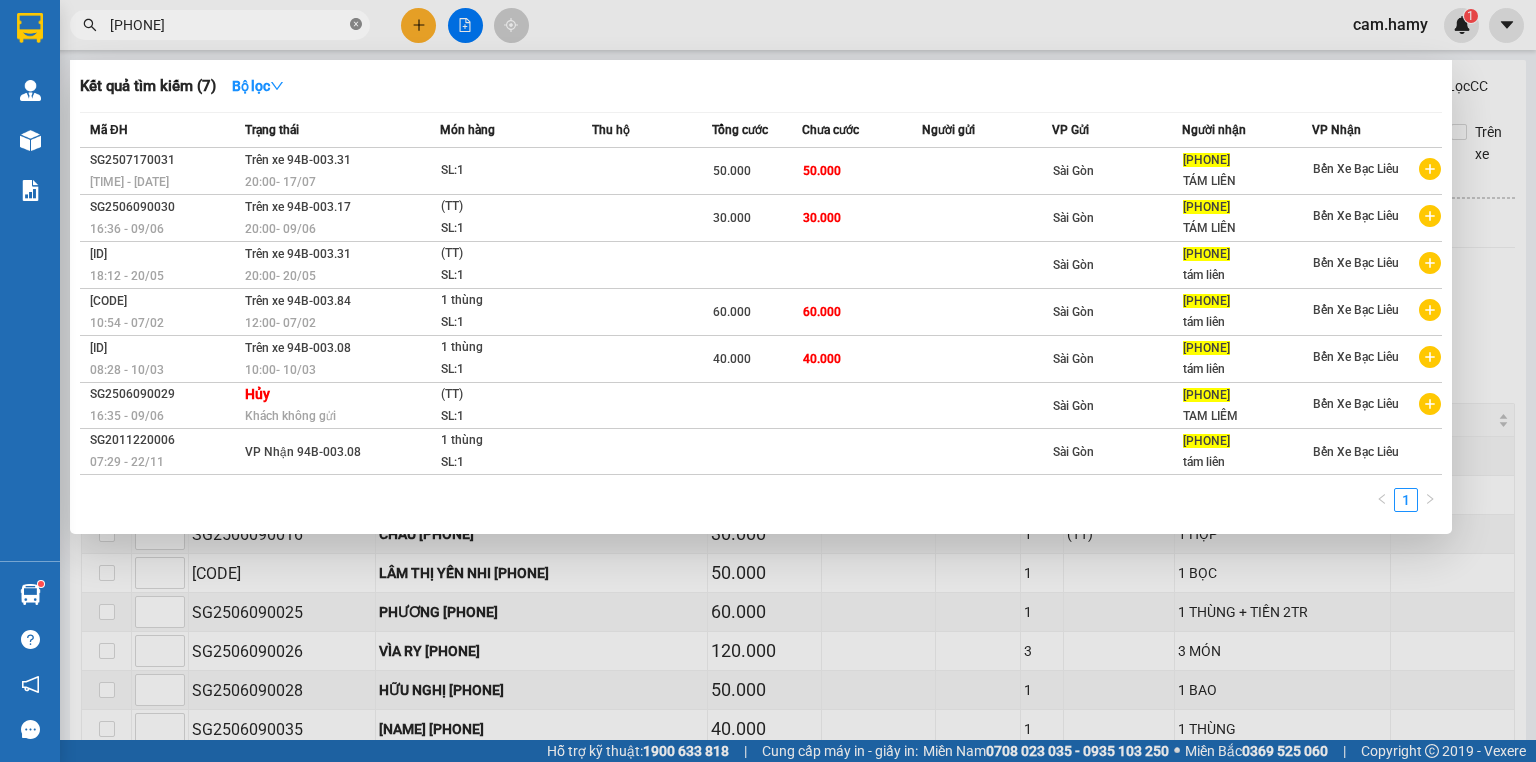 click on "[PHONE]" at bounding box center (220, 25) 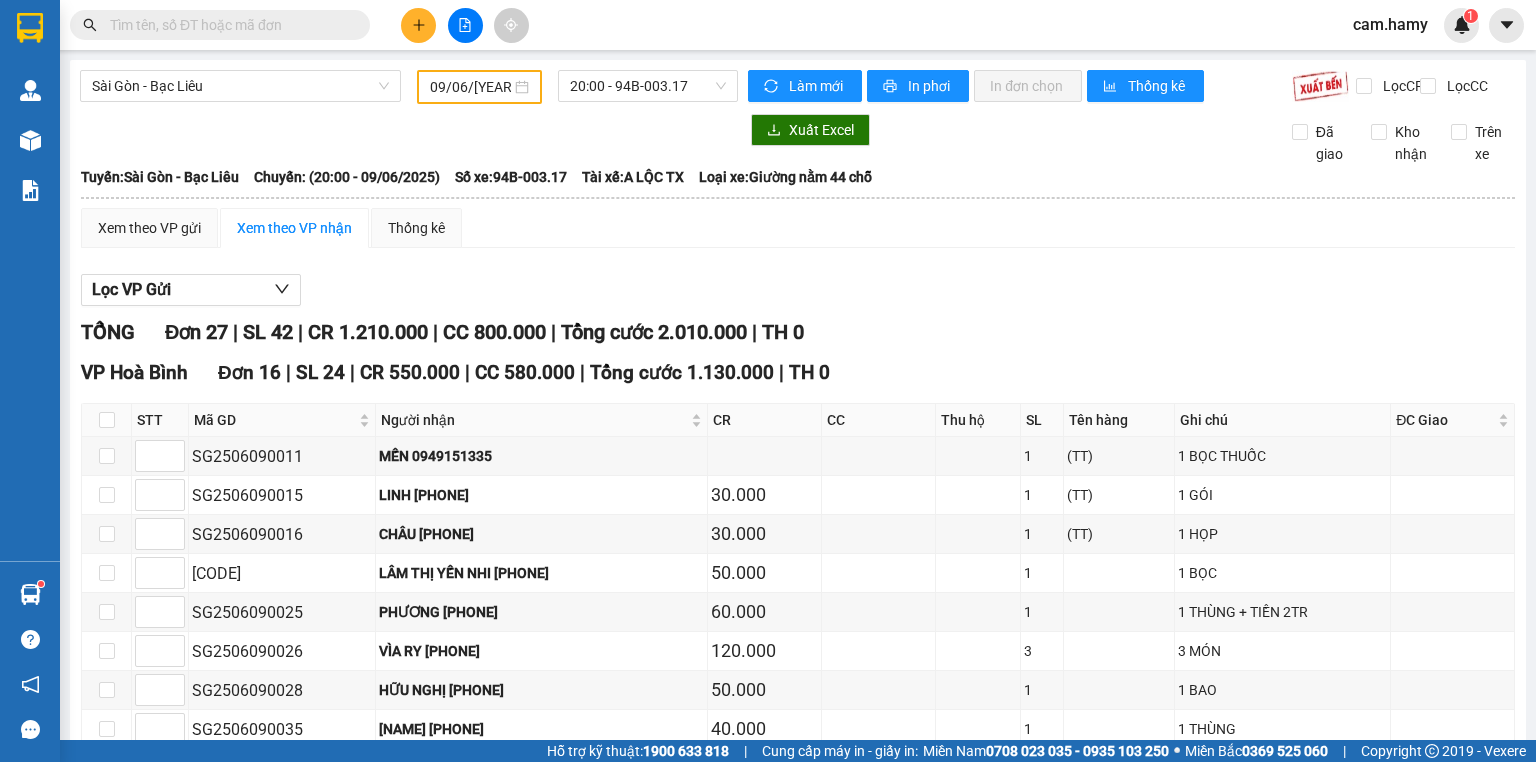 click on "09/06/[YEAR]" at bounding box center (470, 87) 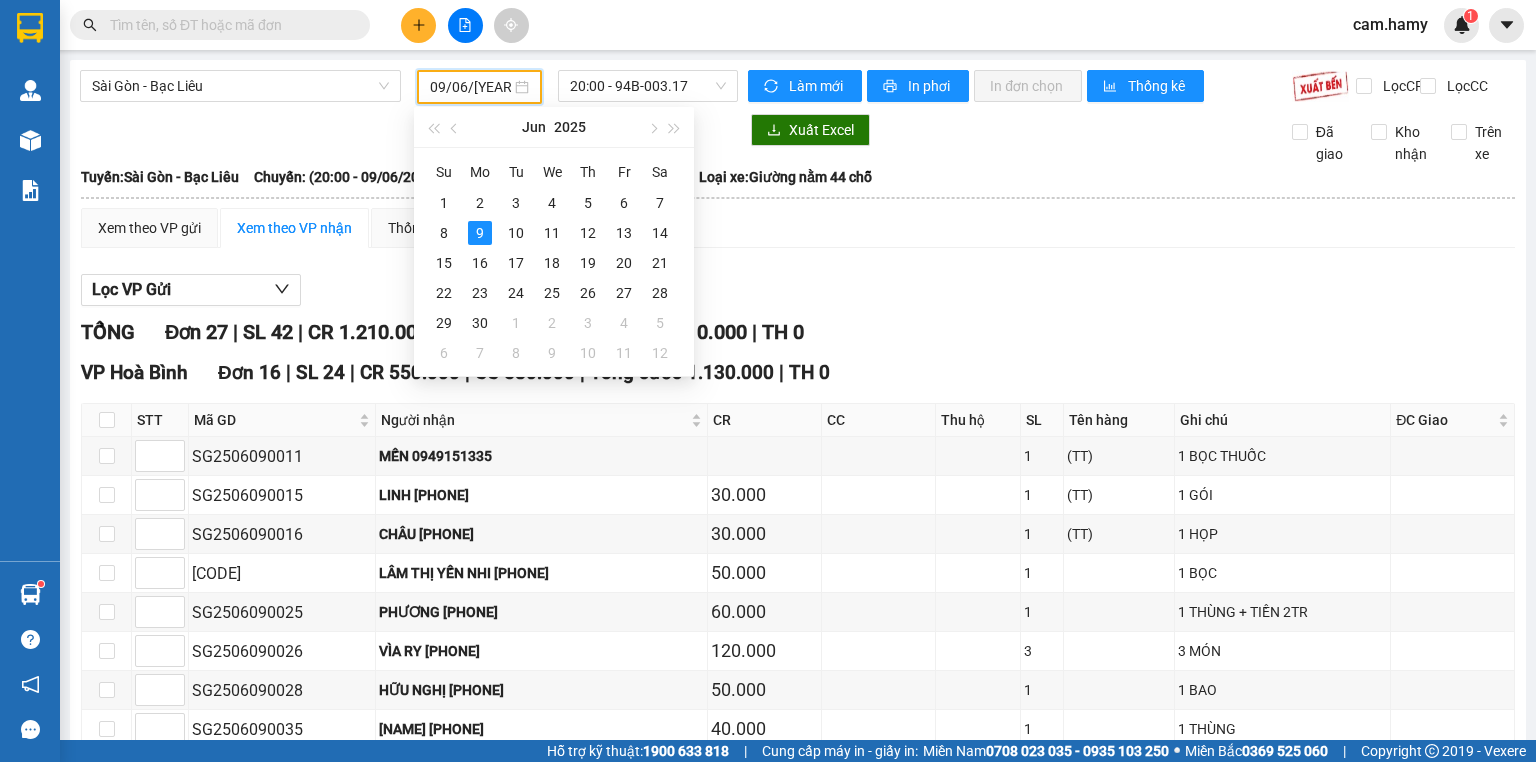 click on "Kết quả tìm kiếm ( 7 )  Bộ lọc  Mã ĐH Trạng thái Món hàng Thu hộ Tổng cước Chưa cước Người gửi VP Gửi Người nhận VP Nhận SG2507170031 19:20 - 17/07 Trên xe   94B-003.31 20:00  -   17/07 SL:  1 50.000 50.000 Sài Gòn [PHONE] TÁM LIÊN  Bến Xe Bạc Liêu SG2506090030 16:36 - 09/06 Trên xe   94B-003.17 20:00  -   09/06 (TT) SL:  1 30.000 30.000 Sài Gòn [PHONE] TÁM LIÊN  Bến Xe Bạc Liêu SG2505200027 18:12 - 20/05 Trên xe   94B-003.31 20:00  -   20/05 (TT) SL:  1 Sài Gòn [PHONE] tám liên  Bến Xe Bạc Liêu SG2502070012 10:54 - 07/02 Trên xe   94B-003.84 12:00  -   07/02 1 thùng SL:  1 60.000 60.000 Sài Gòn [PHONE] tám liên  Bến Xe Bạc Liêu SG2303100009 08:28 - 10/03 Trên xe   94B-003.08 10:00  -   10/03 1 thùng SL:  1 40.000 40.000 Sài Gòn [PHONE] tám liên  Bến Xe Bạc Liêu SG2506090029 16:35 - 09/06 Hủy Khách không gửi (TT) SL:  1 Sài Gòn [PHONE] TAM LIÊM  Bến Xe Bạc Liêu SG2011220006 VP Nhận" at bounding box center [195, 25] 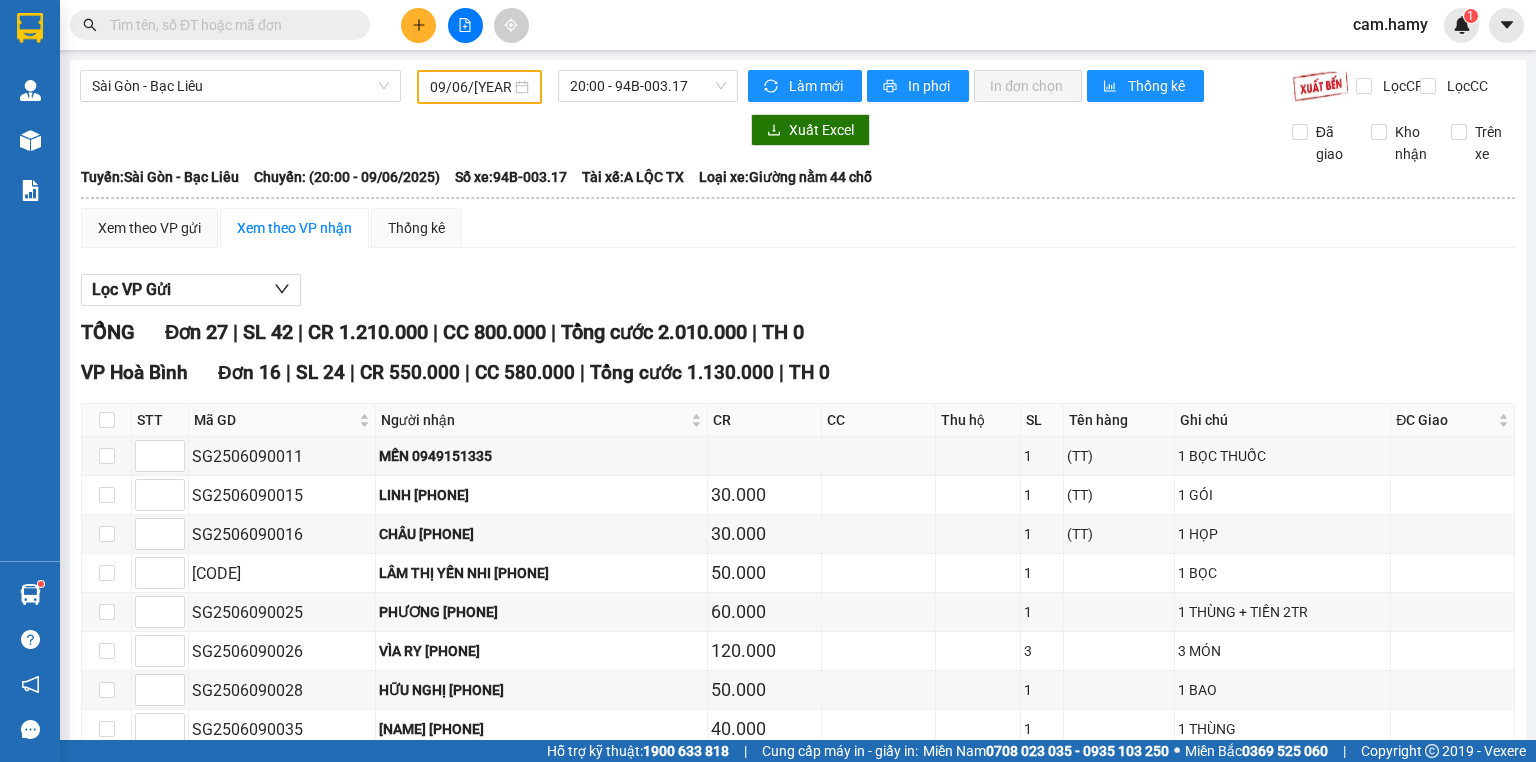 click at bounding box center [465, 25] 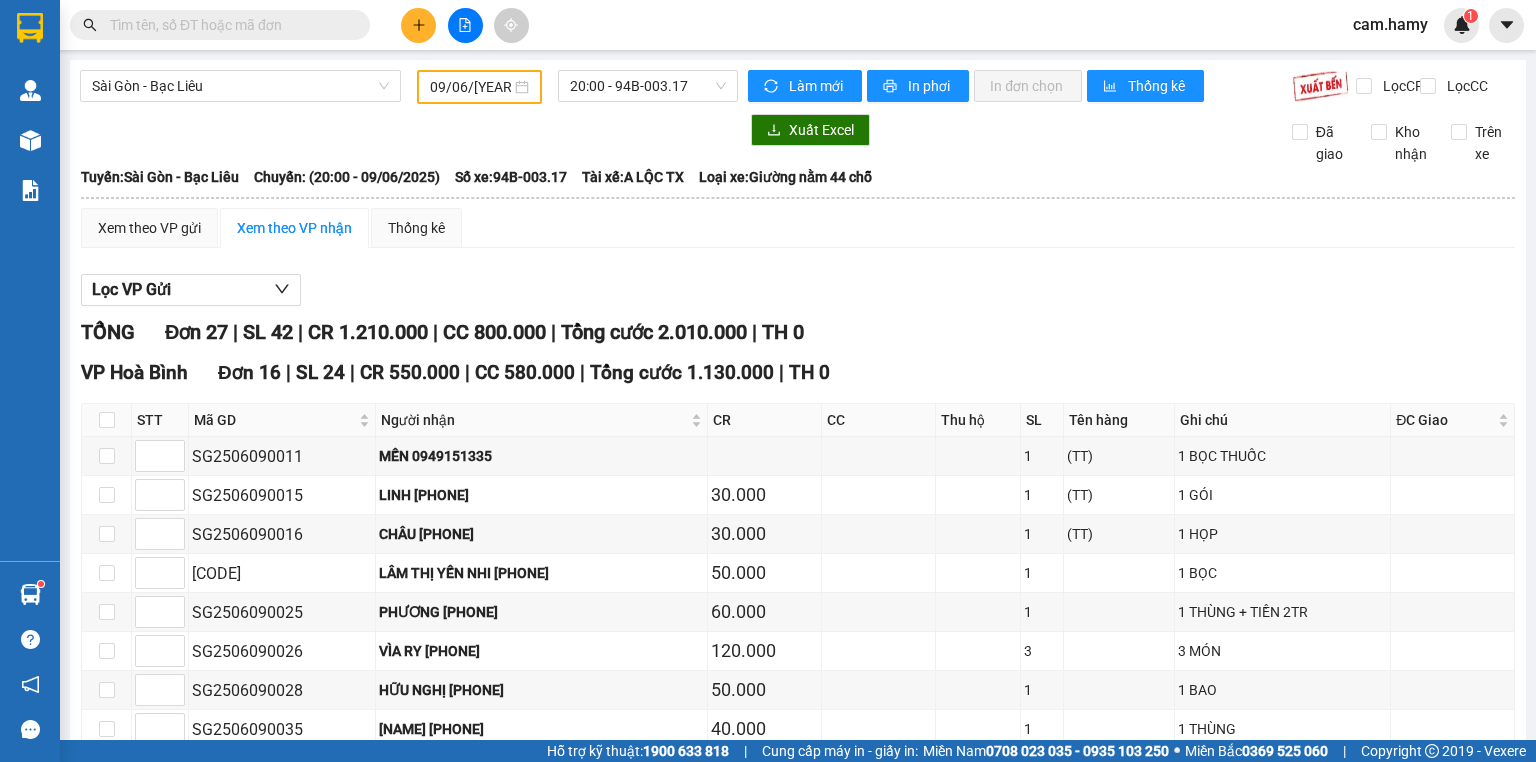 click at bounding box center [228, 25] 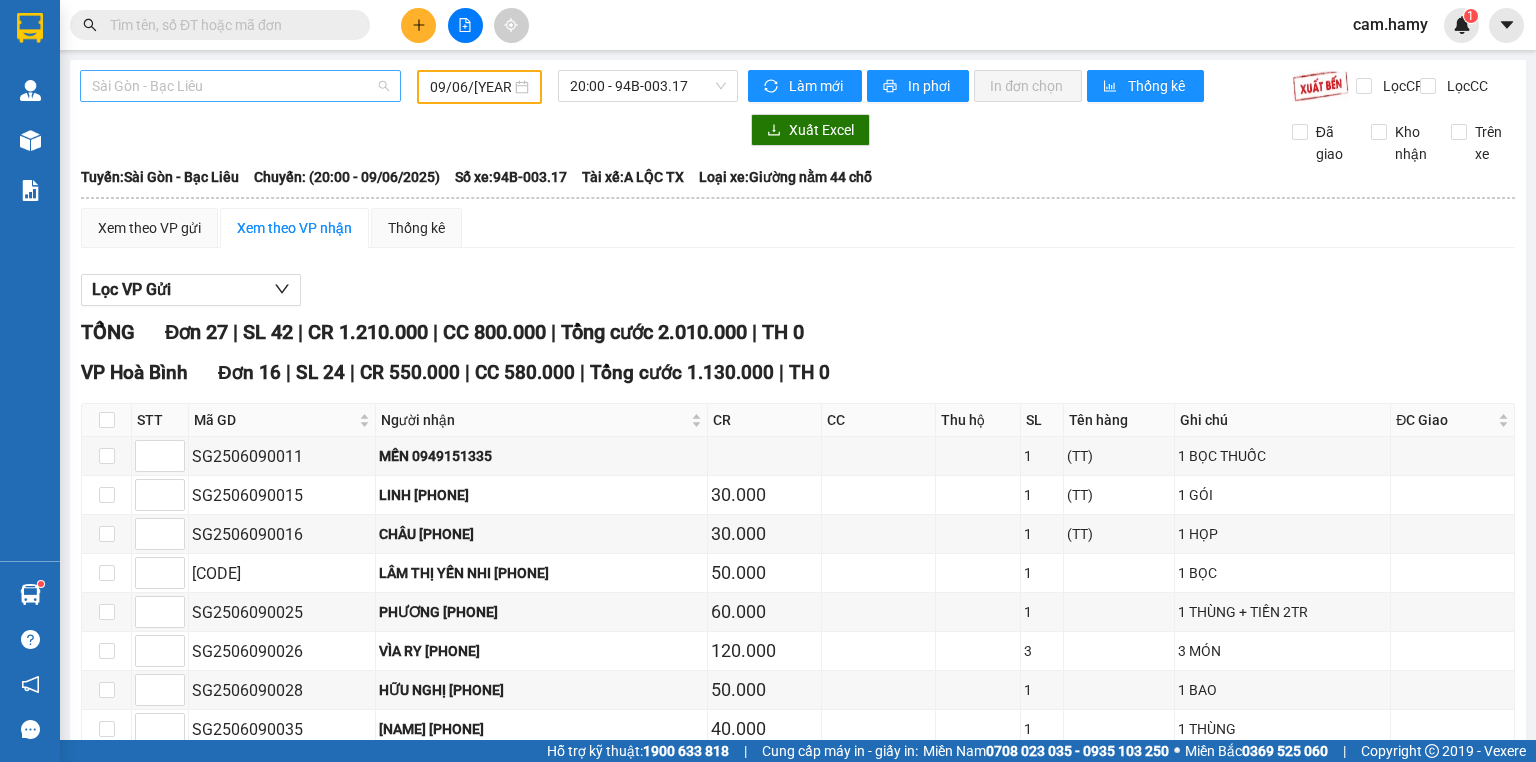 click on "Sài Gòn - Bạc Liêu" at bounding box center (240, 86) 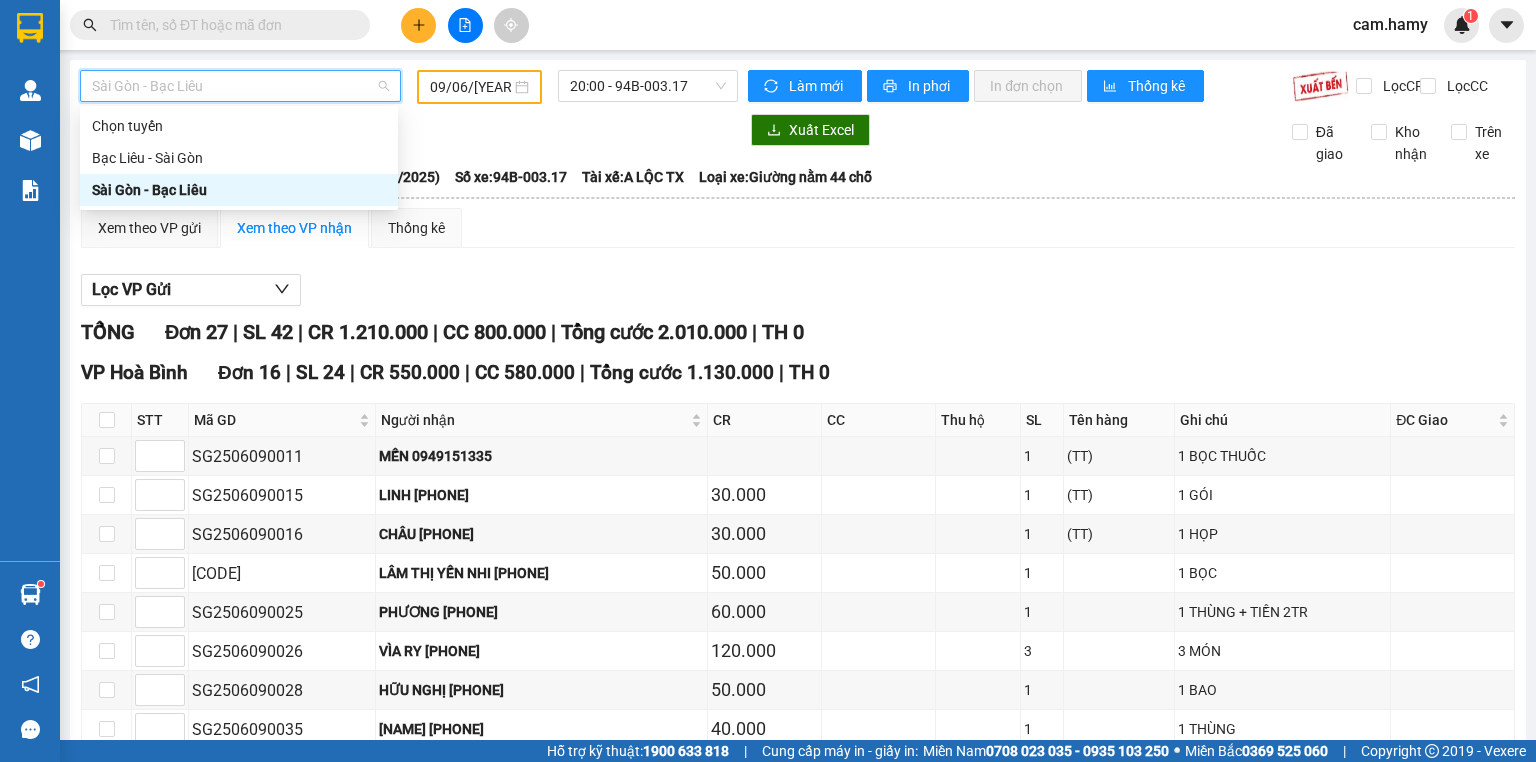 click on "Sài Gòn - Bạc Liêu" at bounding box center (239, 190) 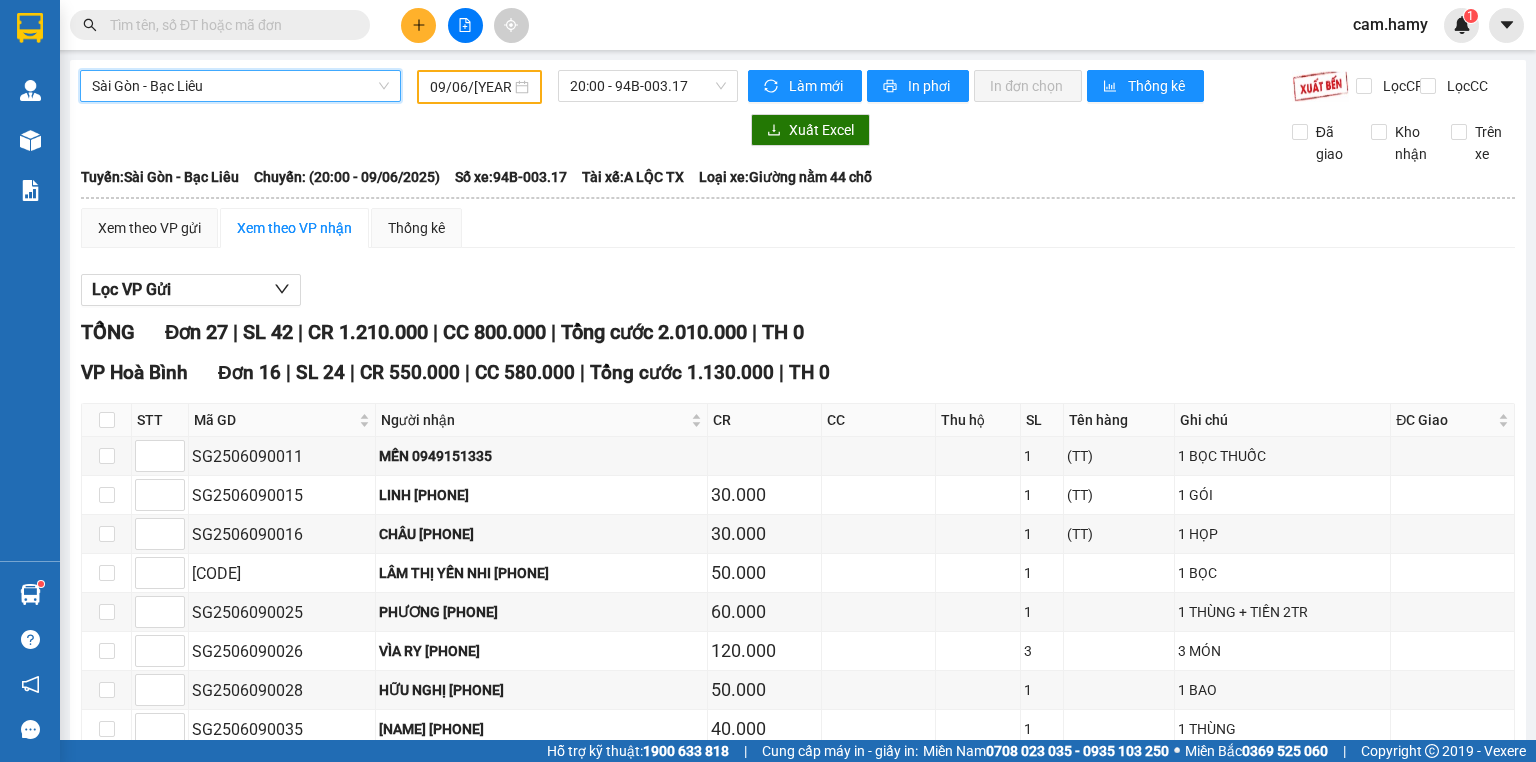 click on "09/06/[YEAR]" at bounding box center [470, 87] 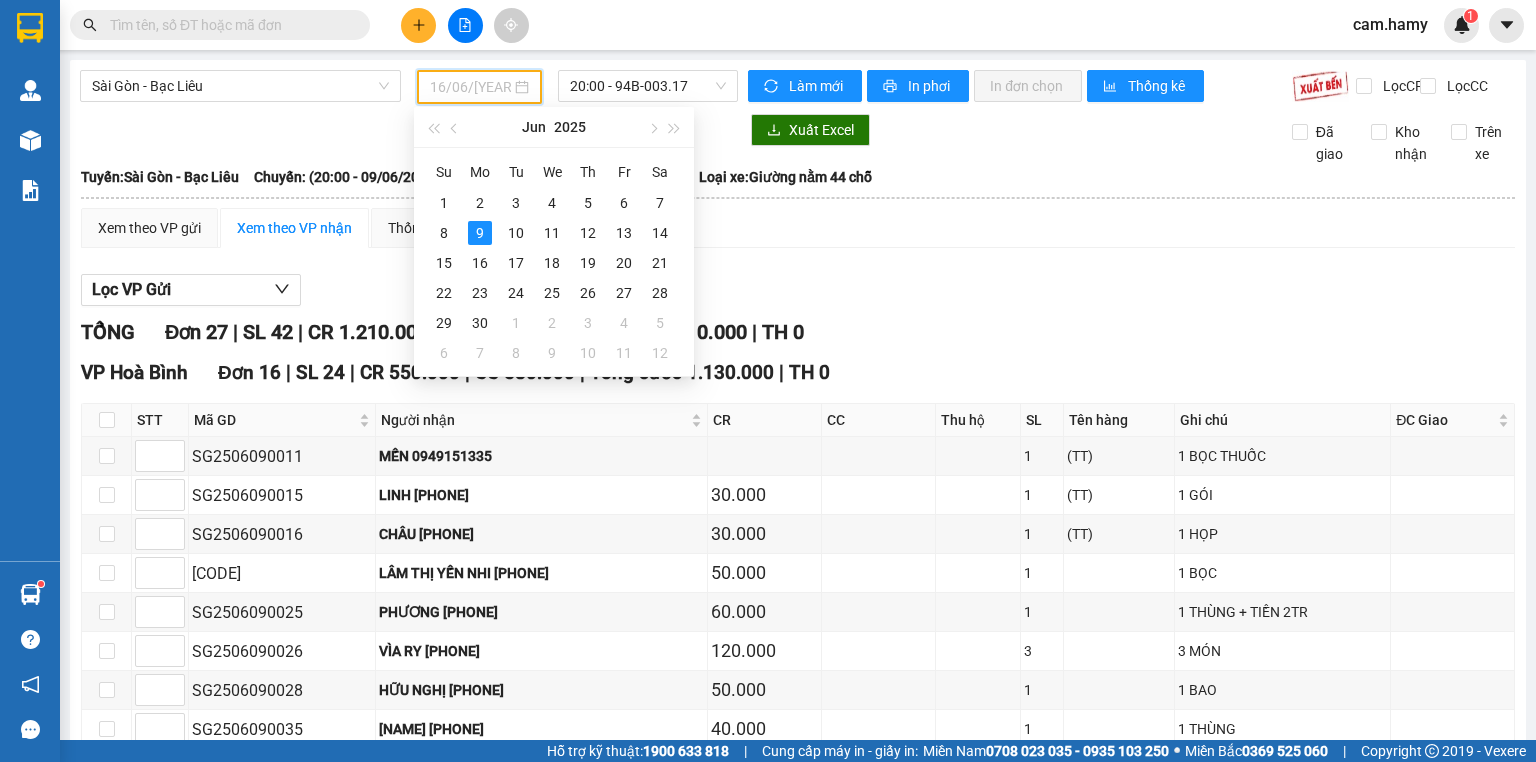 type on "09/06/[YEAR]" 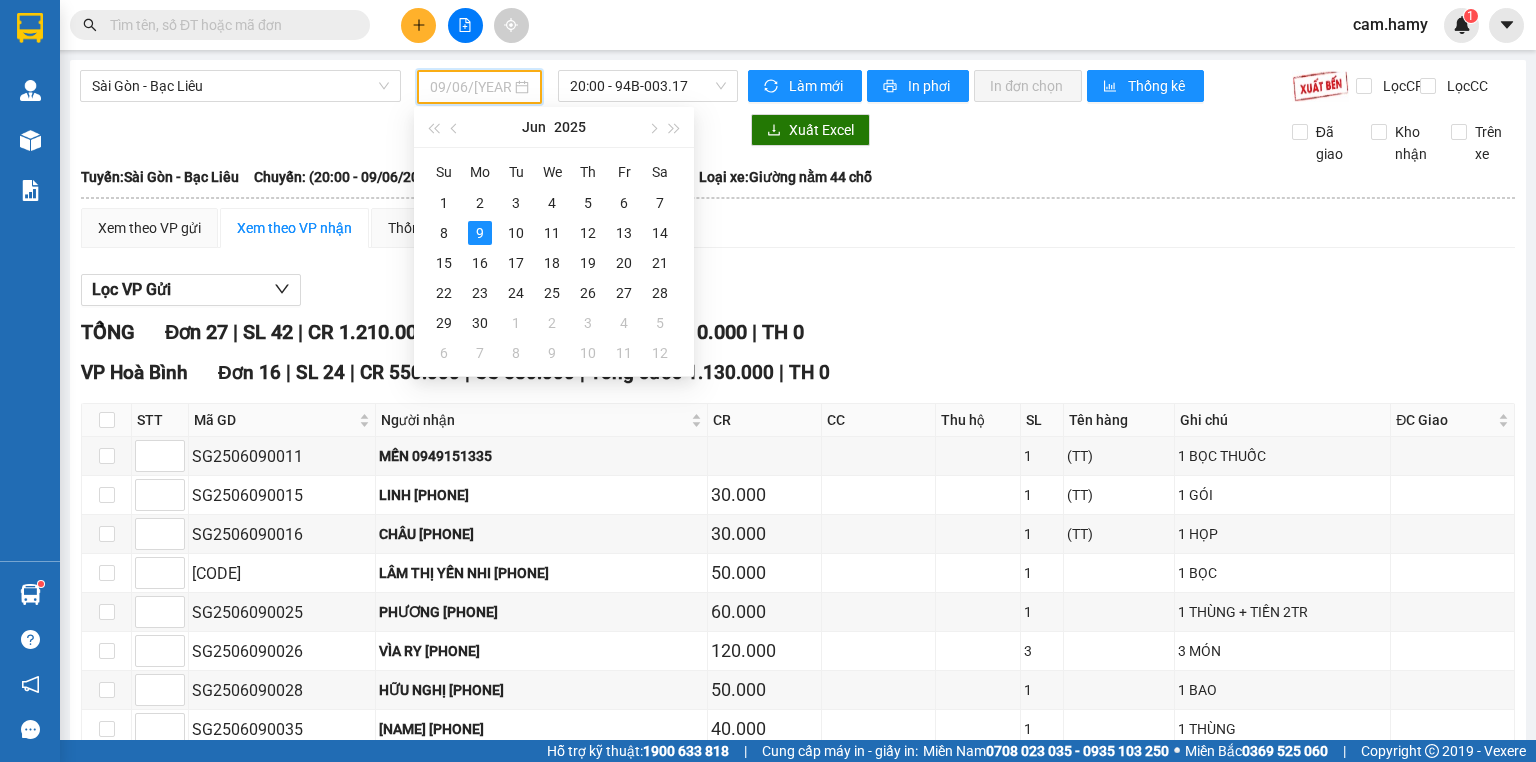 drag, startPoint x: 478, startPoint y: 240, endPoint x: 494, endPoint y: 208, distance: 35.77709 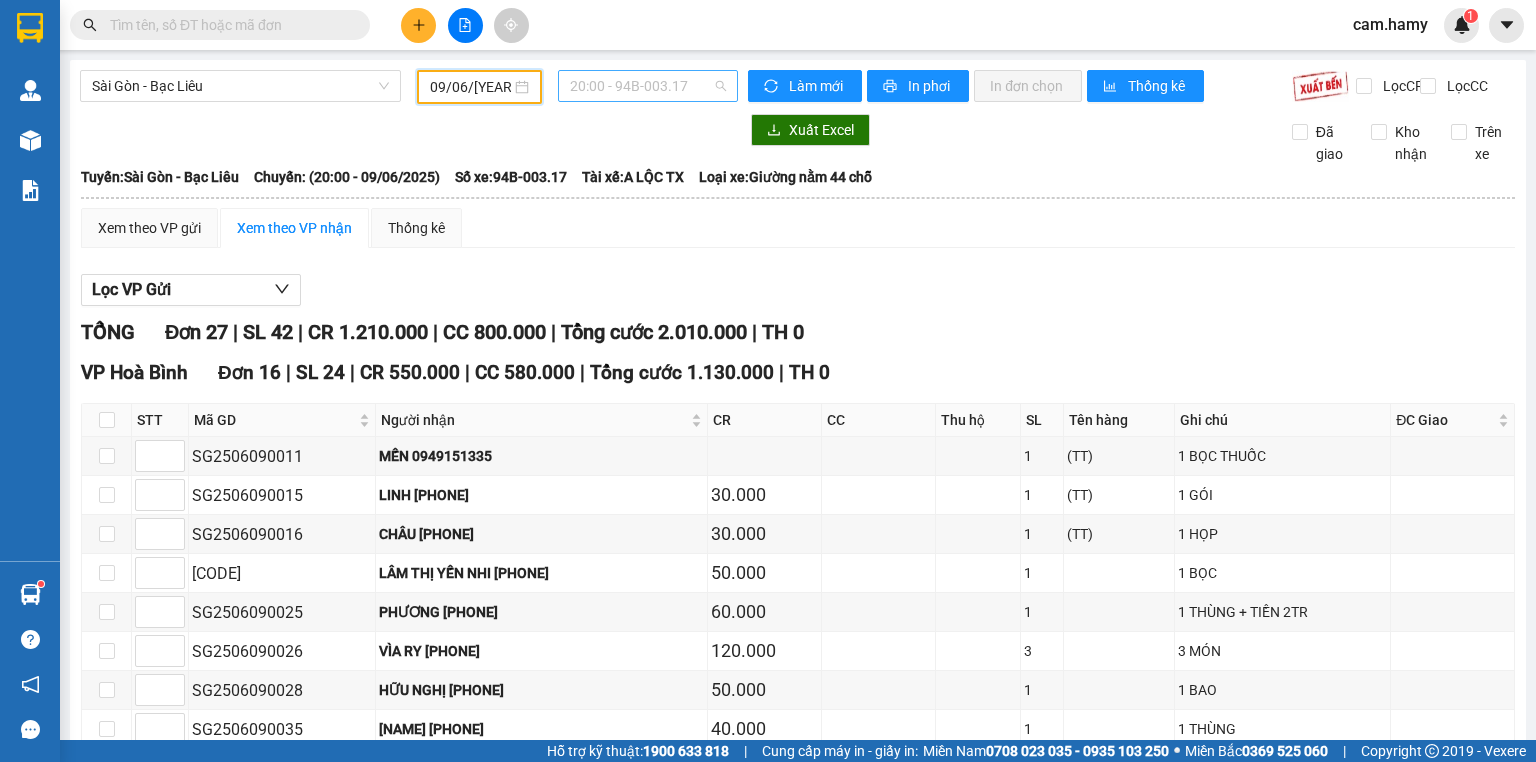 click on "20:00     - 94B-003.17" at bounding box center (648, 86) 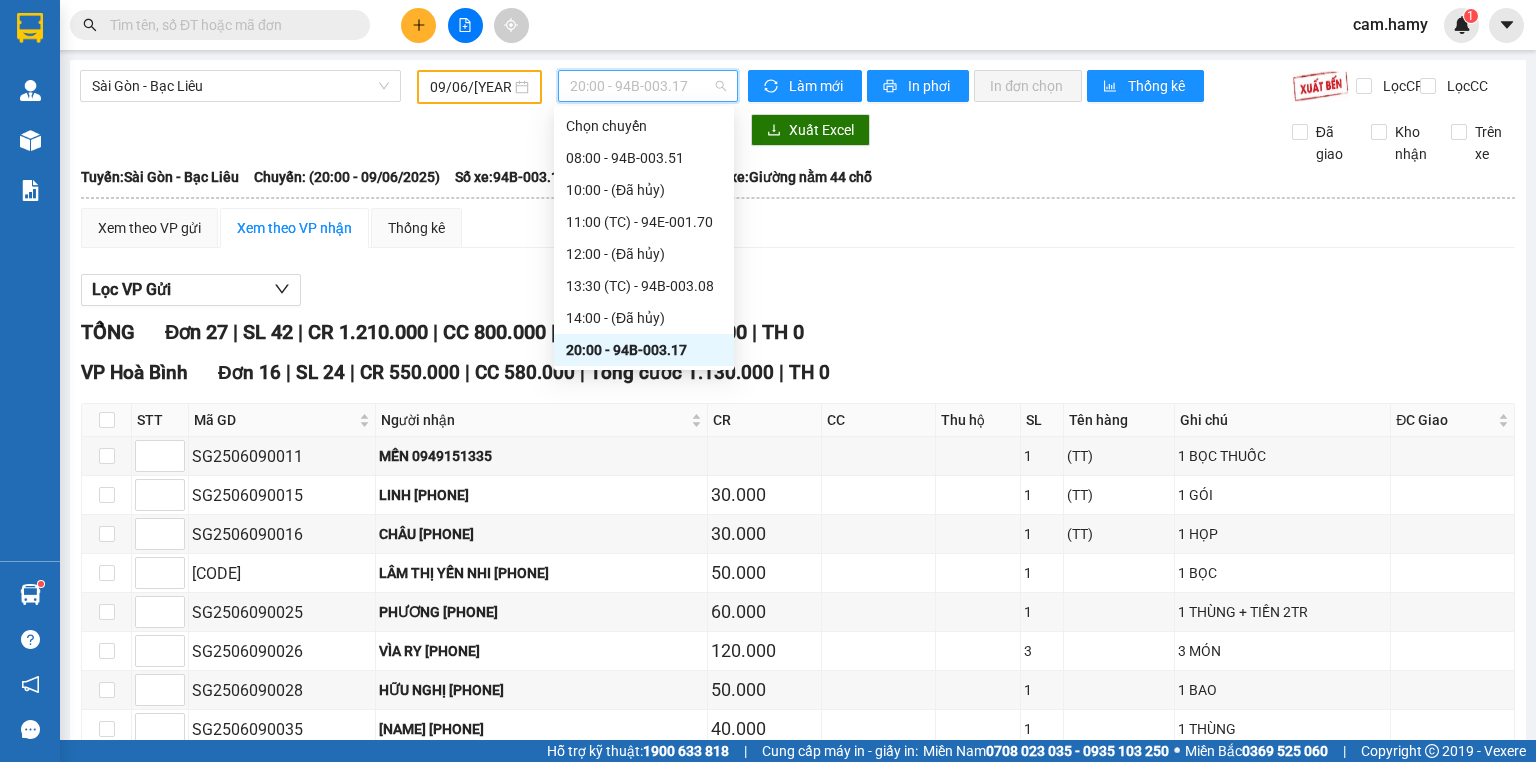 click on "[TIME]   (TC)   - [VEHICLE_ID]" at bounding box center [644, 382] 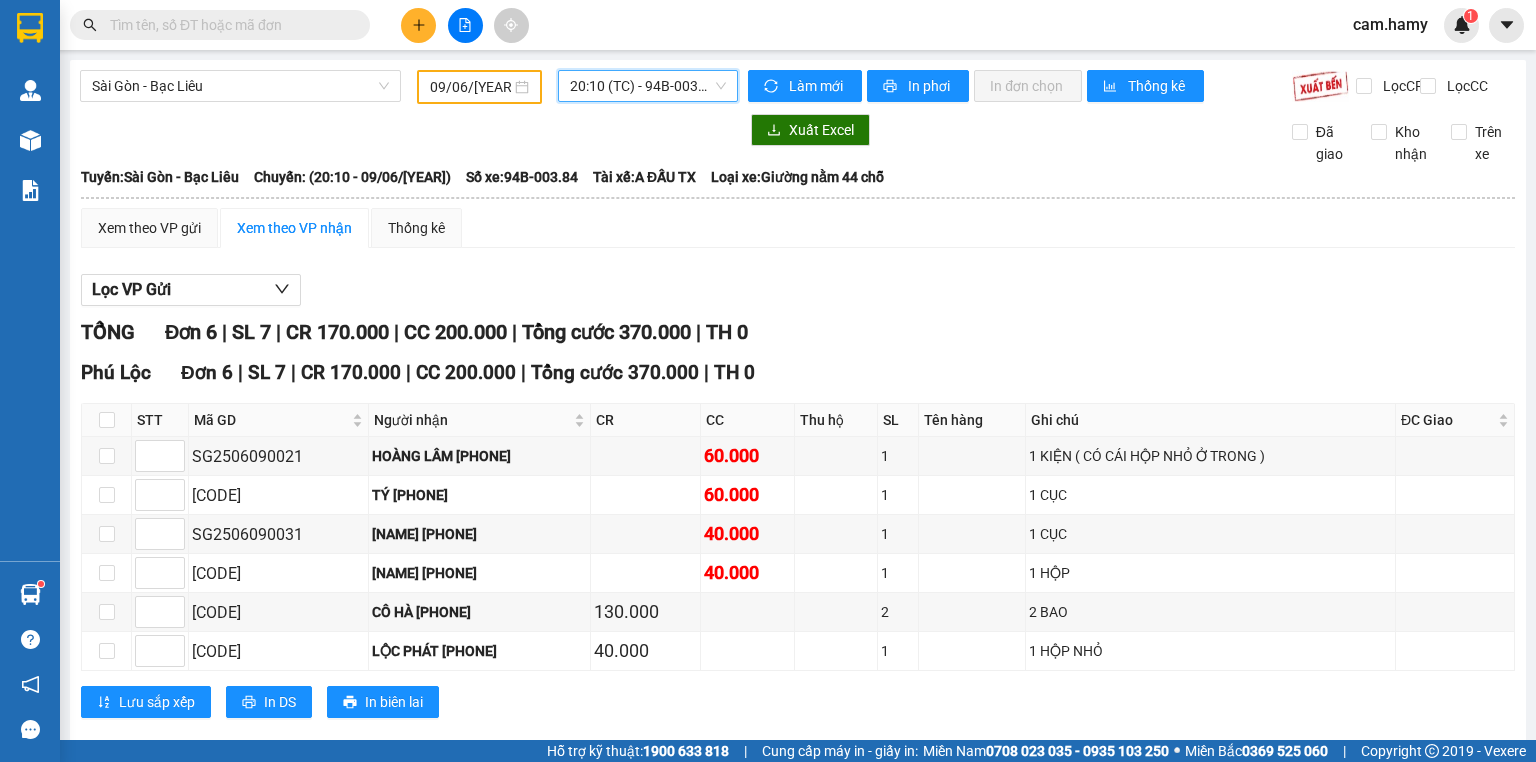 click on "Kết quả tìm kiếm ( 7 )  Bộ lọc  Mã ĐH Trạng thái Món hàng Thu hộ Tổng cước Chưa cước Người gửi VP Gửi Người nhận VP Nhận SG2507170031 19:20 - 17/07 Trên xe   94B-003.31 20:00  -   17/07 SL:  1 50.000 50.000 Sài Gòn [PHONE] TÁM LIÊN  Bến Xe Bạc Liêu SG2506090030 16:36 - 09/06 Trên xe   94B-003.17 20:00  -   09/06 (TT) SL:  1 30.000 30.000 Sài Gòn [PHONE] TÁM LIÊN  Bến Xe Bạc Liêu SG2505200027 18:12 - 20/05 Trên xe   94B-003.31 20:00  -   20/05 (TT) SL:  1 Sài Gòn [PHONE] tám liên  Bến Xe Bạc Liêu SG2502070012 10:54 - 07/02 Trên xe   94B-003.84 12:00  -   07/02 1 thùng SL:  1 60.000 60.000 Sài Gòn [PHONE] tám liên  Bến Xe Bạc Liêu SG2303100009 08:28 - 10/03 Trên xe   94B-003.08 10:00  -   10/03 1 thùng SL:  1 40.000 40.000 Sài Gòn [PHONE] tám liên  Bến Xe Bạc Liêu SG2506090029 16:35 - 09/06 Hủy Khách không gửi (TT) SL:  1 Sài Gòn [PHONE] TAM LIÊM  Bến Xe Bạc Liêu SG2011220006 VP Nhận" at bounding box center [768, 25] 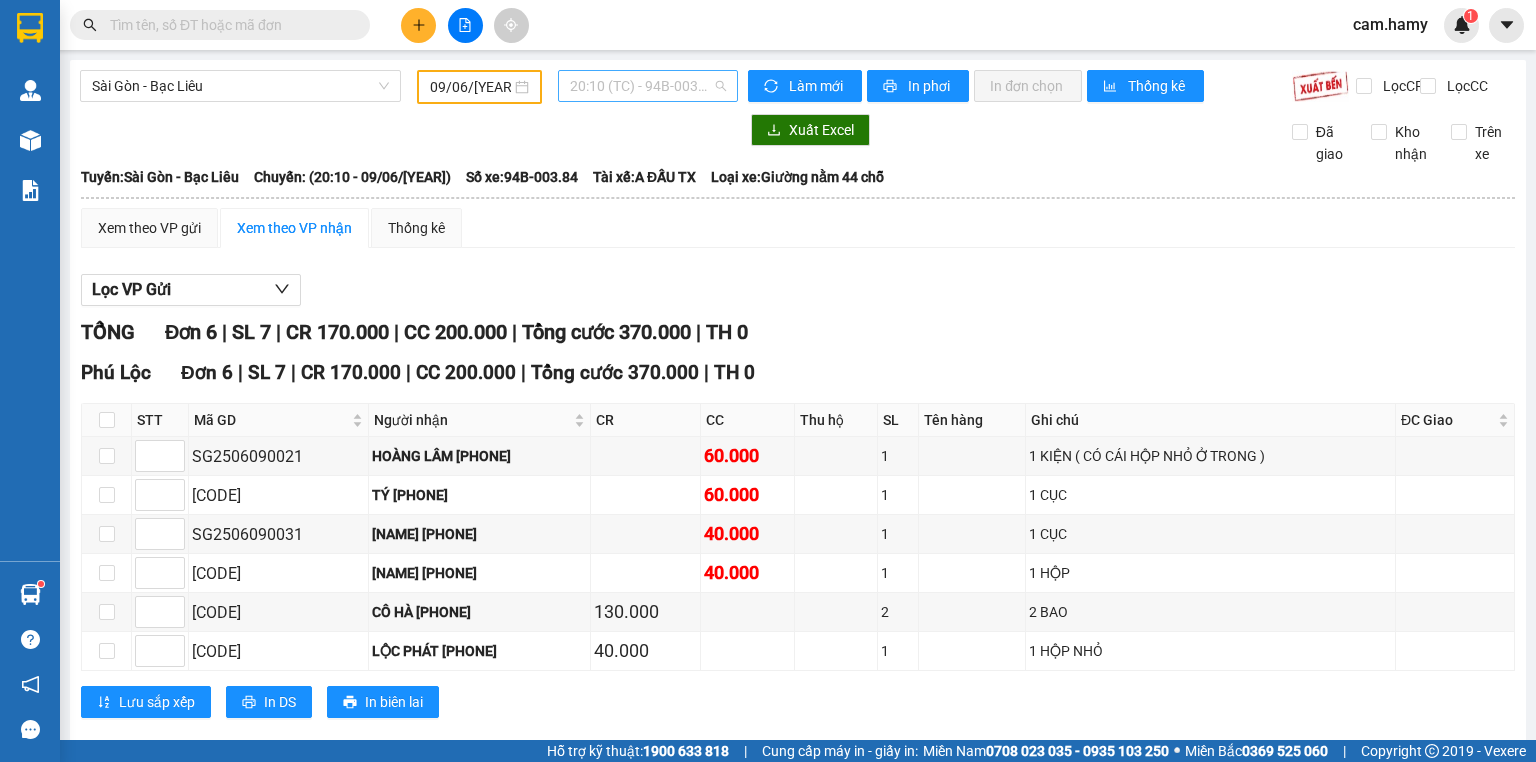 click on "[TIME]   (TC)   - [VEHICLE_ID]" at bounding box center [648, 86] 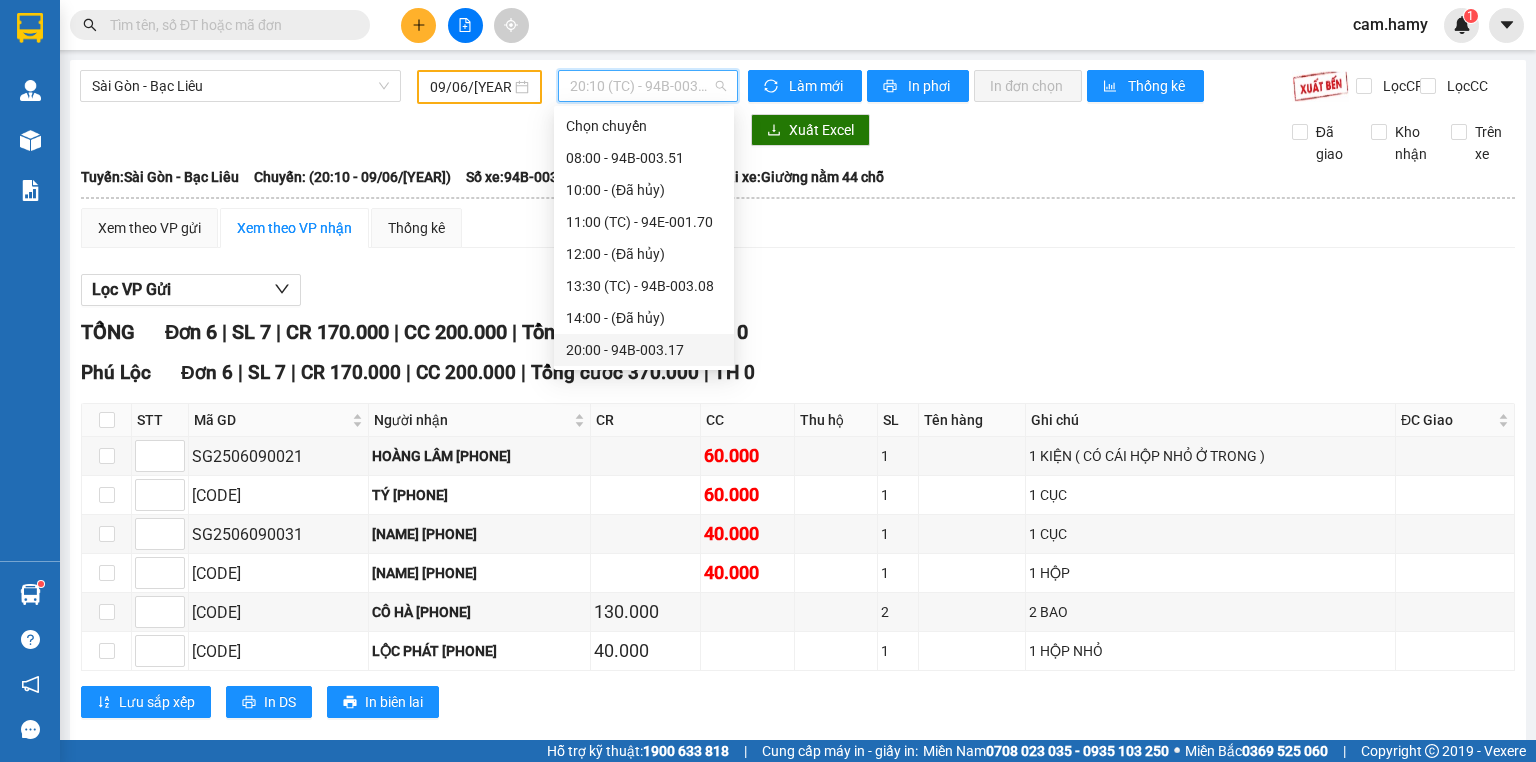 click on "20:00     - 94B-003.17" at bounding box center [644, 350] 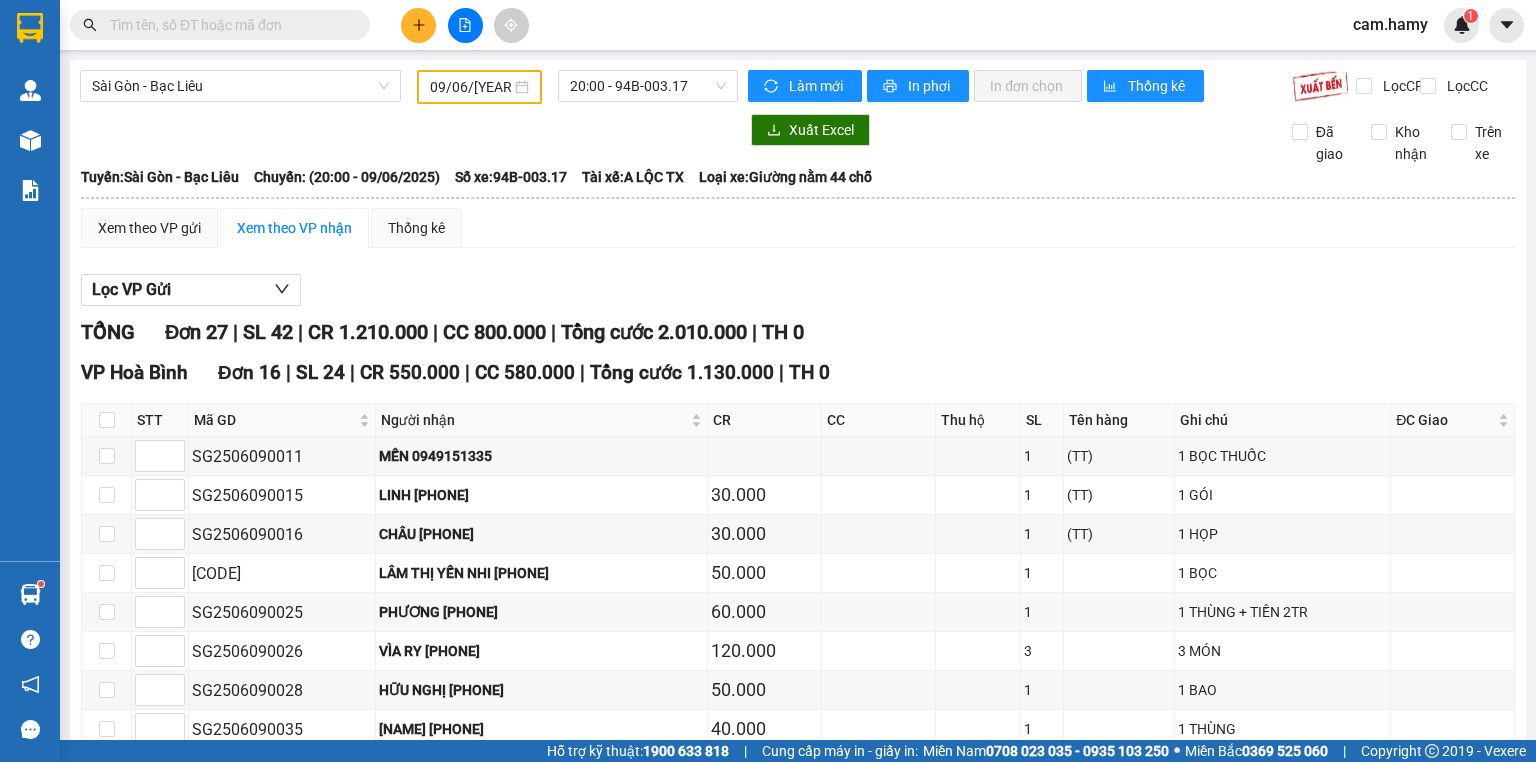 drag, startPoint x: 651, startPoint y: 449, endPoint x: 775, endPoint y: 455, distance: 124.14507 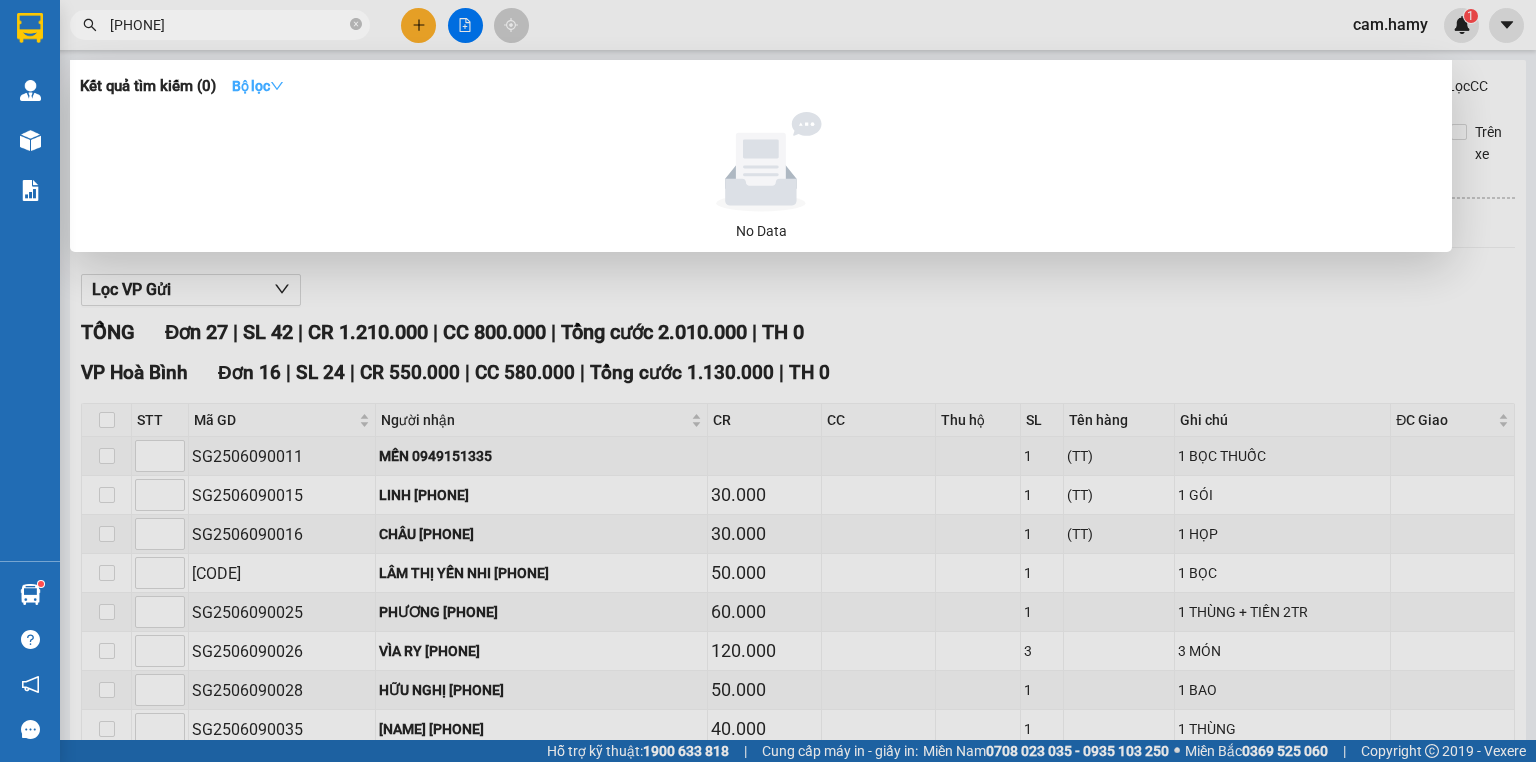 type on "[PHONE]" 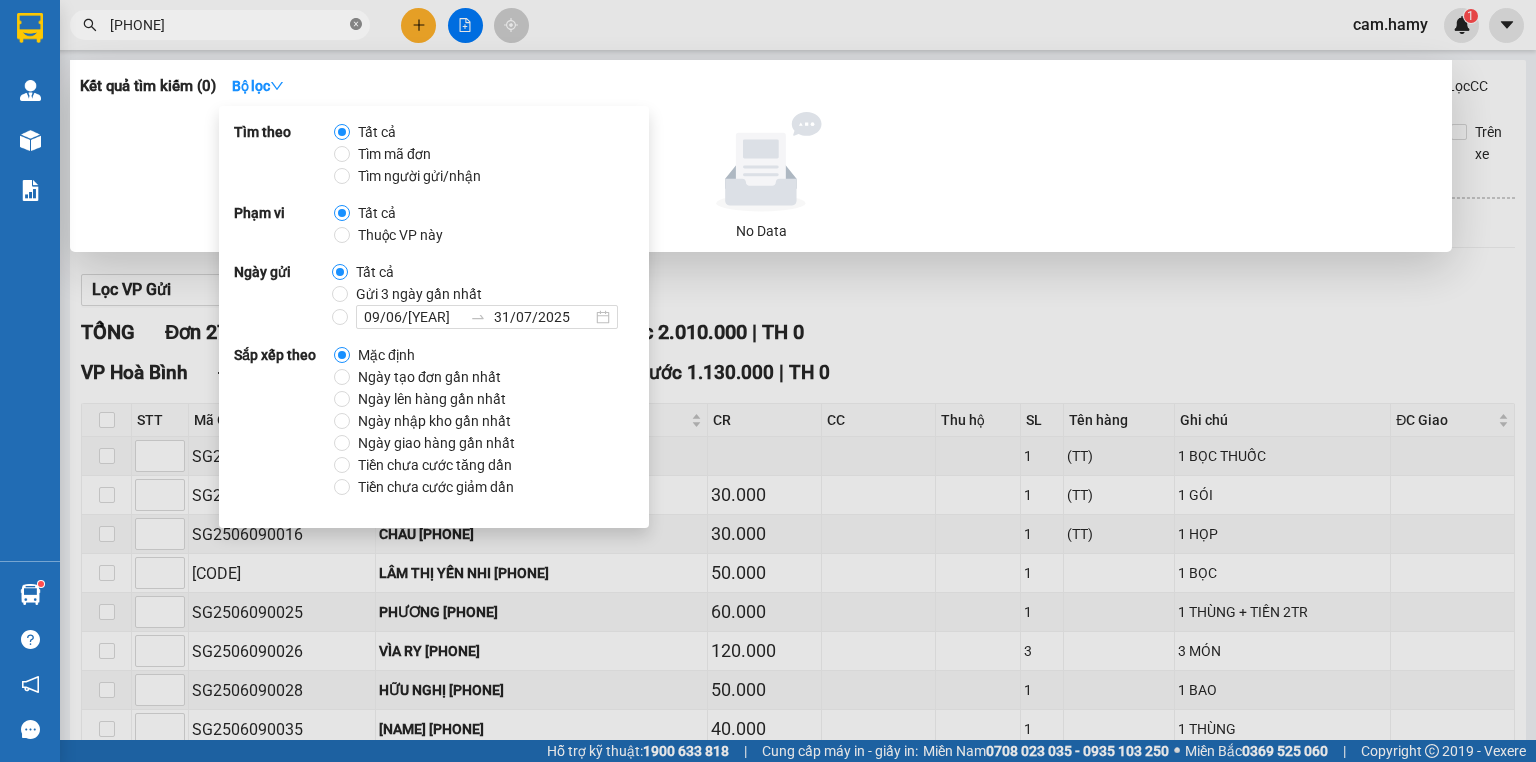 click 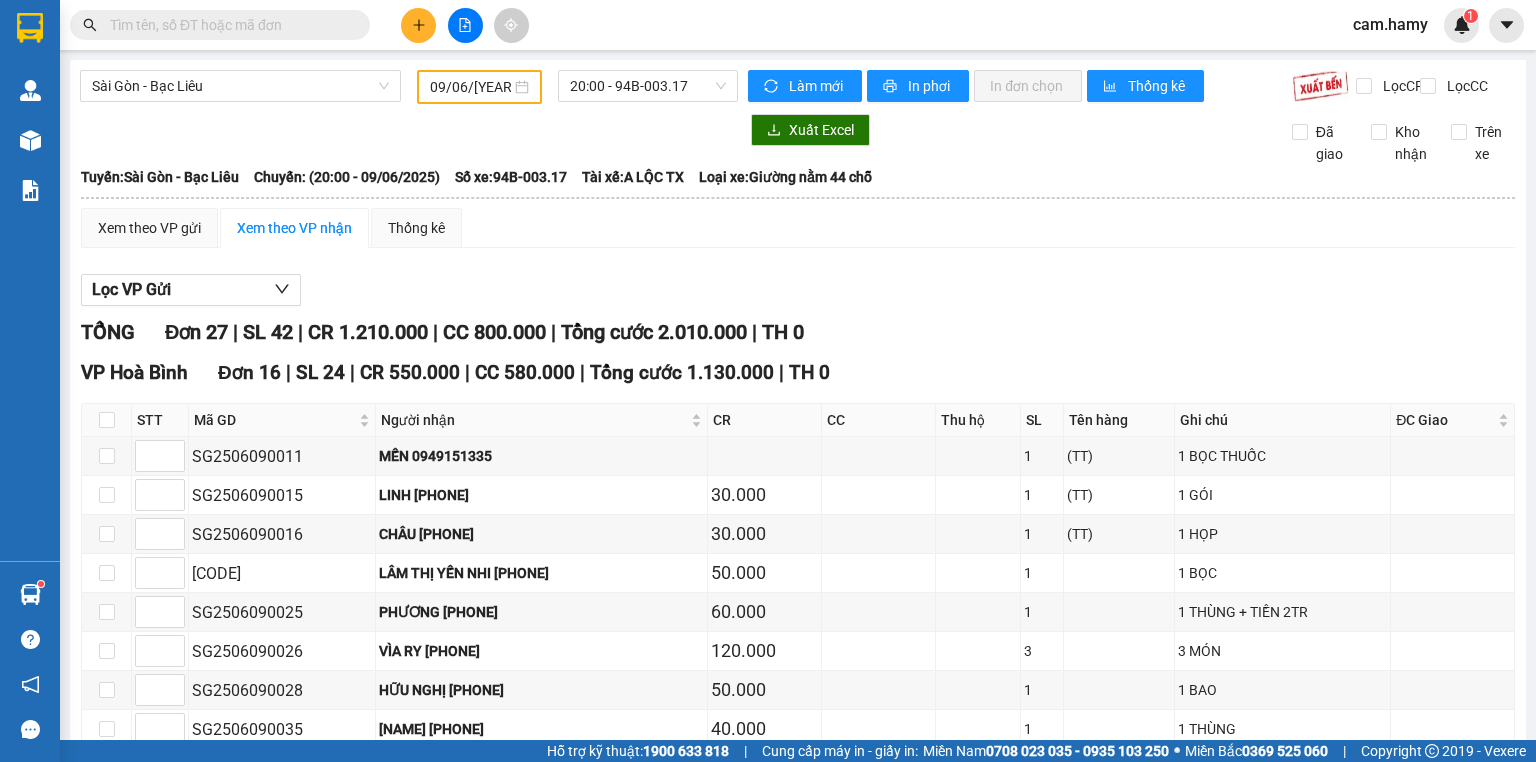 click on "09/06/[YEAR]" at bounding box center [479, 87] 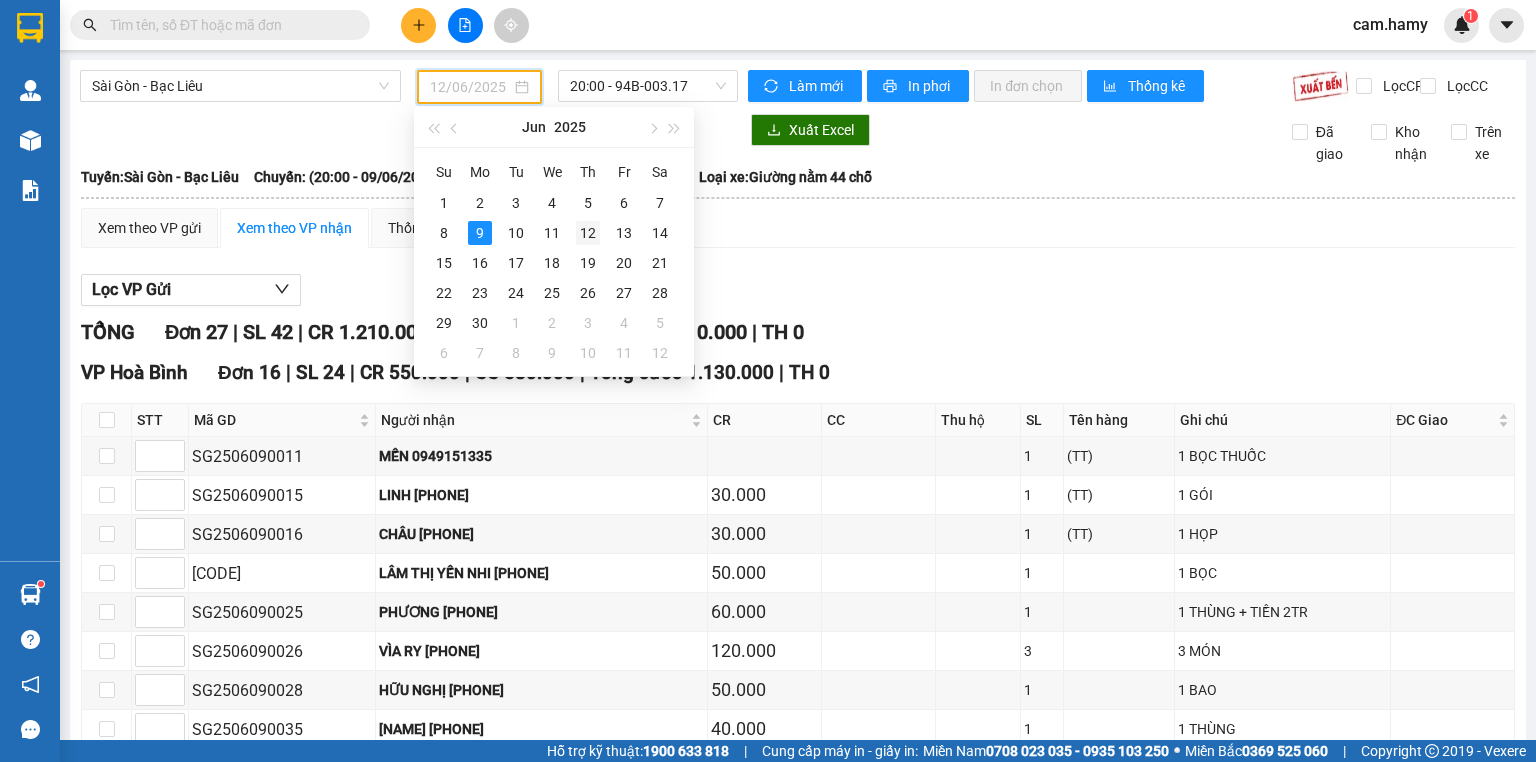 click on "12" at bounding box center [588, 233] 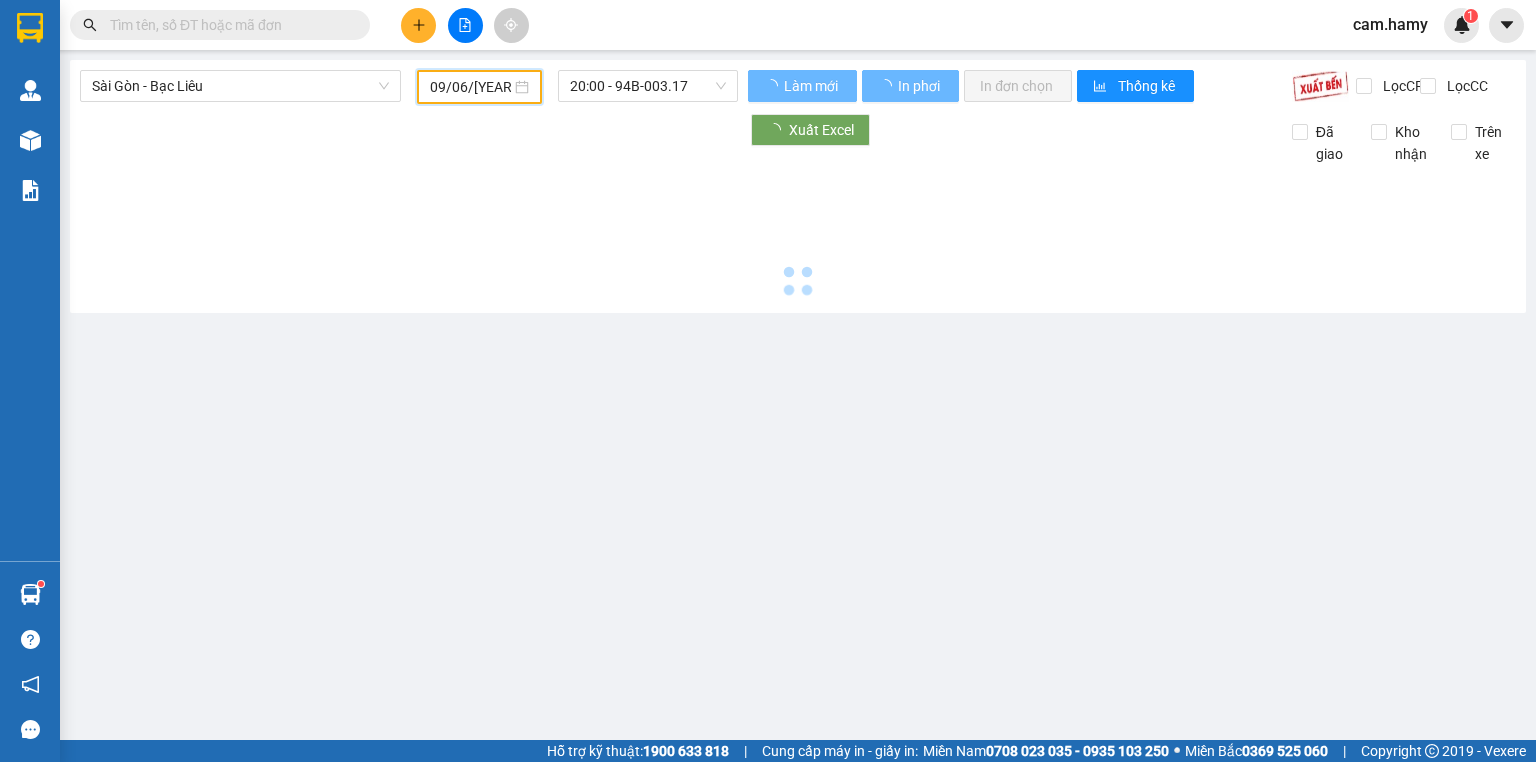 type on "12/06/2025" 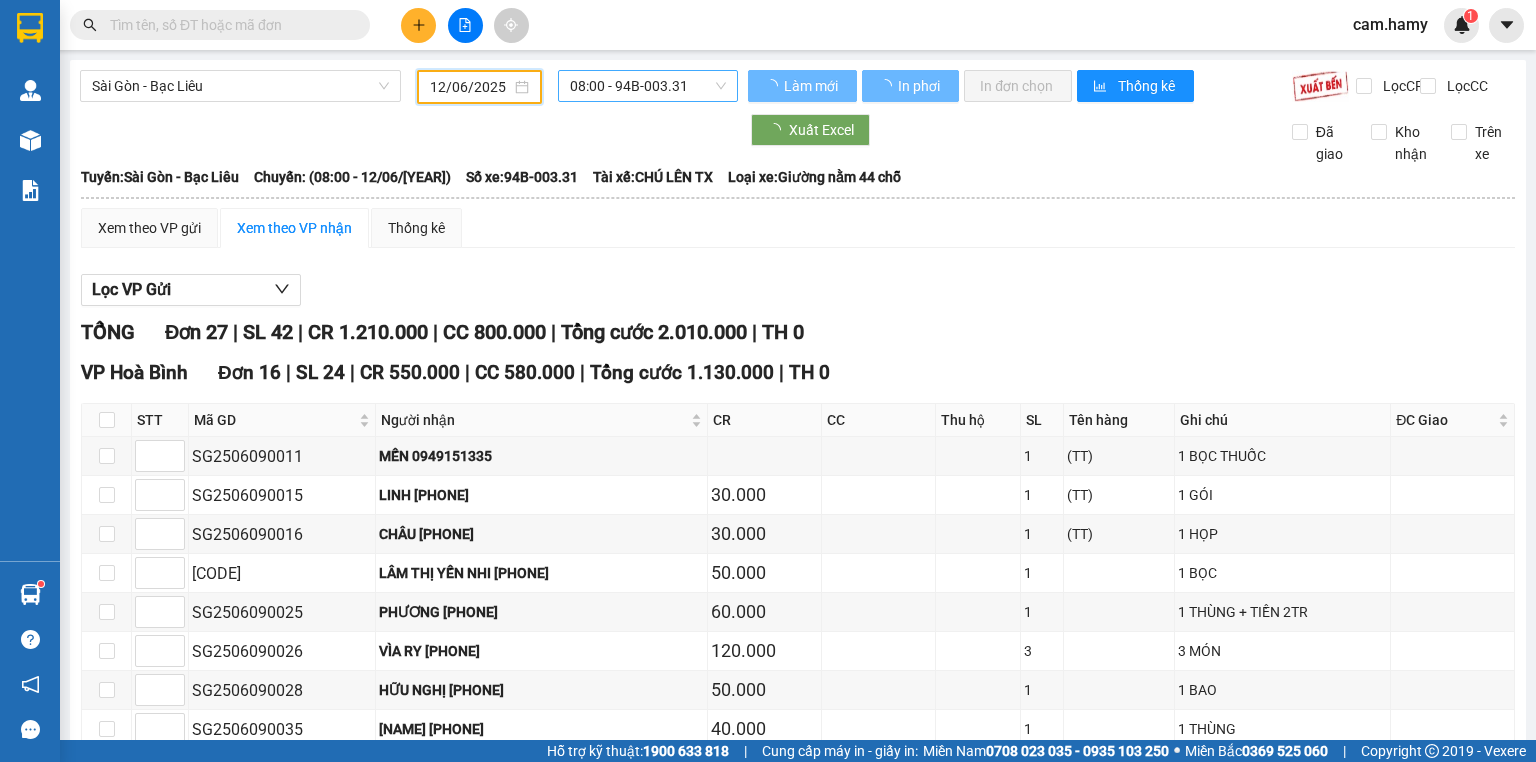 click on "08:00     - 94B-003.31" at bounding box center [648, 86] 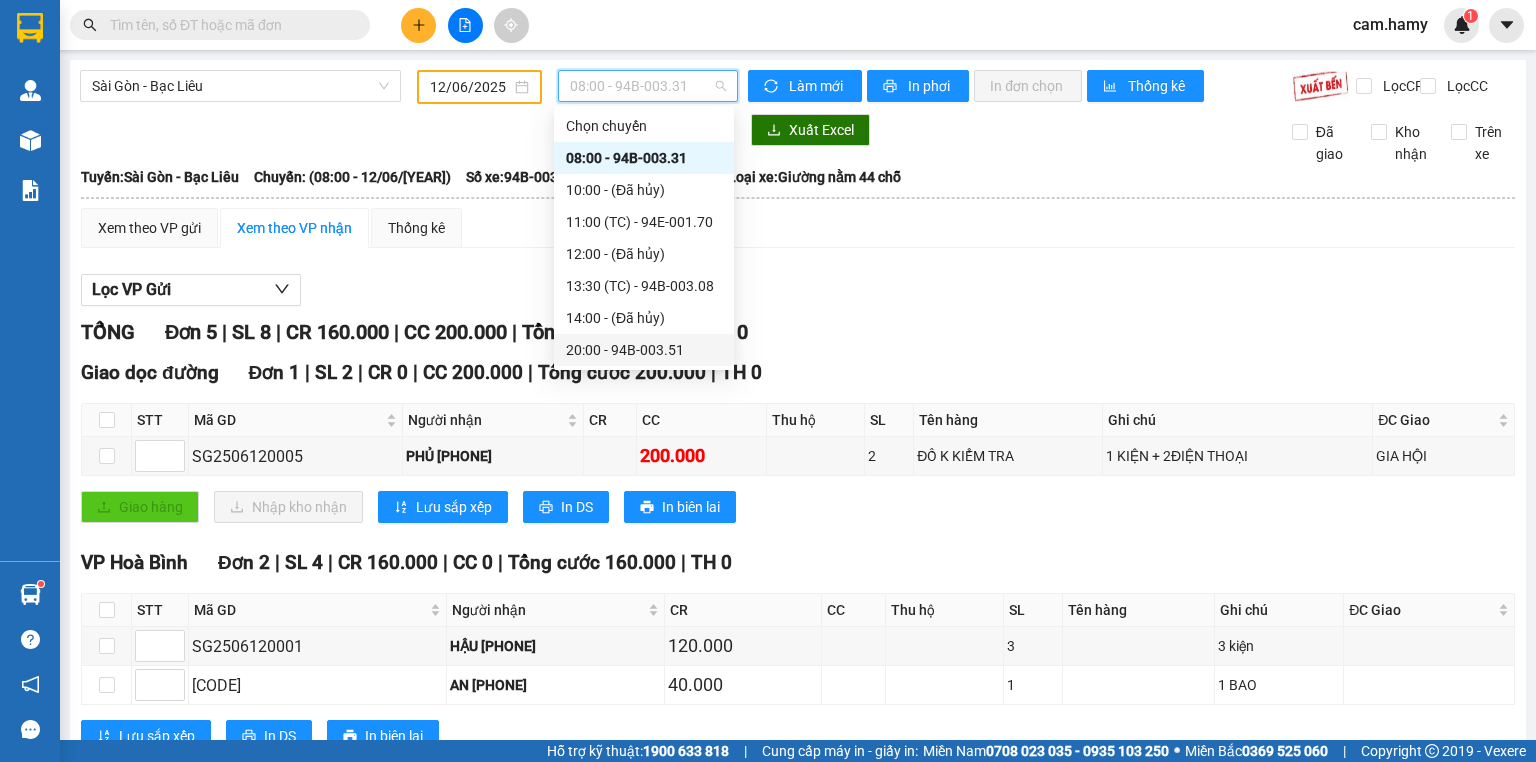 click on "Bến Xe Bạc Liêu Đơn   2 | SL   2 | CR   0 | CC   0 | Tổng cước   0 | TH   0" at bounding box center [798, 792] 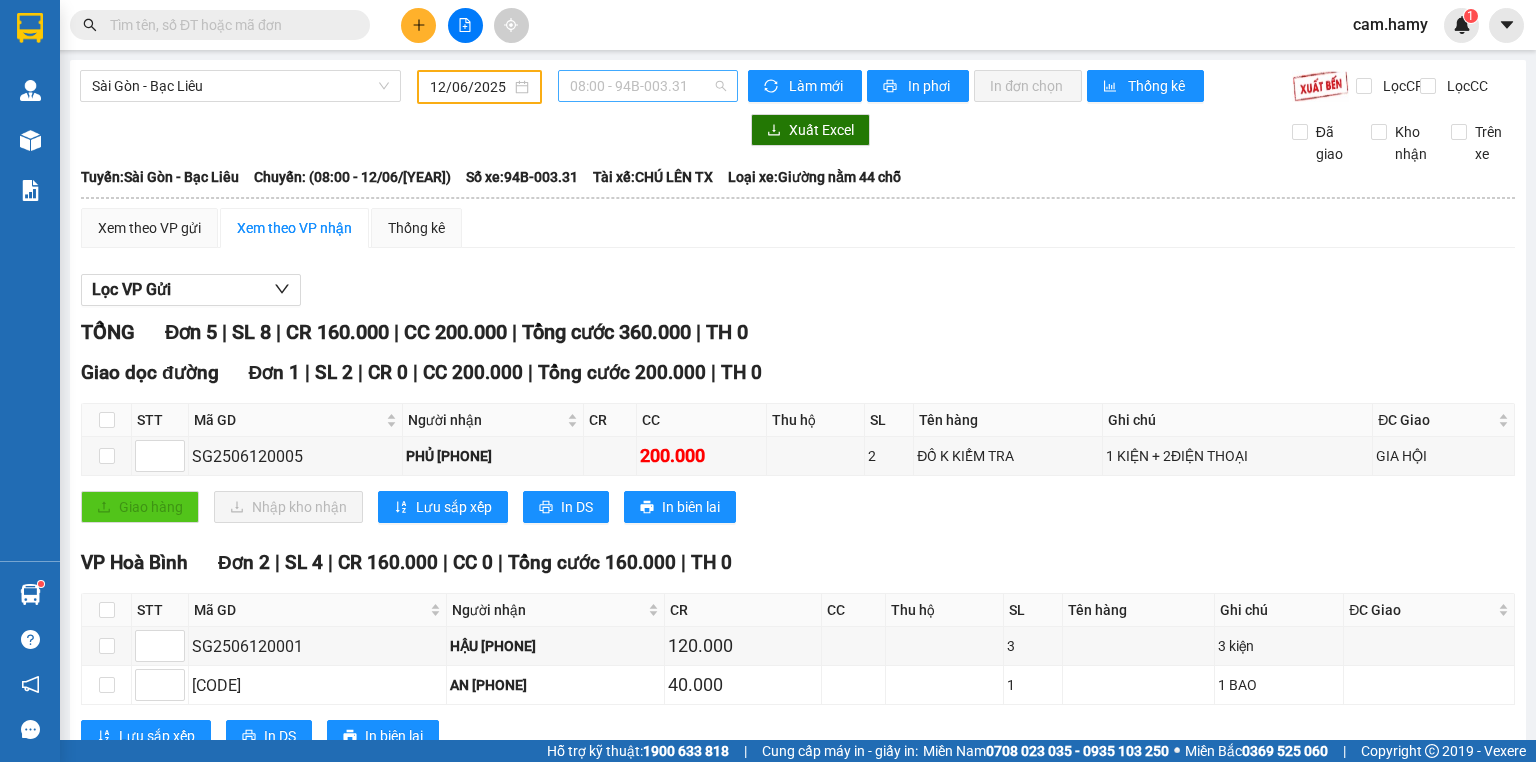 click on "08:00     - 94B-003.31" at bounding box center [648, 86] 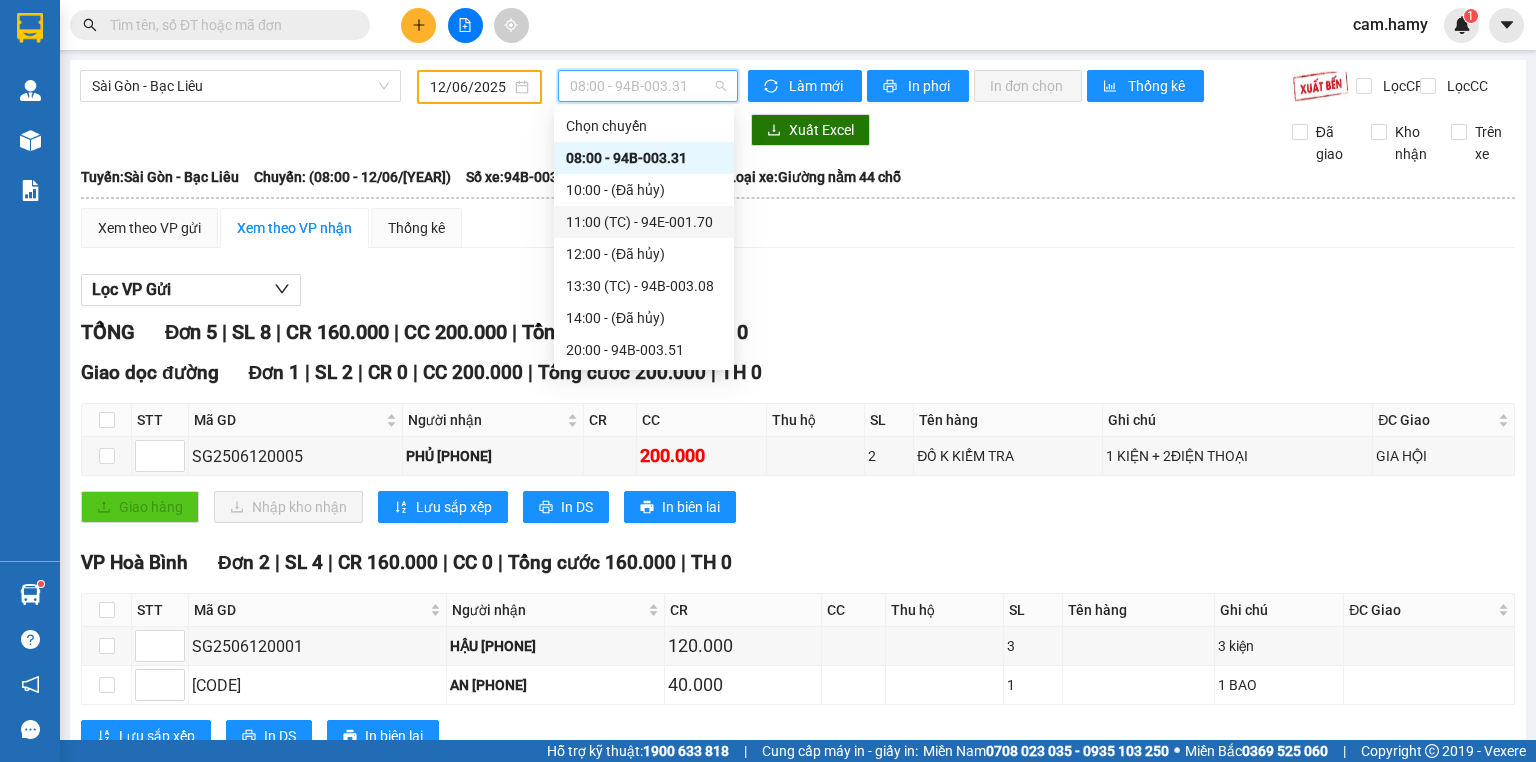 click on "11:00   (TC)   - 94E-001.70" at bounding box center (644, 222) 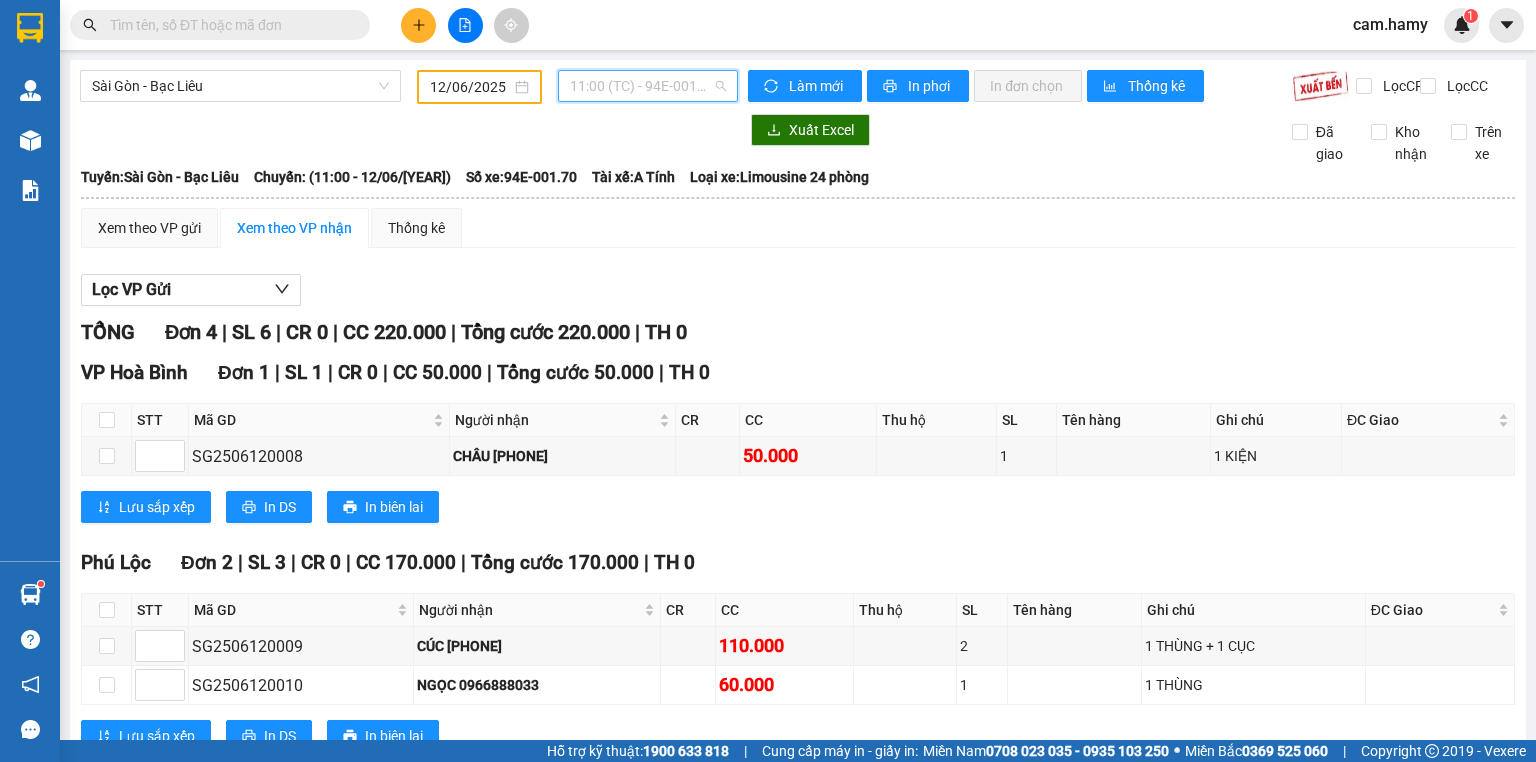 click on "11:00   (TC)   - 94E-001.70" at bounding box center [648, 86] 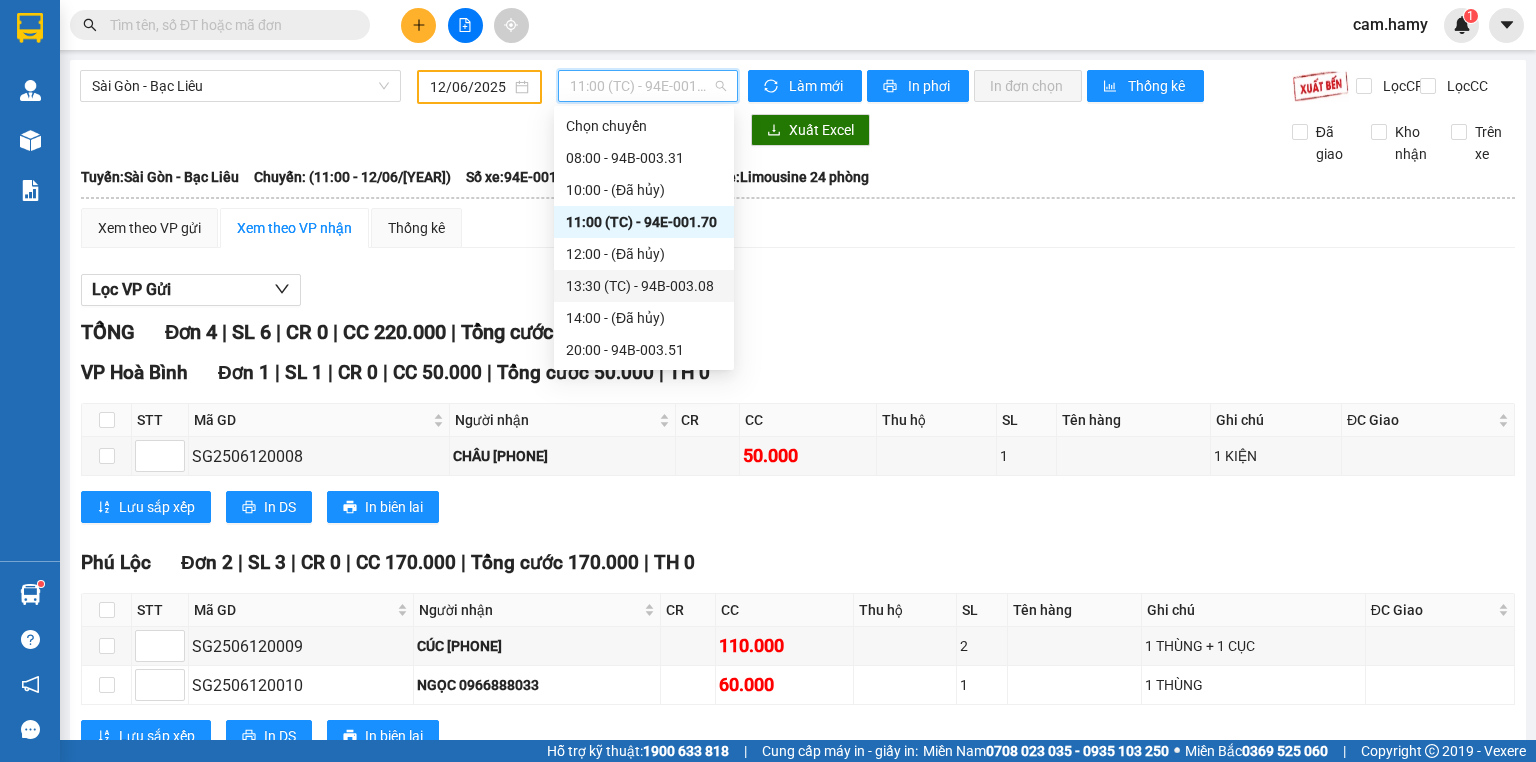 click on "13:30   (TC)   - 94B-003.08" at bounding box center (644, 286) 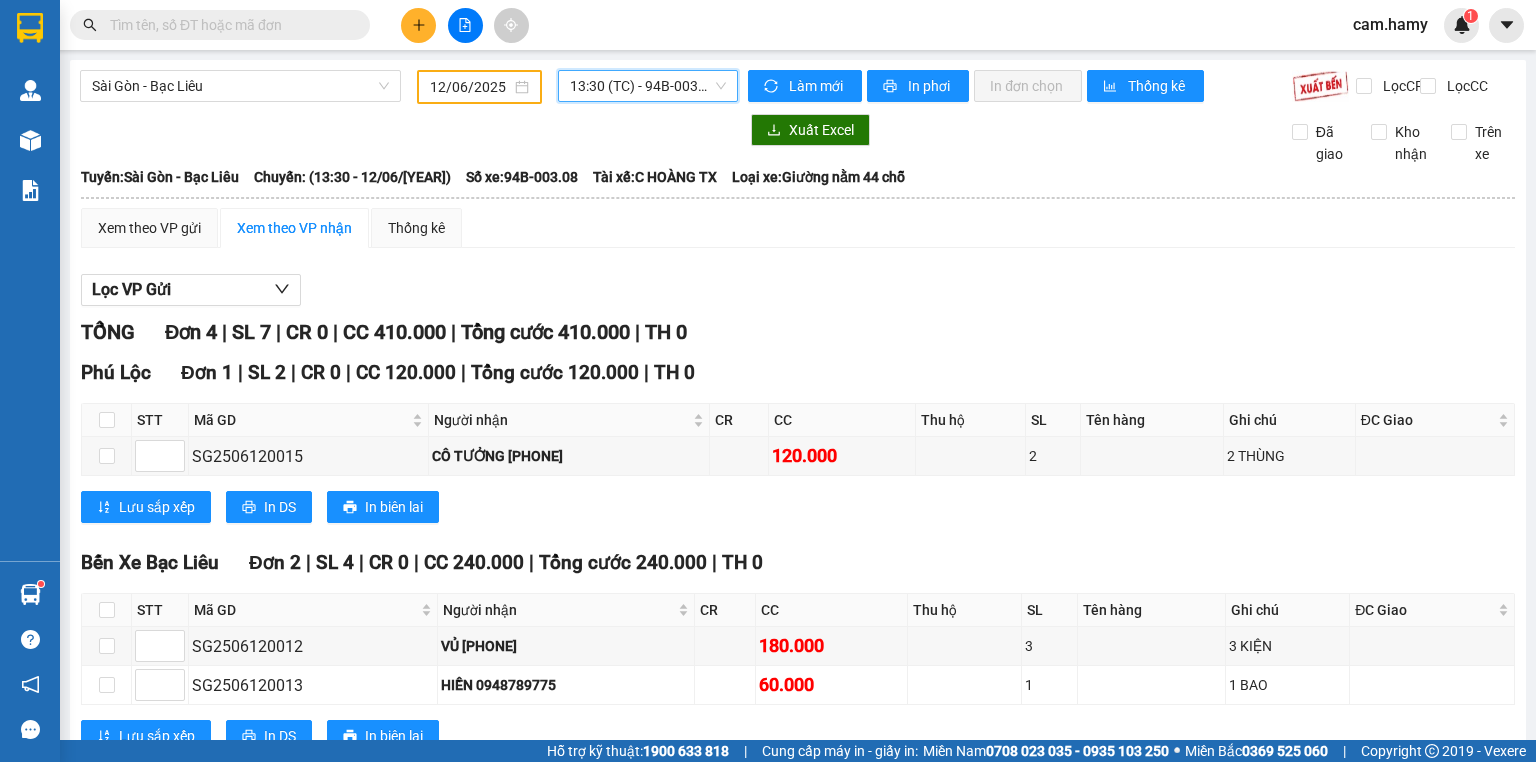 click on "13:30   (TC)   - 94B-003.08" at bounding box center [648, 86] 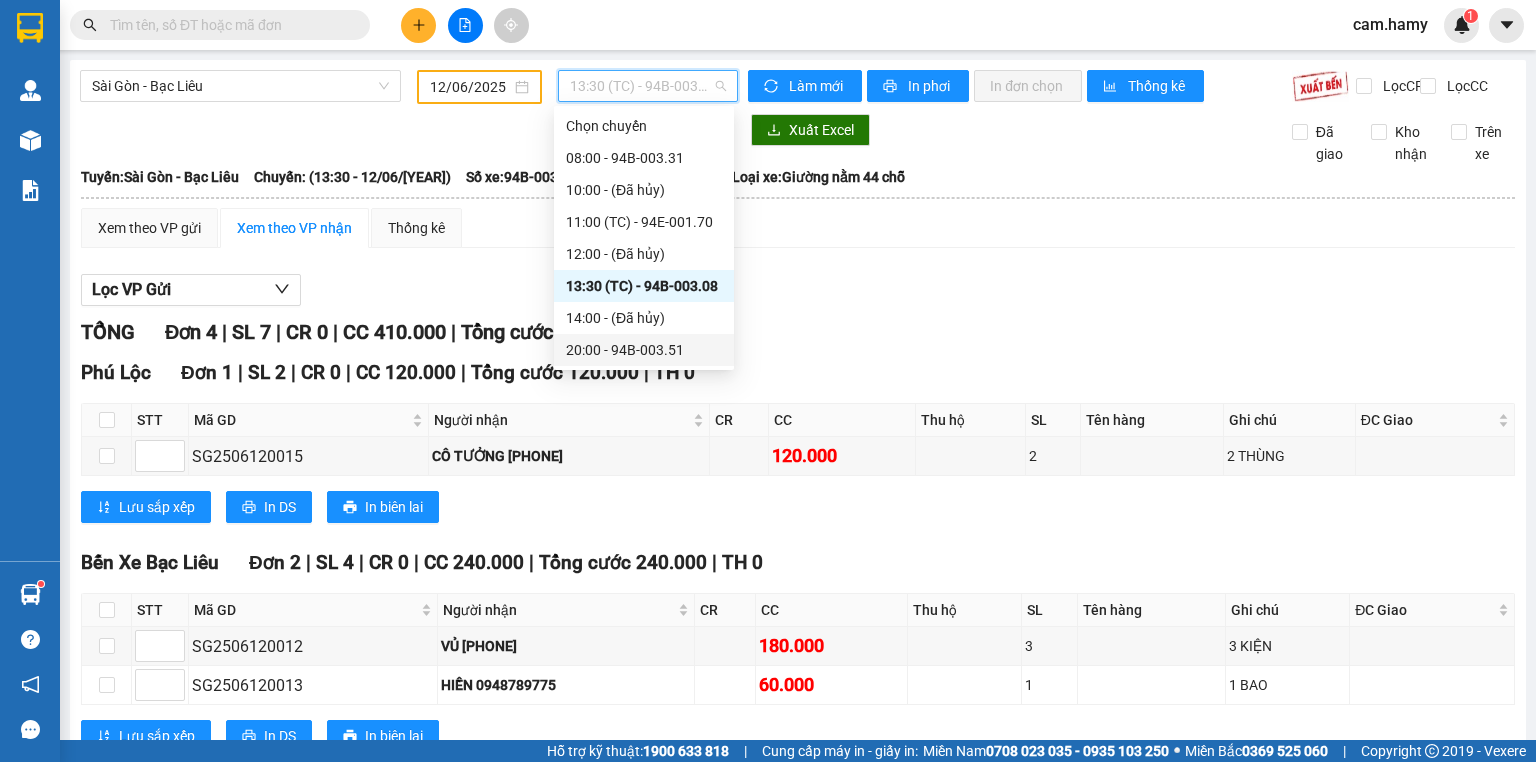 click on "20:00     - 94B-003.51" at bounding box center (644, 350) 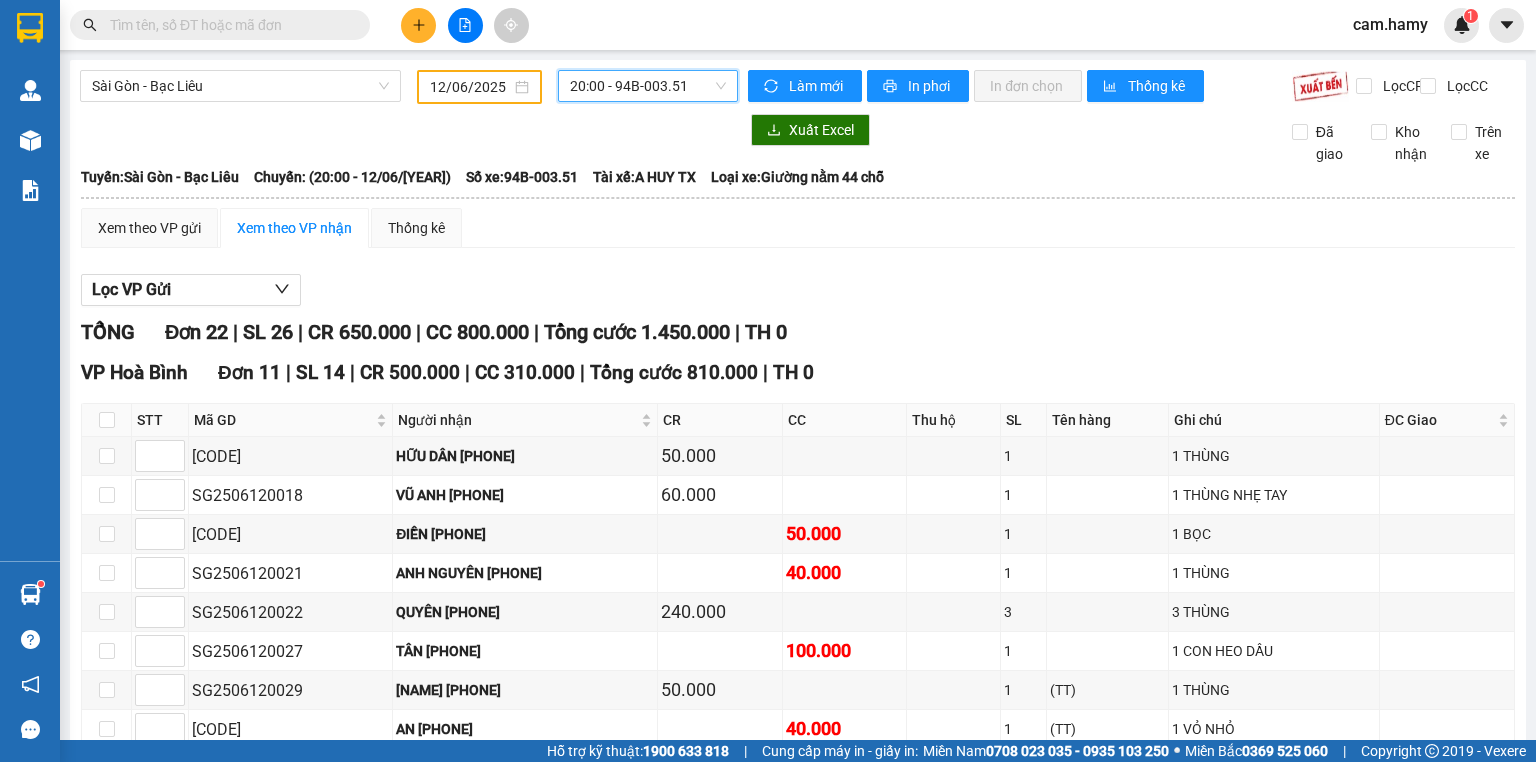 click on "20:00     - 94B-003.51" at bounding box center (648, 86) 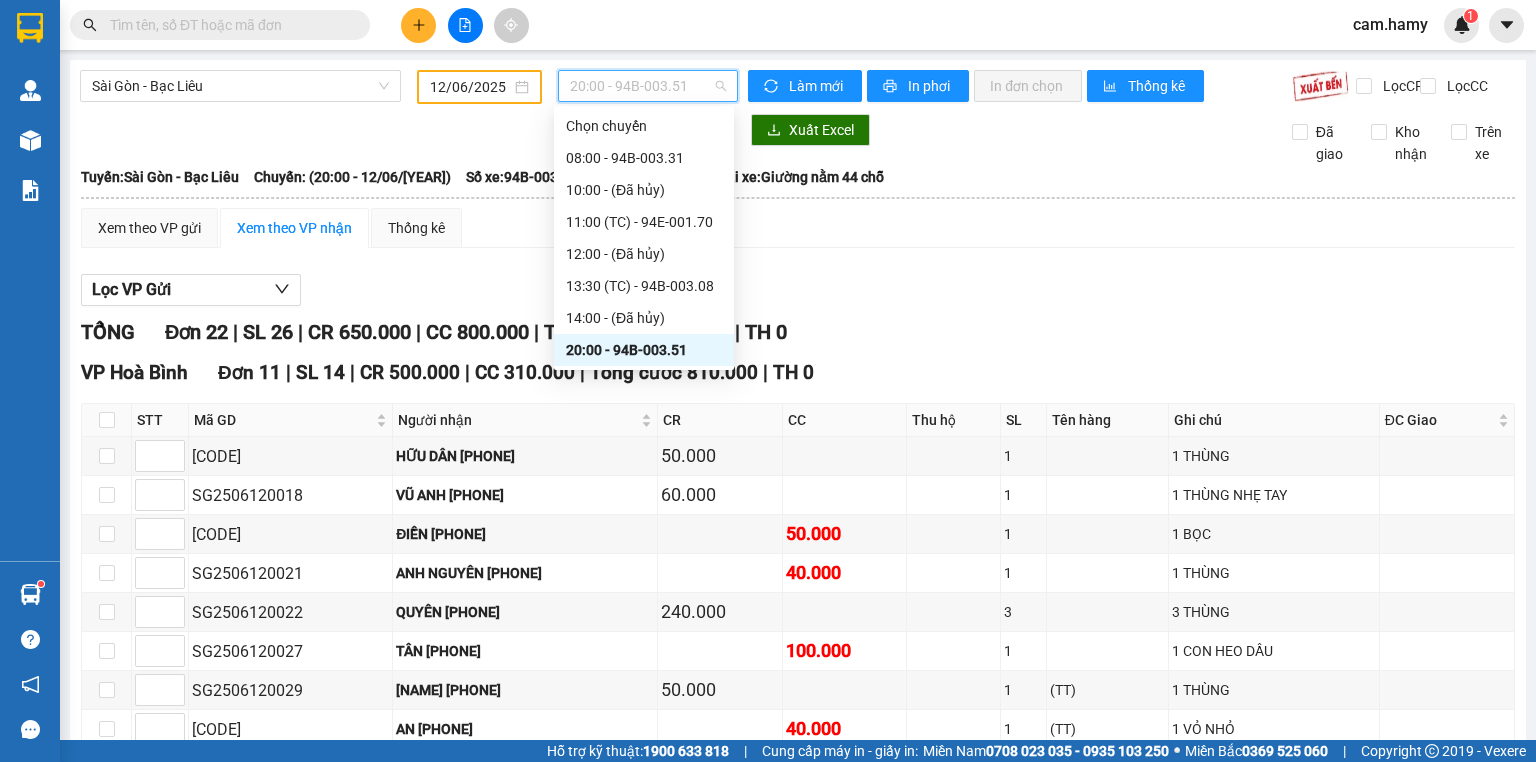 click on "20:10   (TC)   - (Đã hủy)" at bounding box center (644, 382) 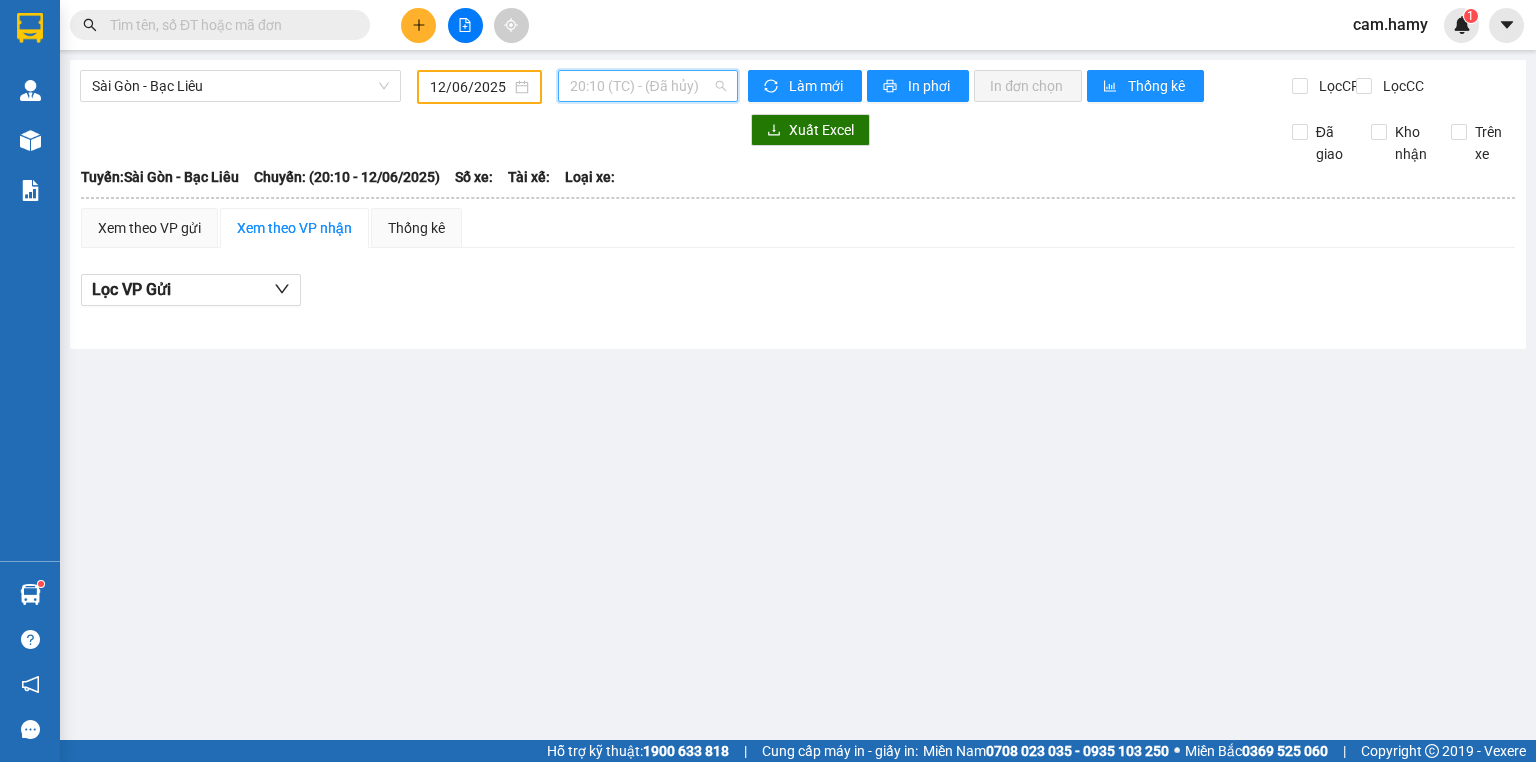 click on "20:10   (TC)   - (Đã hủy)" at bounding box center (648, 86) 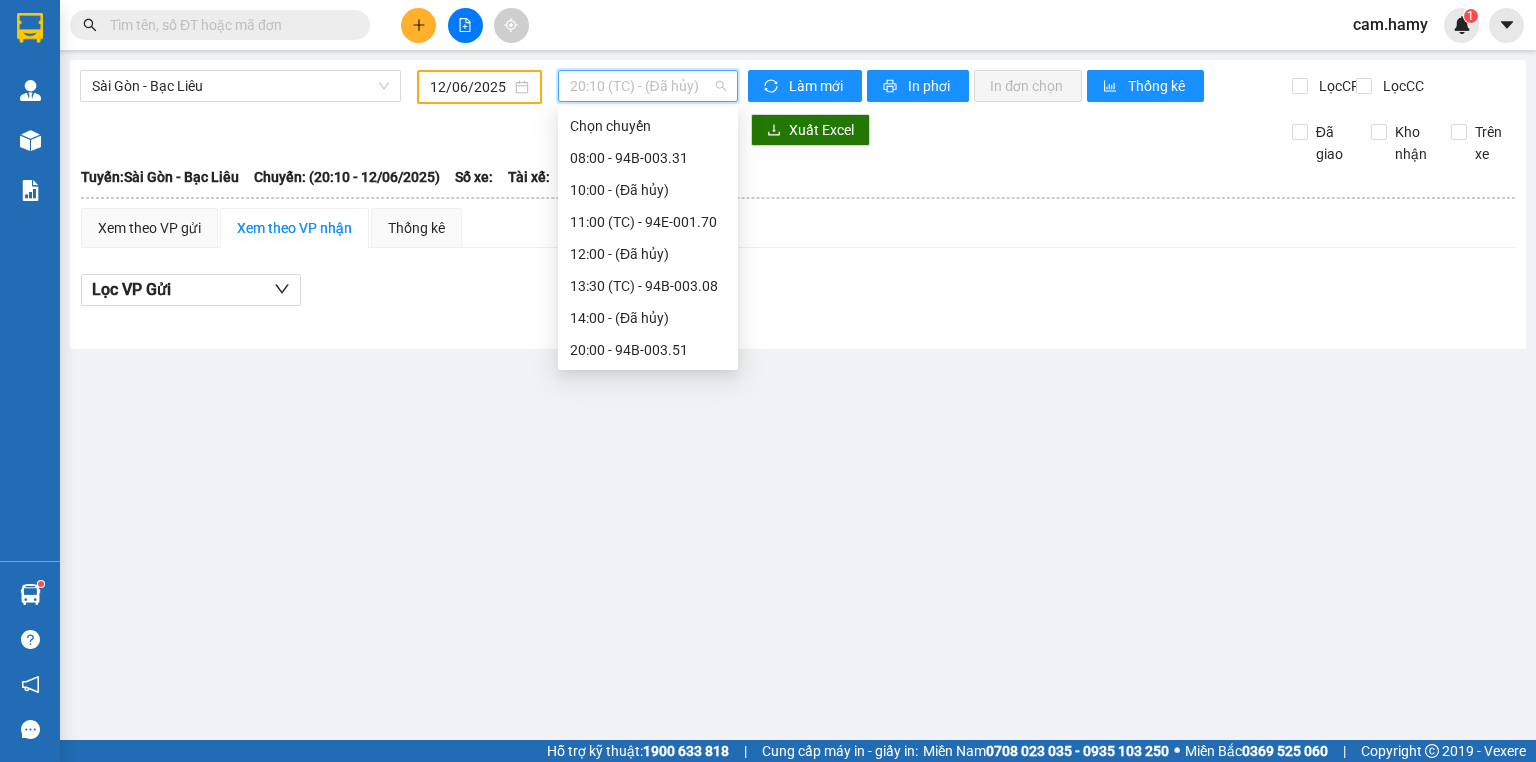click on "20:30     - (Đã hủy)" at bounding box center [648, 414] 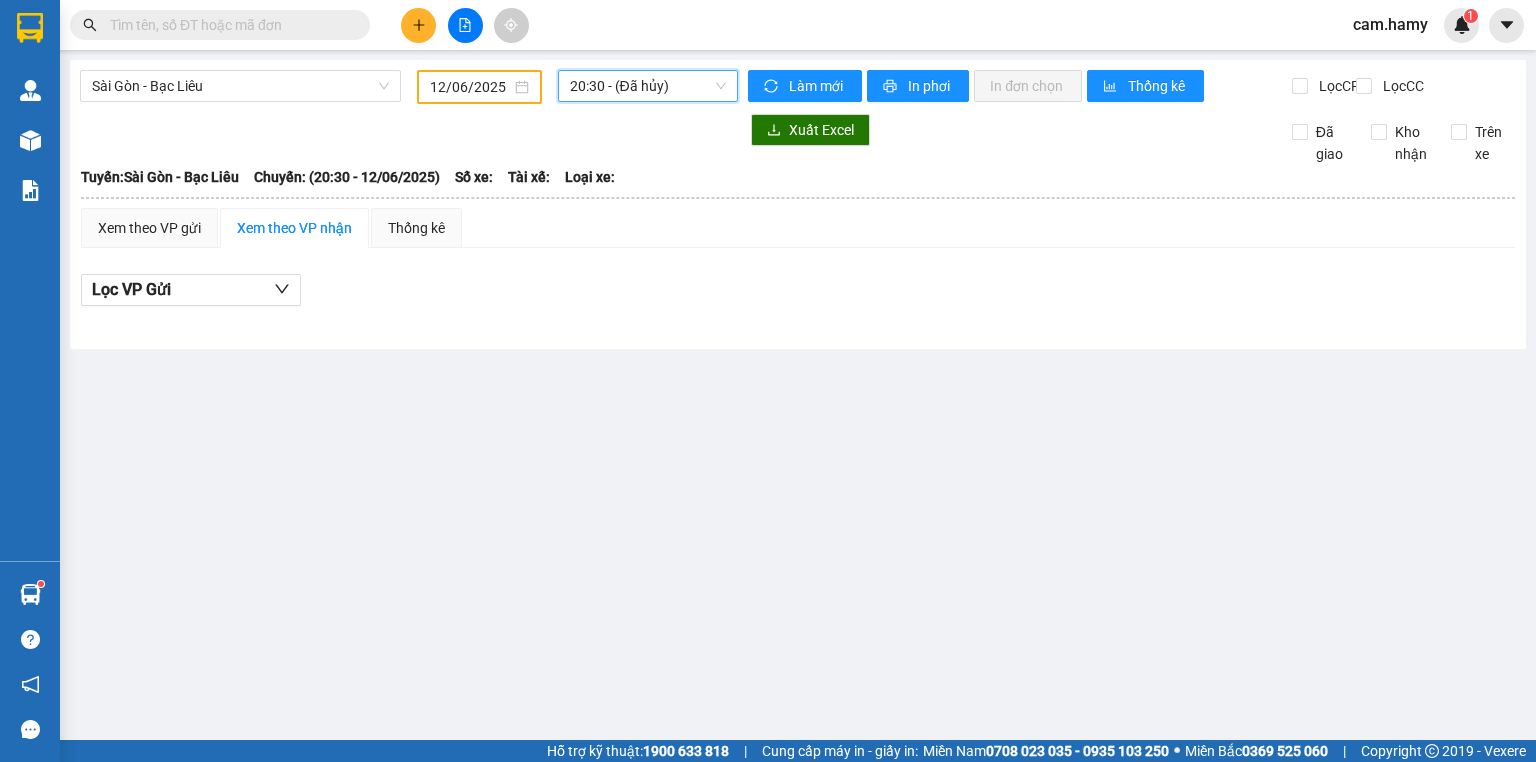 click on "20:30     - (Đã hủy)" at bounding box center (648, 86) 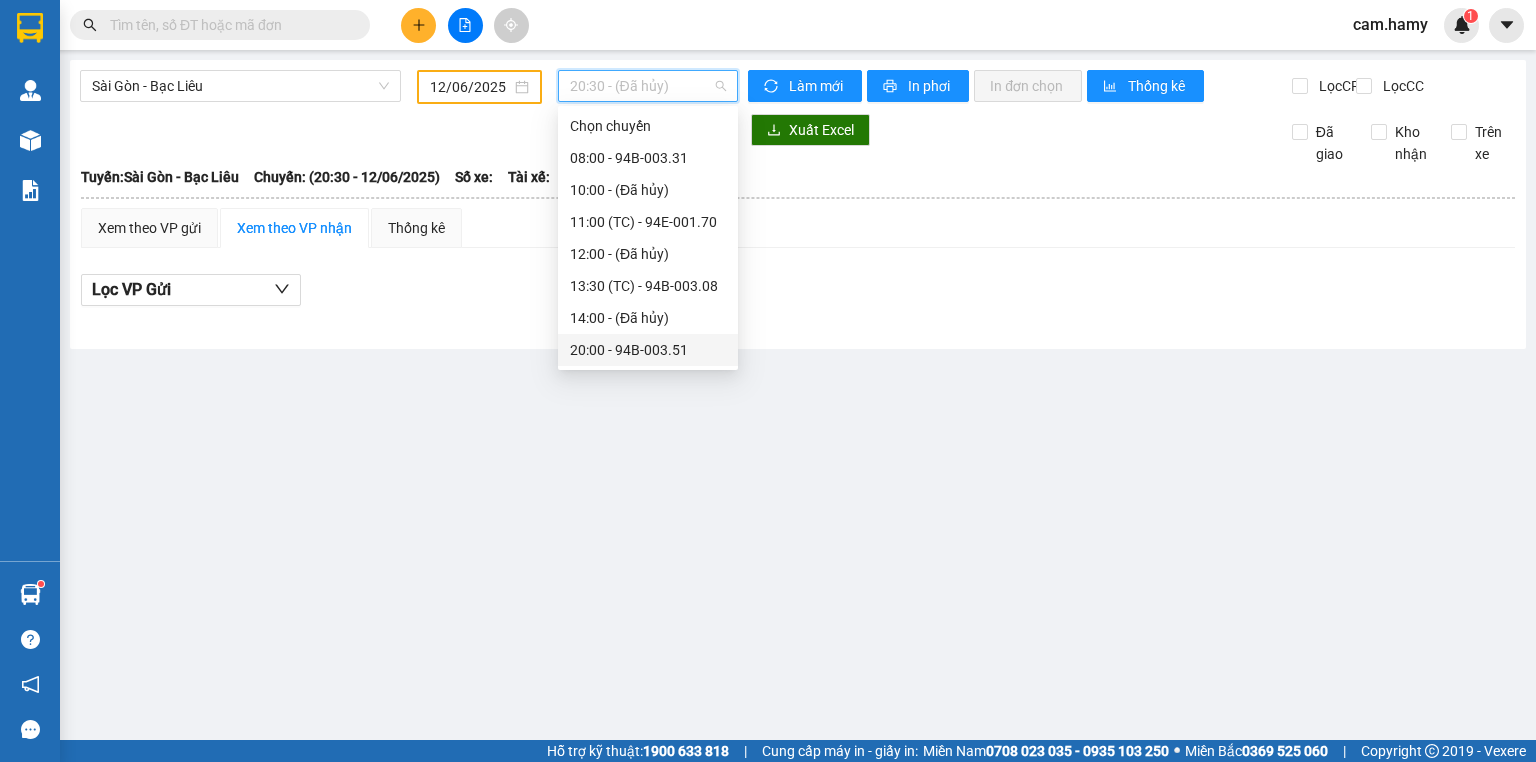 click on "20:00     - 94B-003.51" at bounding box center [648, 350] 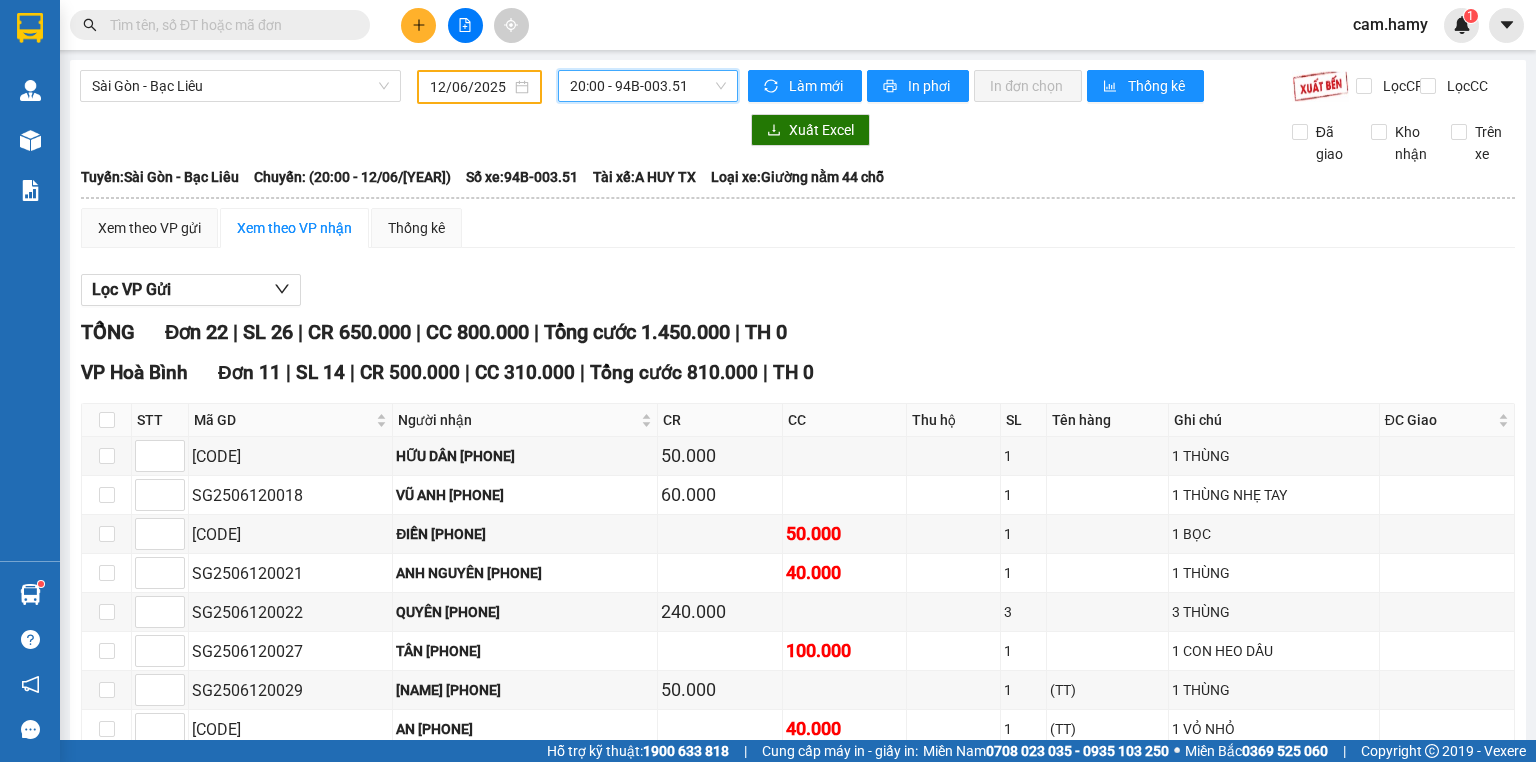 click on "20:00     - 94B-003.51" at bounding box center [648, 86] 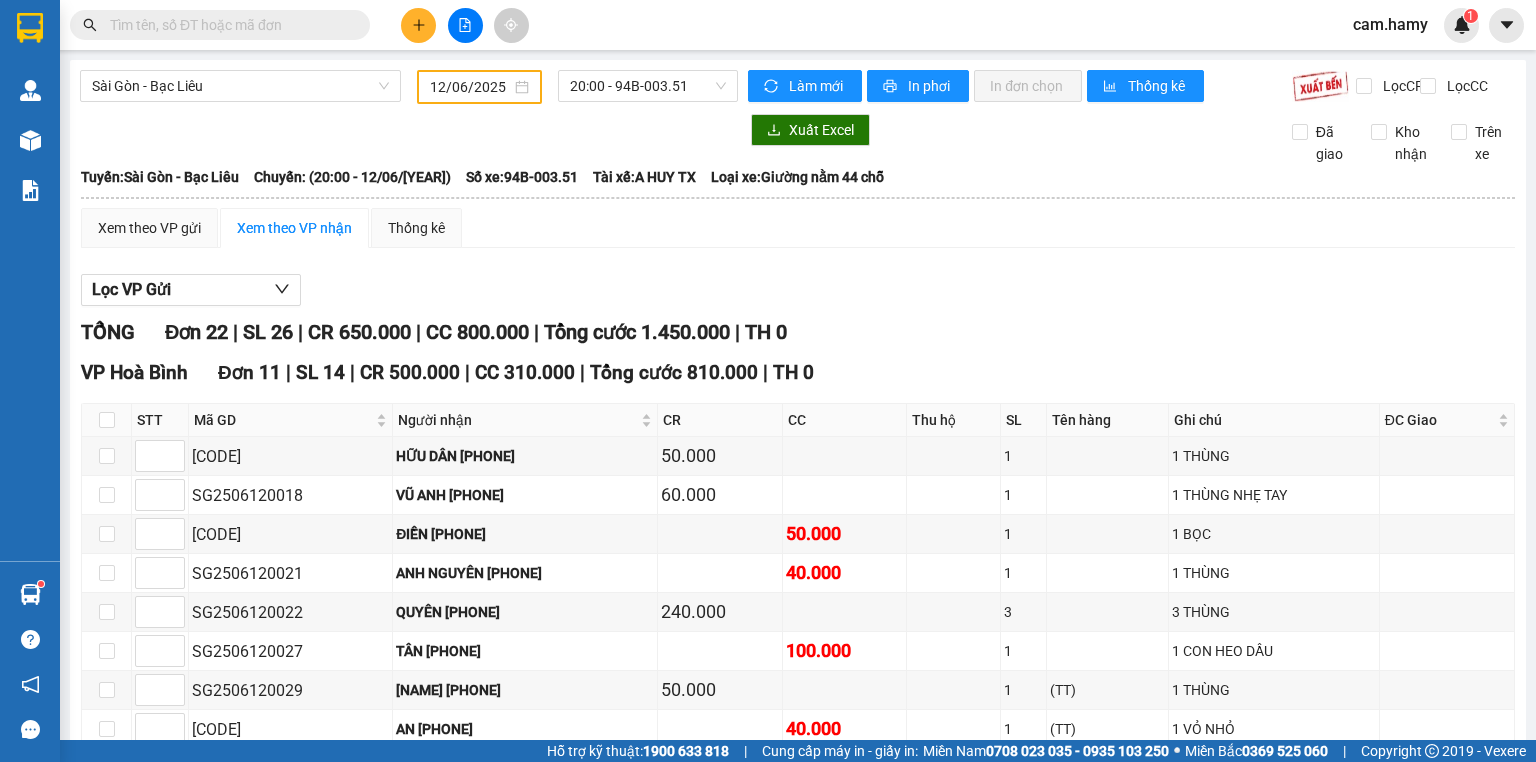 click on "SL" at bounding box center (1024, 420) 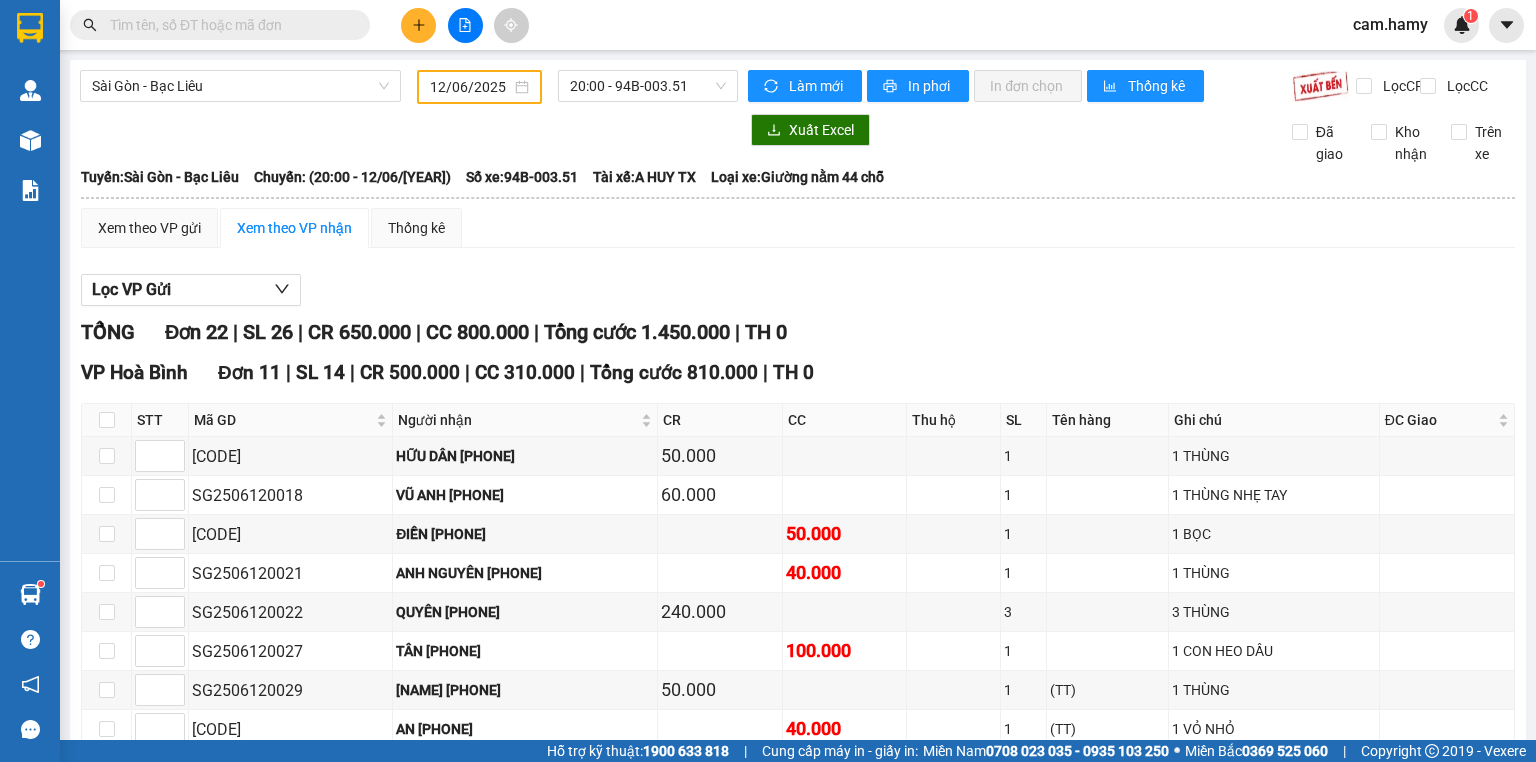 click at bounding box center (228, 25) 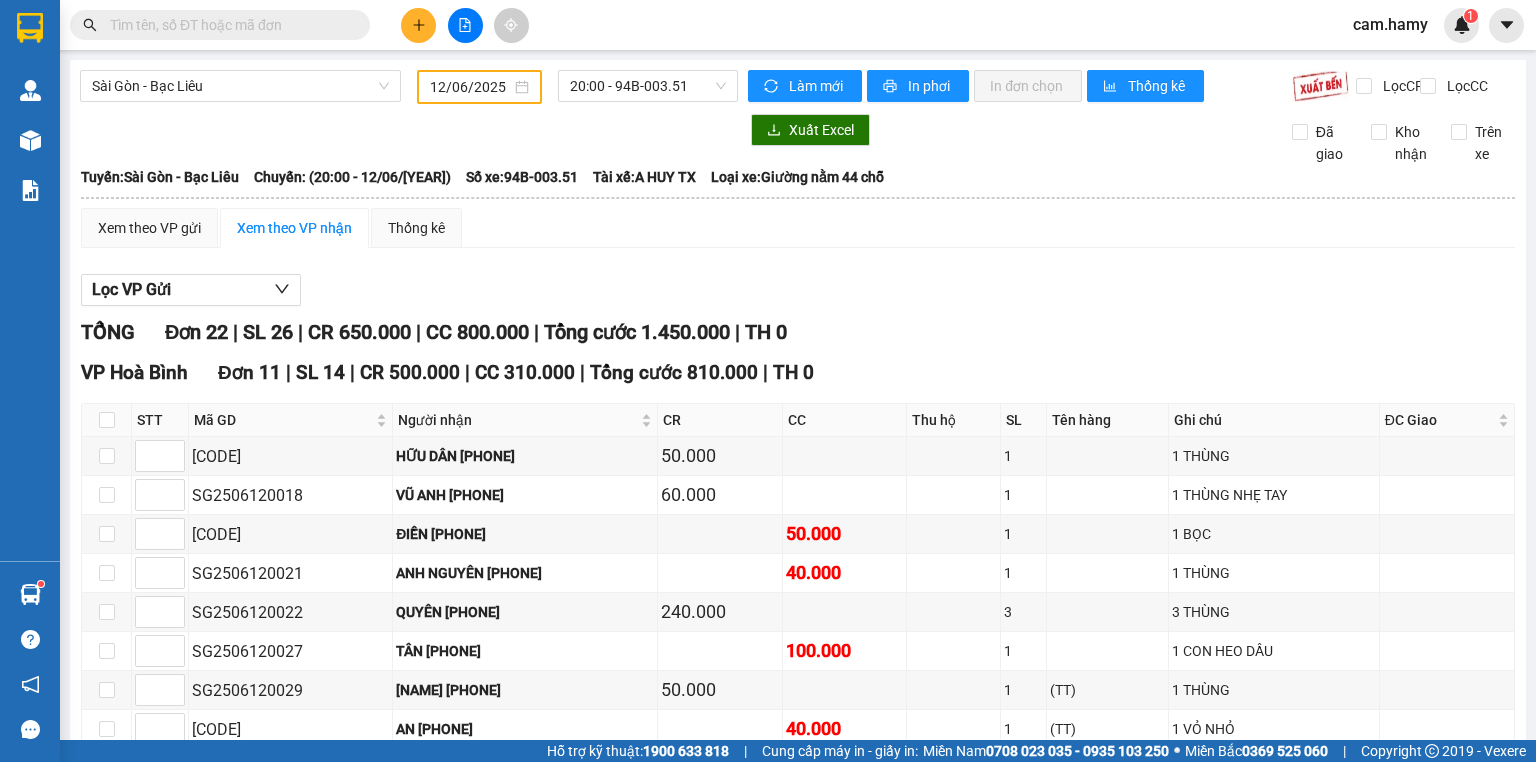 click at bounding box center [228, 25] 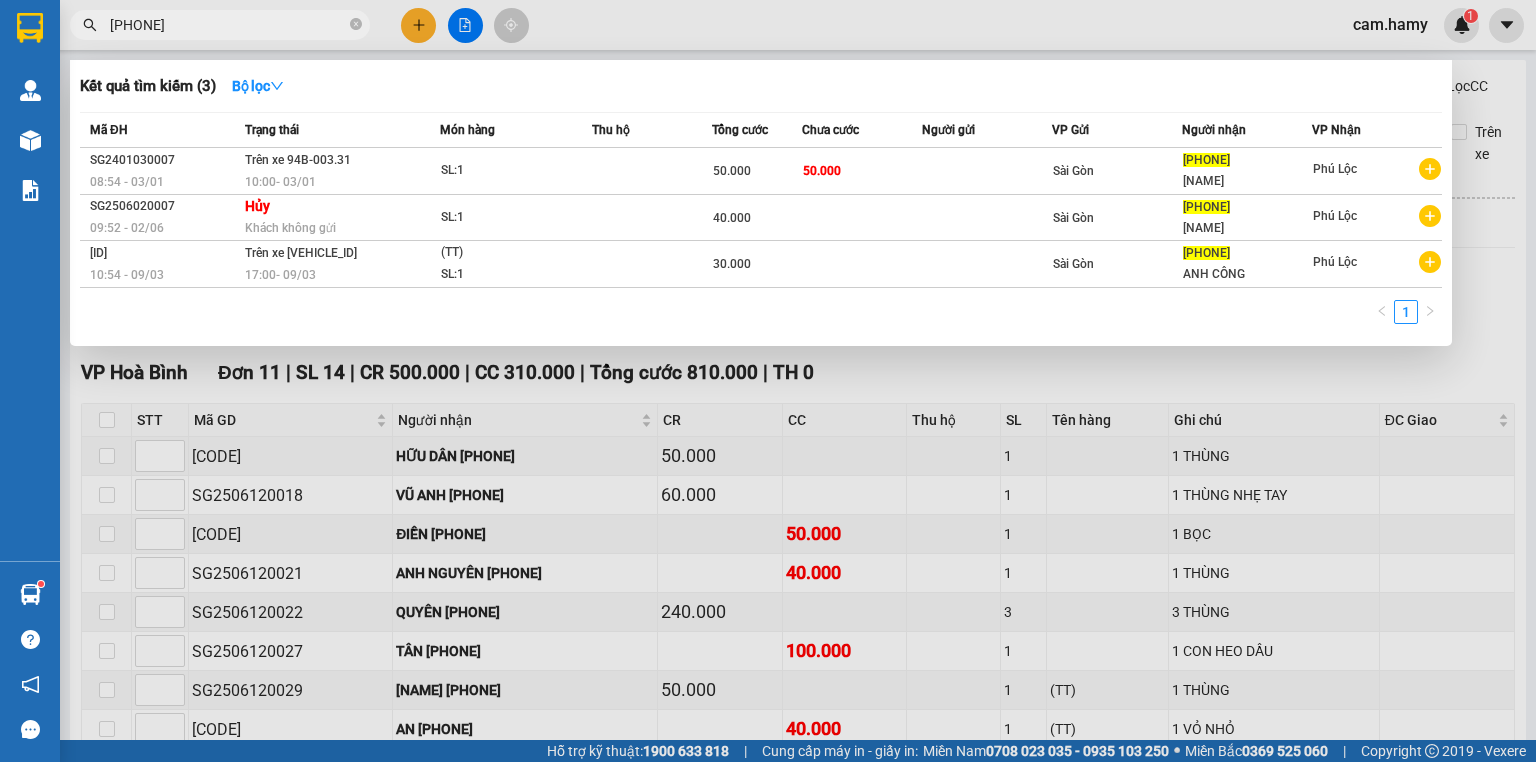 type on "[PHONE]" 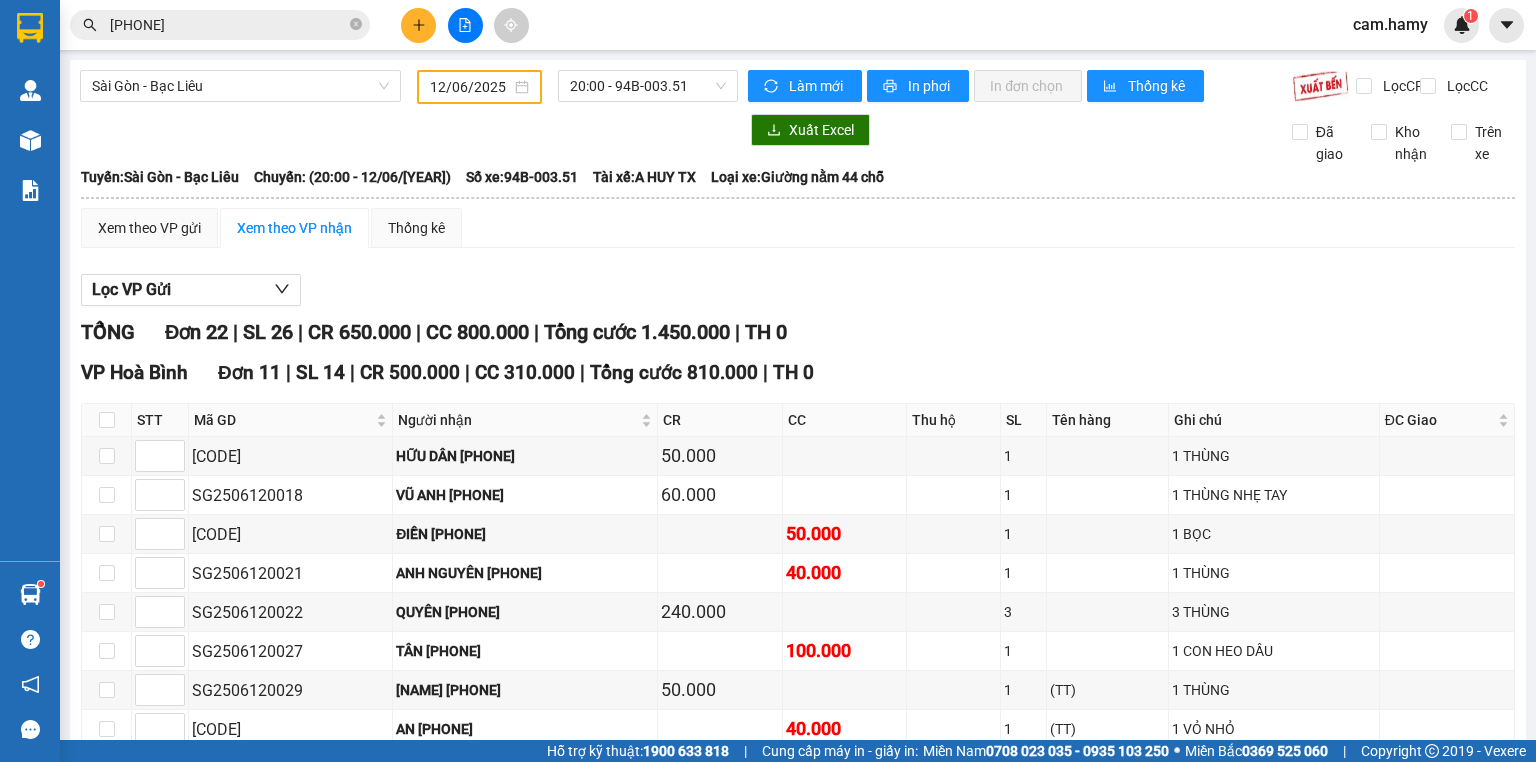 click on "[PHONE]" at bounding box center [228, 25] 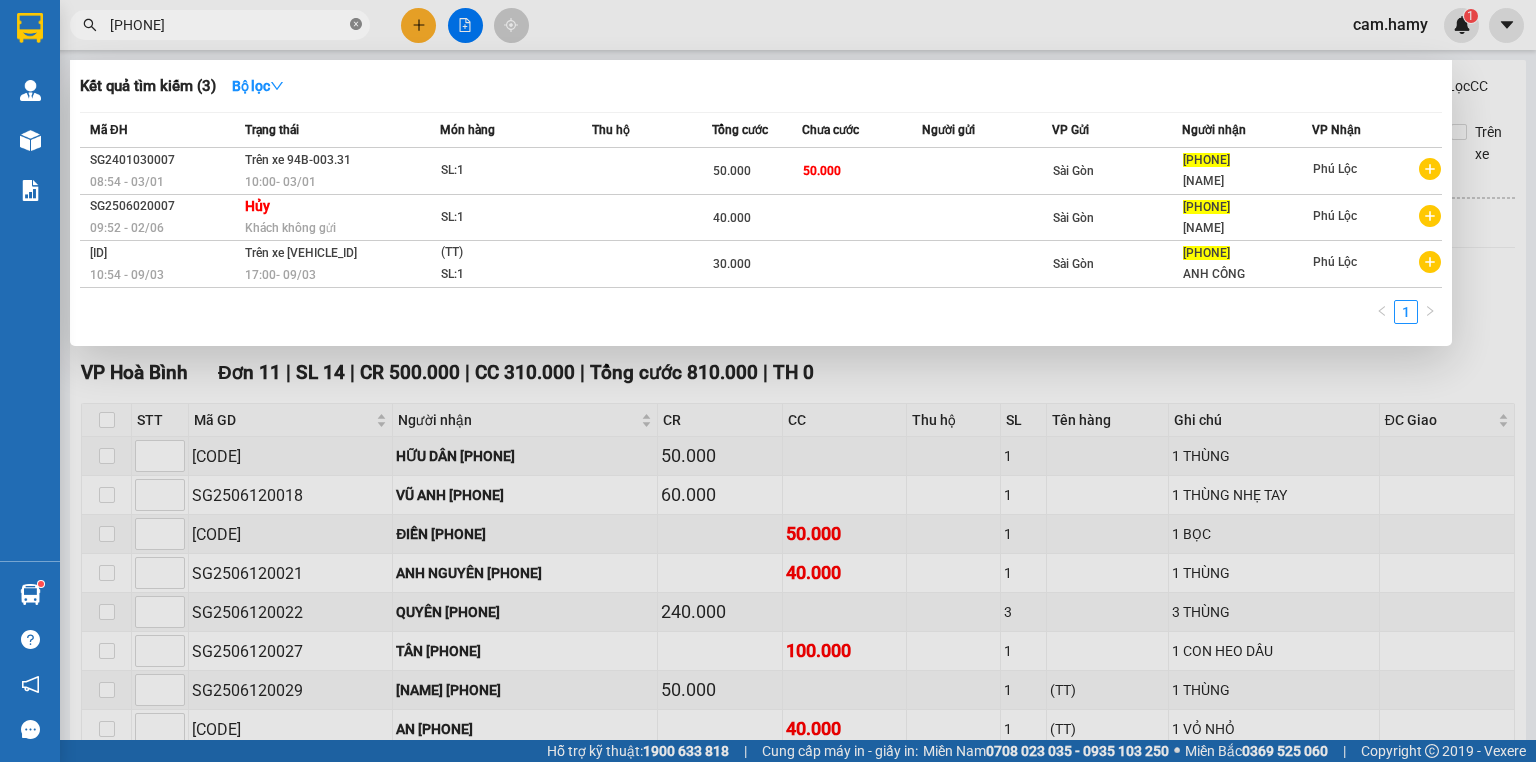 click 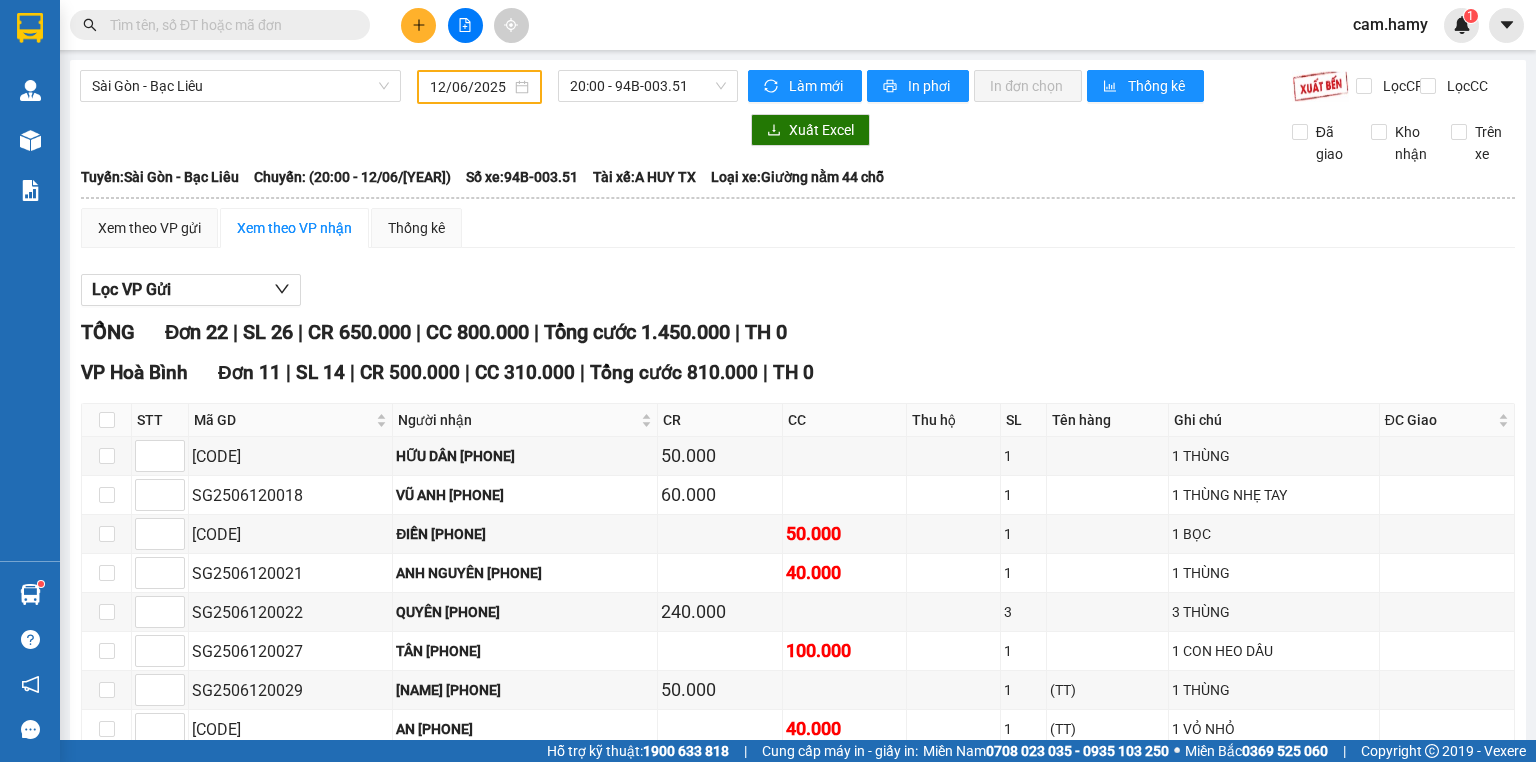 click at bounding box center (228, 25) 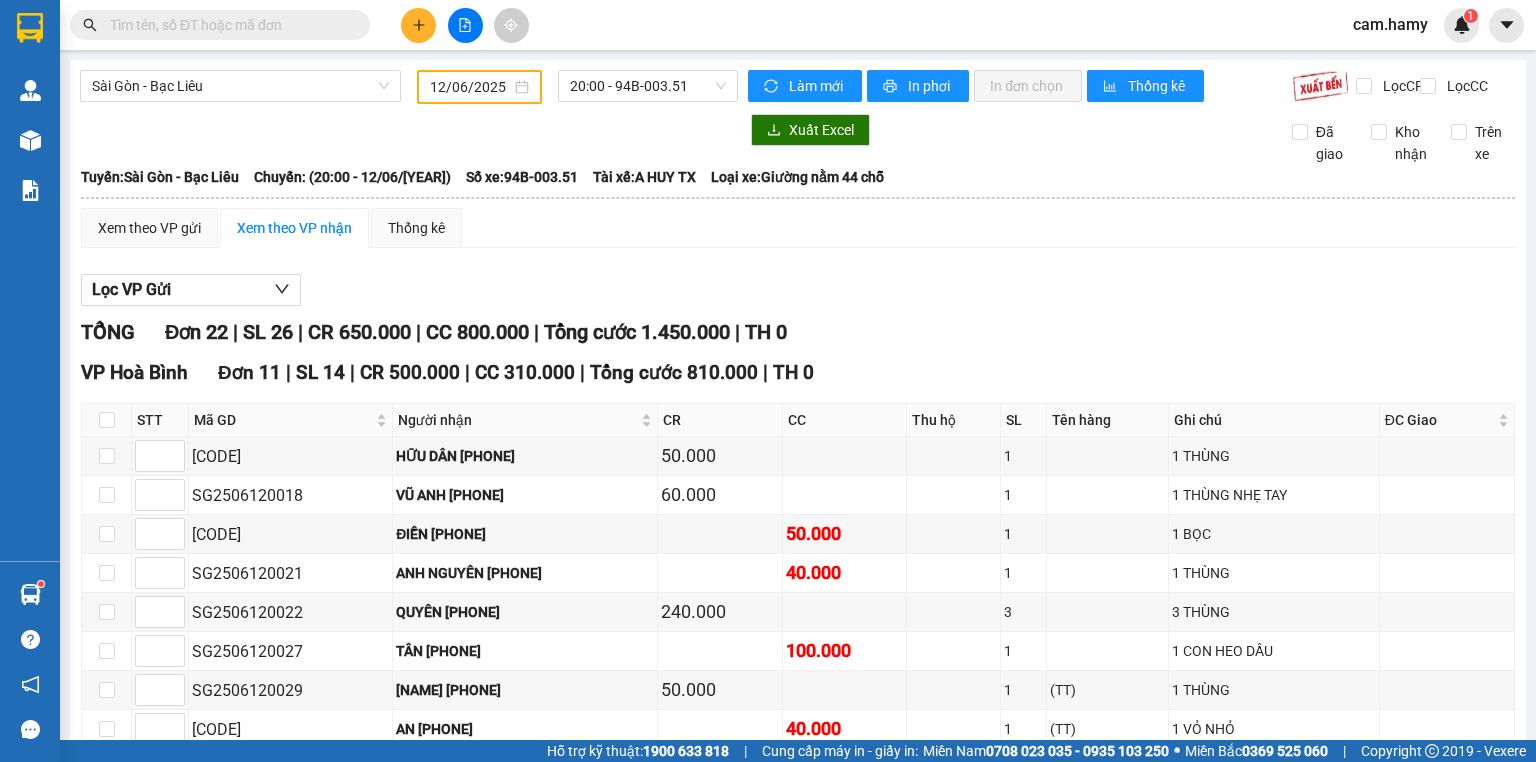 click at bounding box center [228, 25] 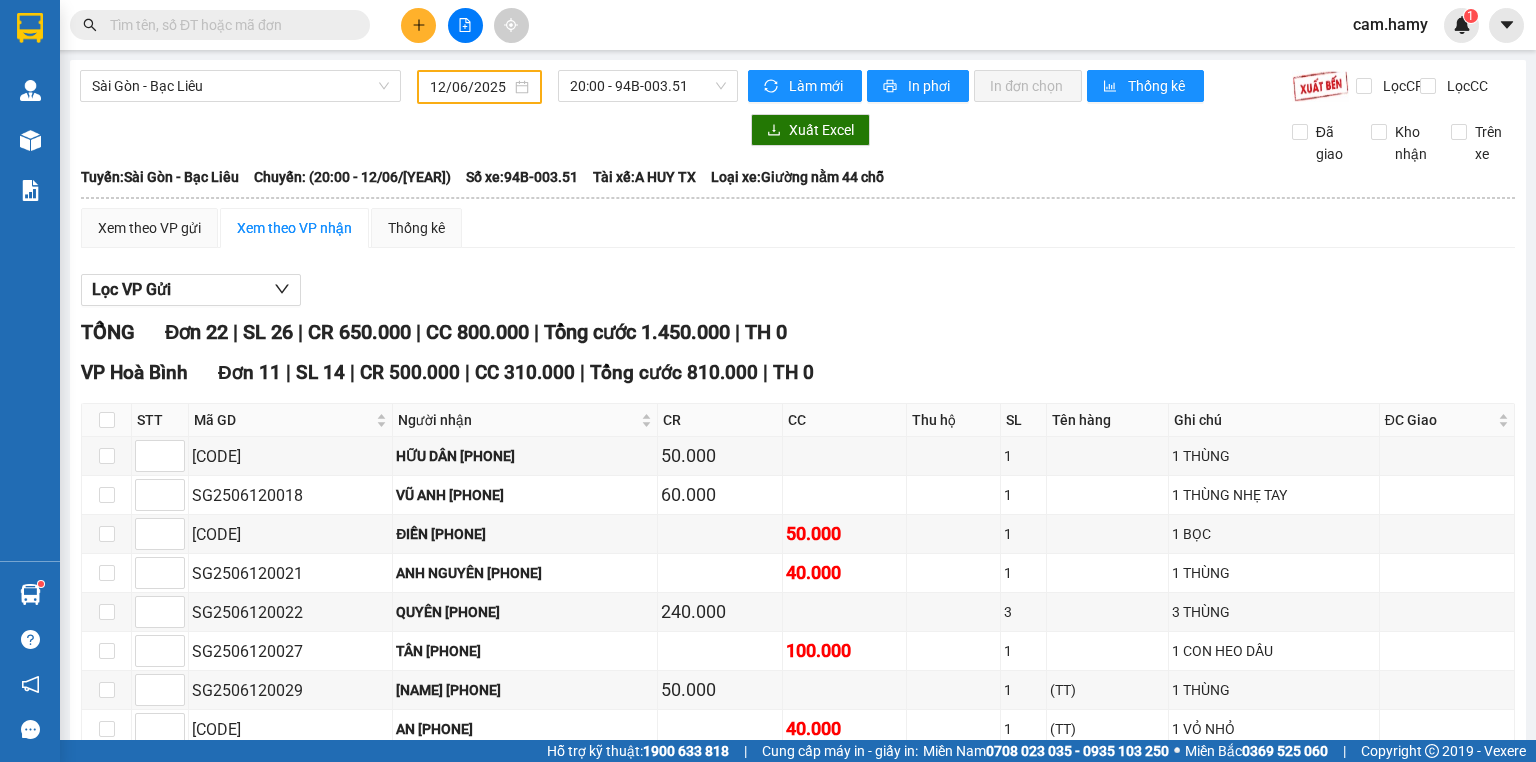 click at bounding box center [228, 25] 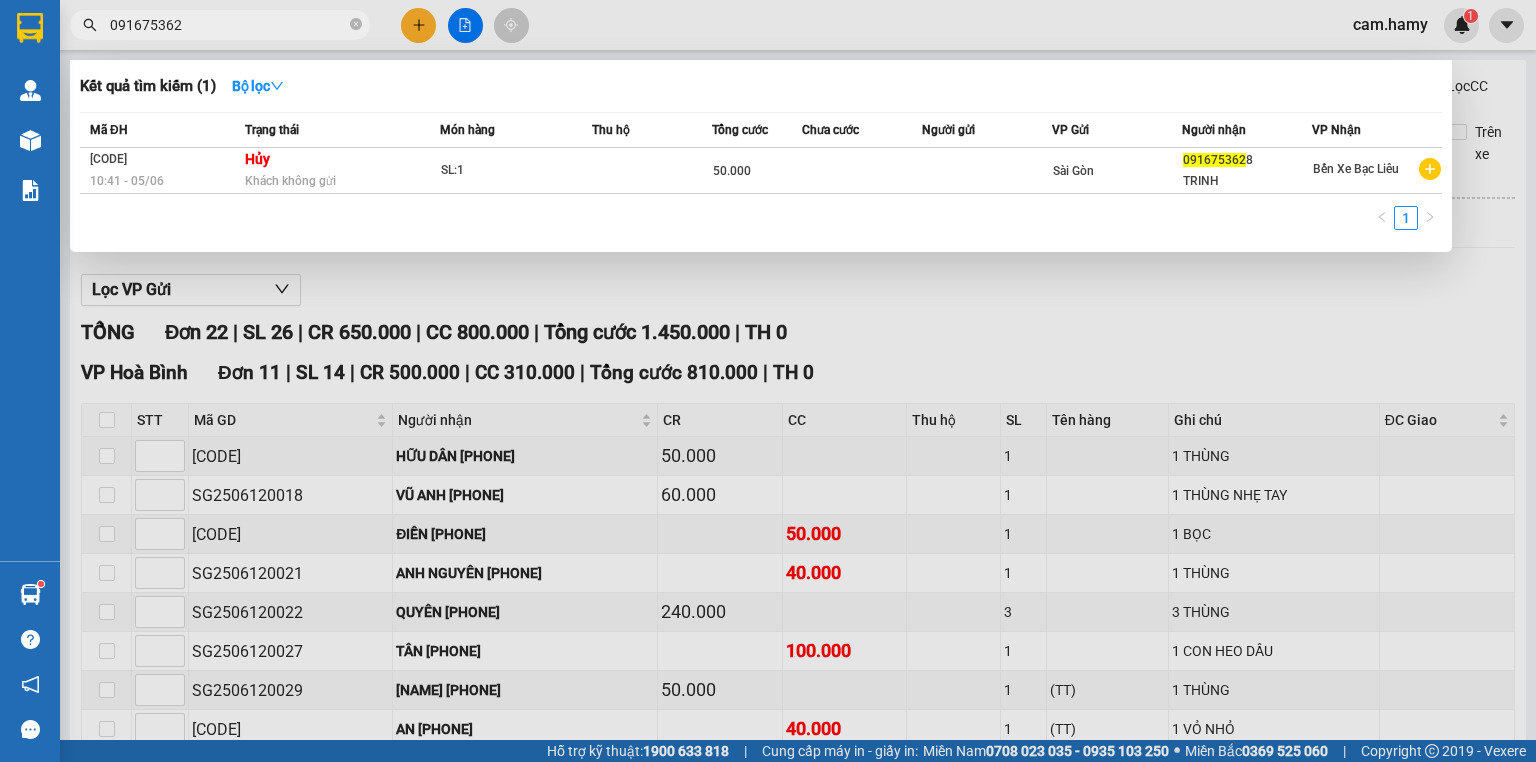 type on "[PHONE]" 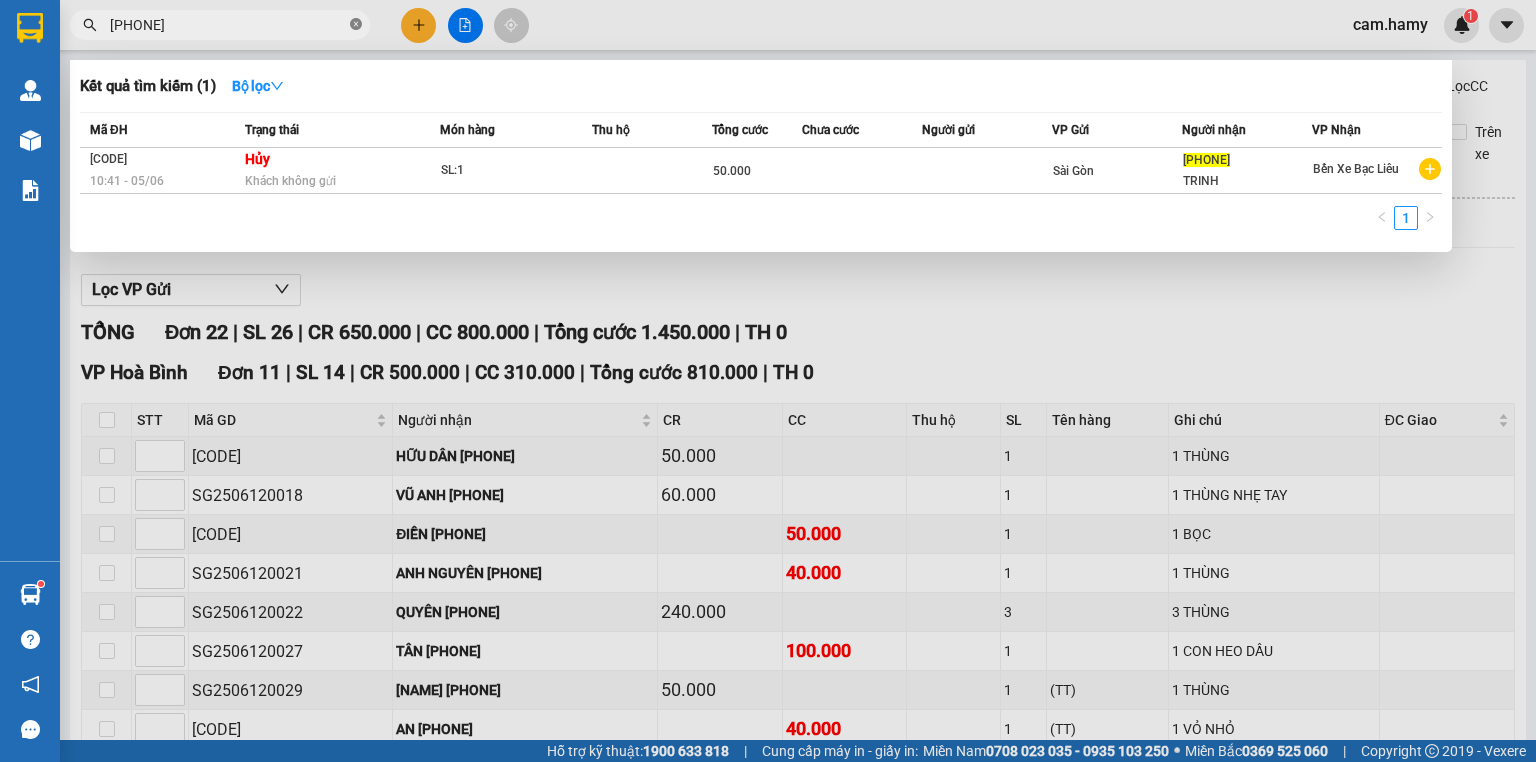 click 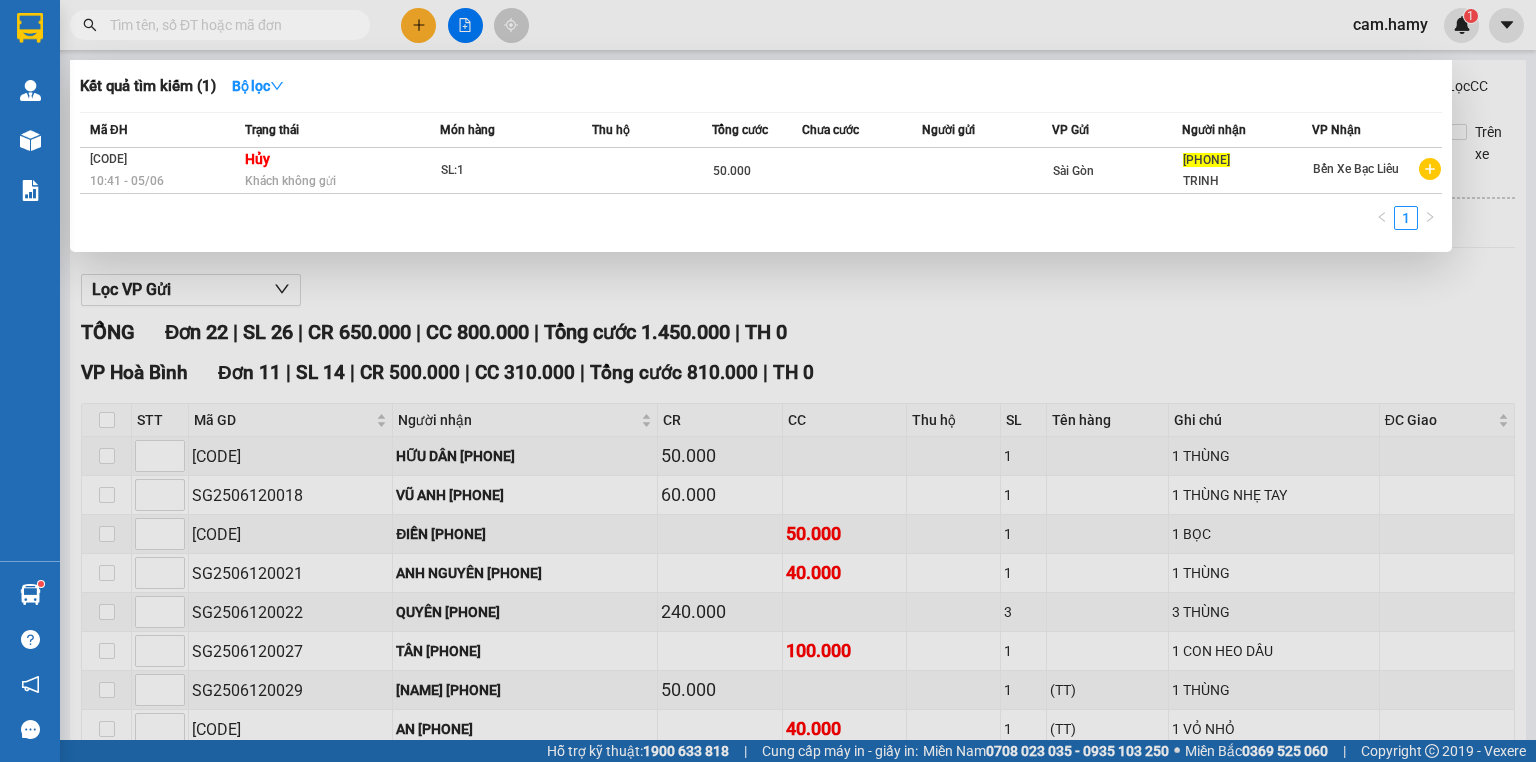 click at bounding box center [356, 25] 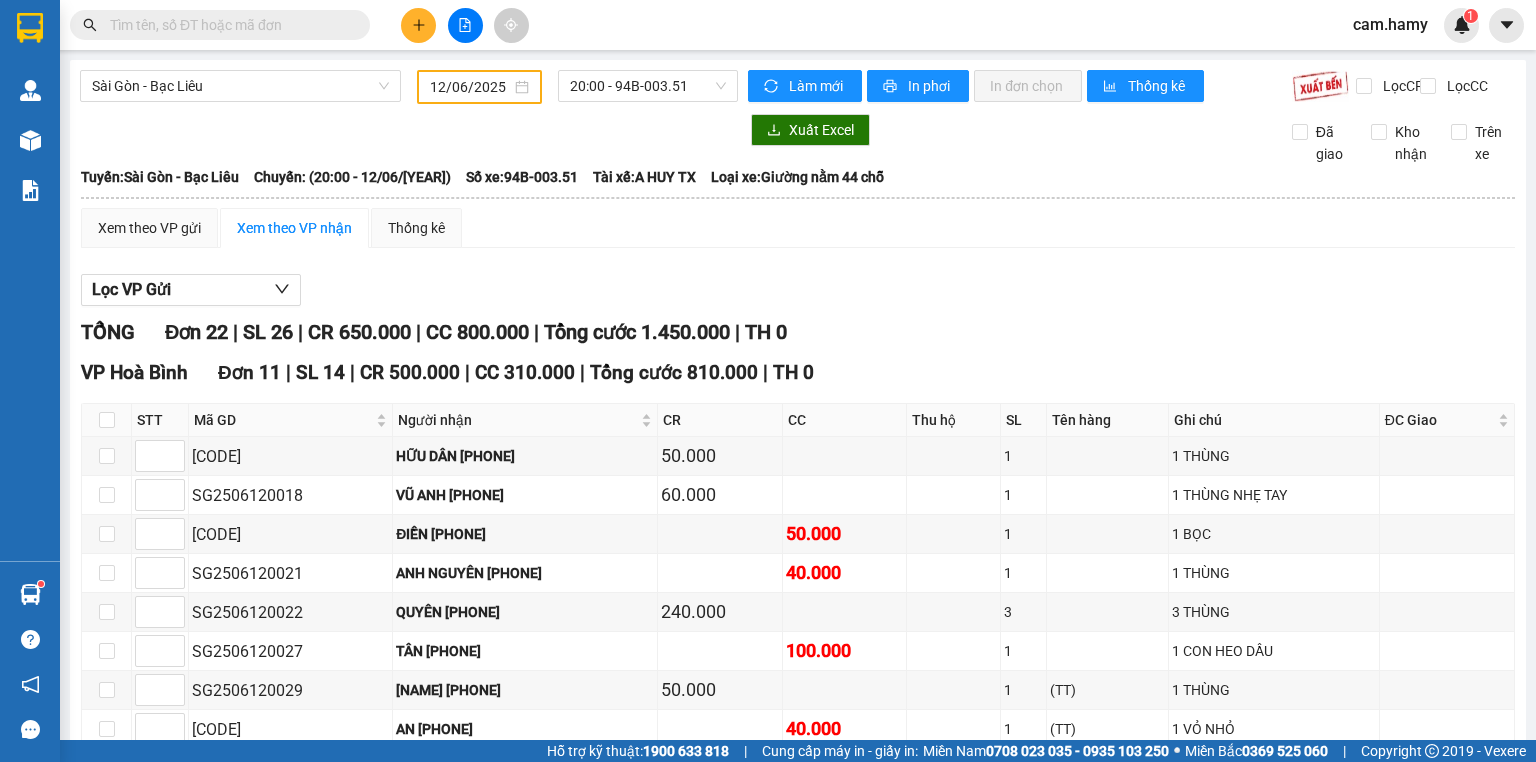 click at bounding box center (228, 25) 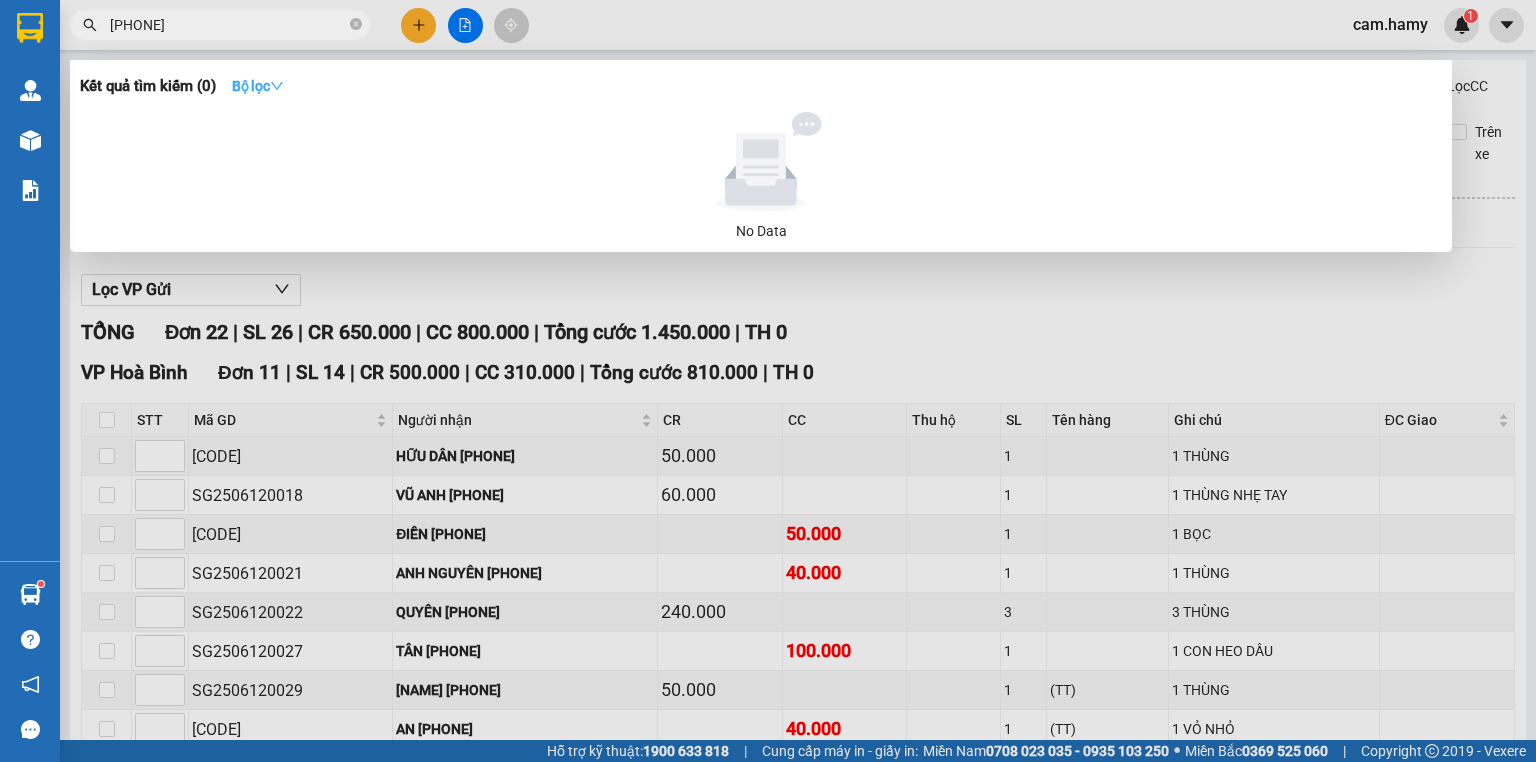 type on "[PHONE]" 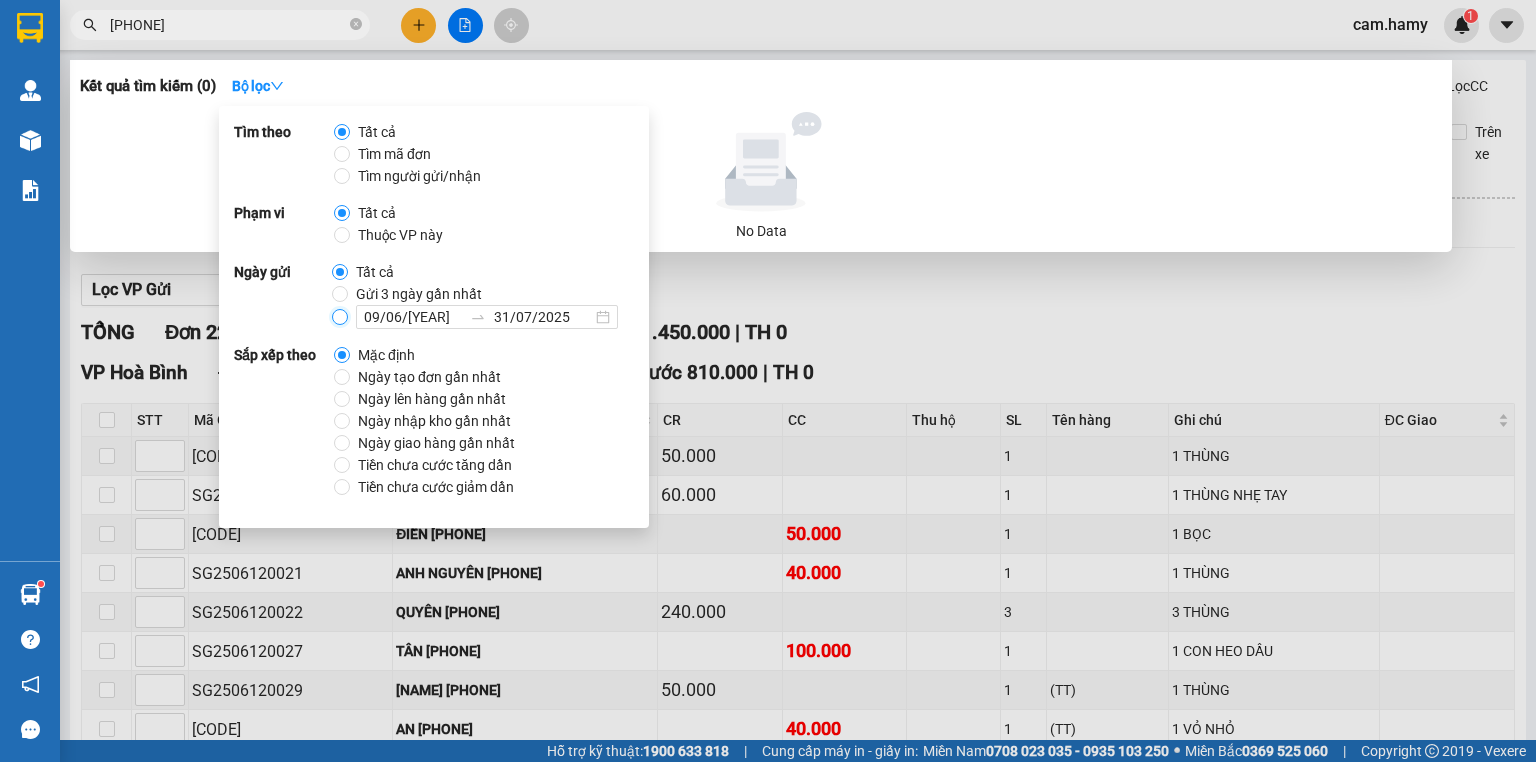 click on "09/06/2025 31/07/2025" at bounding box center (340, 317) 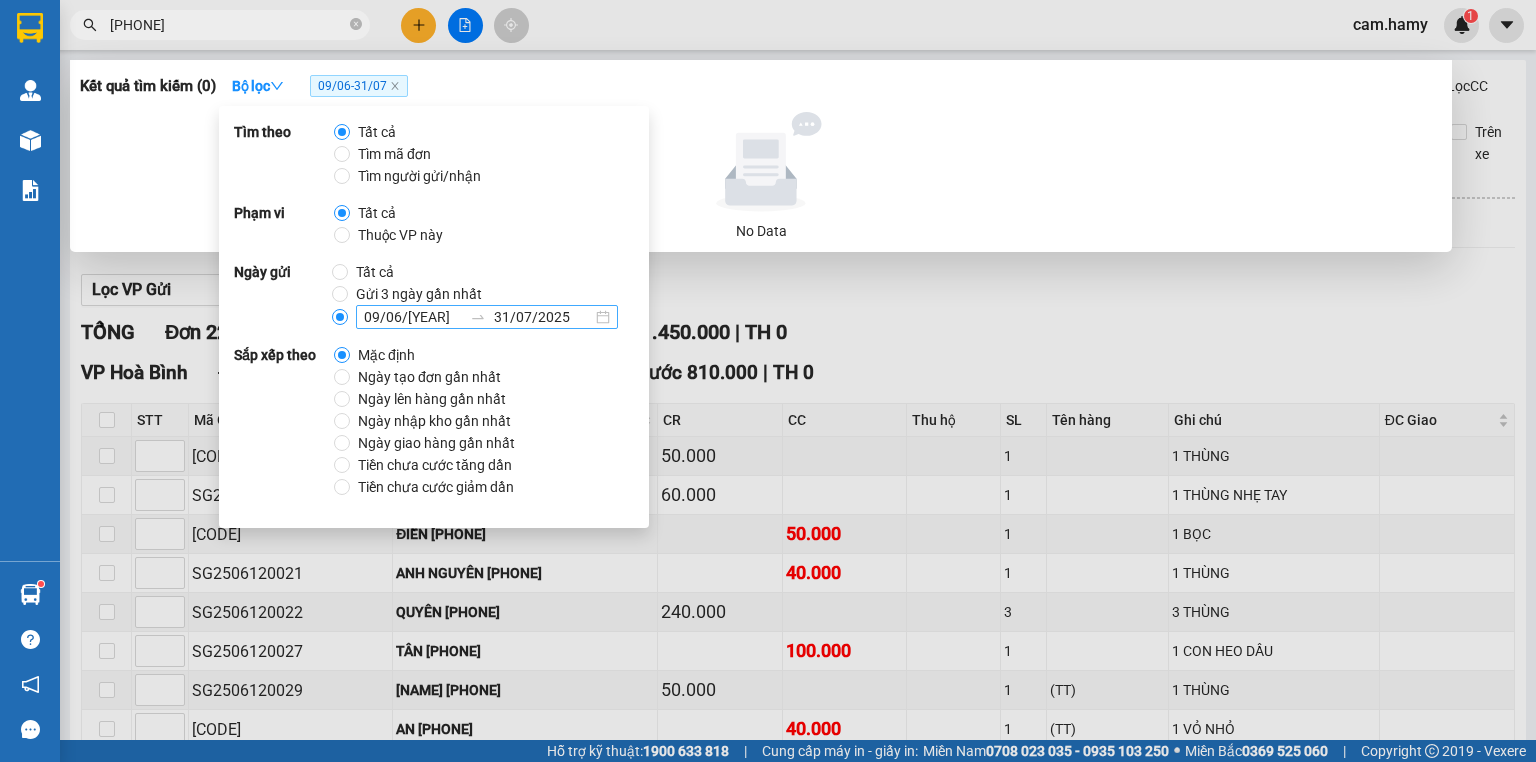 click 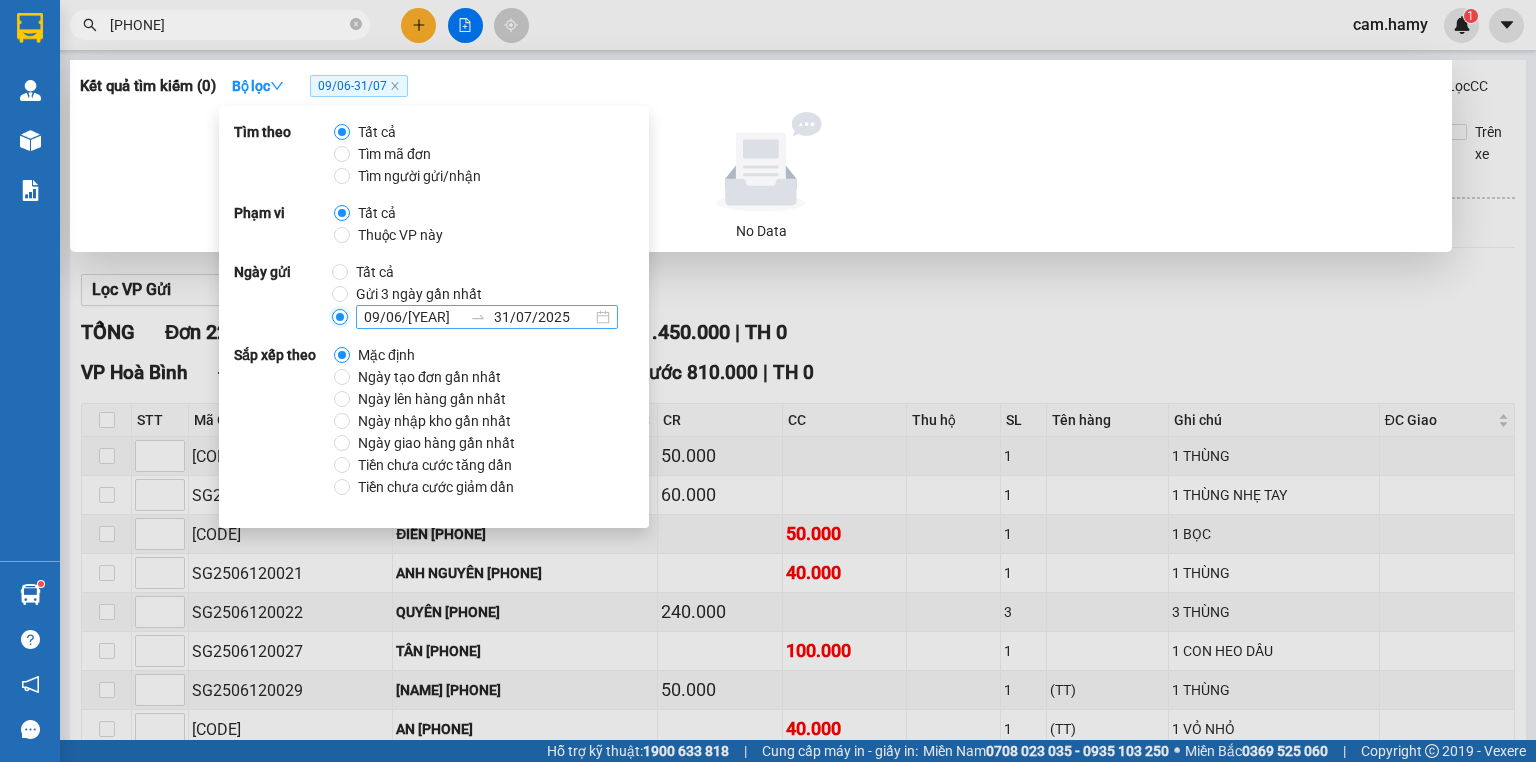 click on "09/06/2025 31/07/2025" at bounding box center [340, 317] 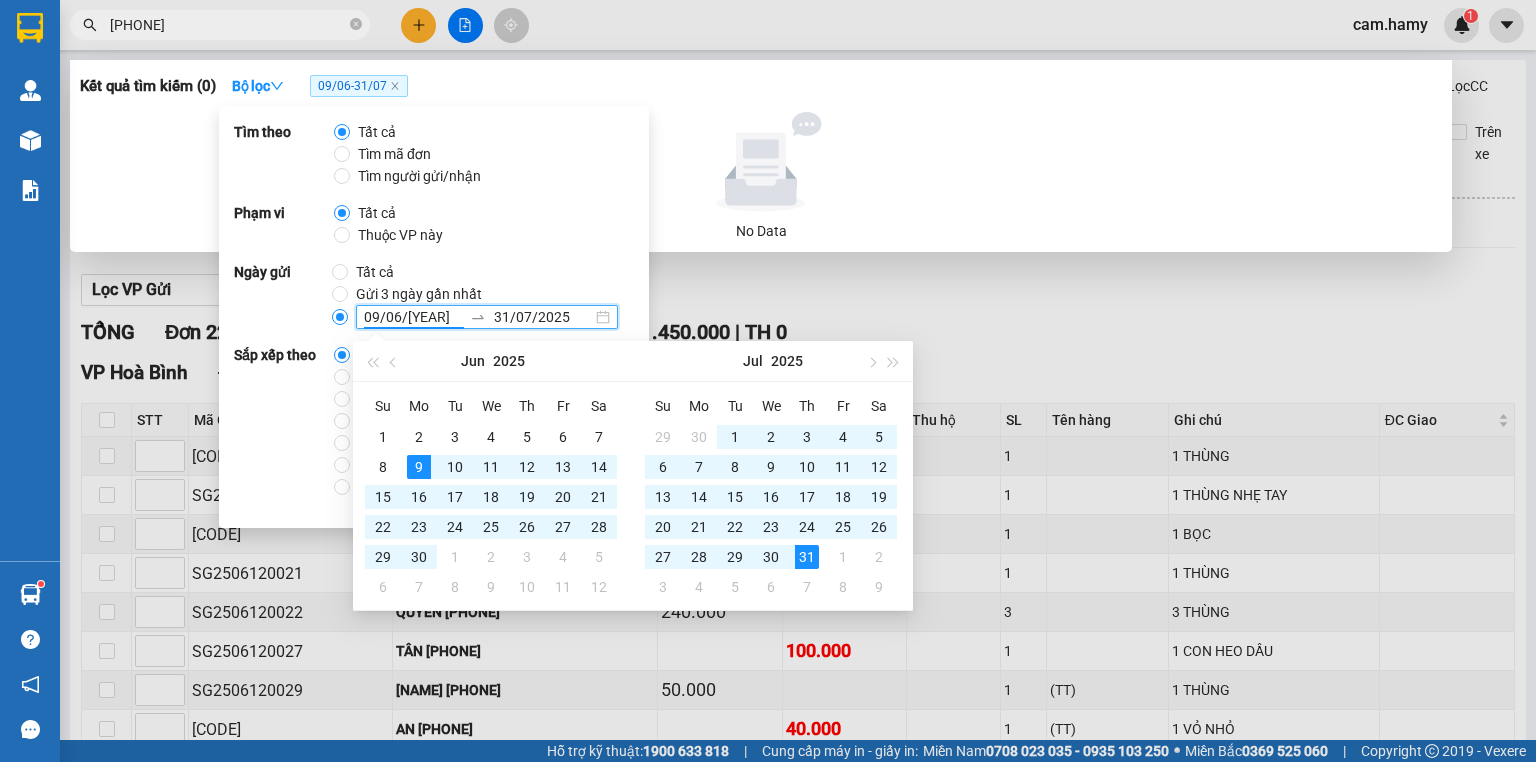 click 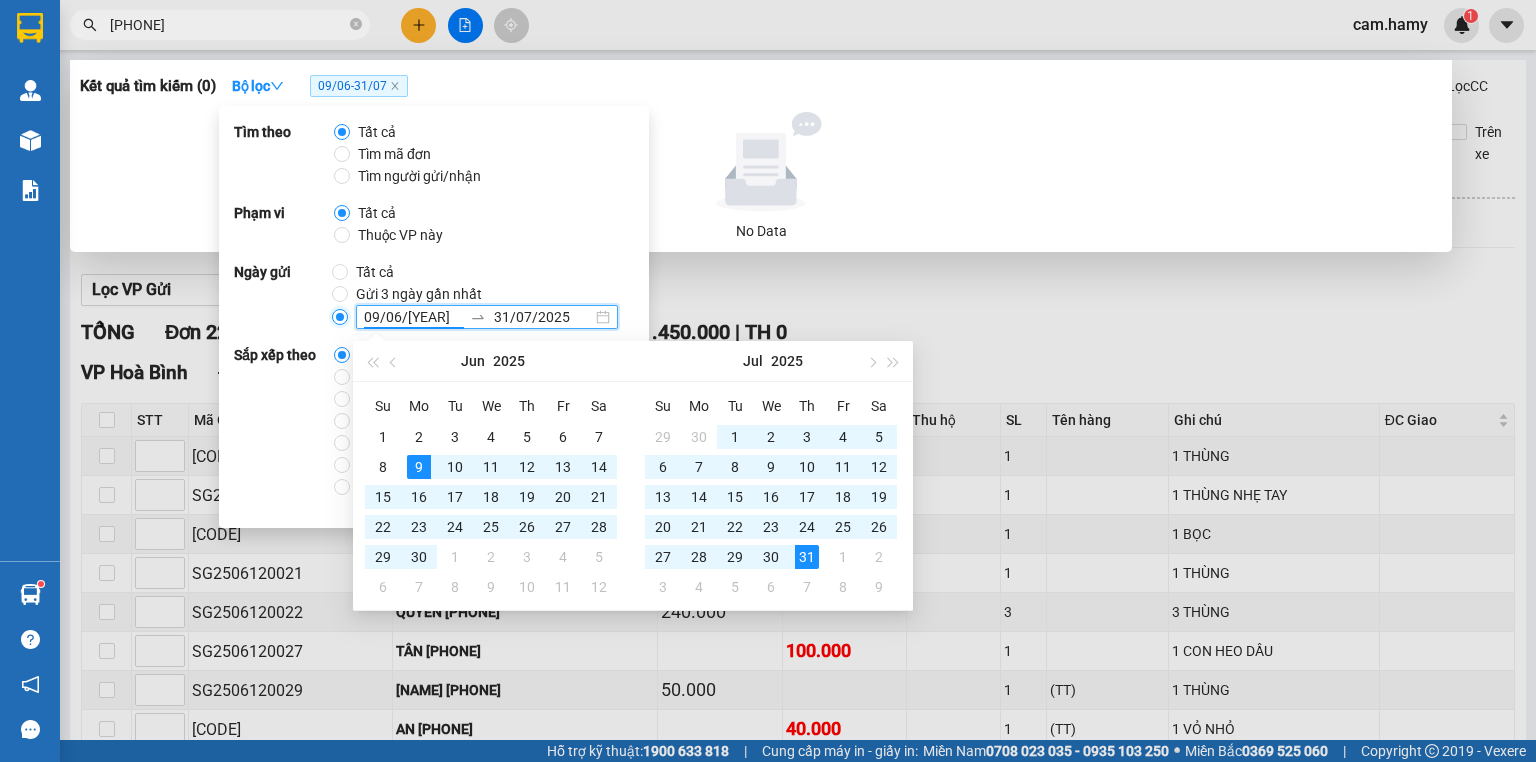 click on "09/06/2025 31/07/2025" at bounding box center (340, 317) 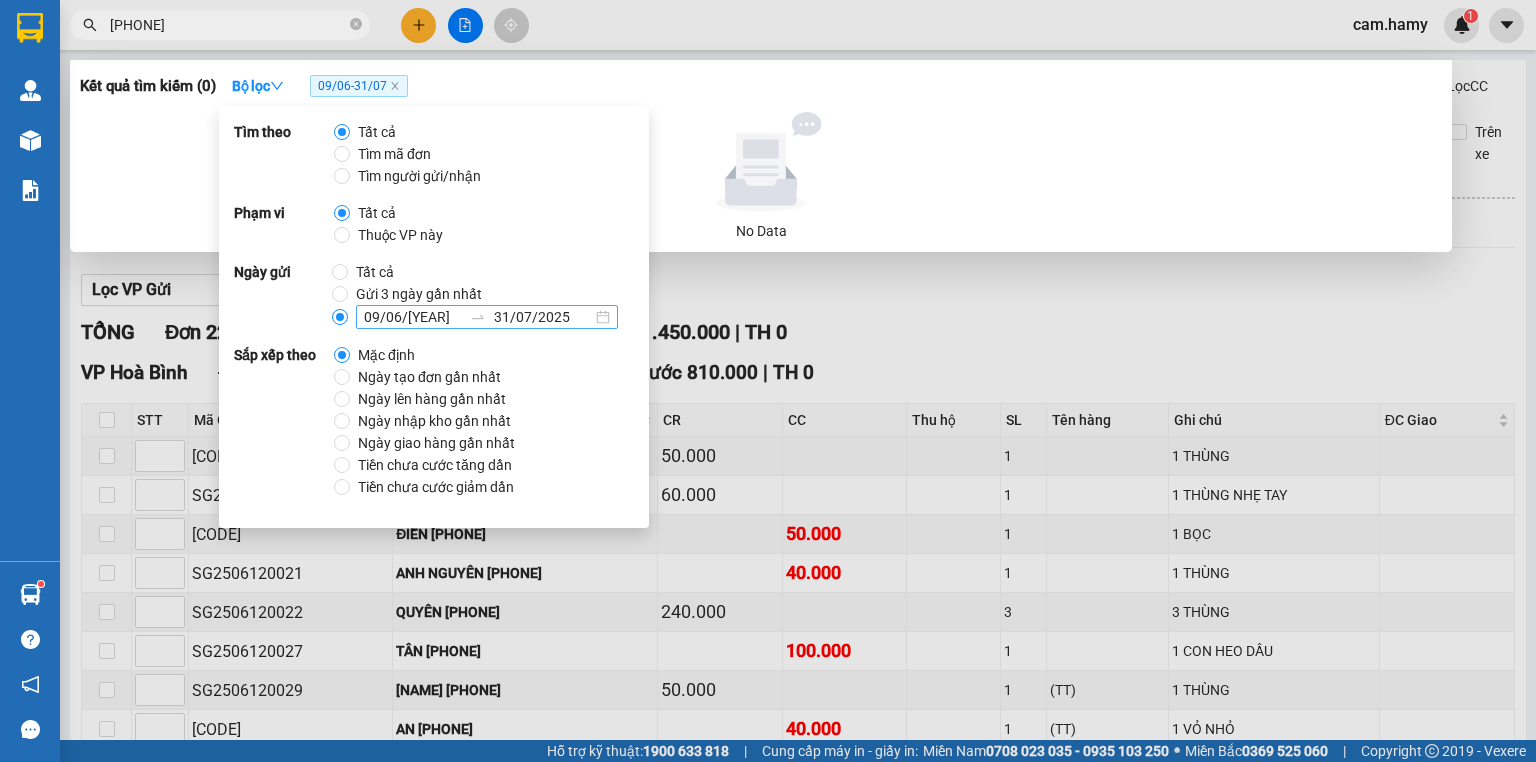 click on "09/06/2025 31/07/2025" at bounding box center (487, 317) 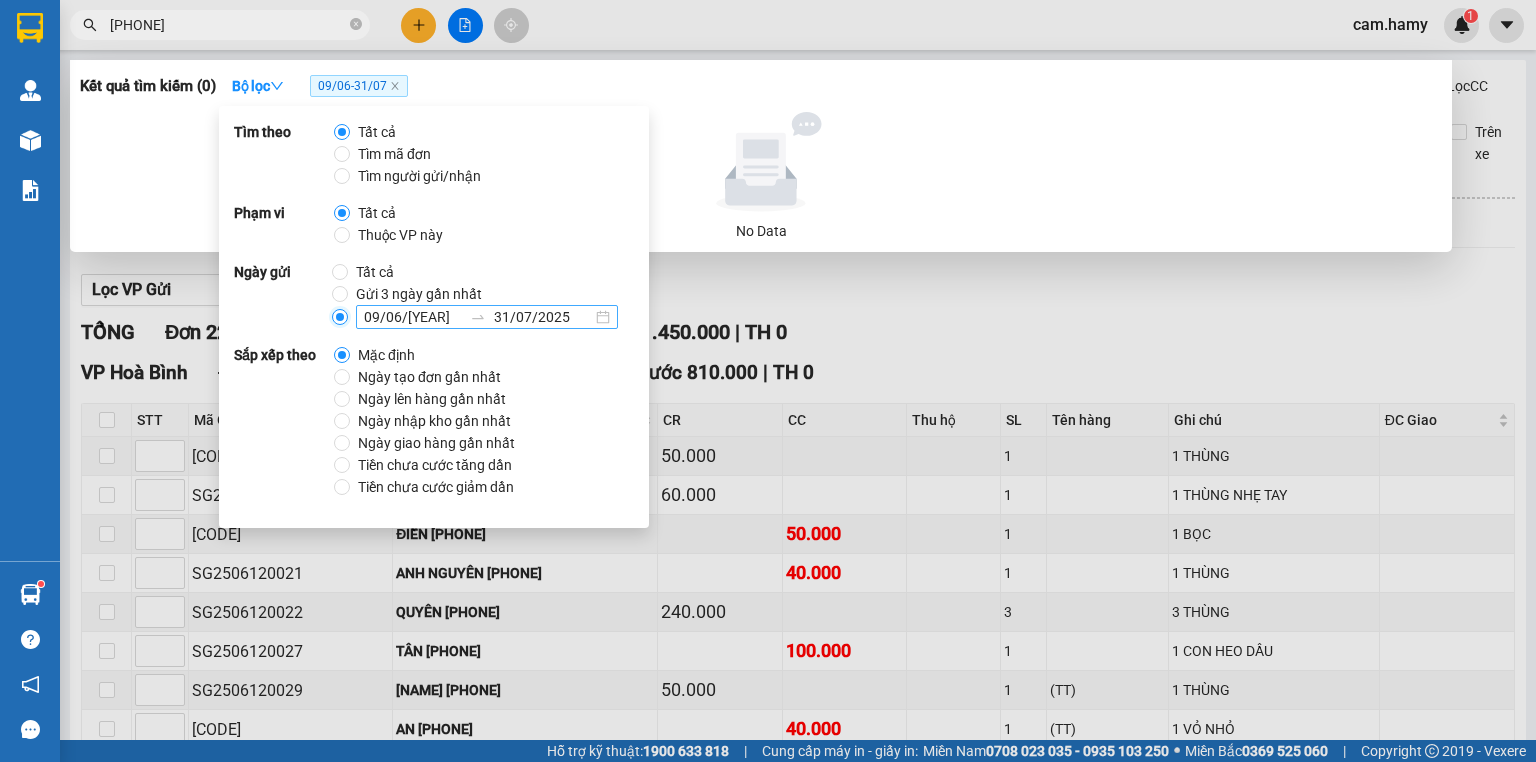 click on "09/06/2025 31/07/2025" at bounding box center [340, 317] 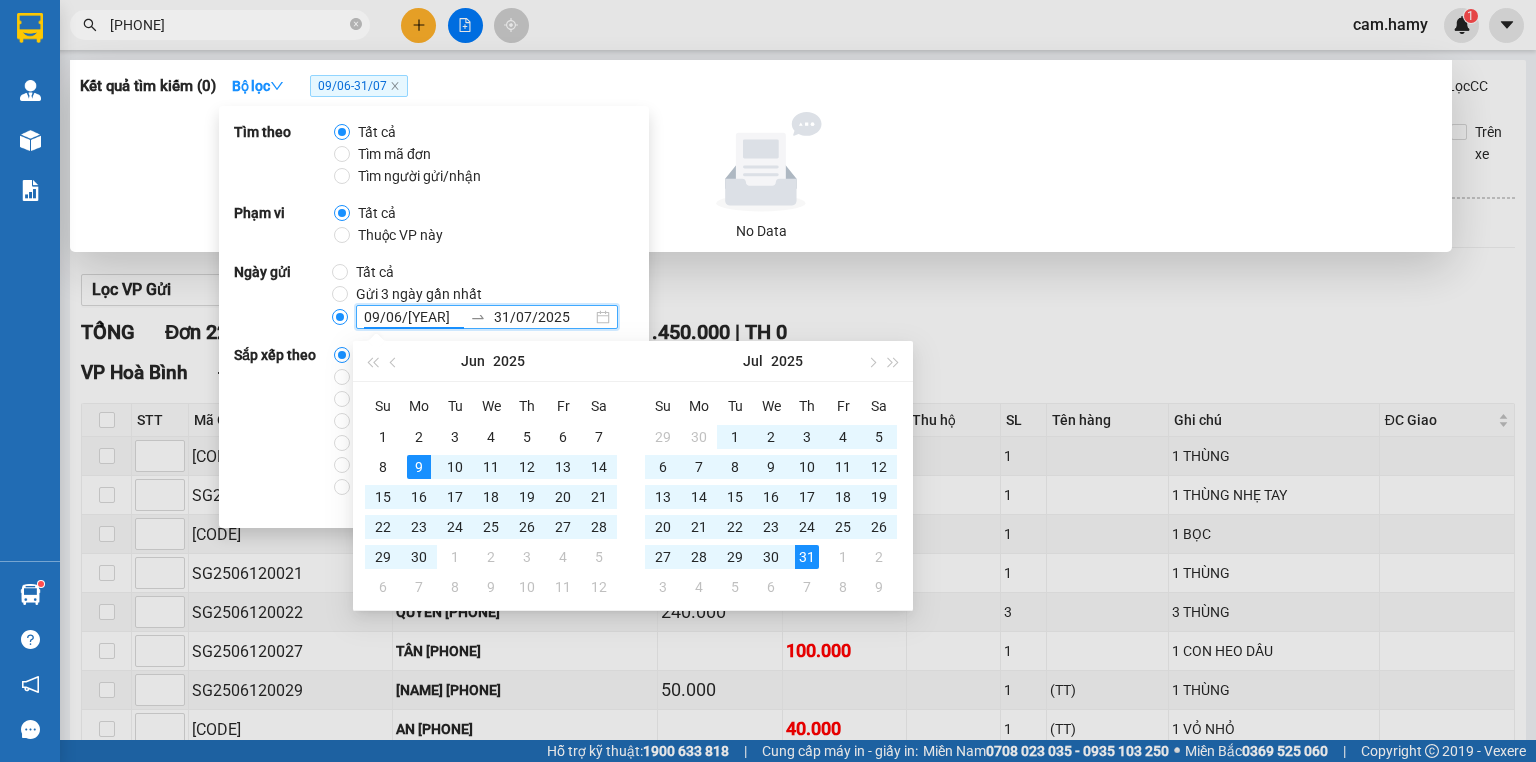 click on "31/07/2025" at bounding box center [543, 317] 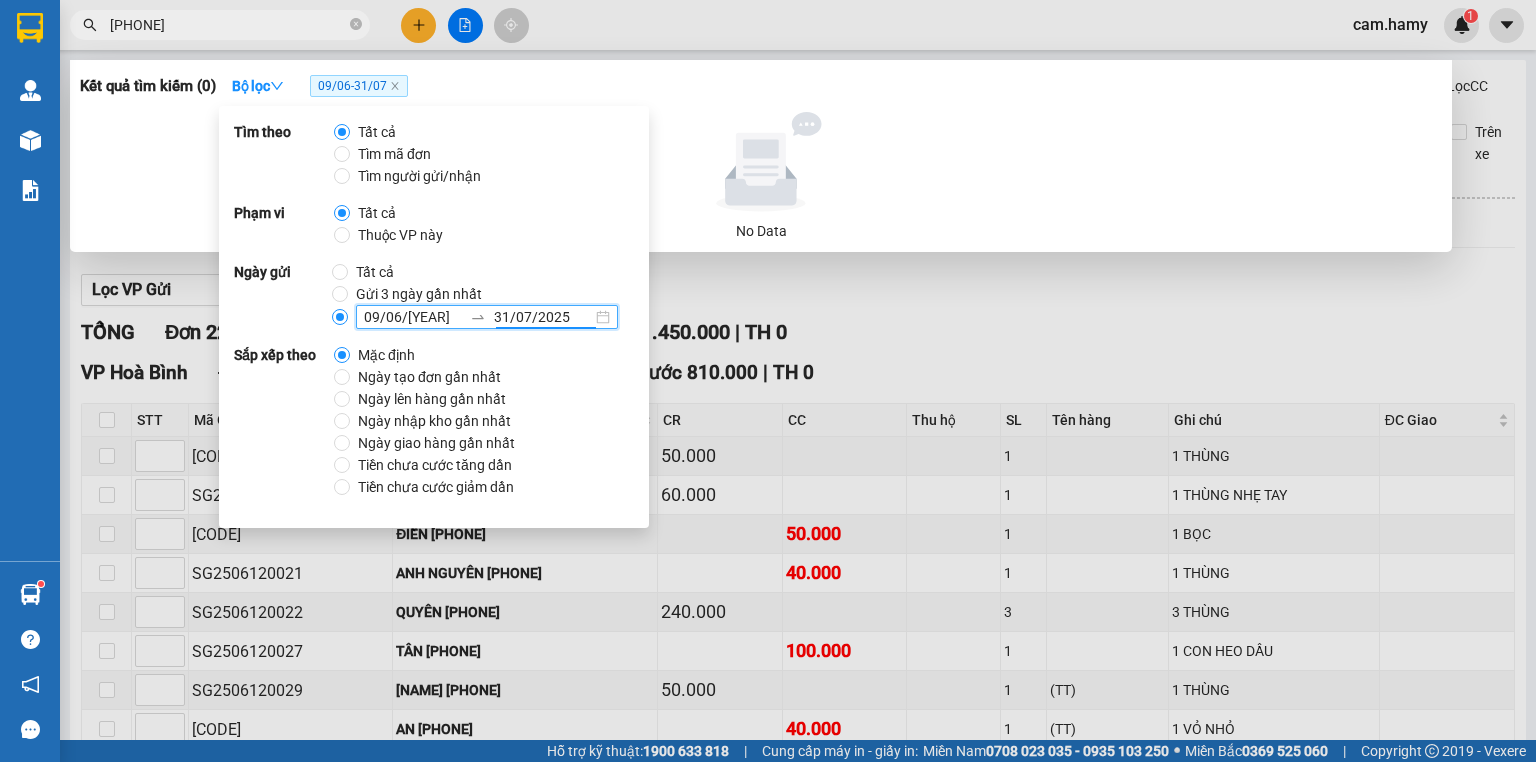 click on "31/07/2025" at bounding box center [543, 317] 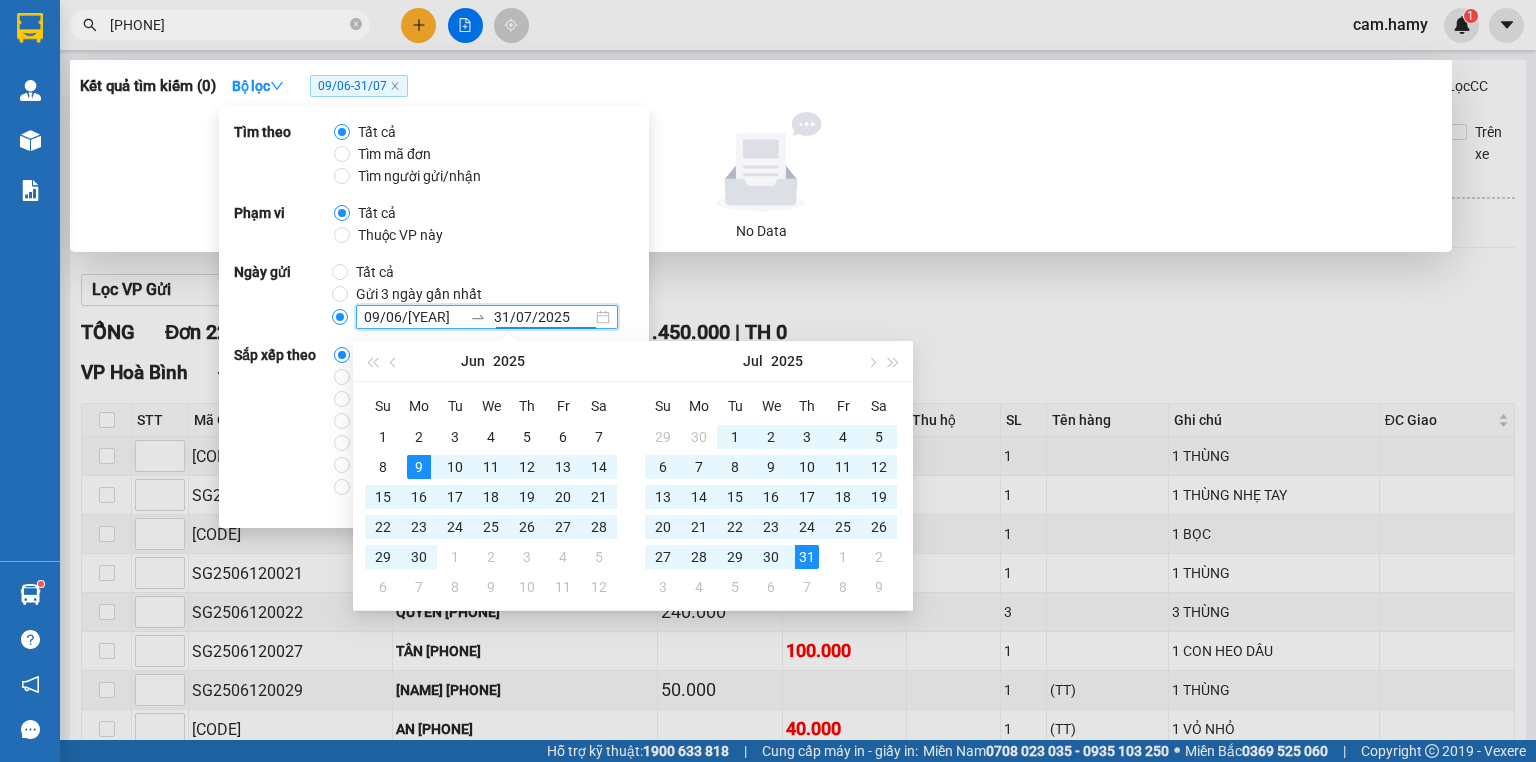 click on "31/07/2025" at bounding box center [543, 317] 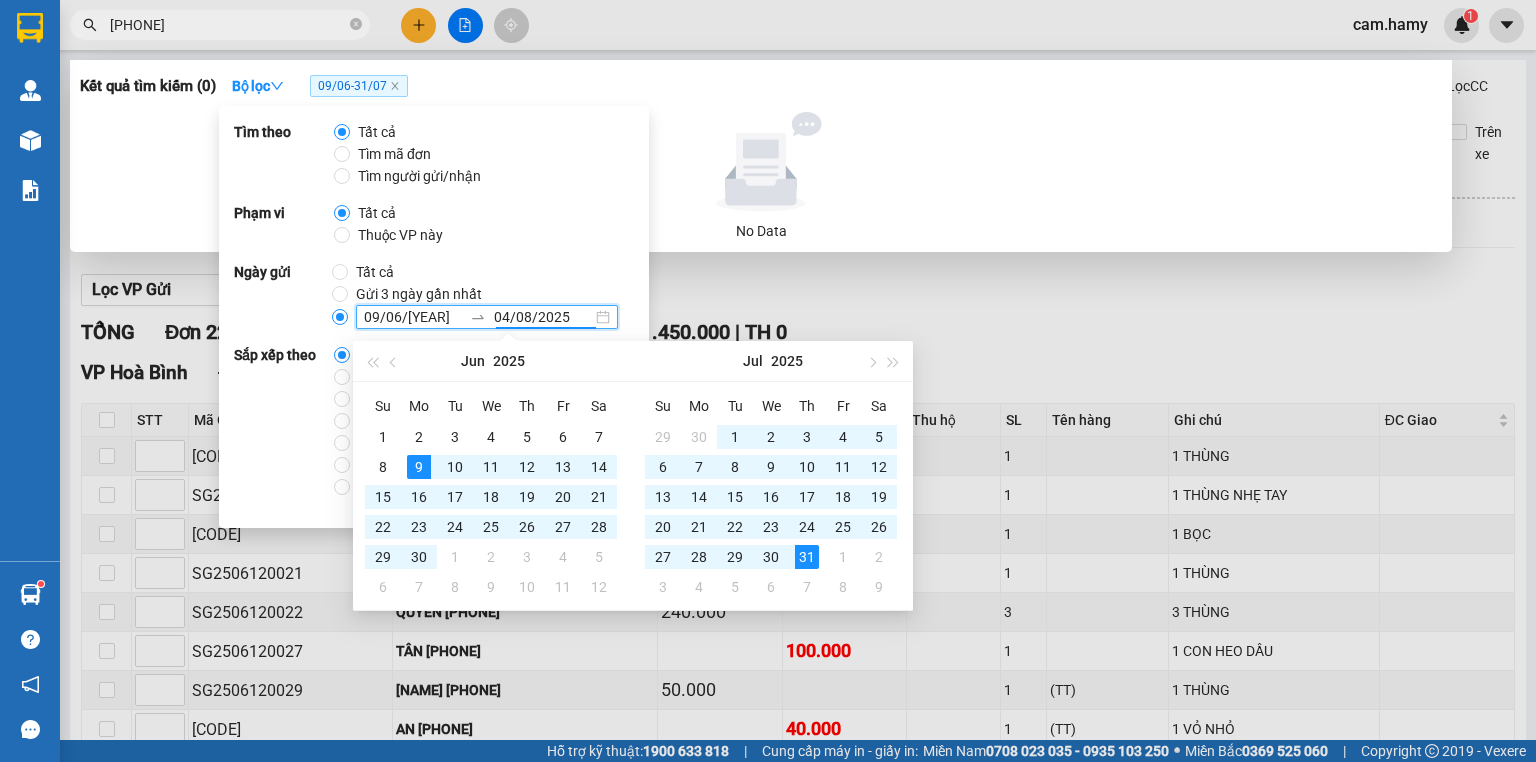 type on "31/07/2025" 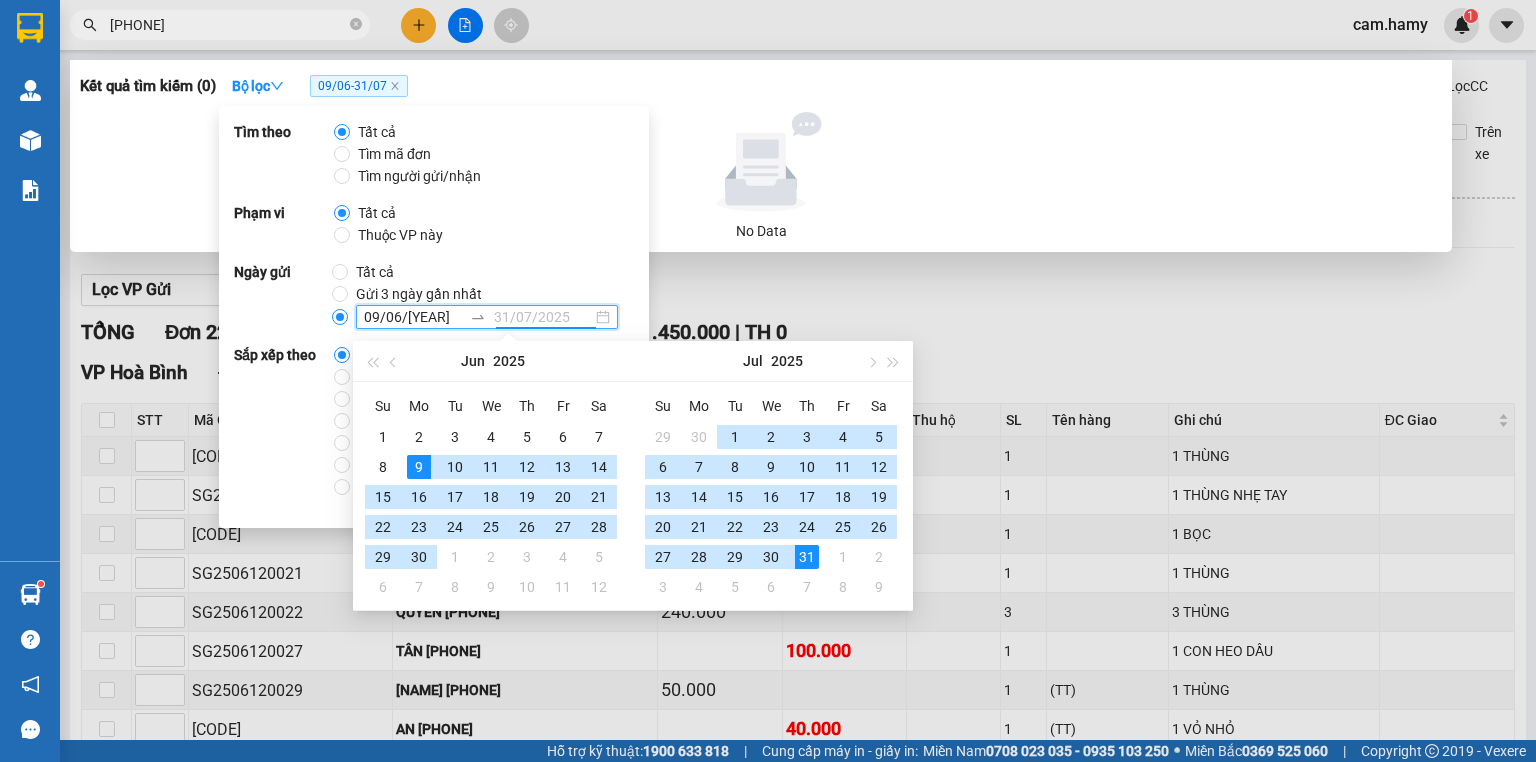 click on "31" at bounding box center (807, 557) 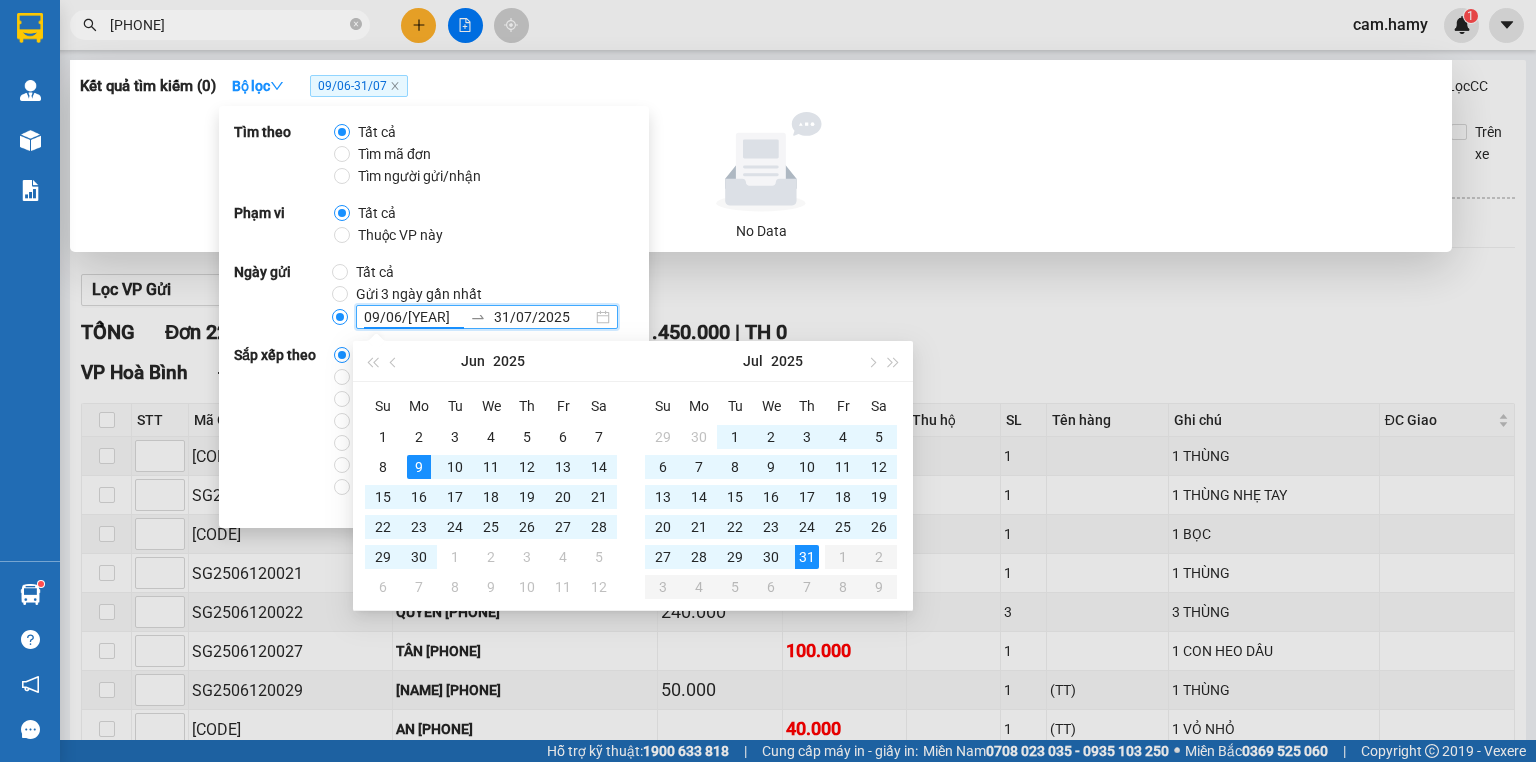click on "Kết quả tìm kiếm ( 0 )  Bộ lọc  09/06 - 31/07" at bounding box center (761, 86) 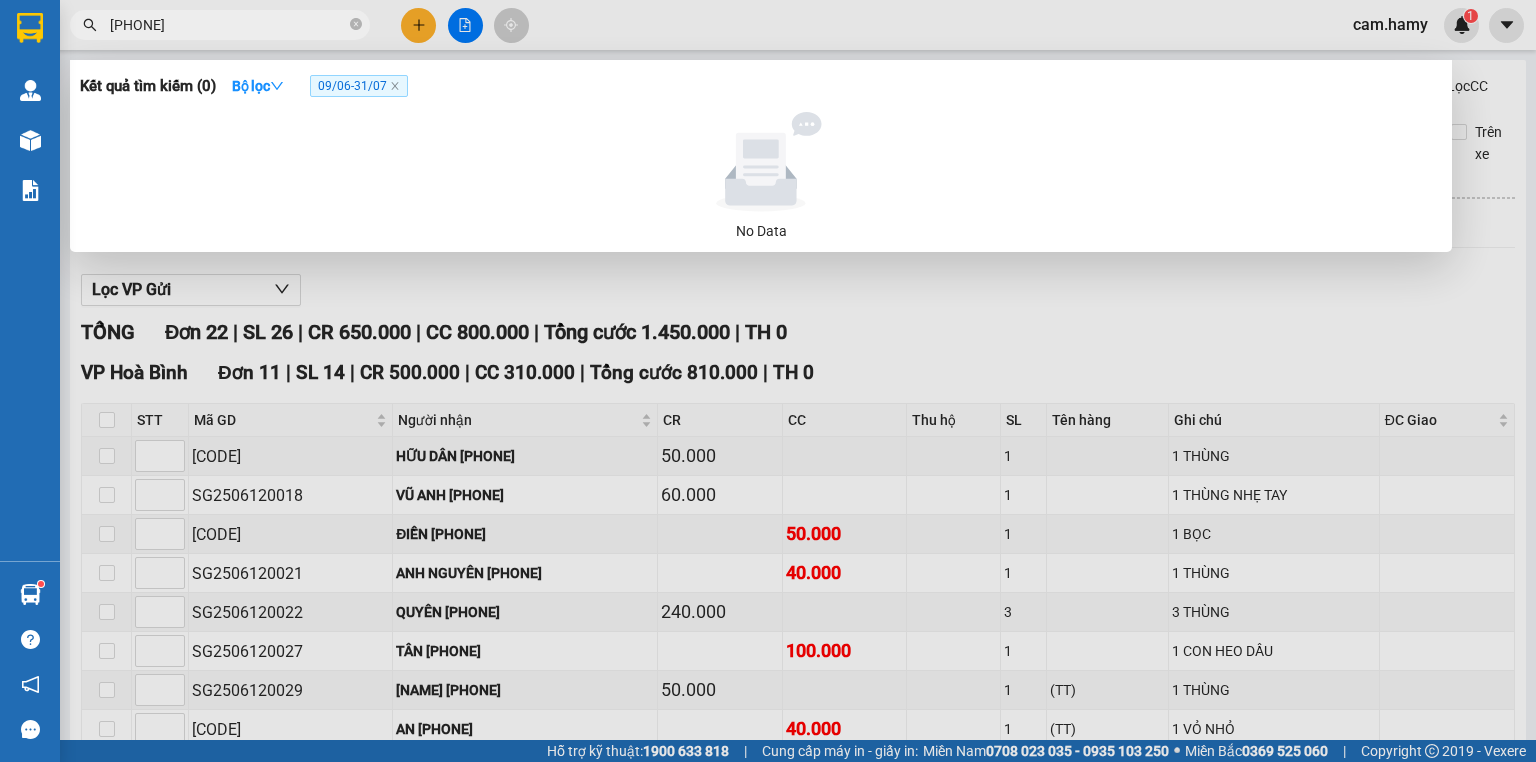 click at bounding box center (761, 162) 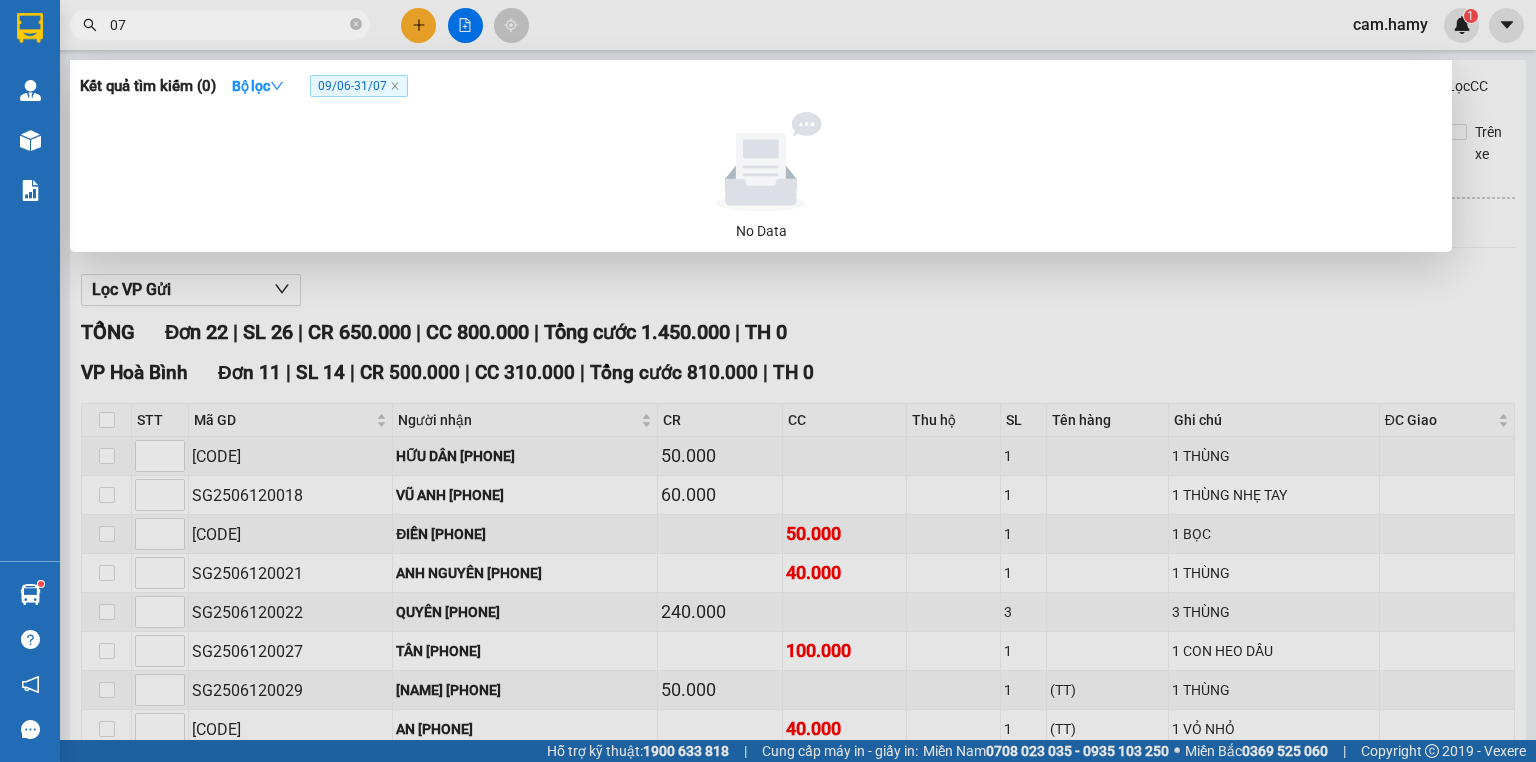 type on "0" 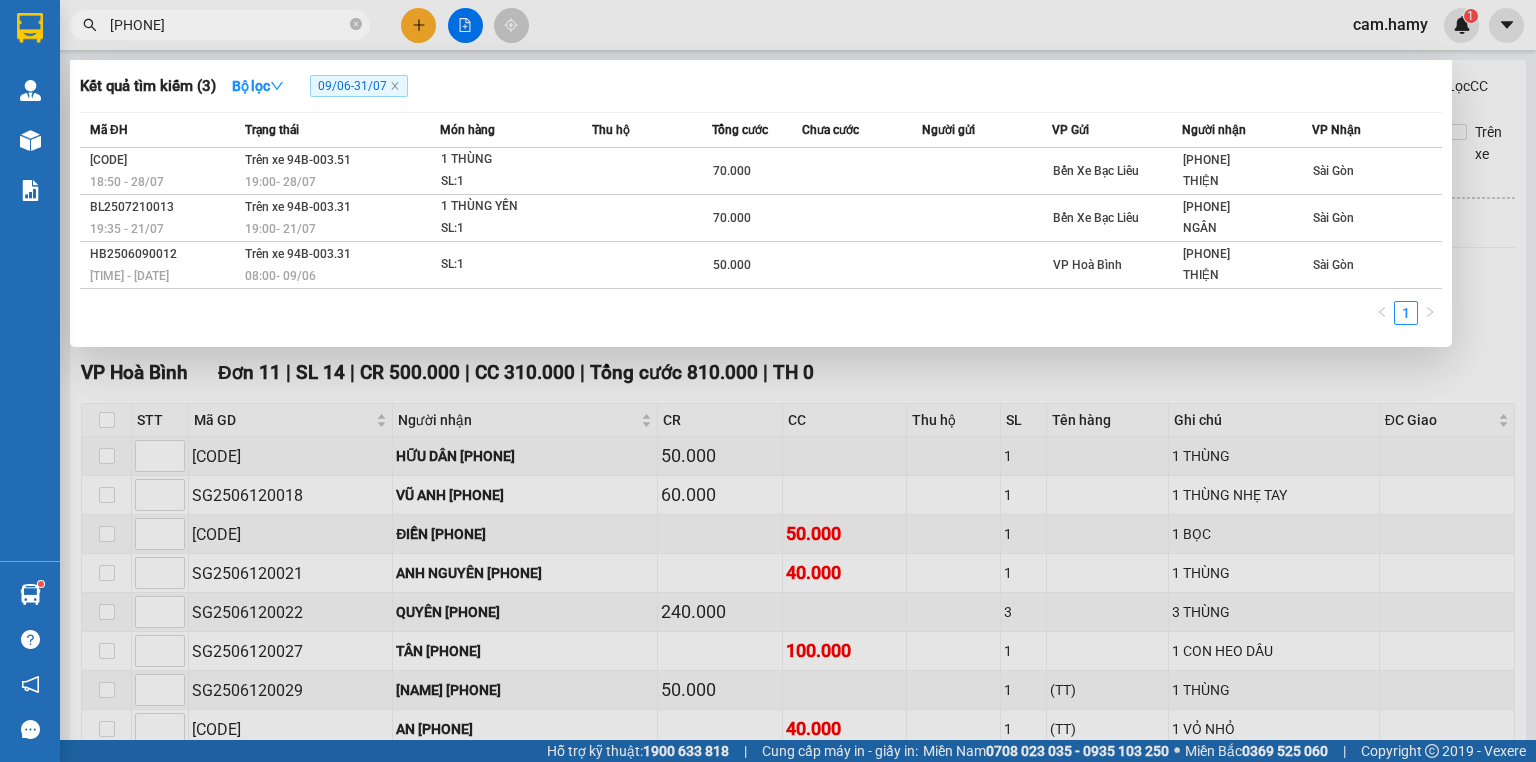 type on "[PHONE]" 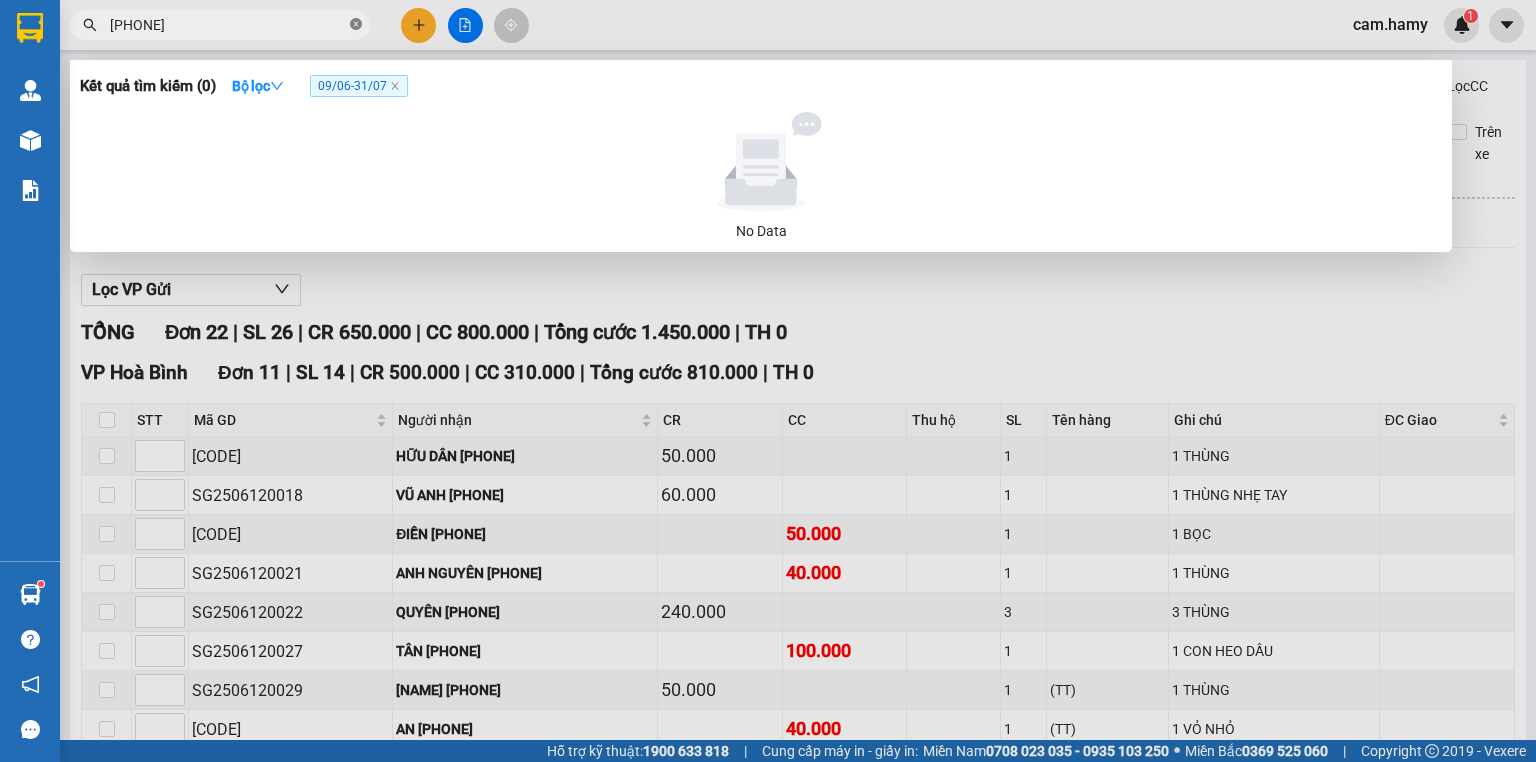 click 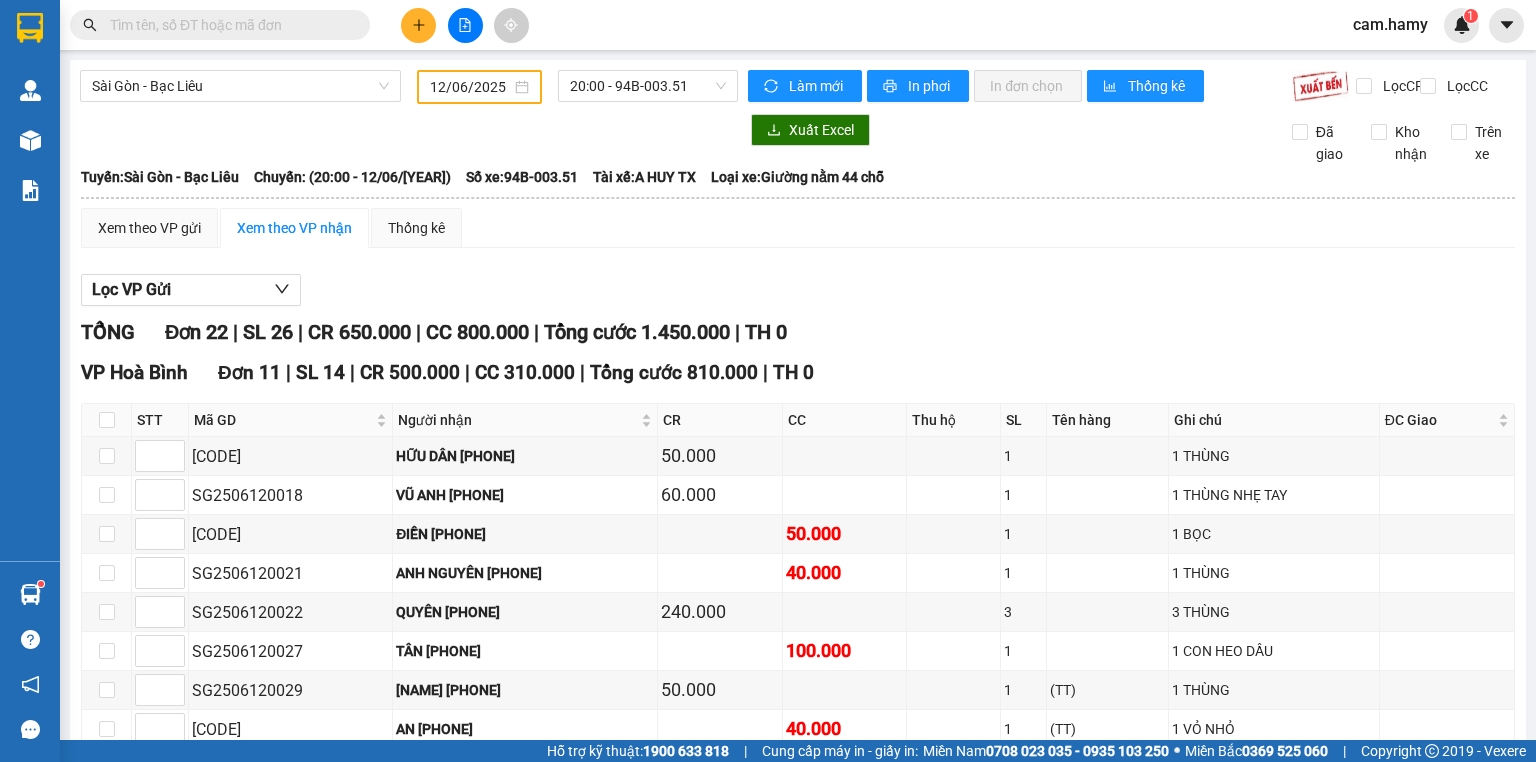 click at bounding box center [228, 25] 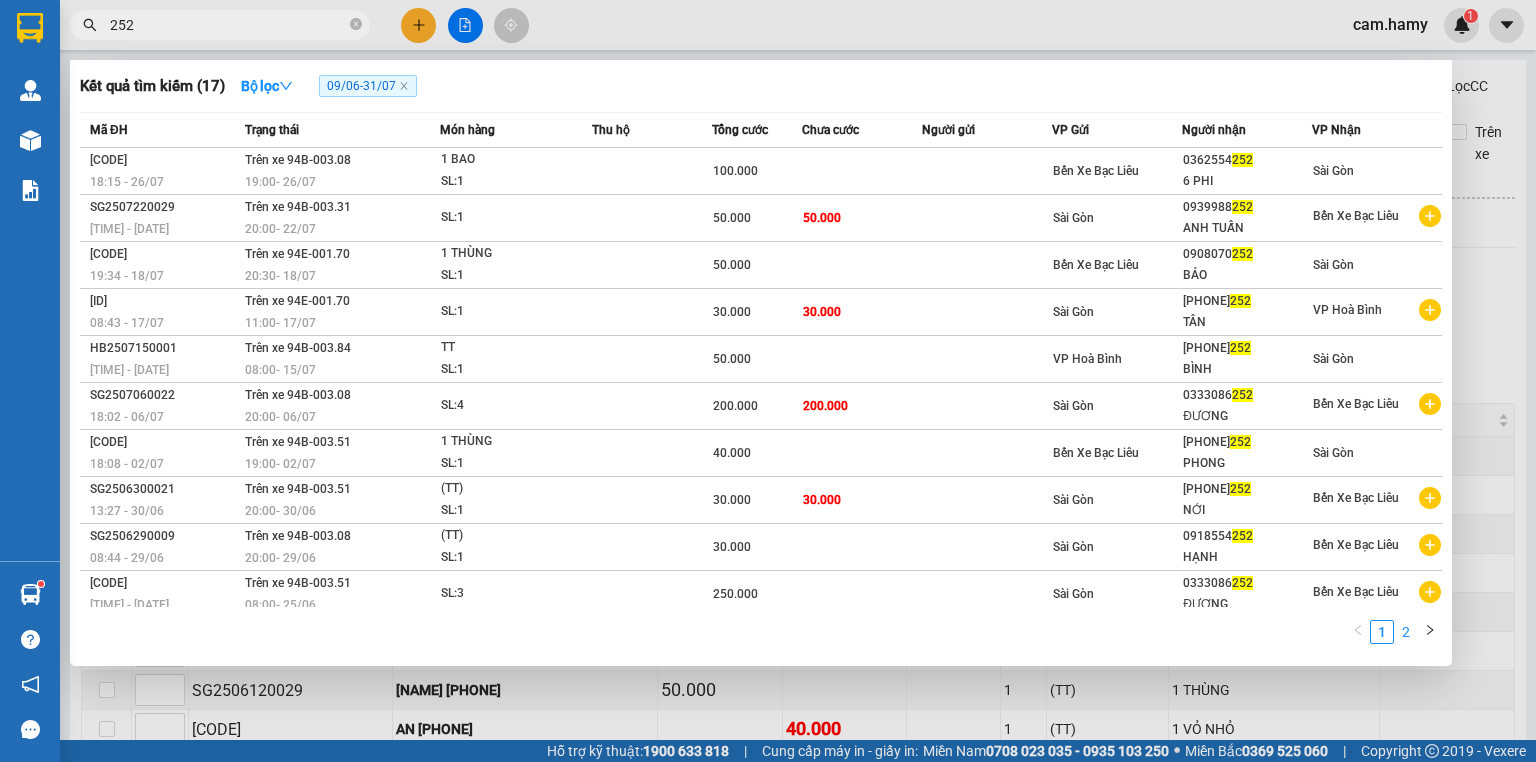 type on "252" 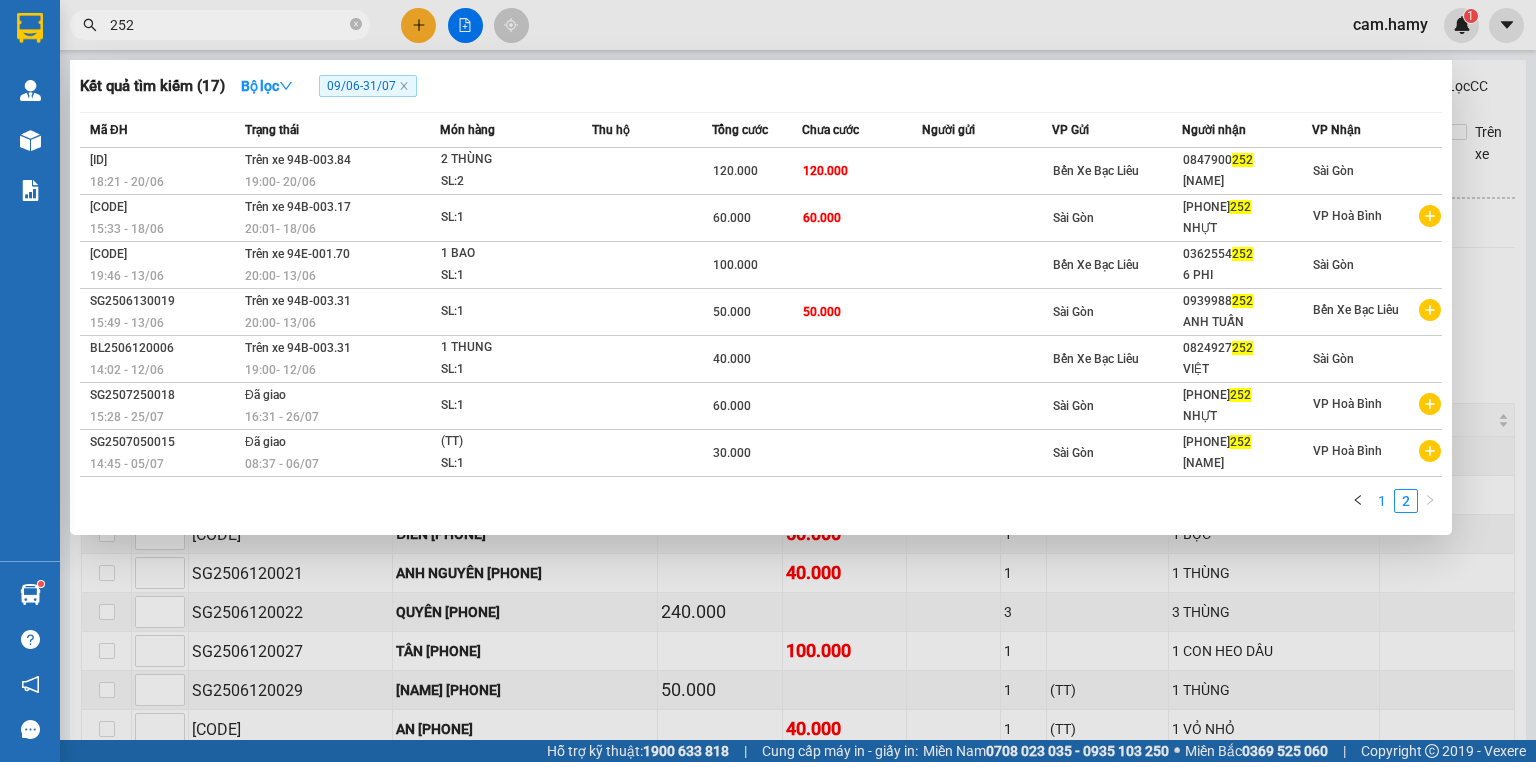click on "1" at bounding box center [1382, 501] 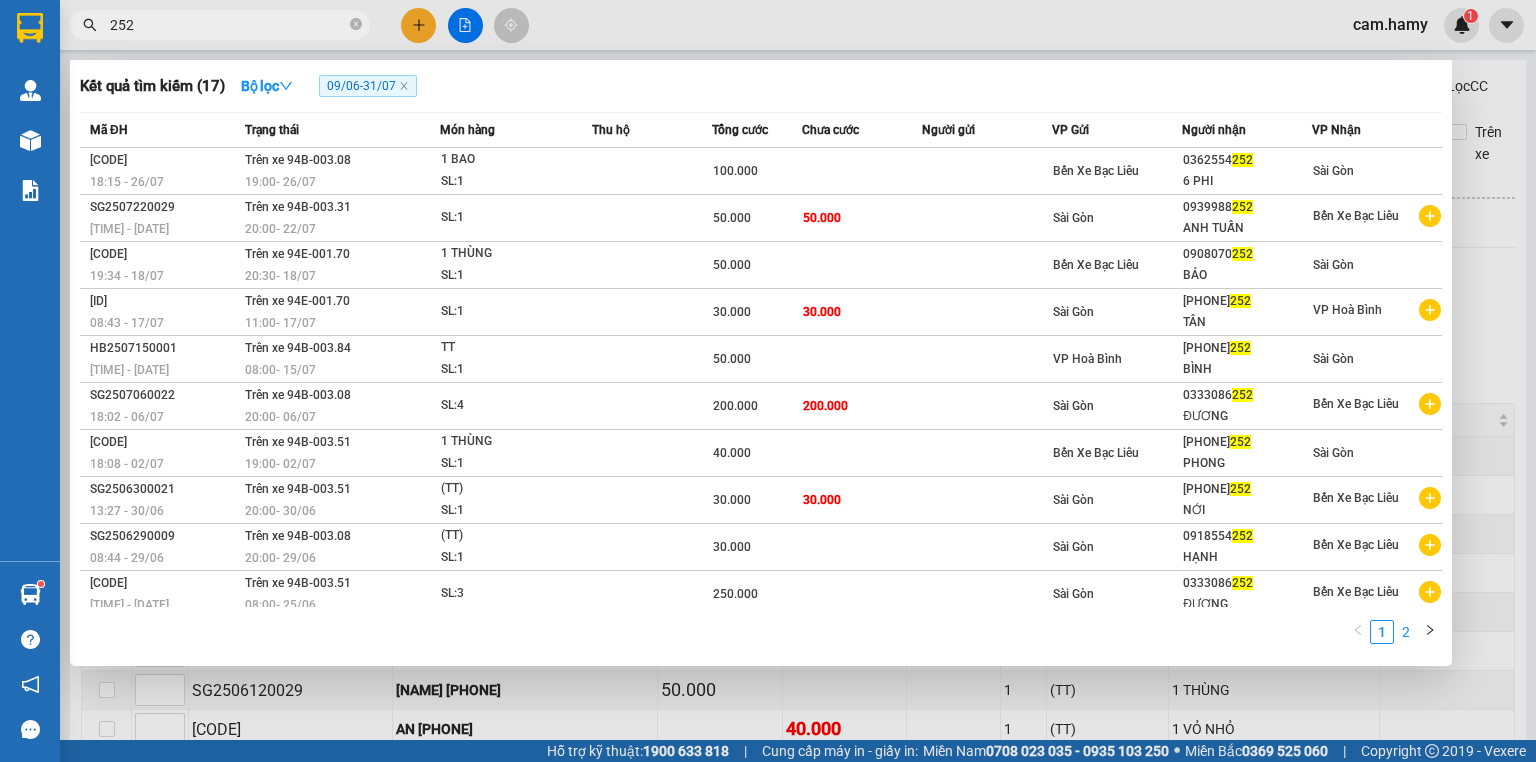 click on "2" at bounding box center (1406, 632) 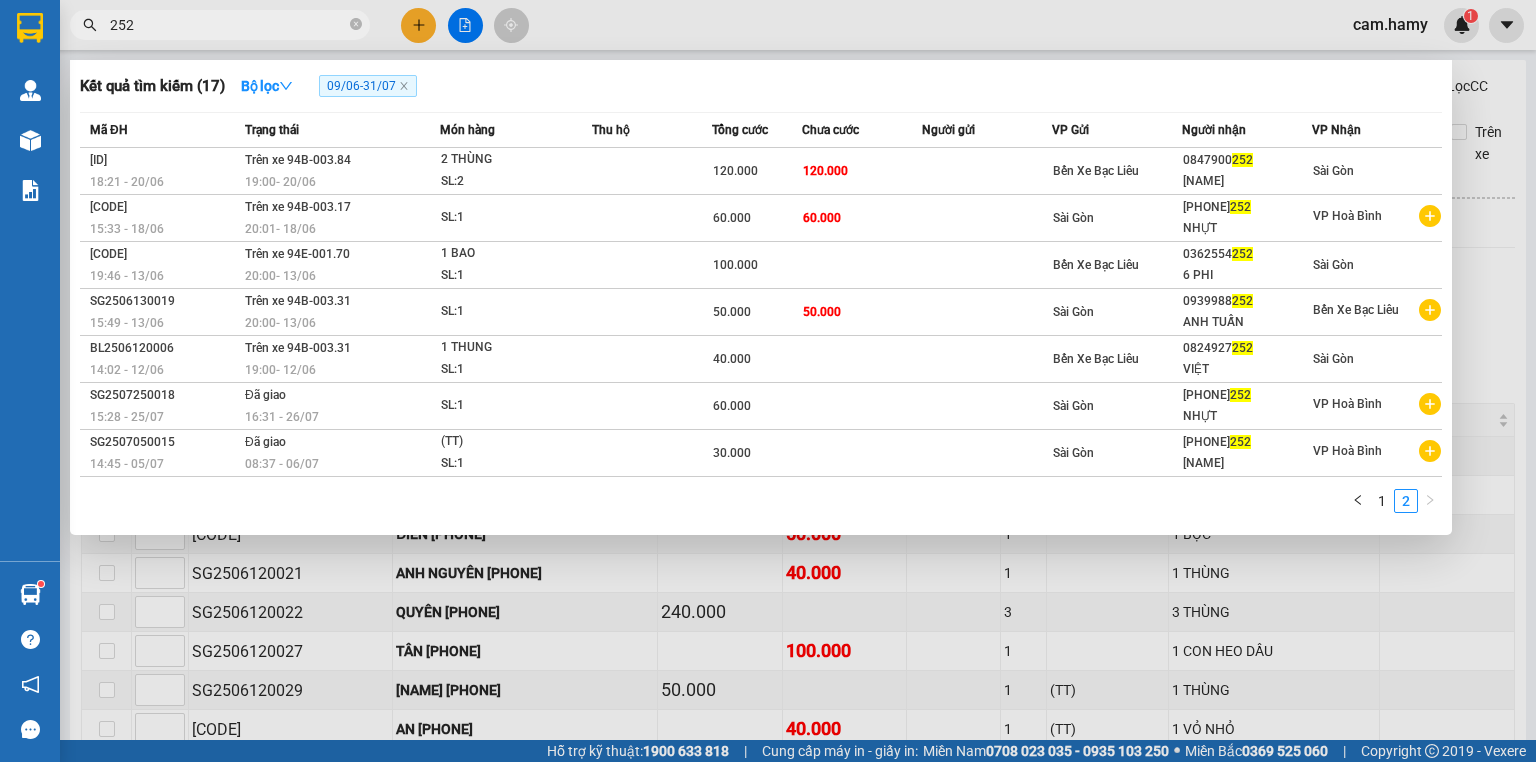 click on "252" at bounding box center (228, 25) 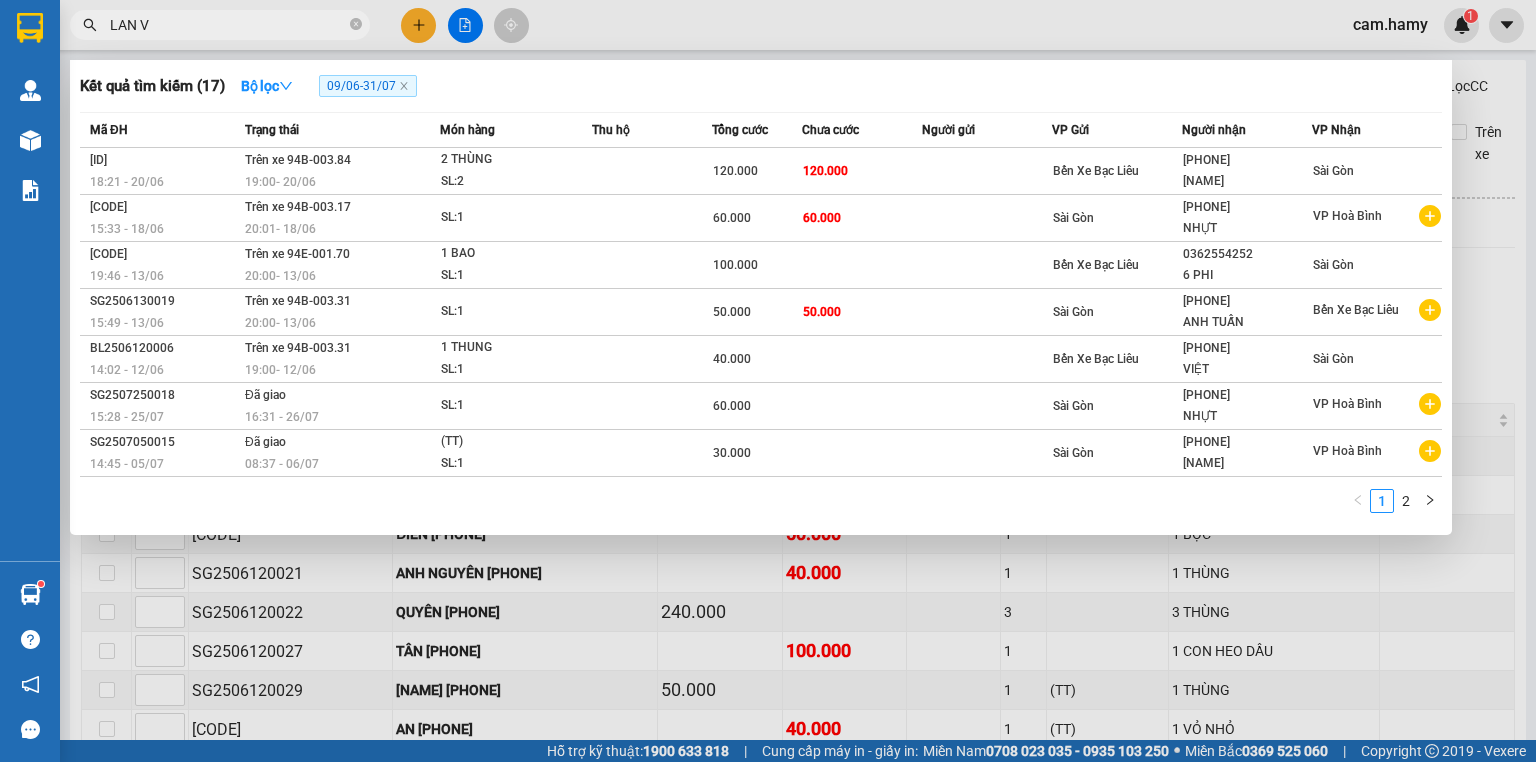 type on "LAN VY" 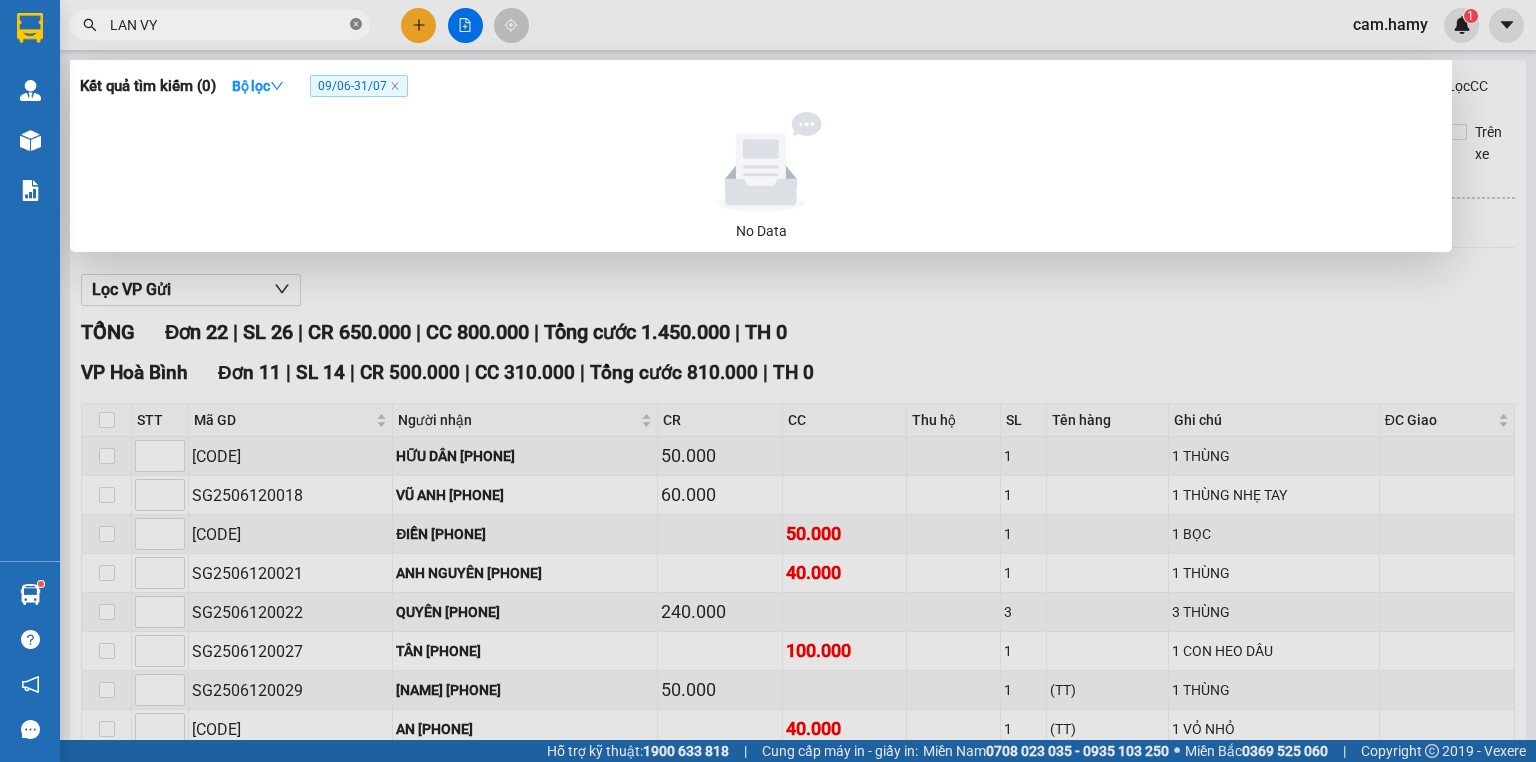 click 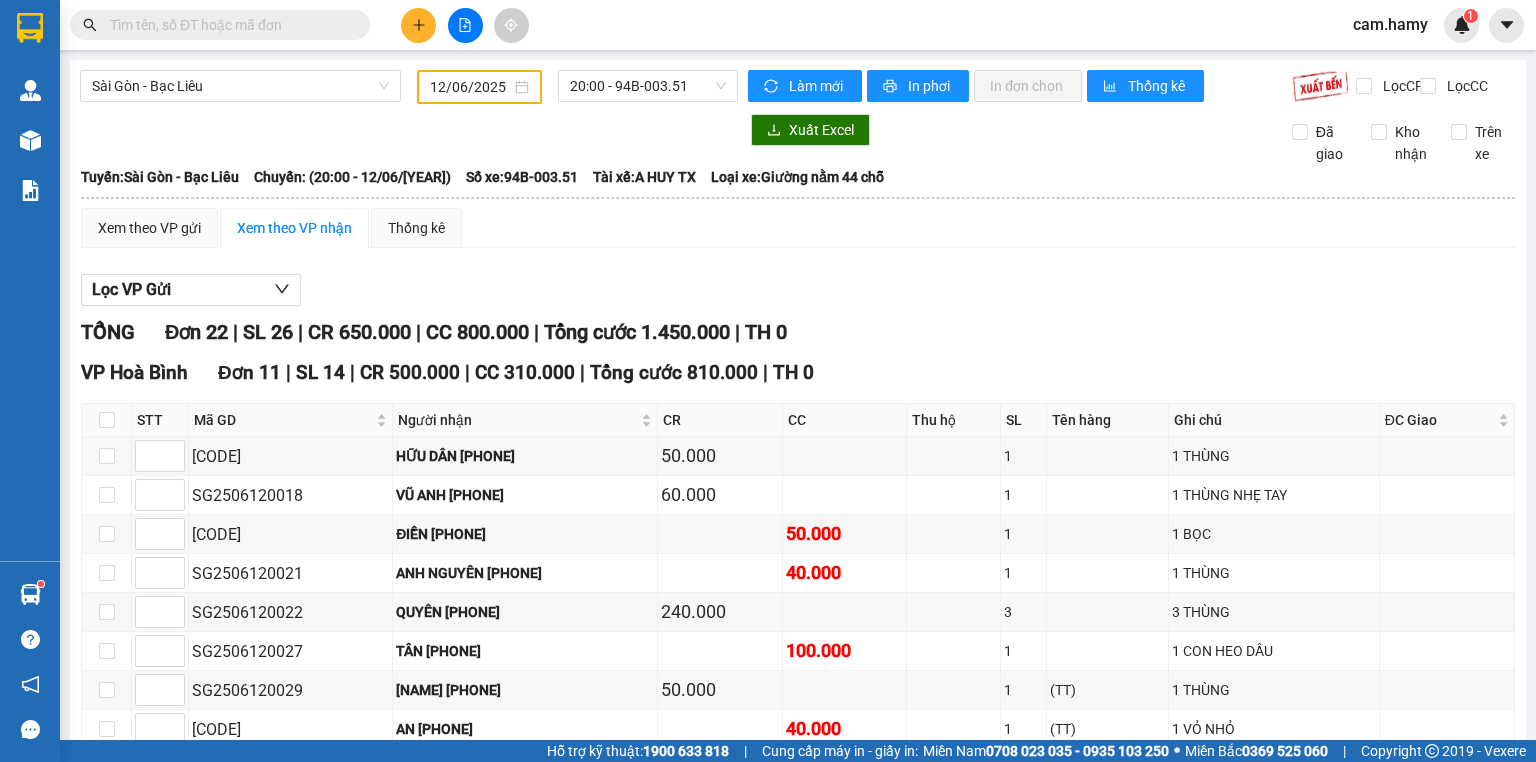 click at bounding box center [228, 25] 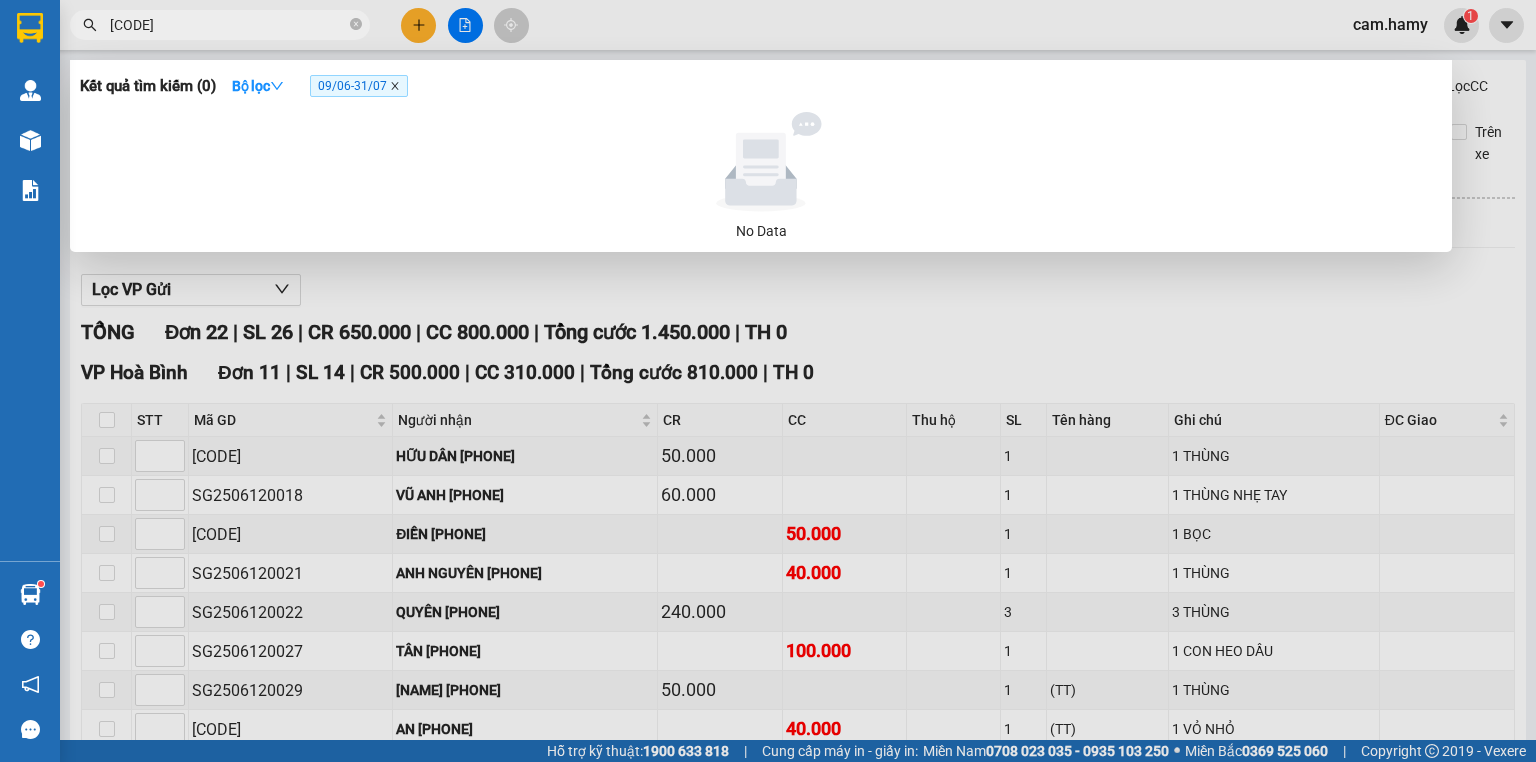 type on "[CODE]" 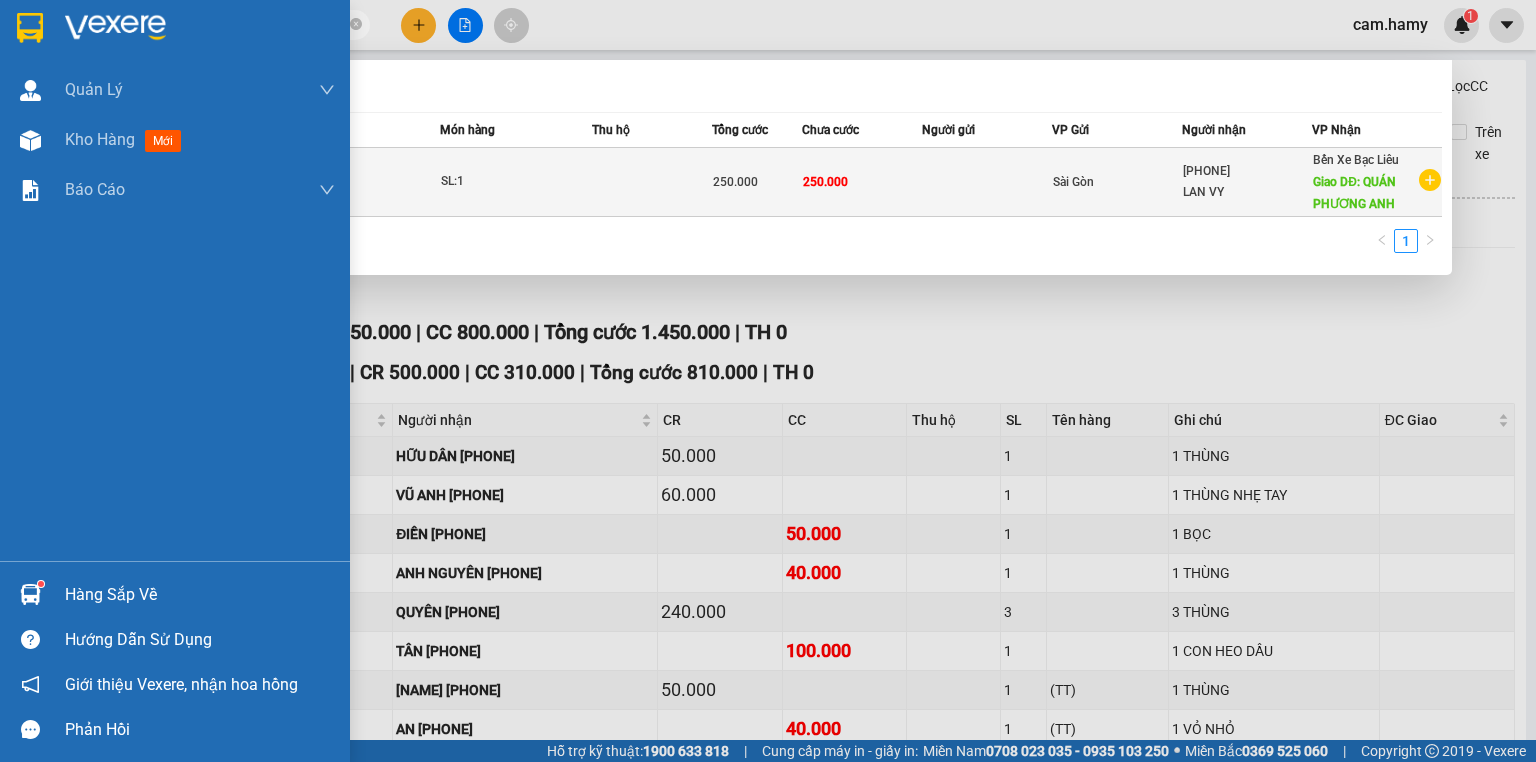 drag, startPoint x: 41, startPoint y: 16, endPoint x: 722, endPoint y: 208, distance: 707.5486 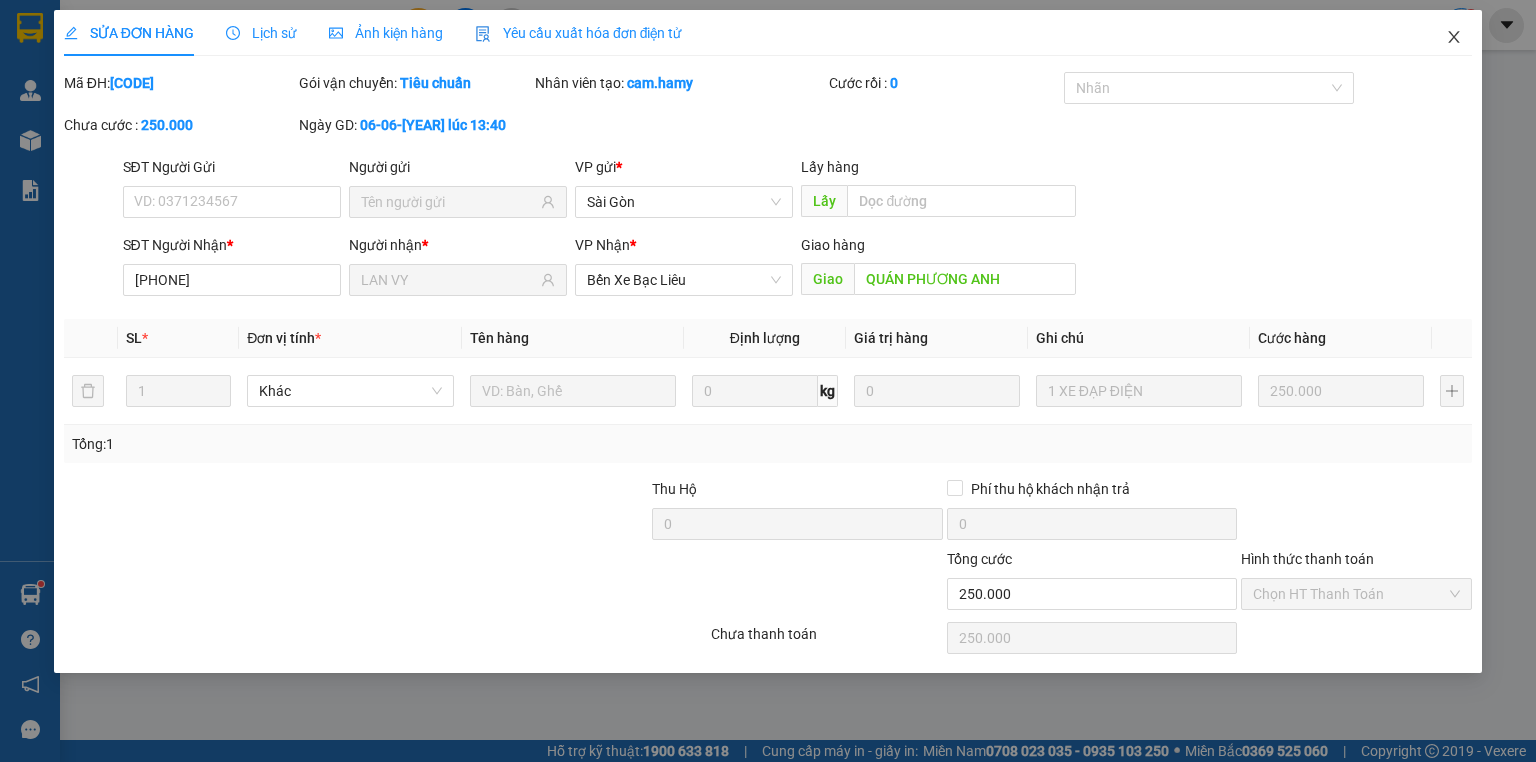 click at bounding box center (1454, 38) 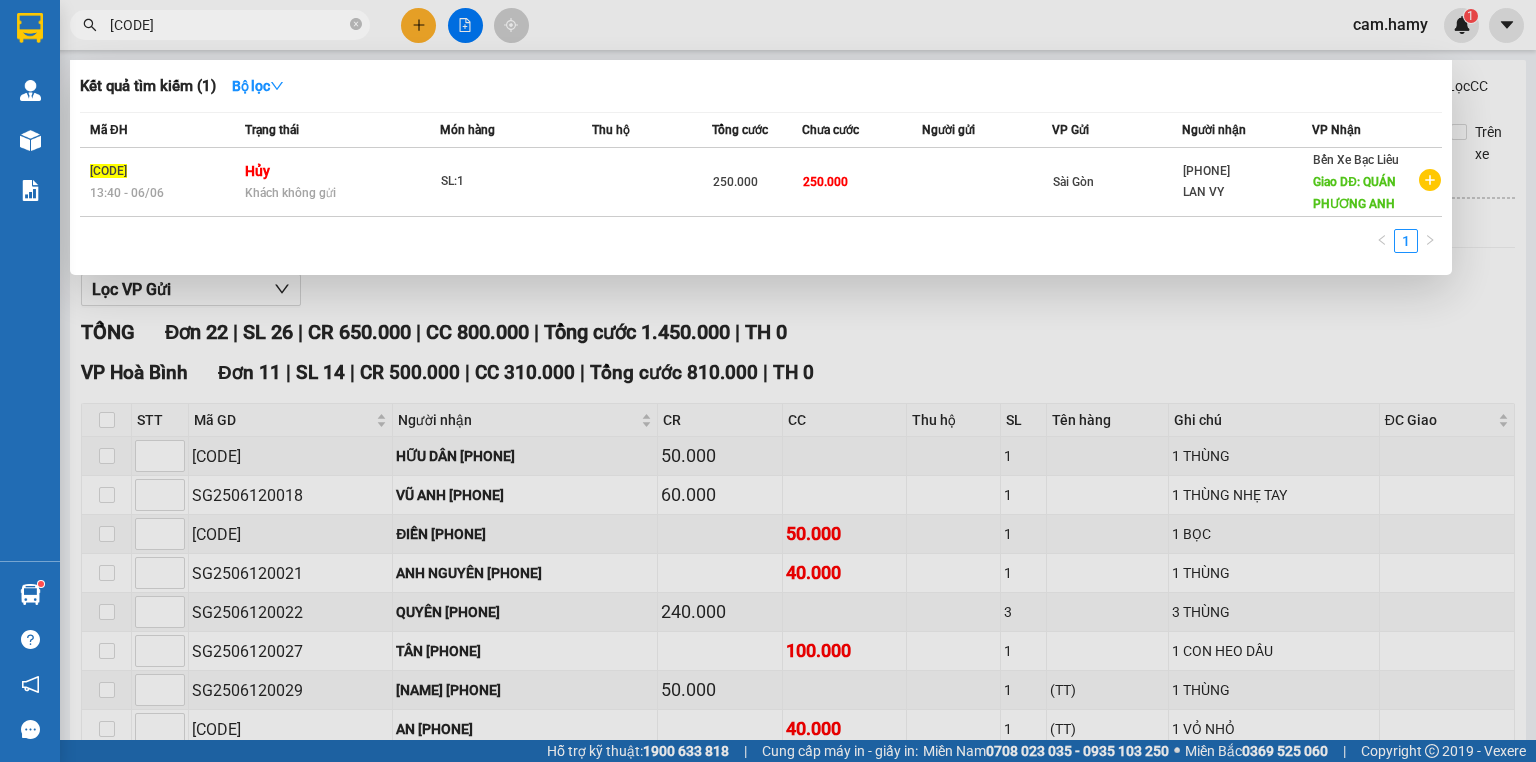 click on "[CODE]" at bounding box center [228, 25] 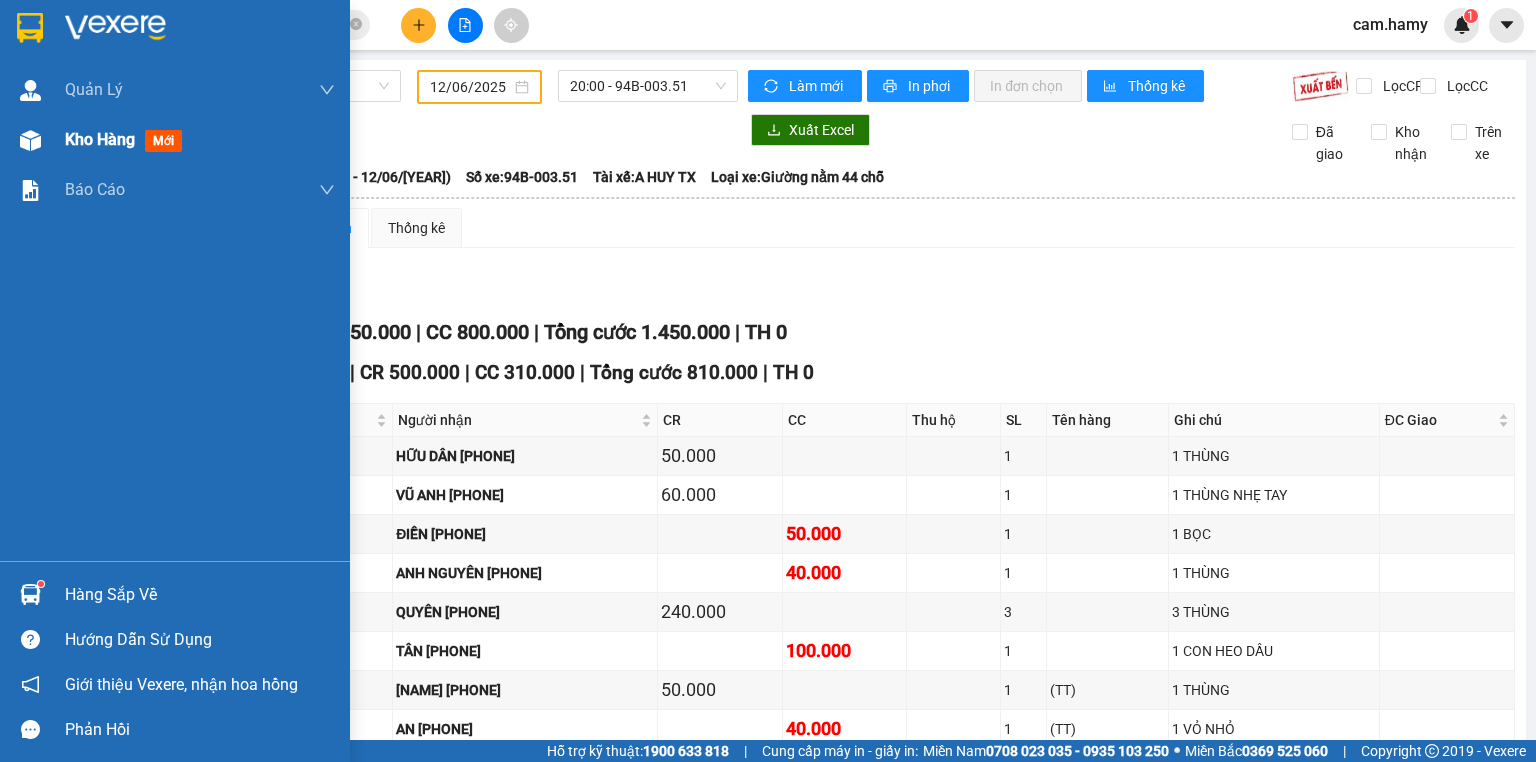 click on "Kho hàng" at bounding box center (100, 139) 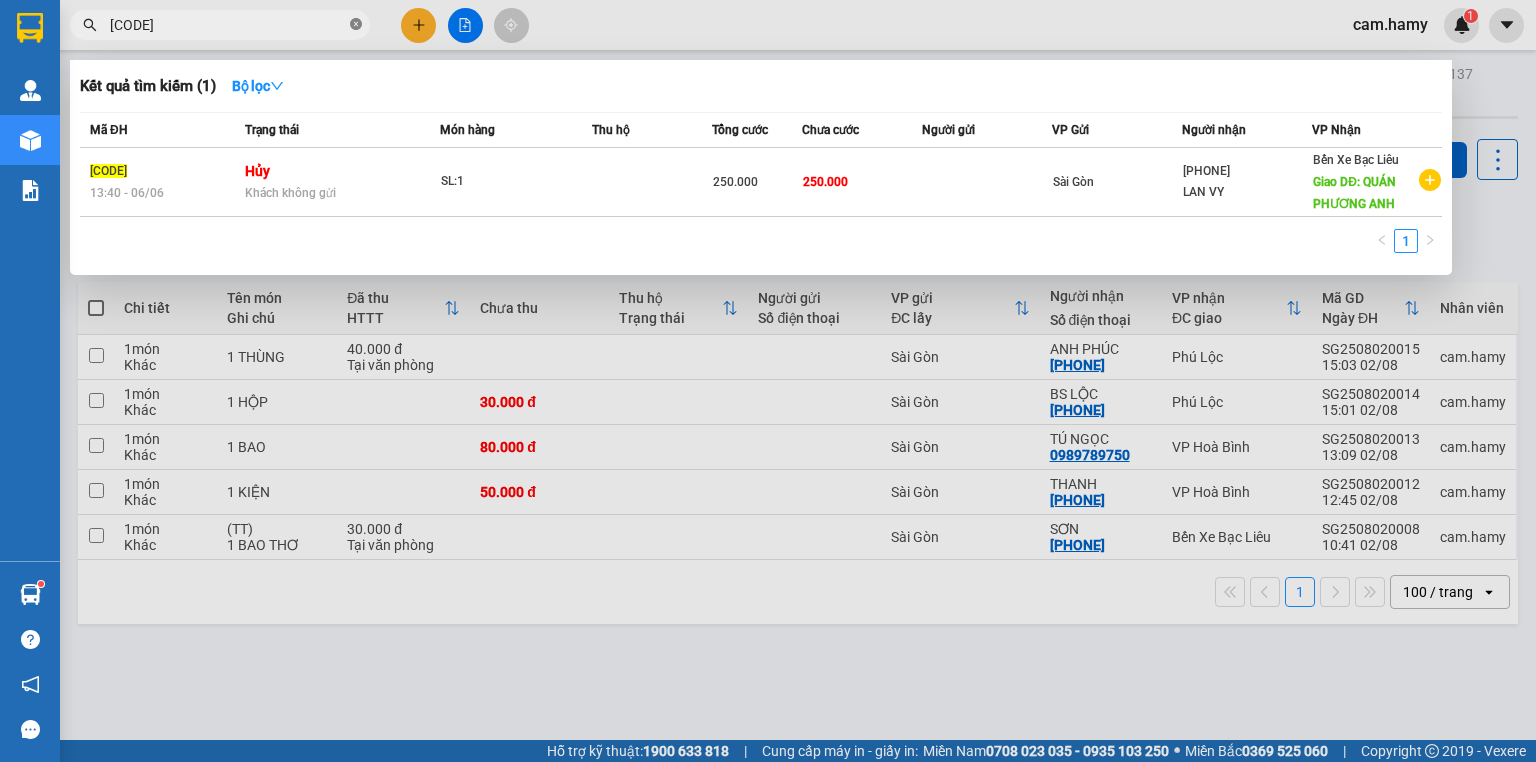 click 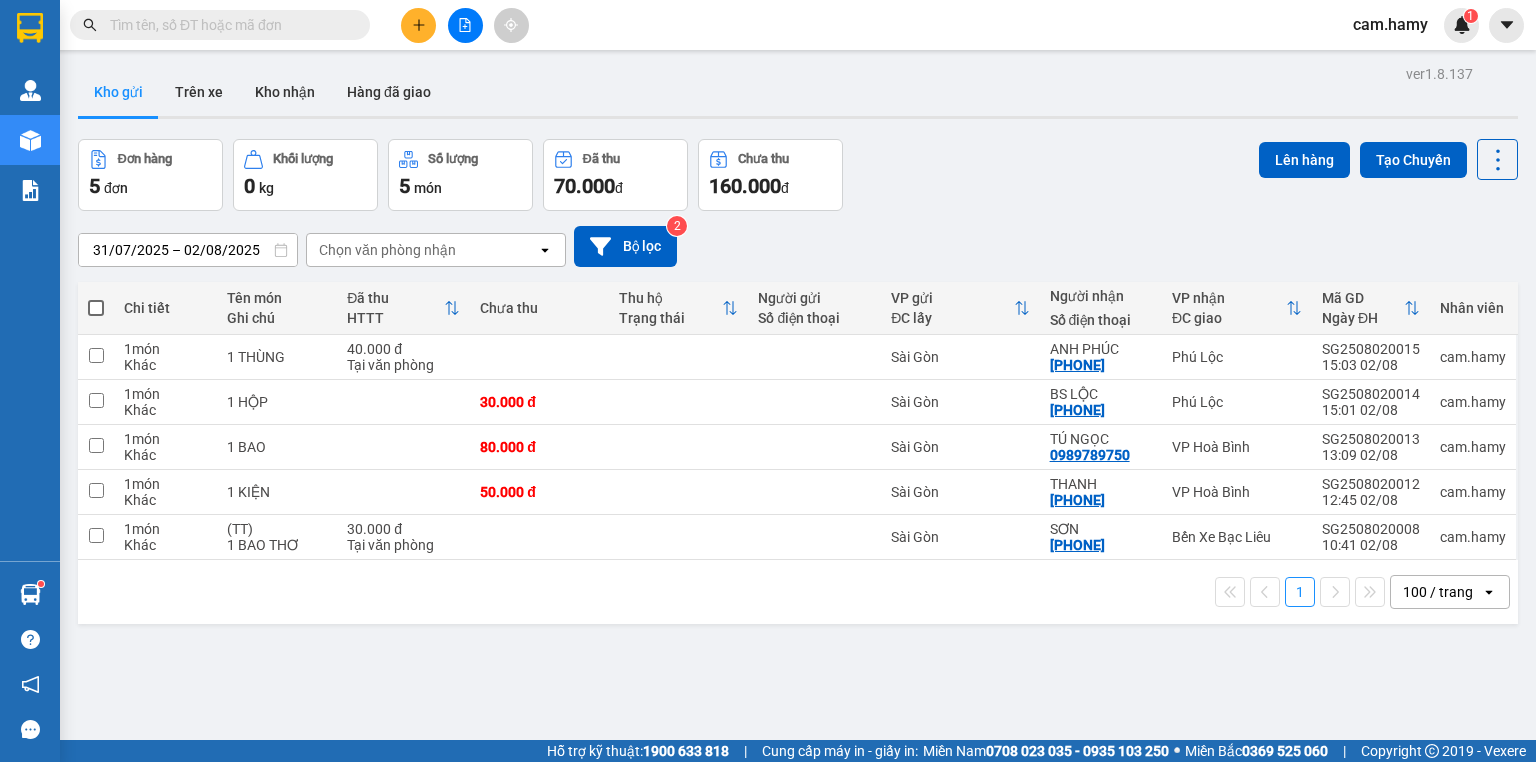 click 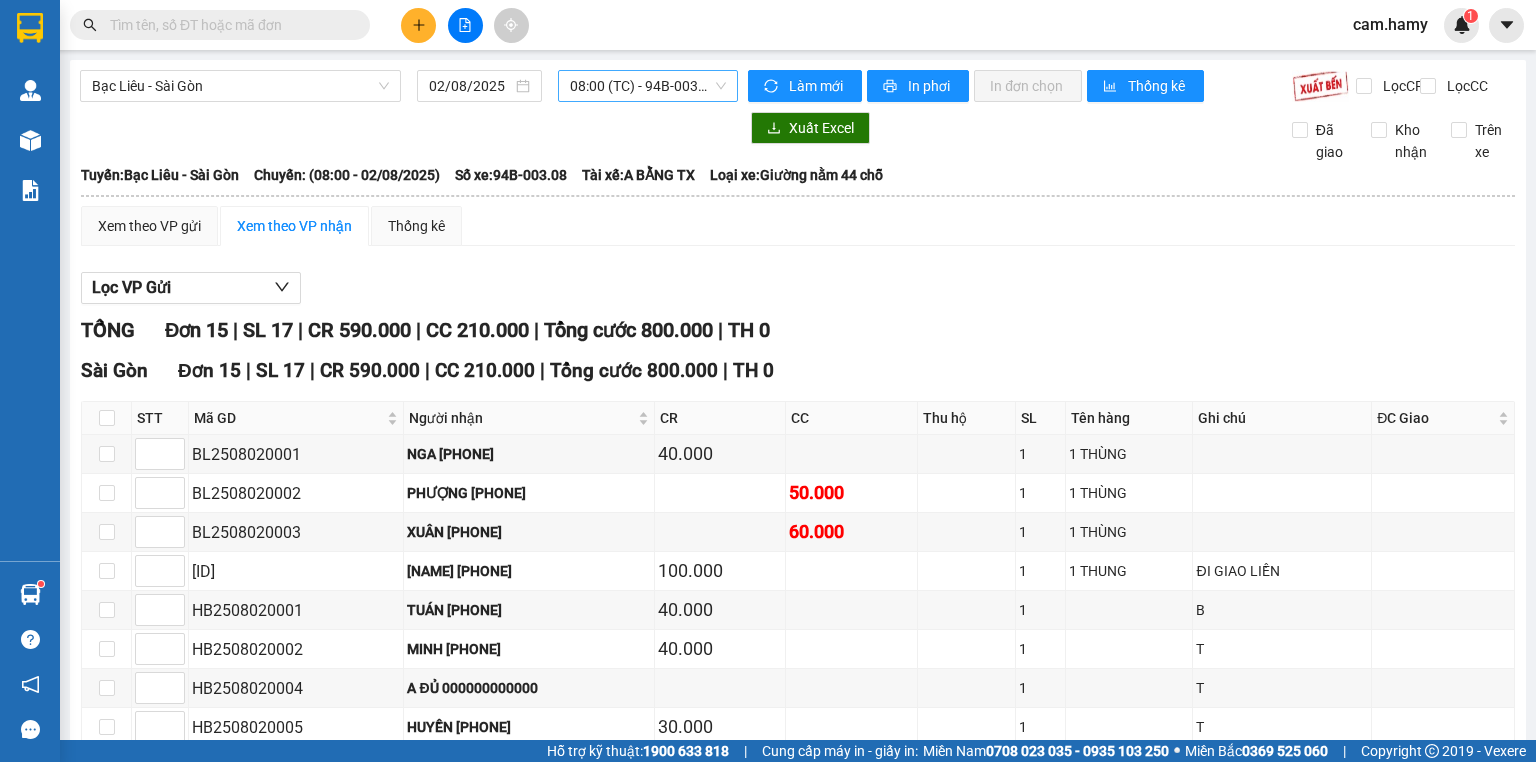 click on "[TIME]   (TC)   - [VEHICLE_ID]" at bounding box center (648, 86) 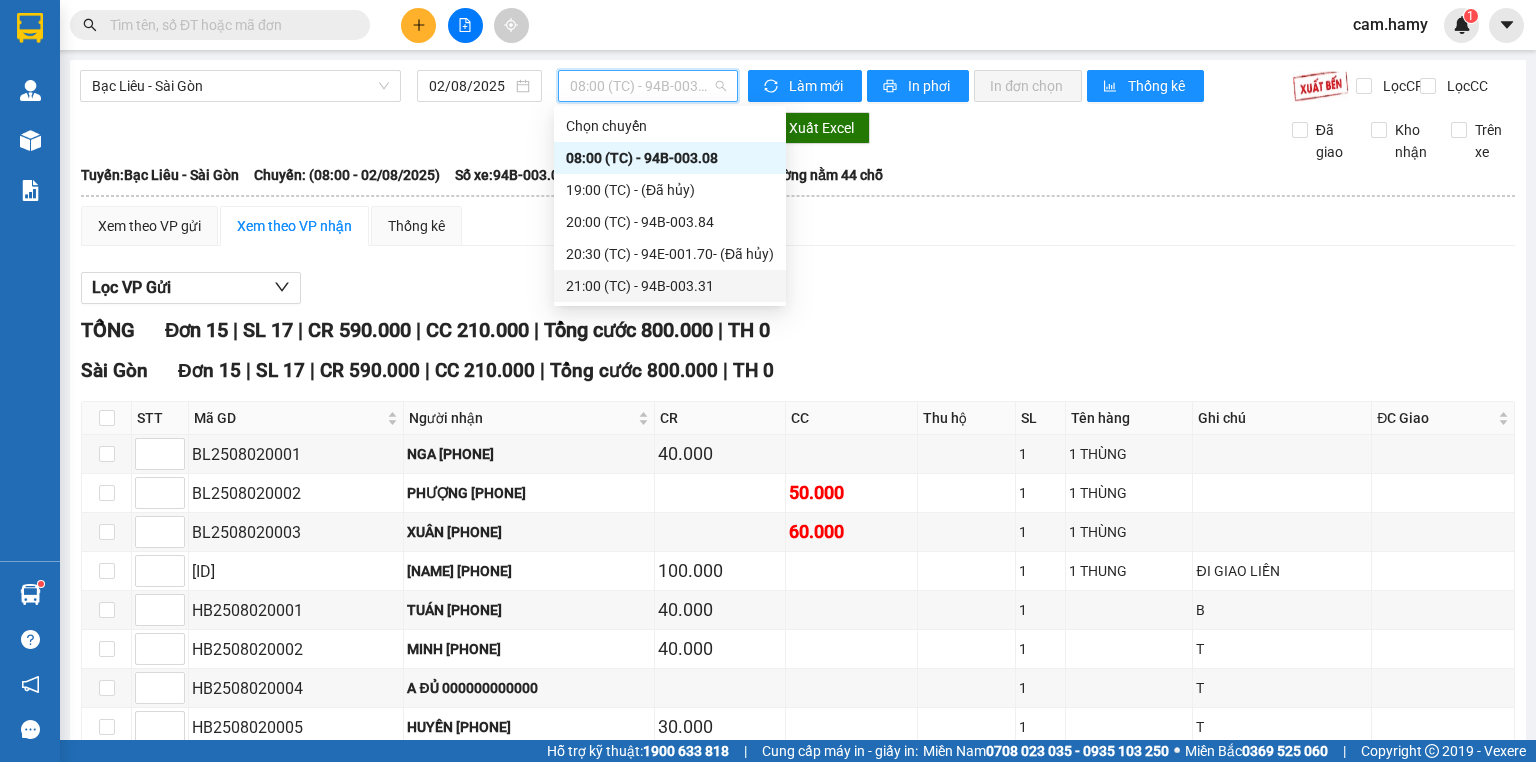 click at bounding box center [851, 805] 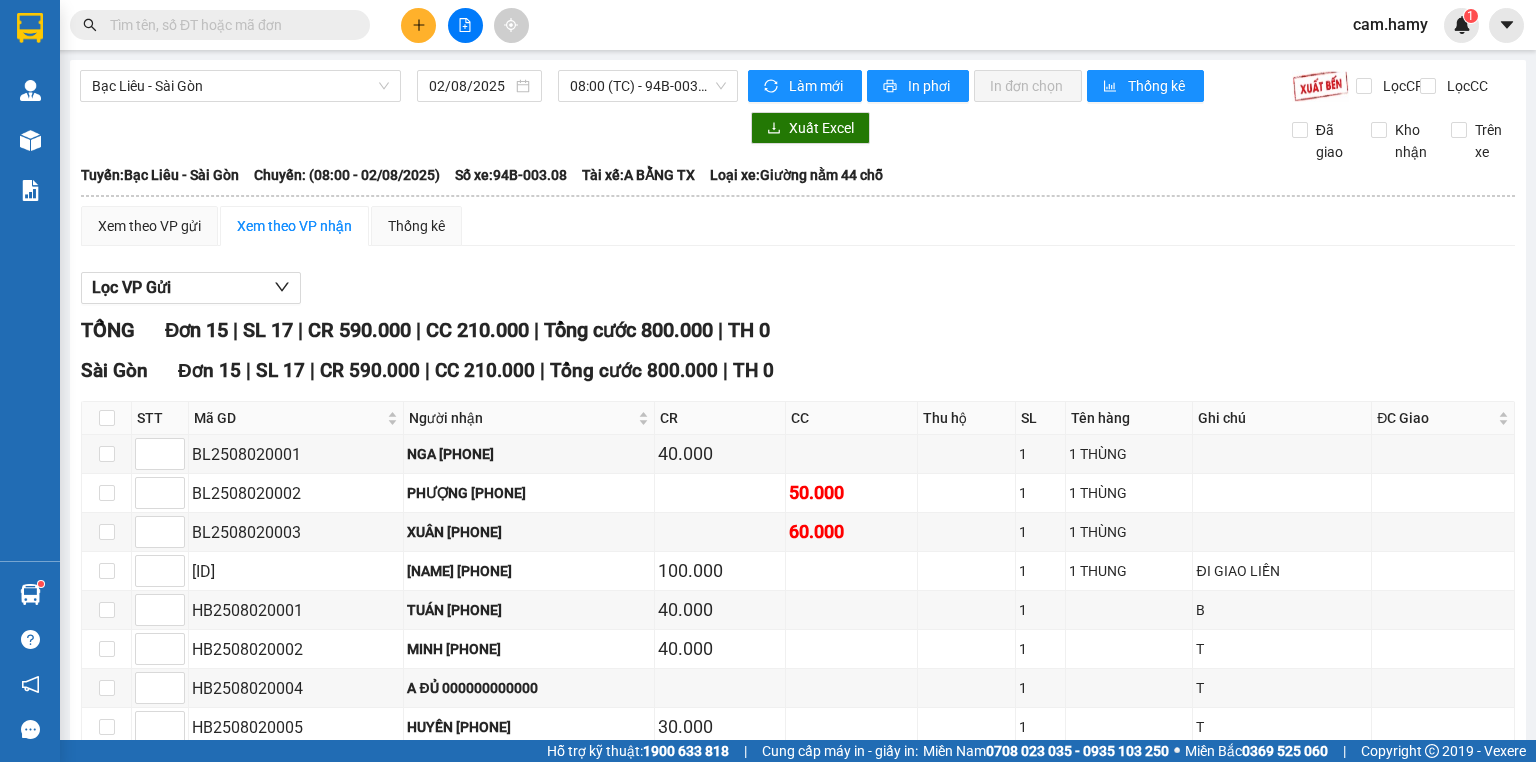 click on "In DS" at bounding box center (433, 1051) 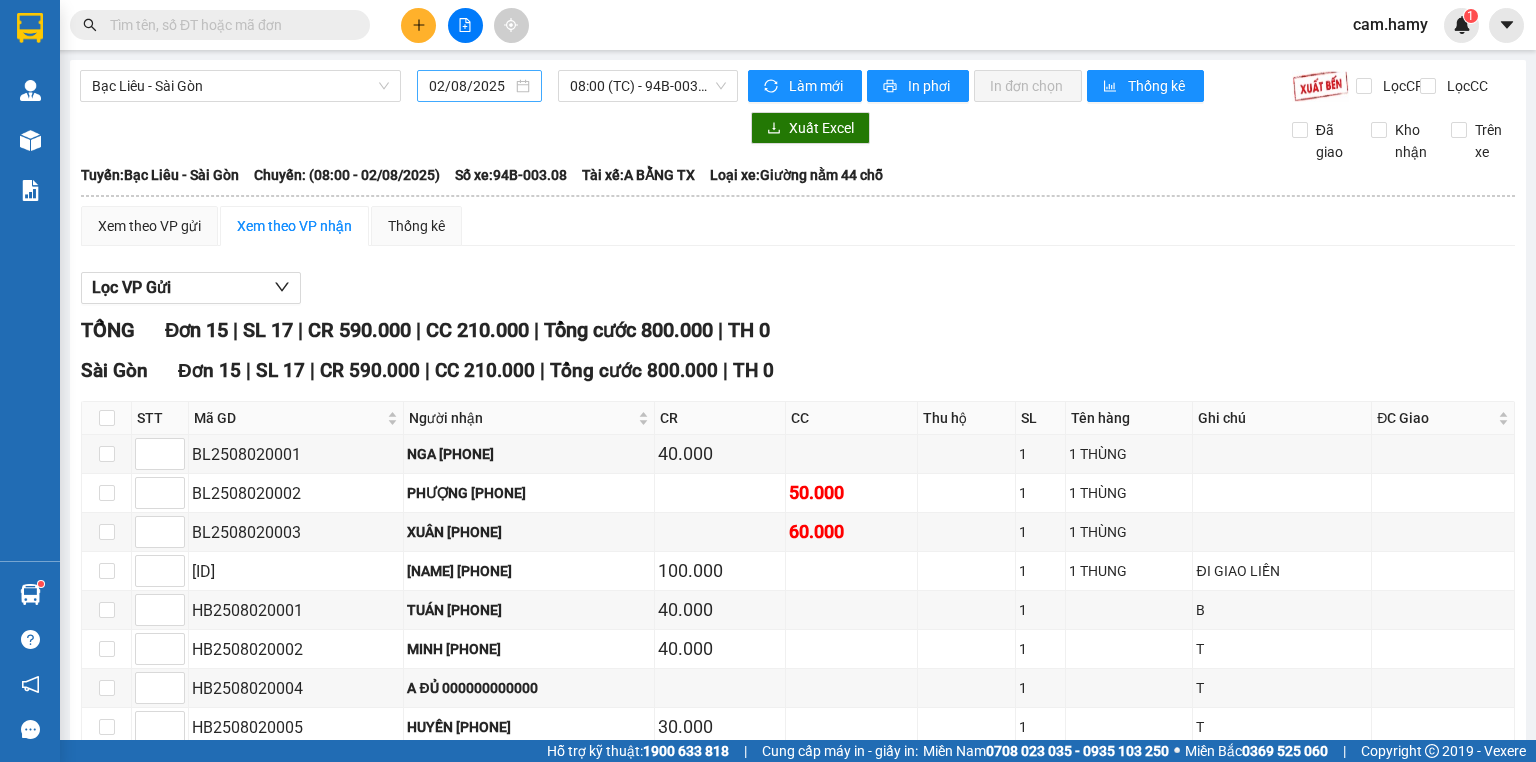 click on "02/08/2025" at bounding box center [470, 86] 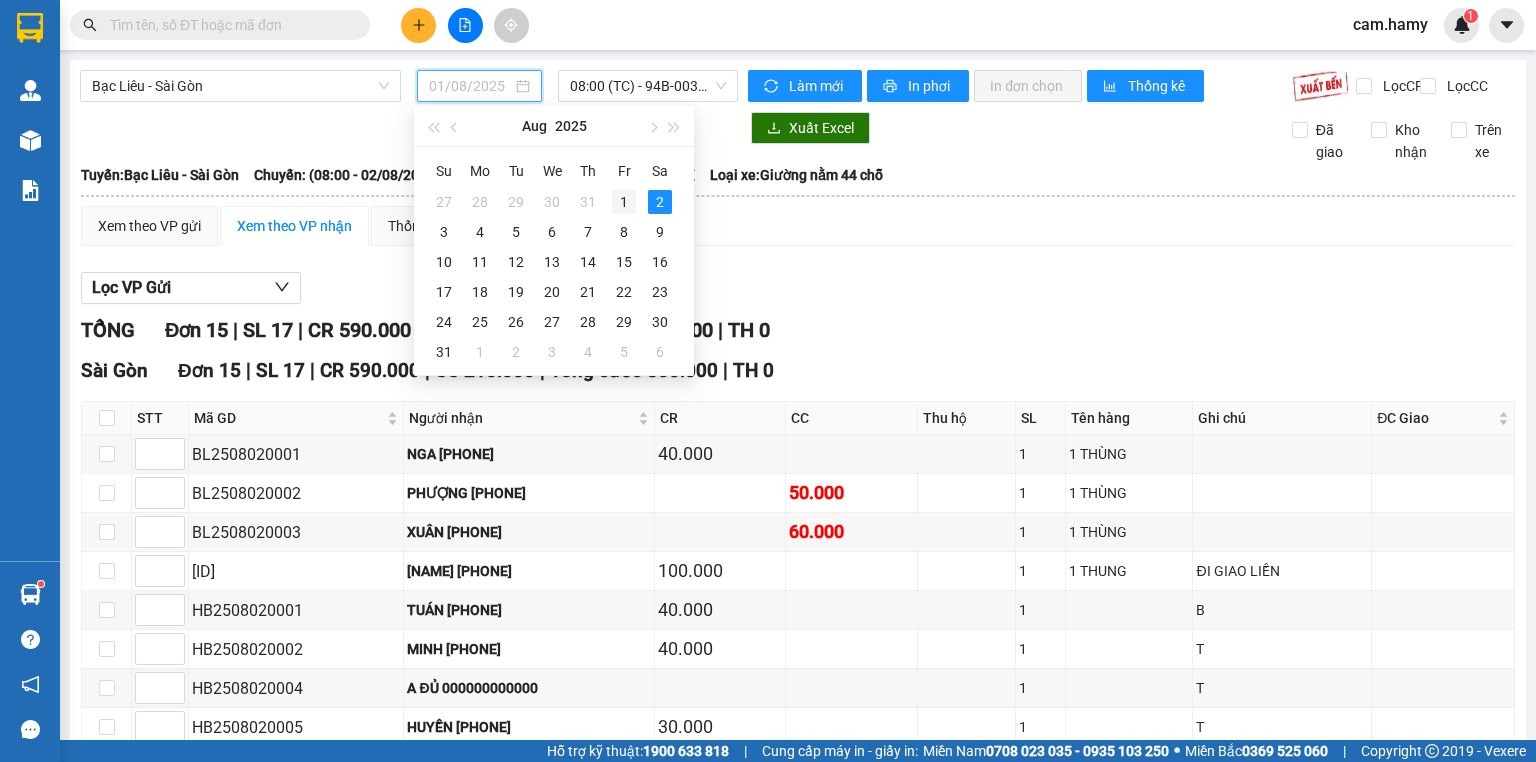click on "1" at bounding box center [624, 202] 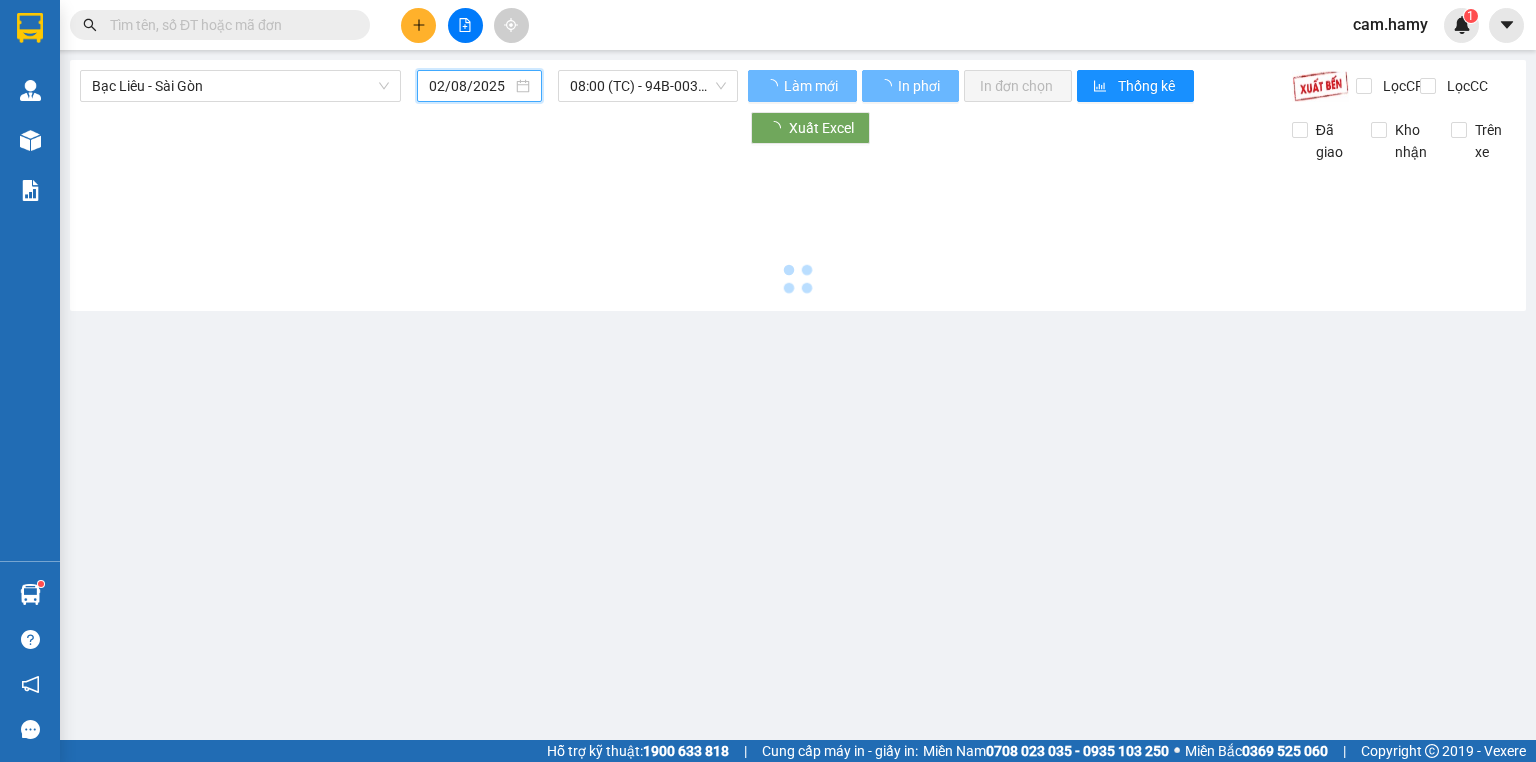 type on "01/08/2025" 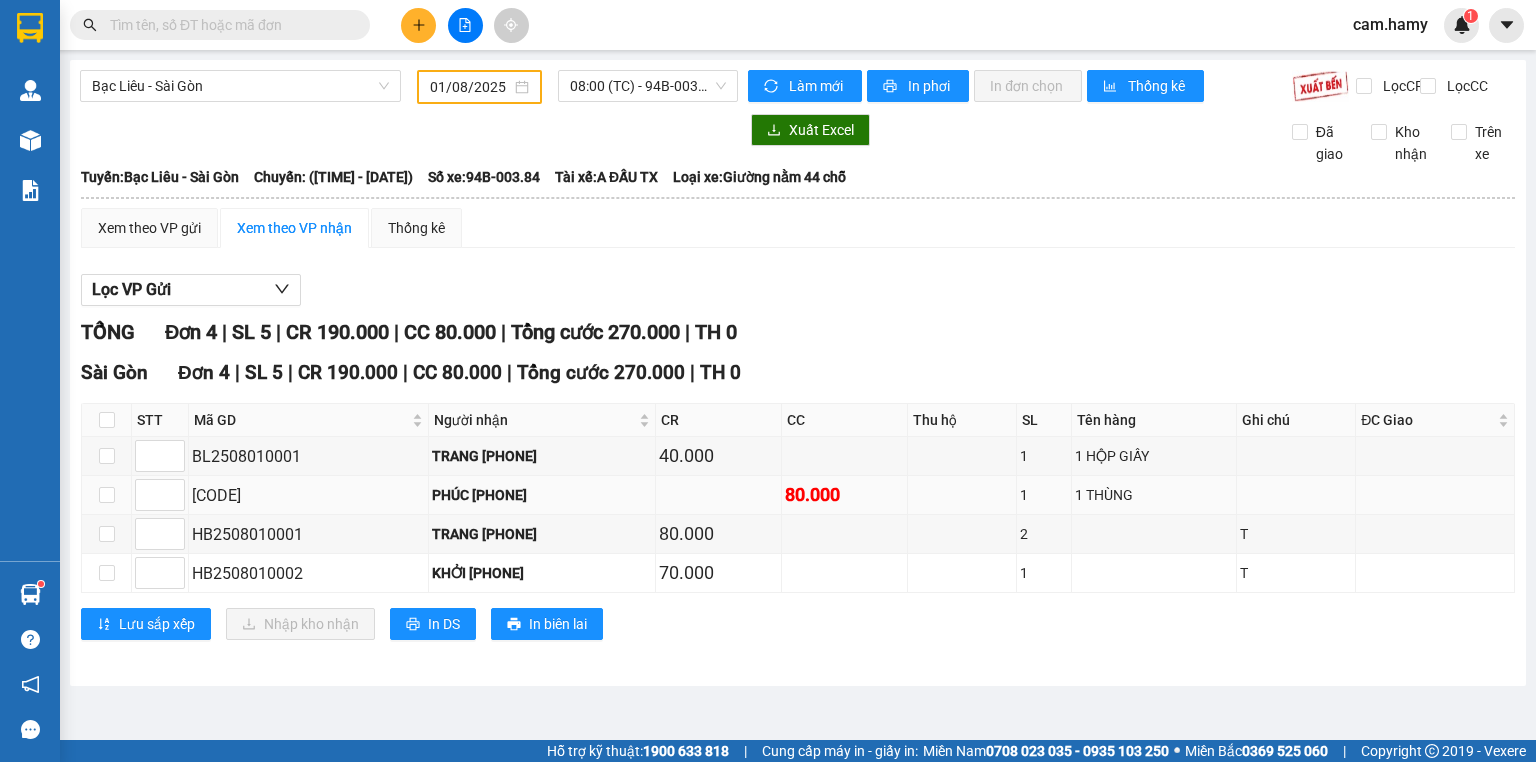drag, startPoint x: 753, startPoint y: 519, endPoint x: 911, endPoint y: 520, distance: 158.00316 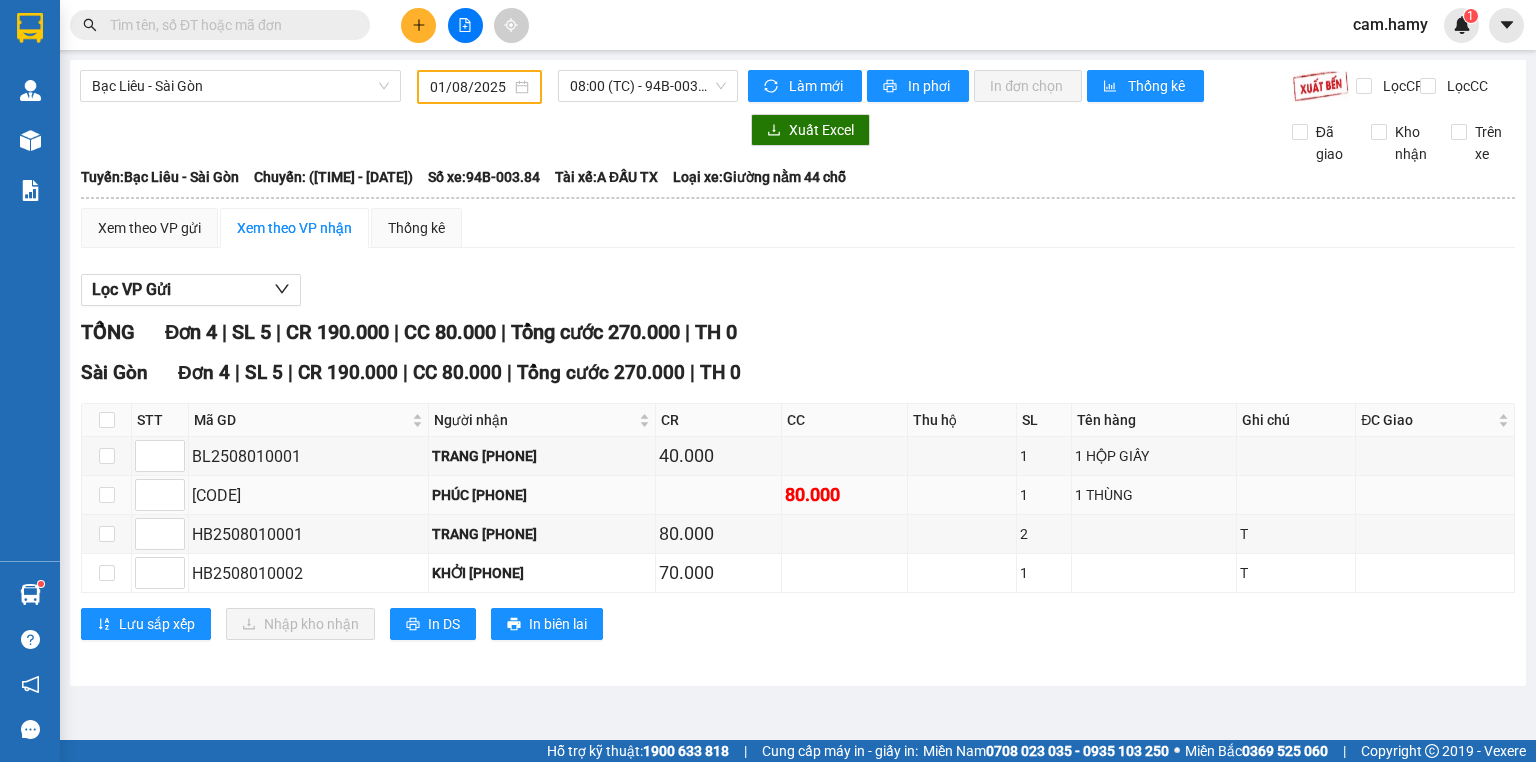 click on "[CODE] PHÚC [PHONE] 80.000 1 1 THÙNG" at bounding box center (798, 495) 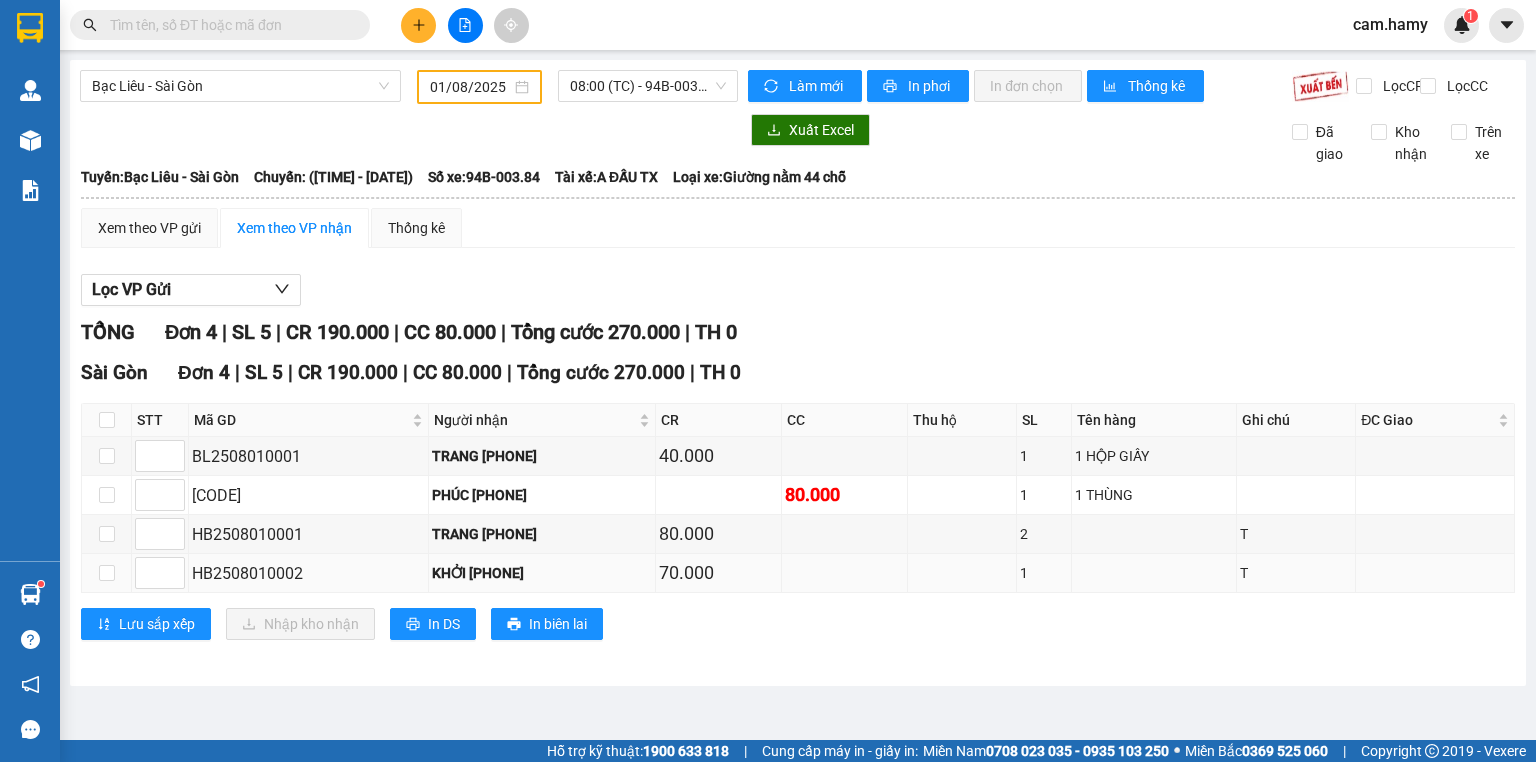 click at bounding box center [845, 573] 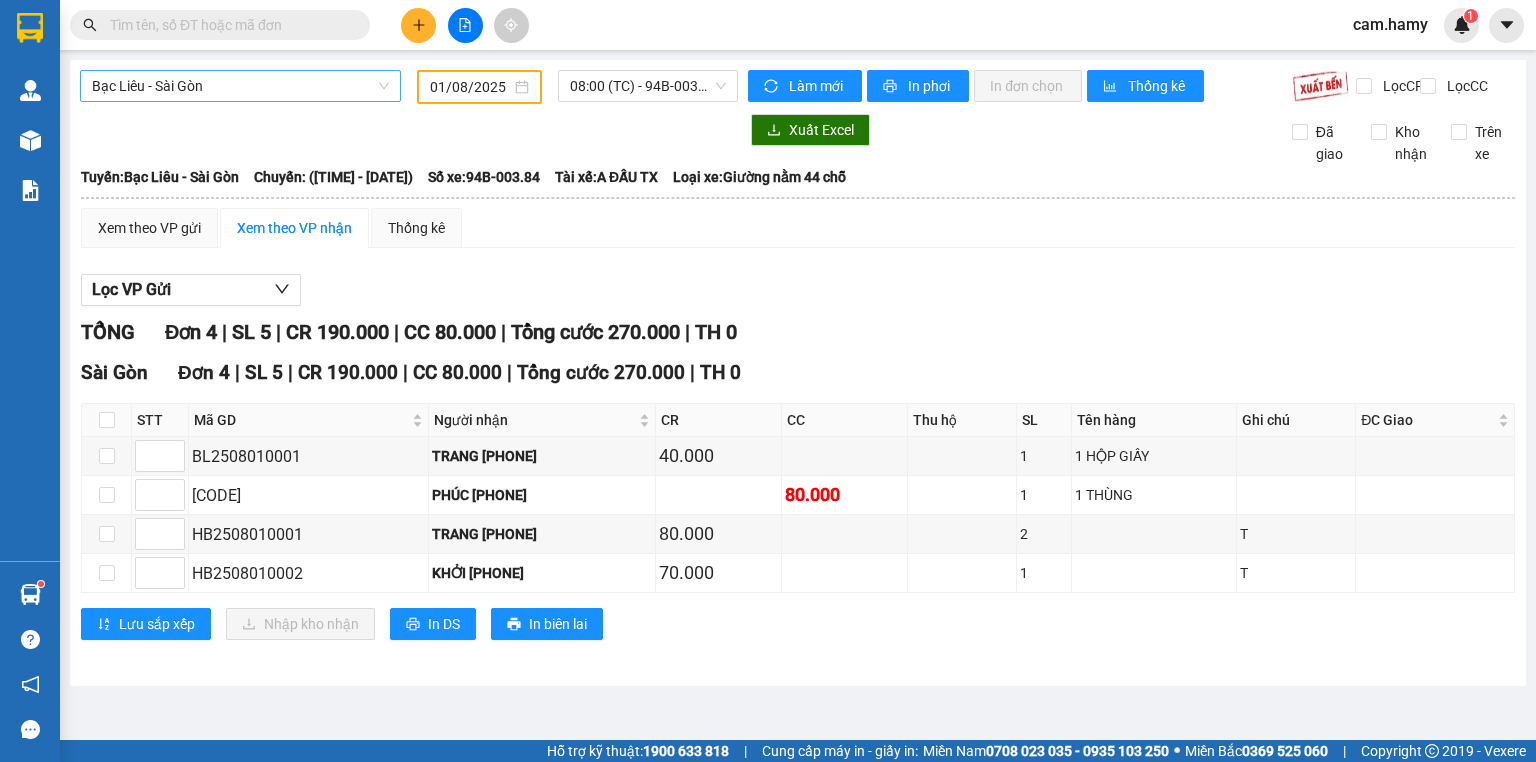 click on "Bạc Liêu - Sài Gòn" at bounding box center [240, 86] 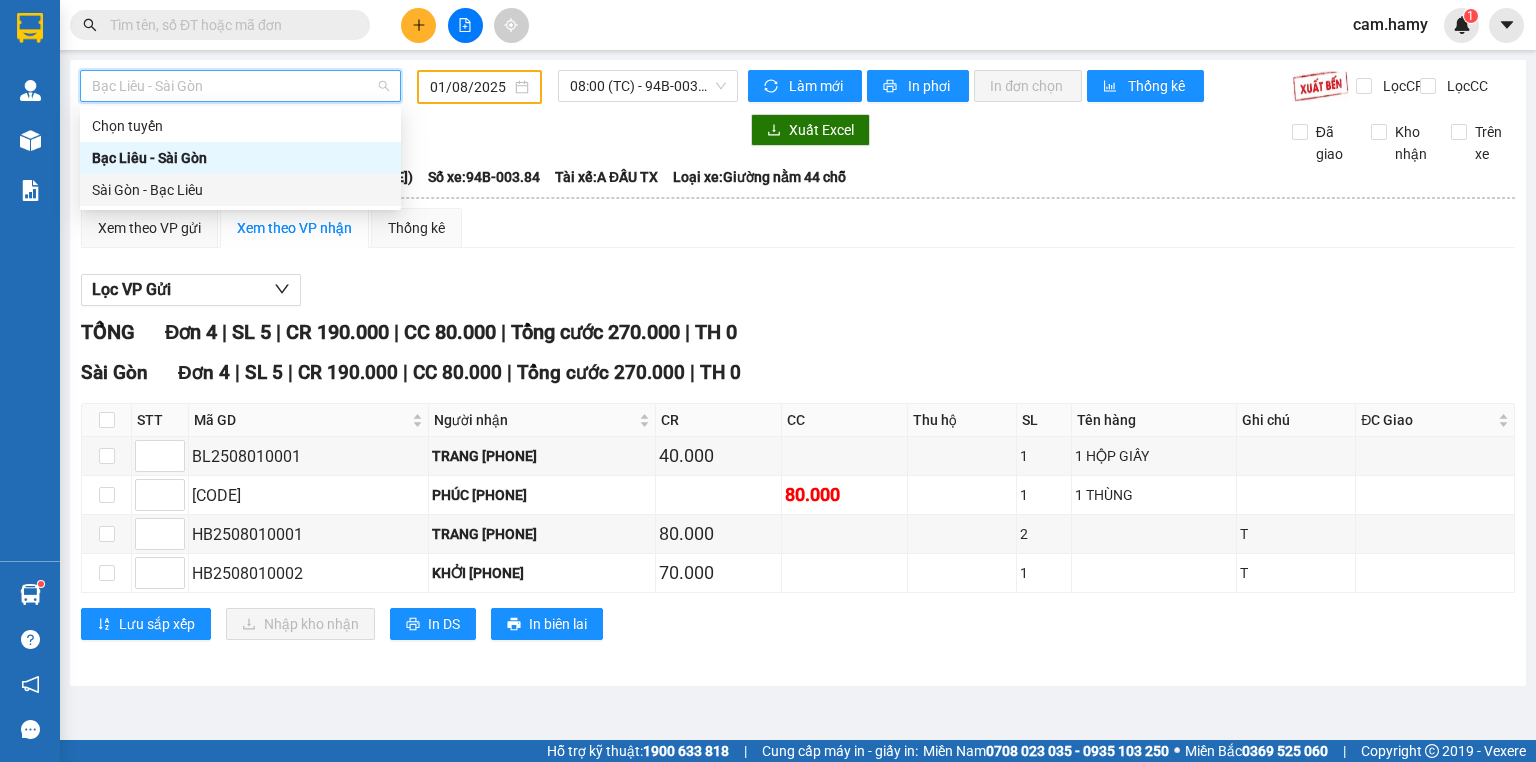 click on "Sài Gòn - Bạc Liêu" at bounding box center [240, 190] 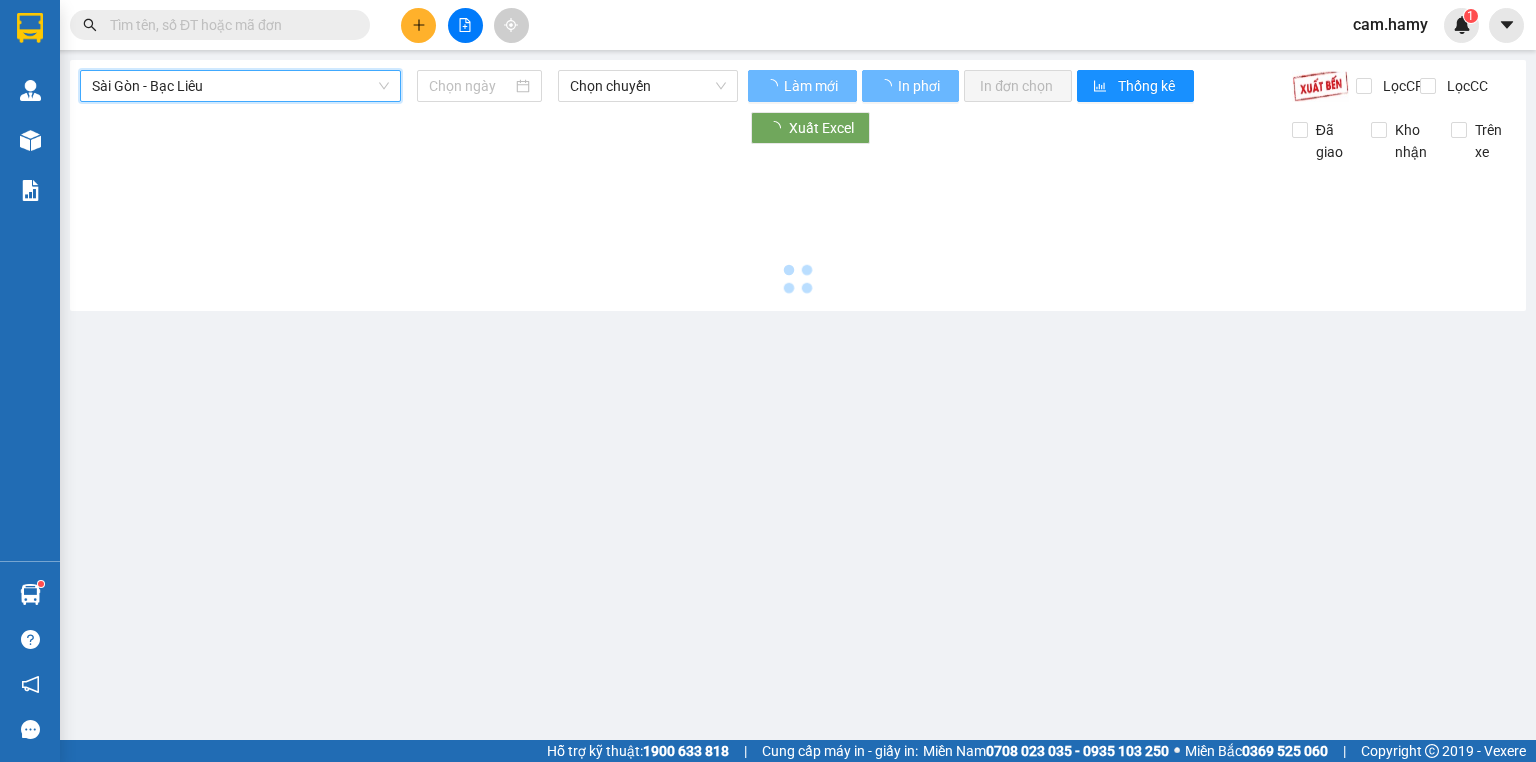 type on "02/08/2025" 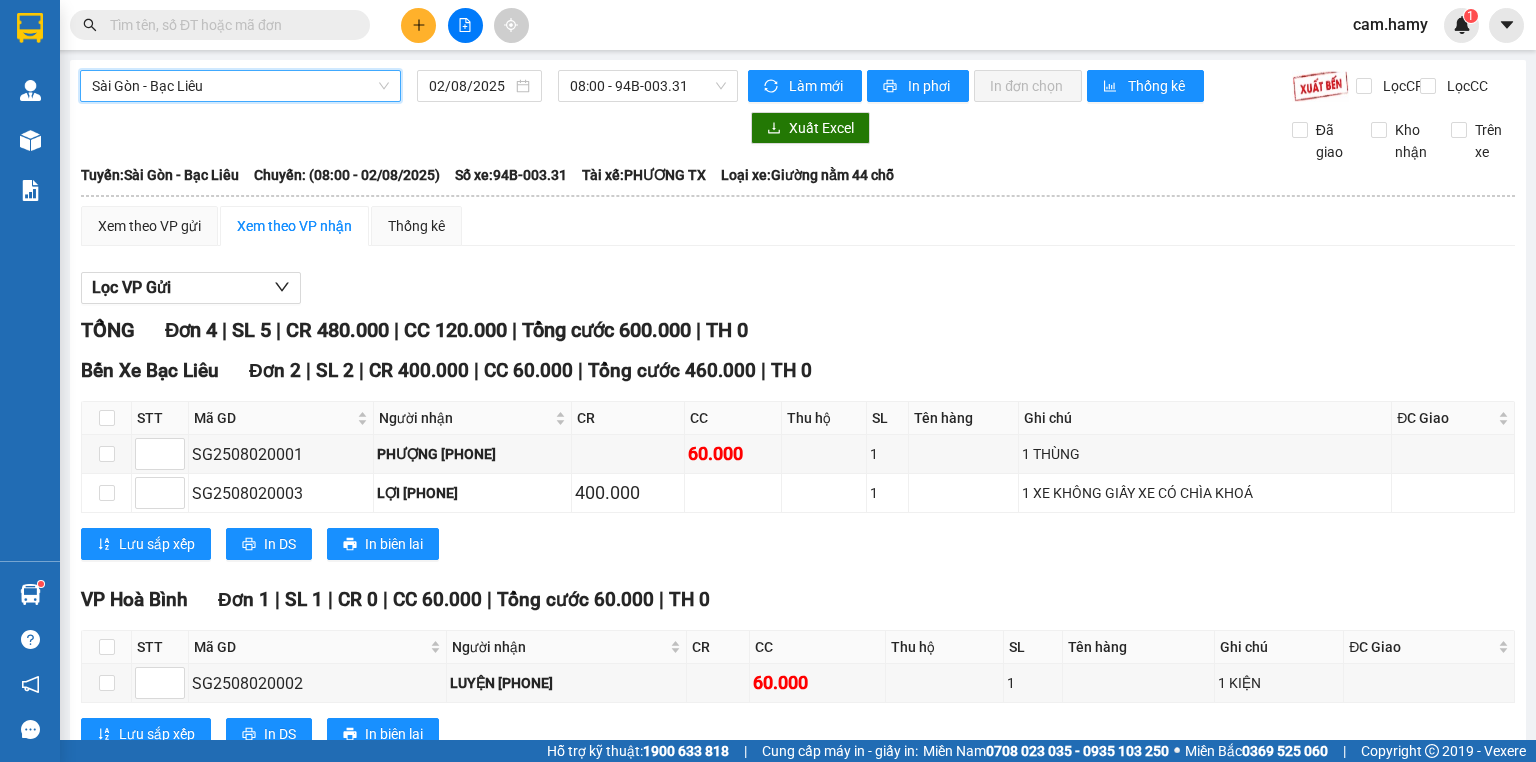 click on "Sài Gòn - Bạc Liêu" at bounding box center (240, 86) 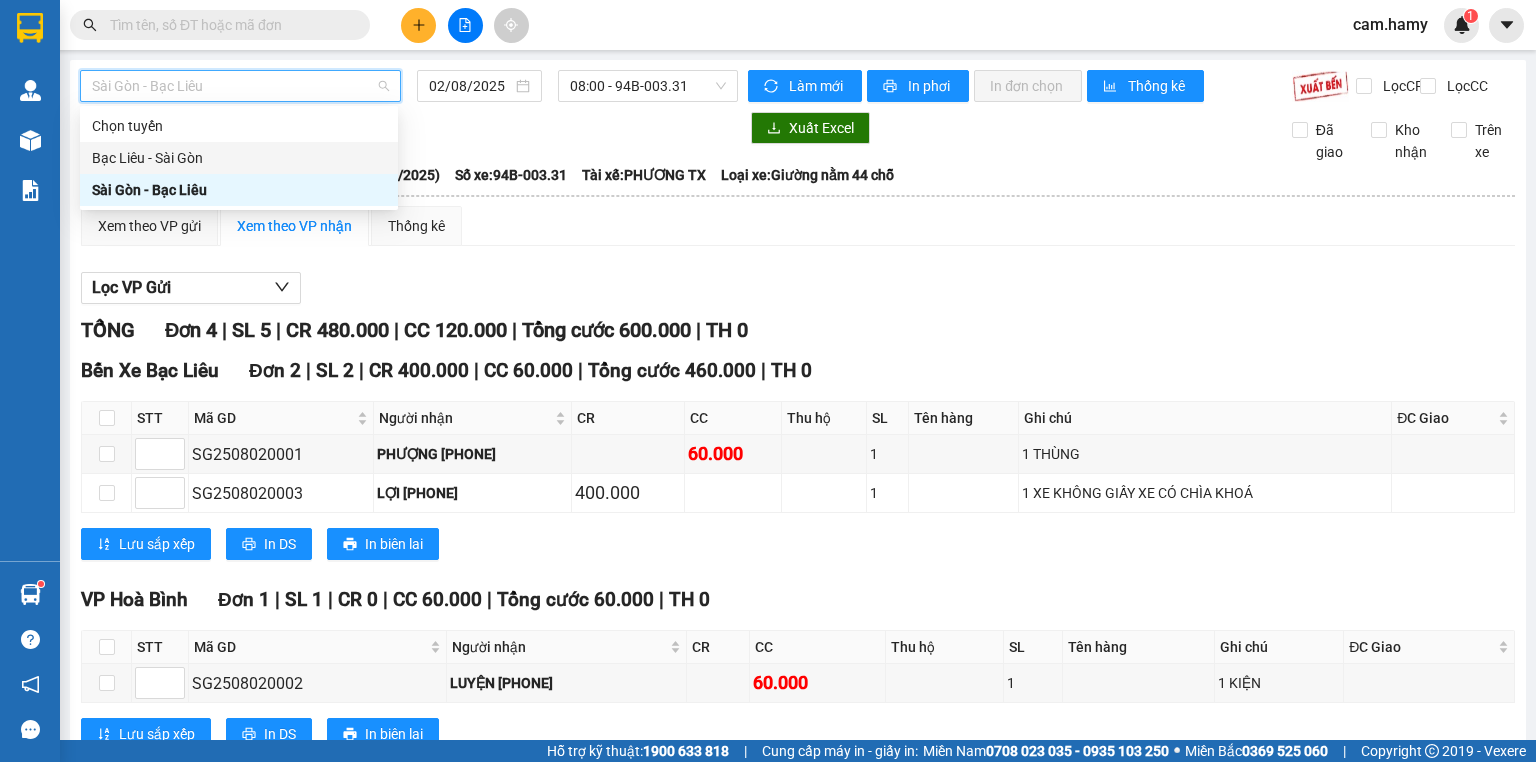 click on "Bạc Liêu - Sài Gòn" at bounding box center (239, 158) 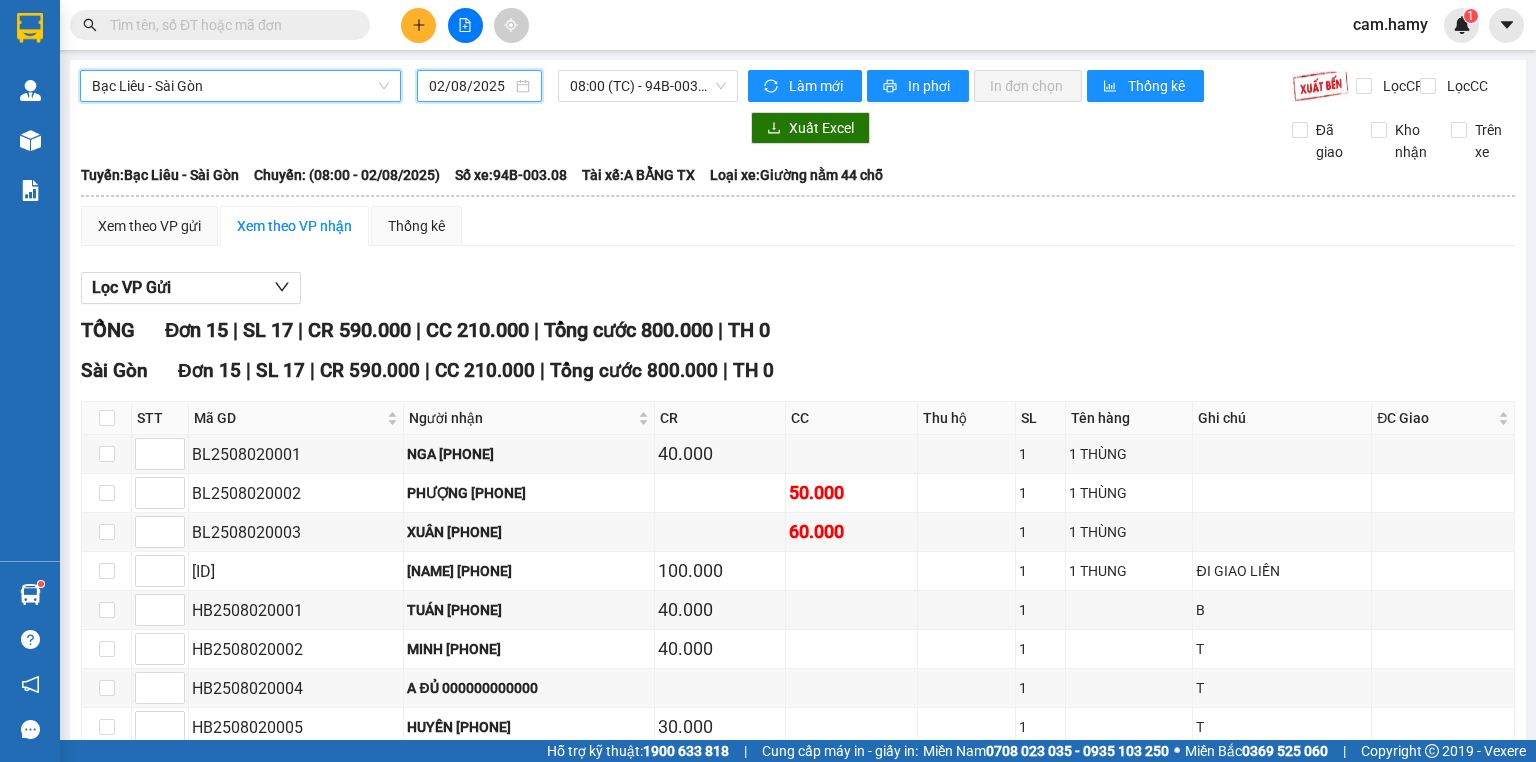 click on "02/08/2025" at bounding box center [470, 86] 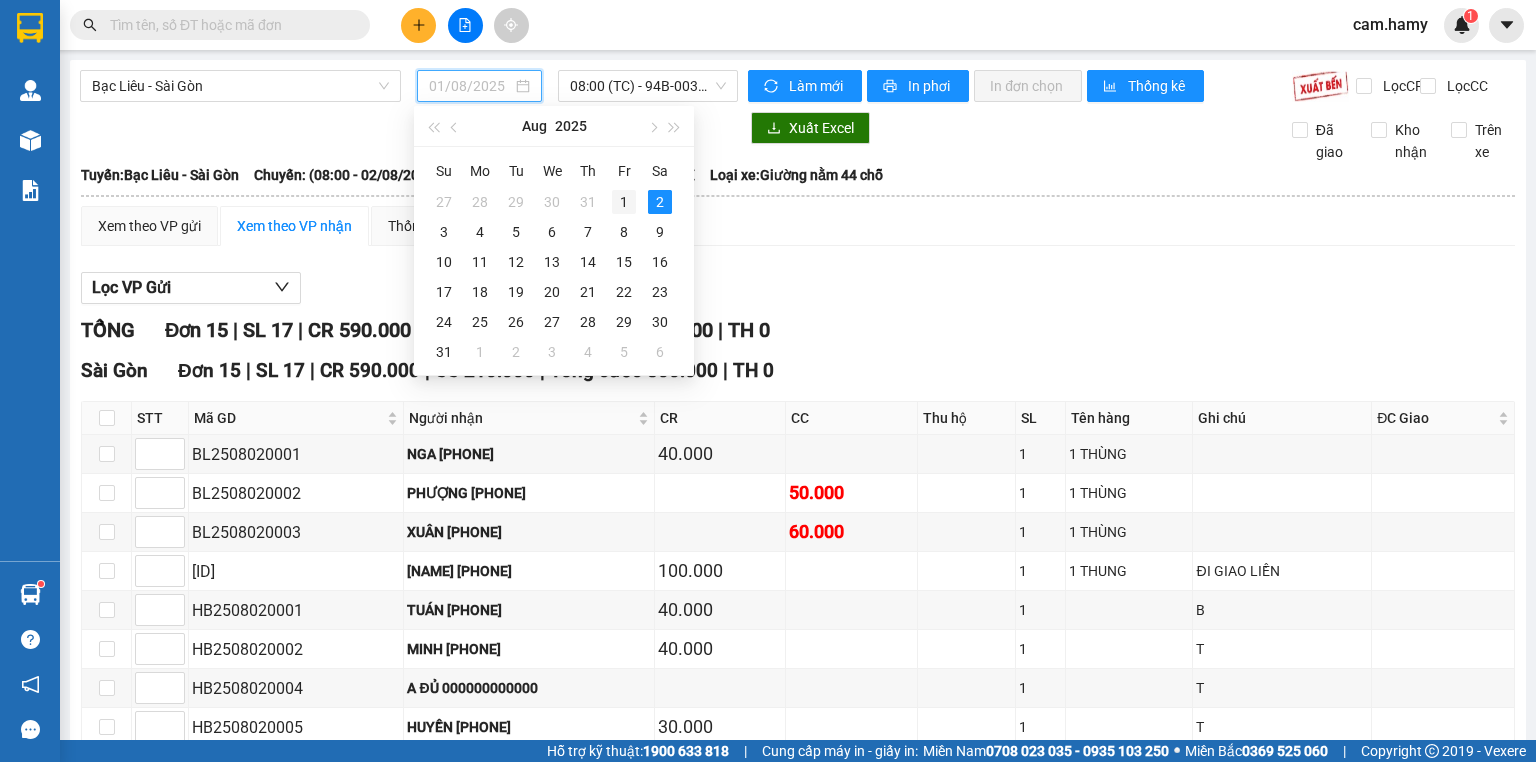 click on "1" at bounding box center (624, 202) 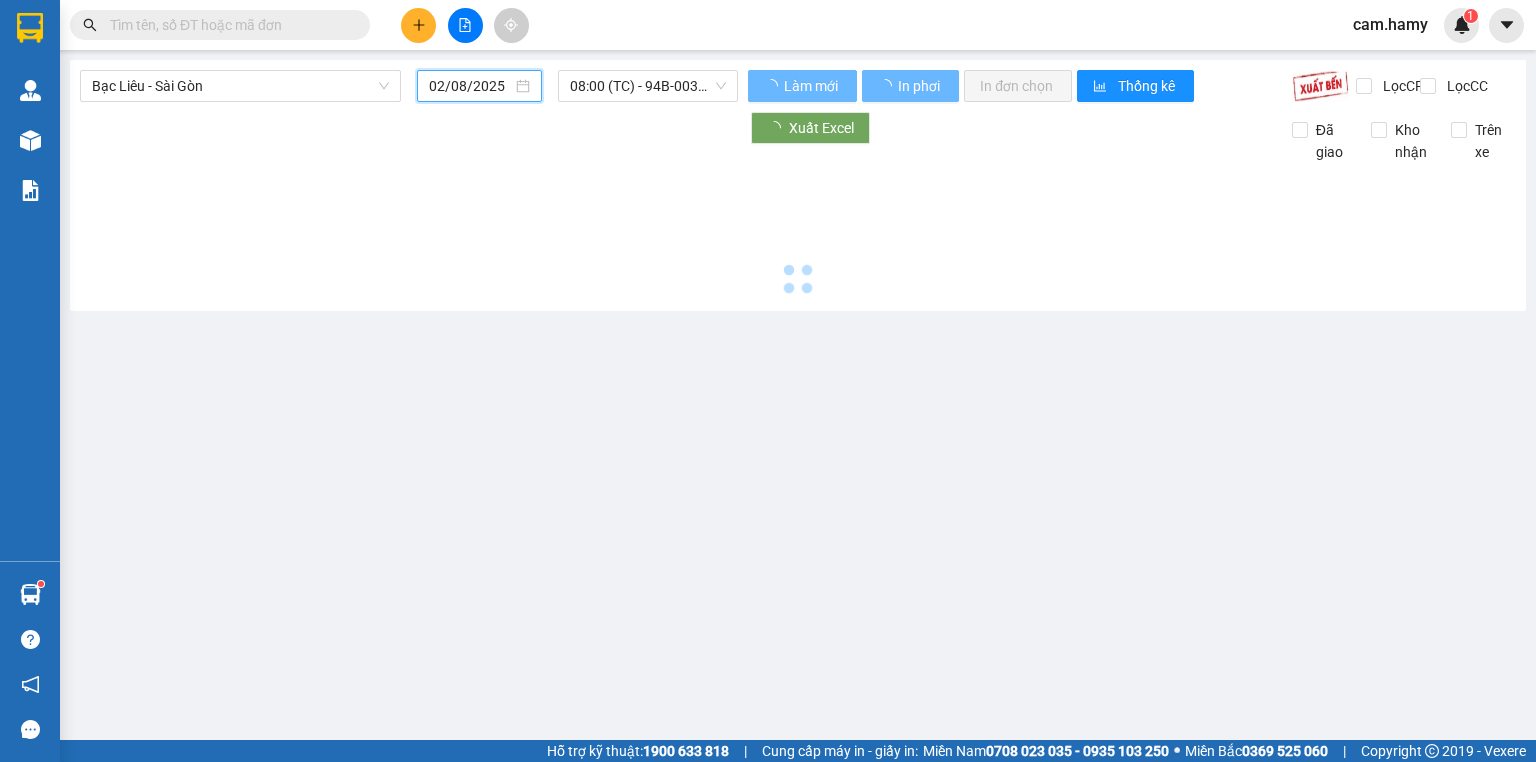 type on "01/08/2025" 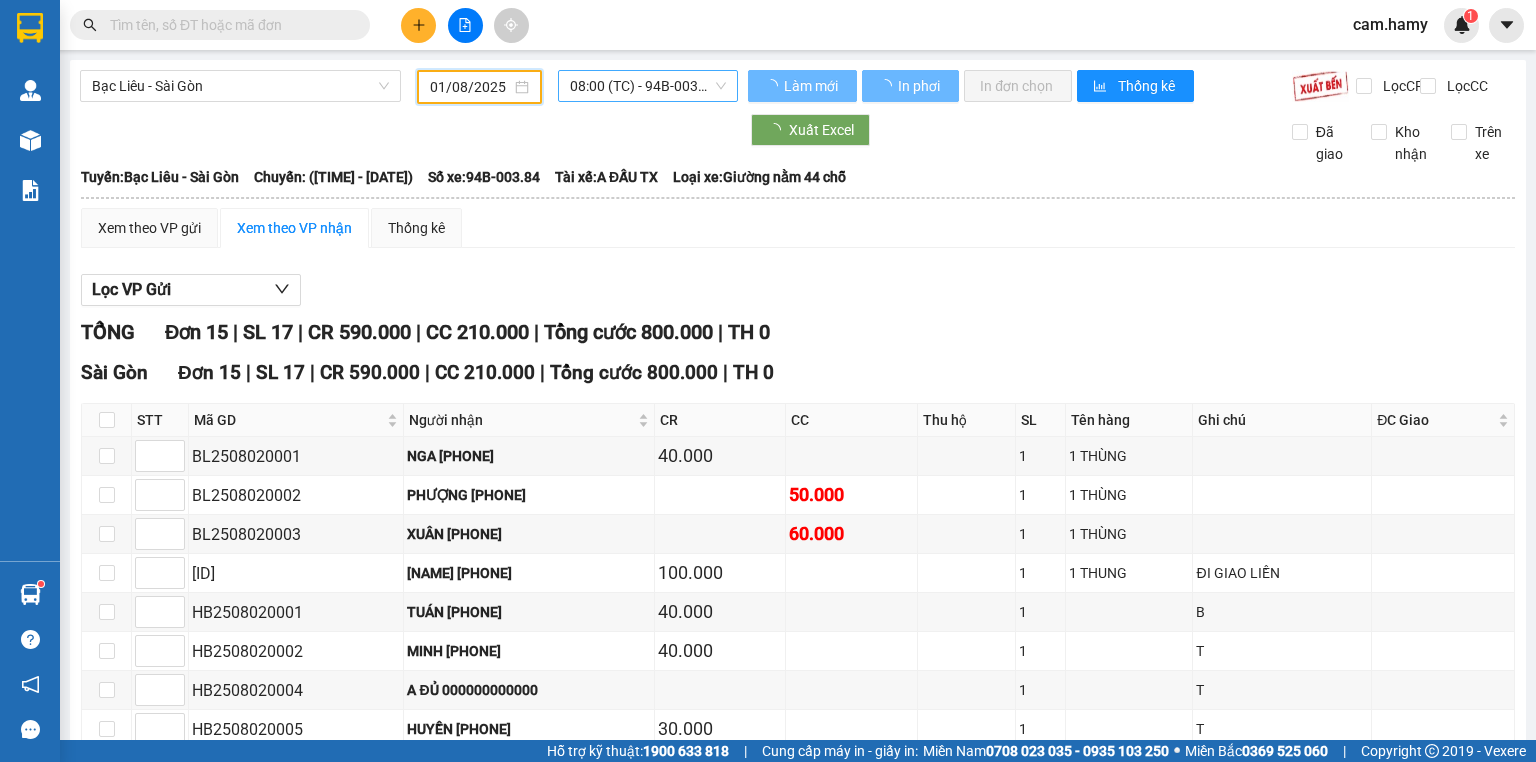 click on "[TIME]   (TC)   - [VEHICLE_ID]" at bounding box center [648, 86] 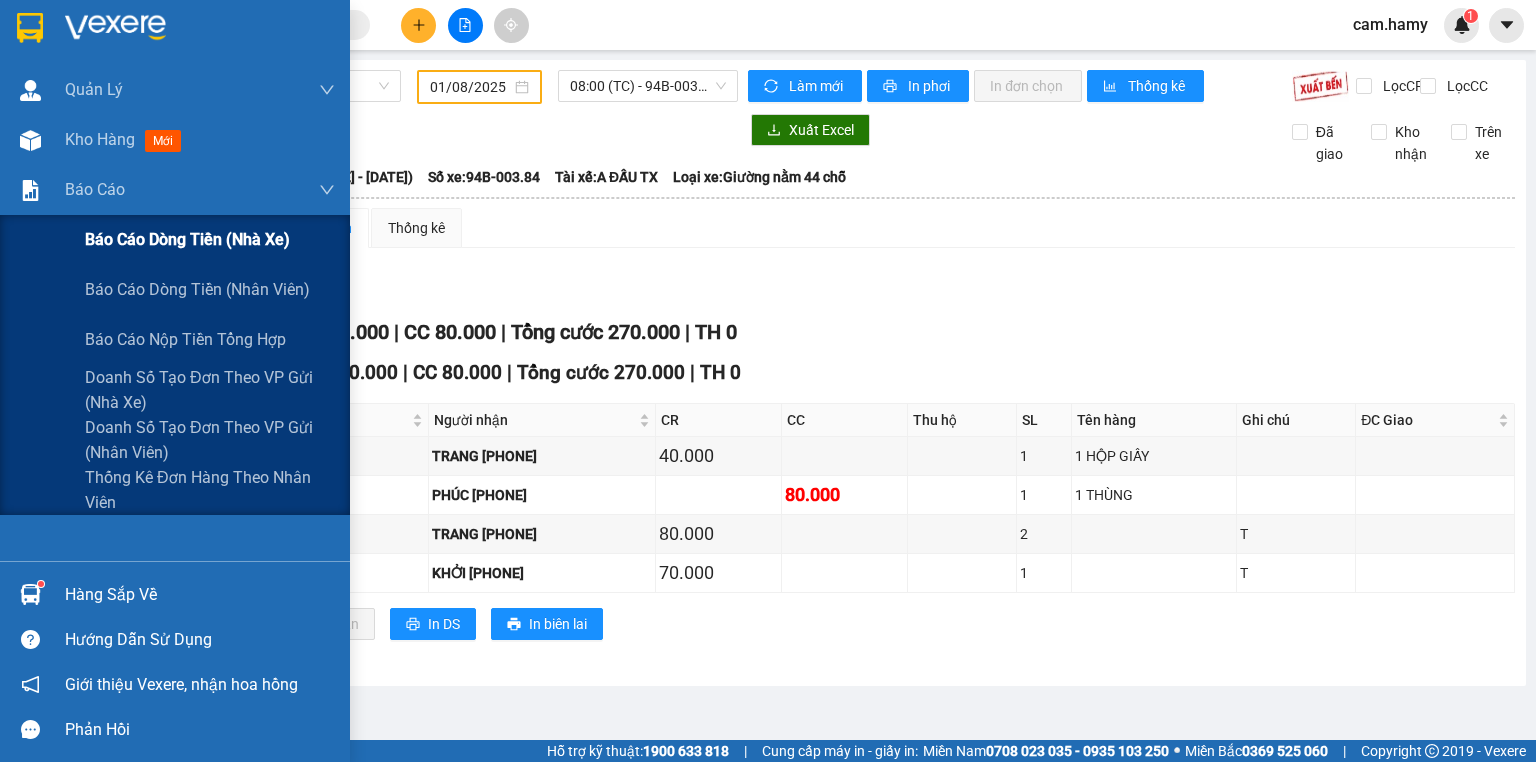 click on "Báo cáo dòng tiền (nhà xe)" at bounding box center (210, 240) 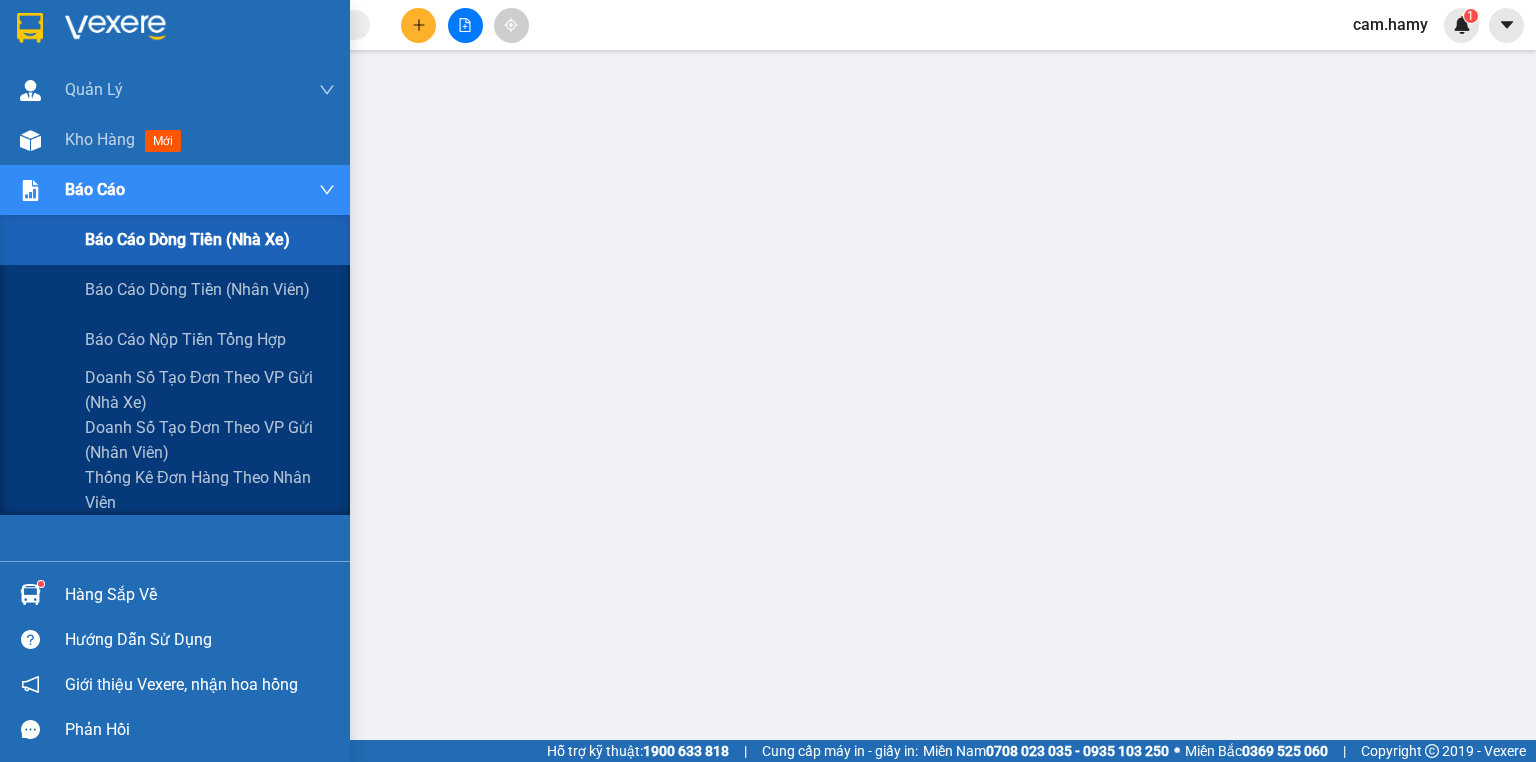 click on "Báo cáo dòng tiền (nhà xe)" at bounding box center [187, 239] 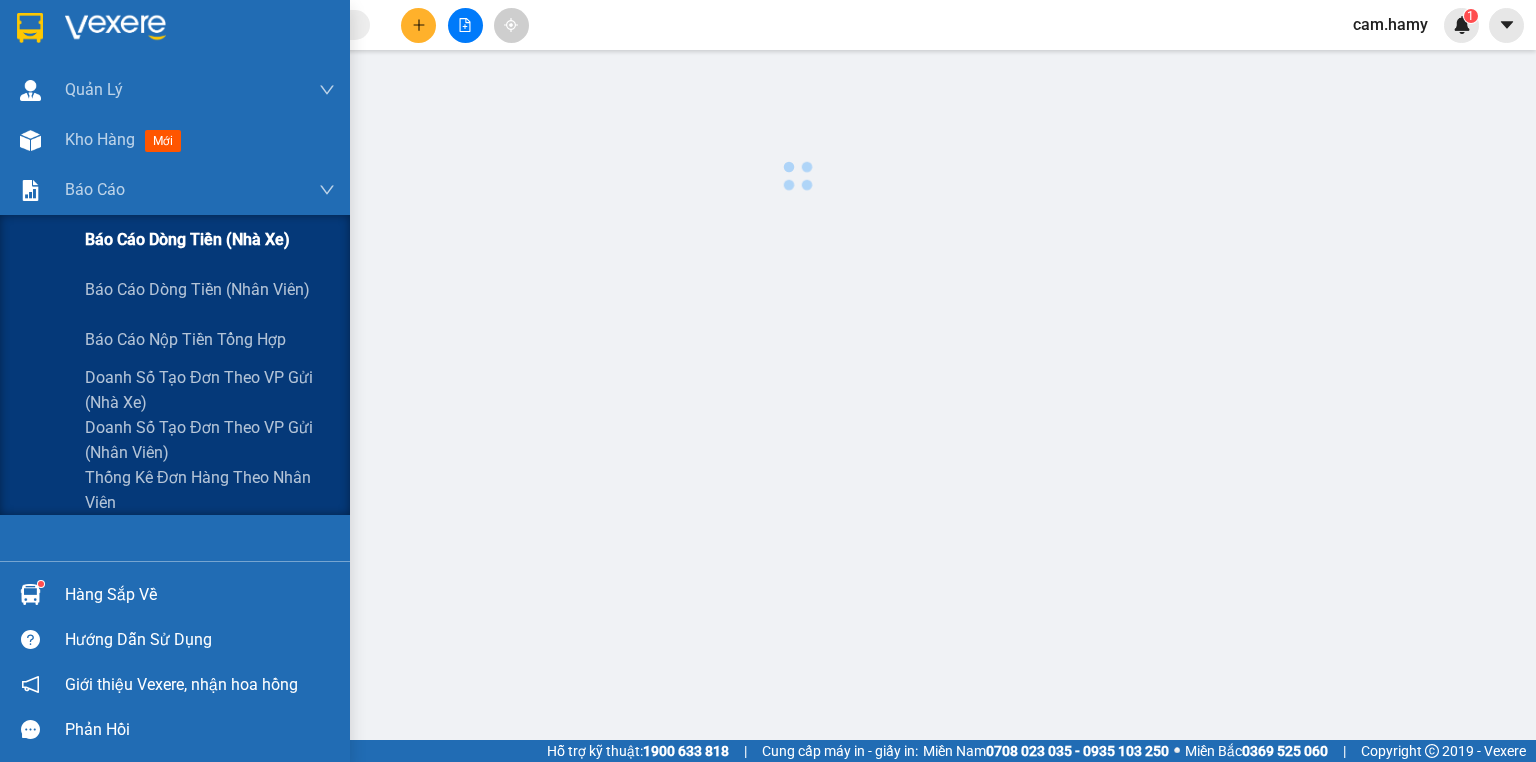 click on "Báo cáo dòng tiền (nhà xe)" at bounding box center [210, 240] 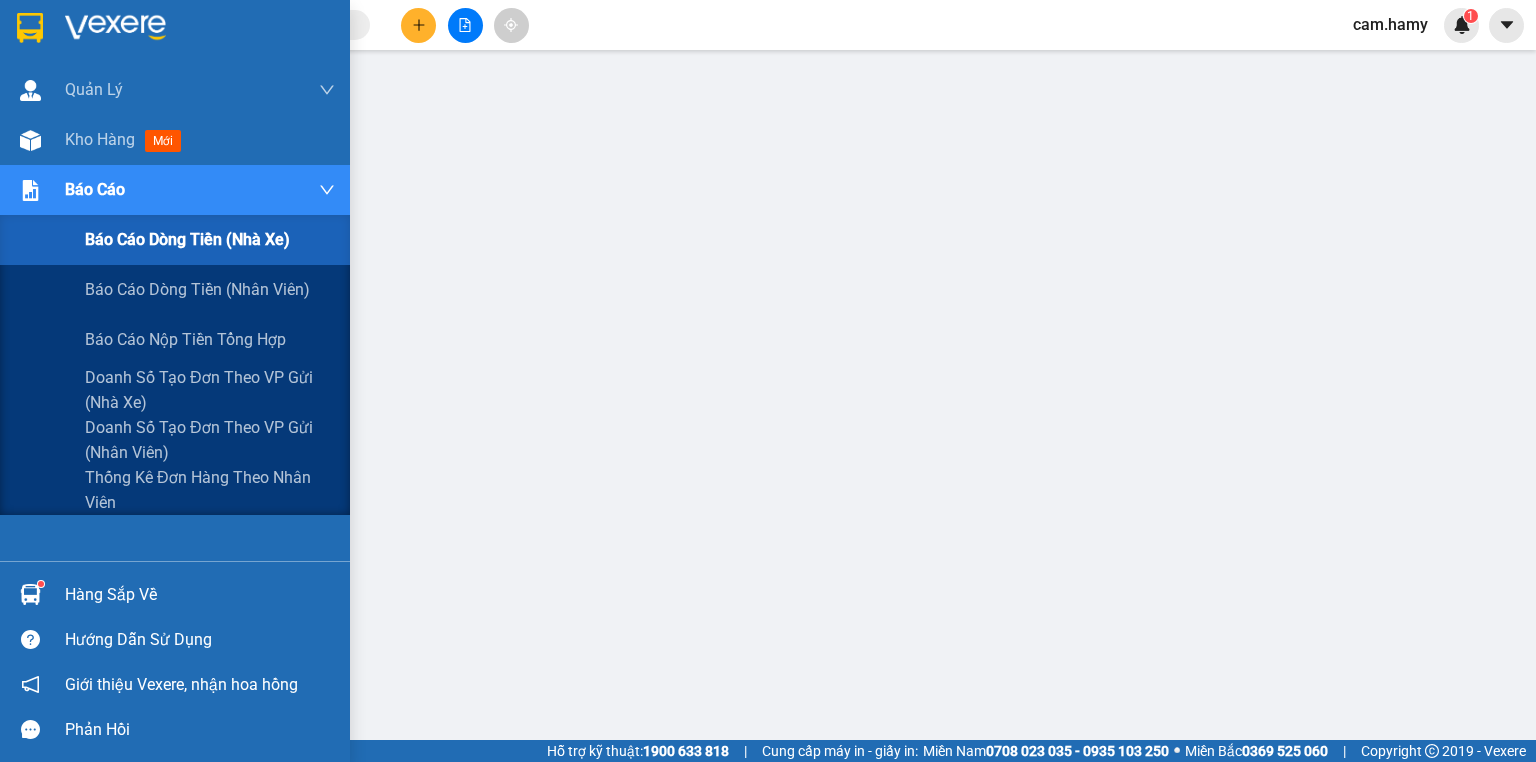 click on "Báo cáo dòng tiền (nhà xe)" at bounding box center (187, 239) 